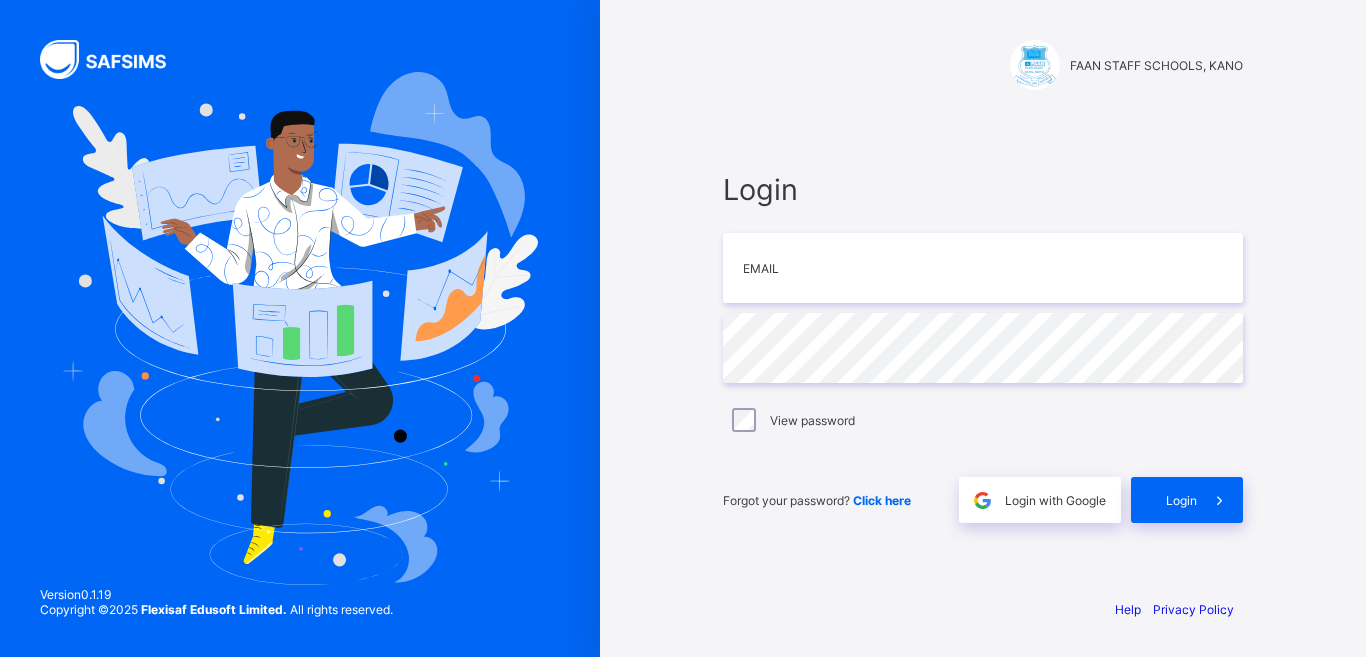 scroll, scrollTop: 0, scrollLeft: 0, axis: both 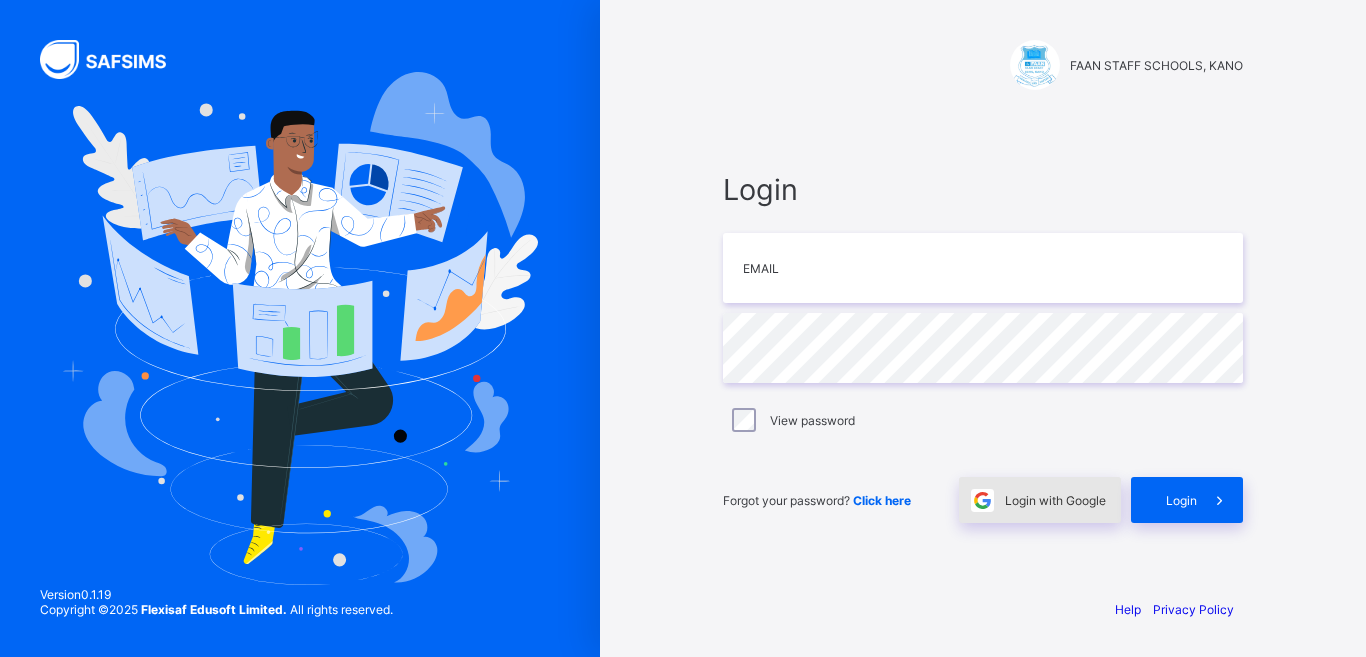 click on "Login with Google" at bounding box center (1055, 500) 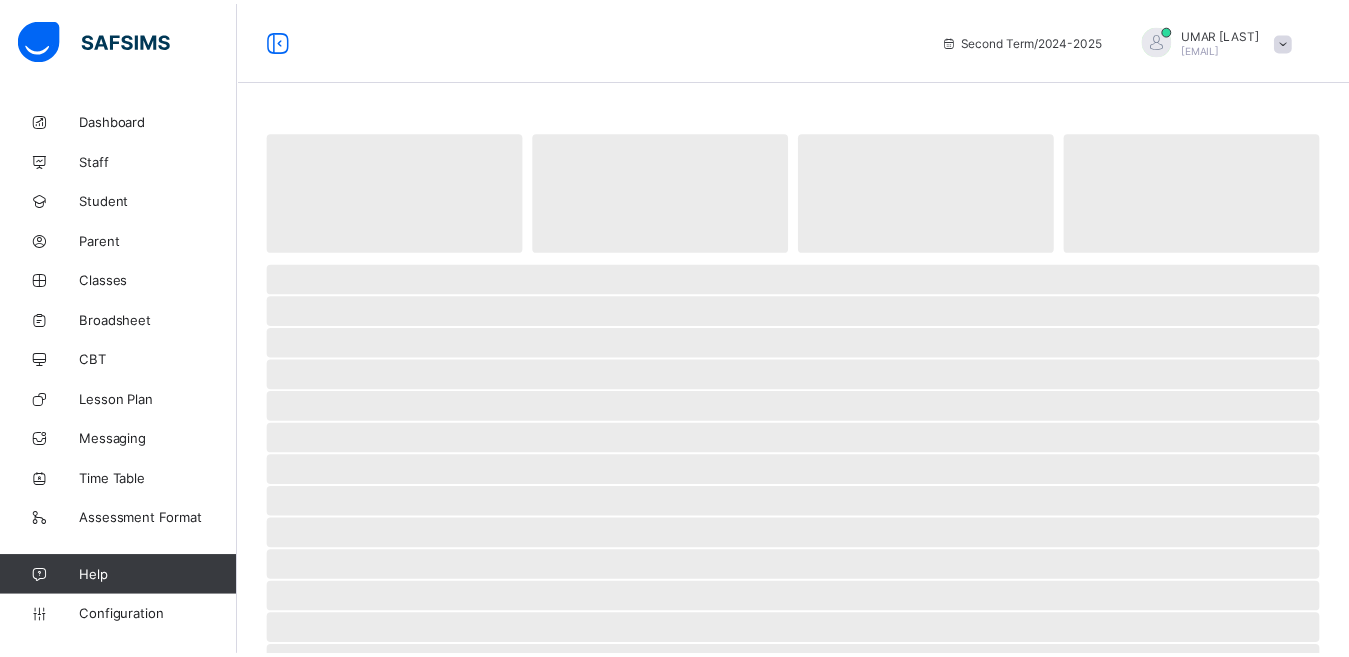 scroll, scrollTop: 0, scrollLeft: 0, axis: both 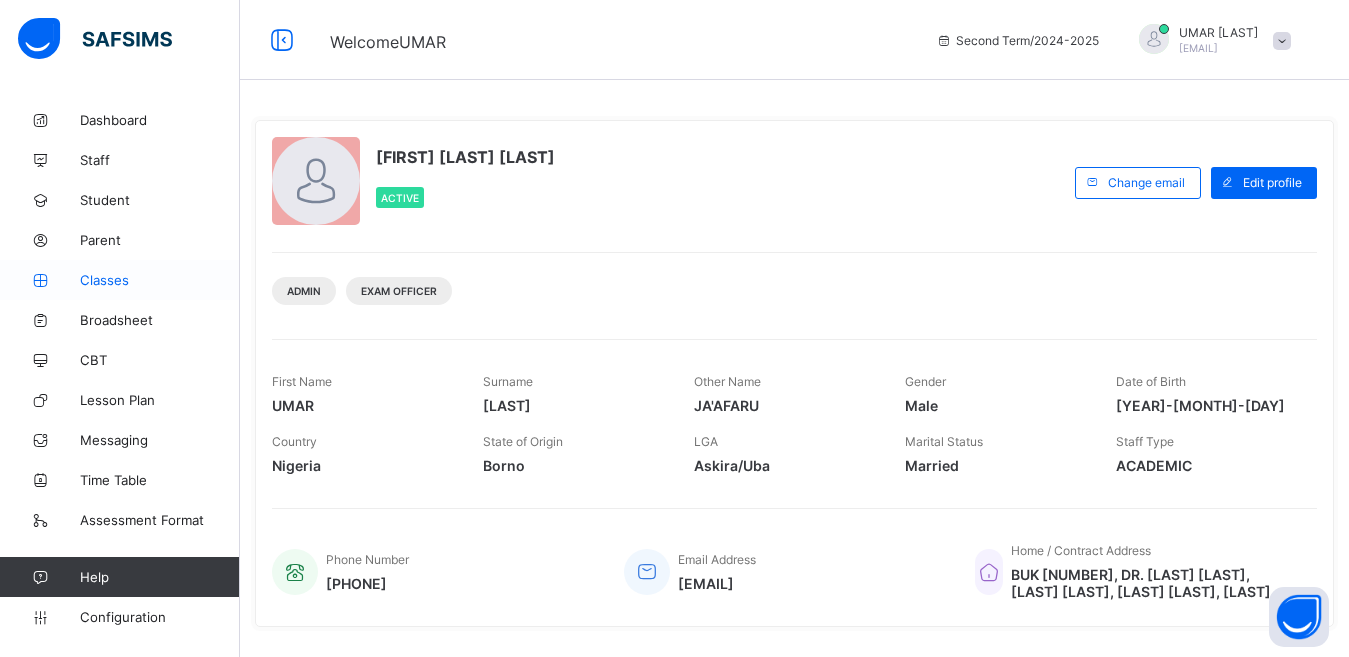 click on "Classes" at bounding box center [160, 280] 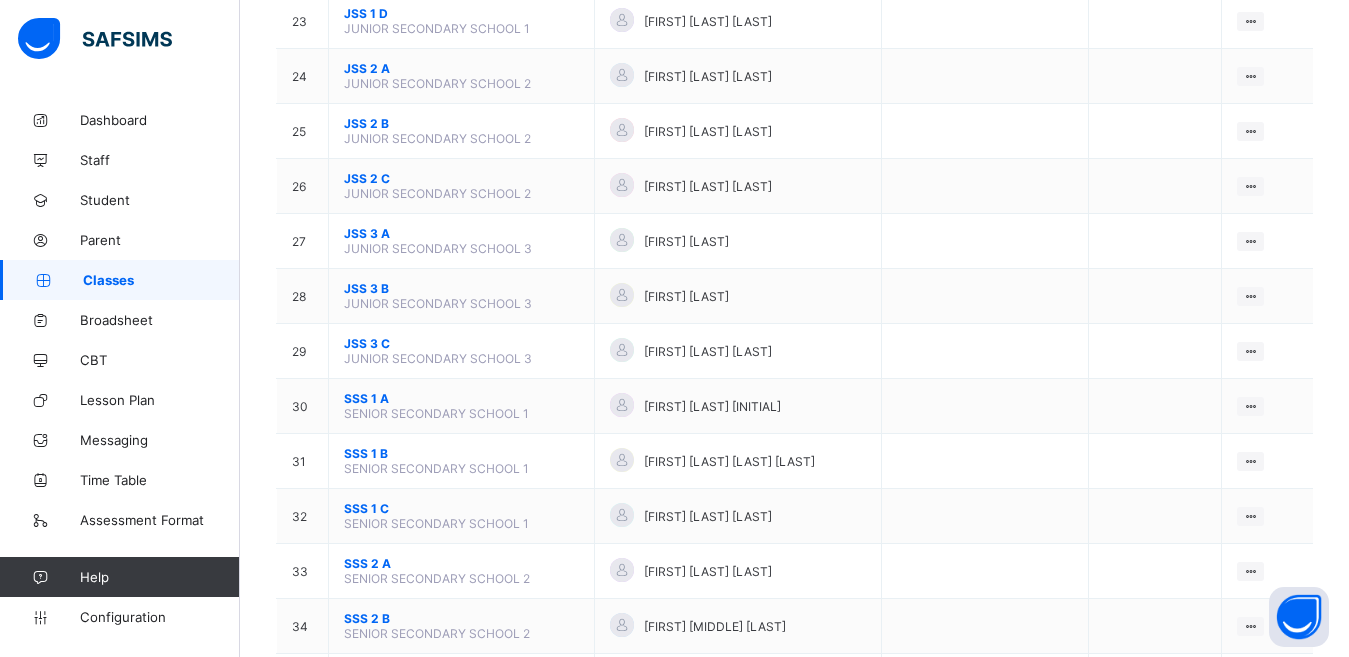 scroll, scrollTop: 1718, scrollLeft: 0, axis: vertical 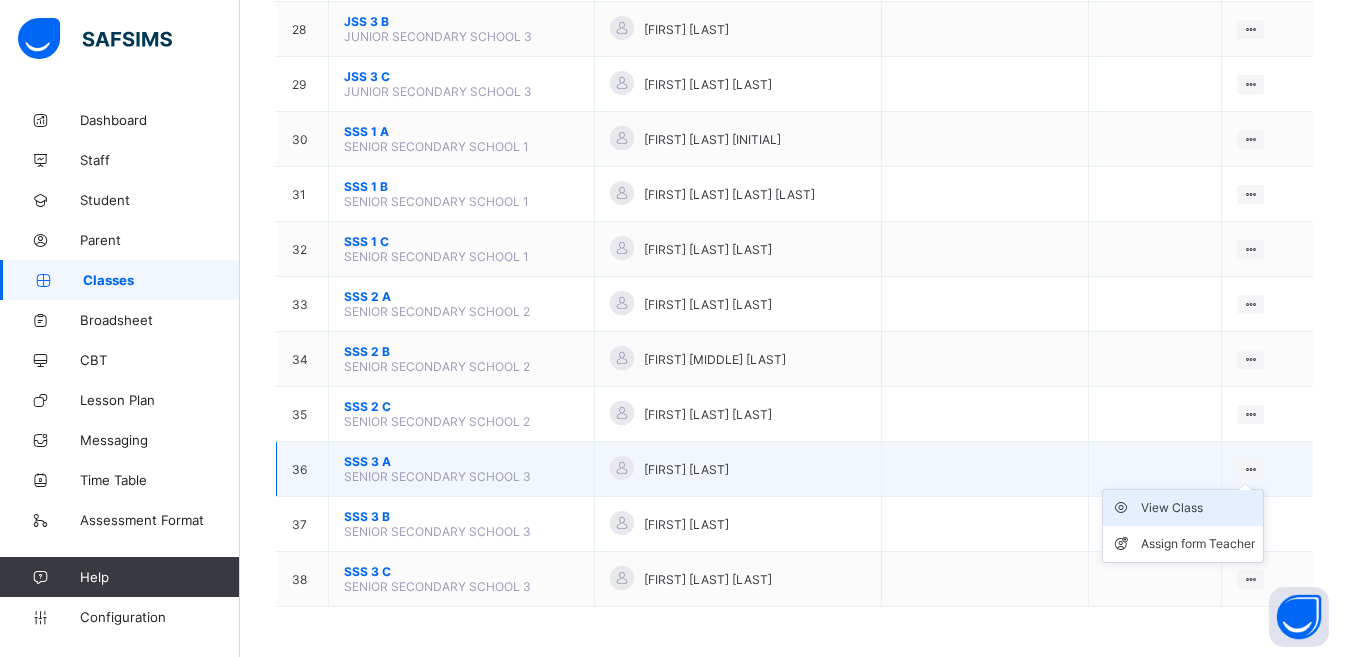click on "View Class" at bounding box center (1198, 508) 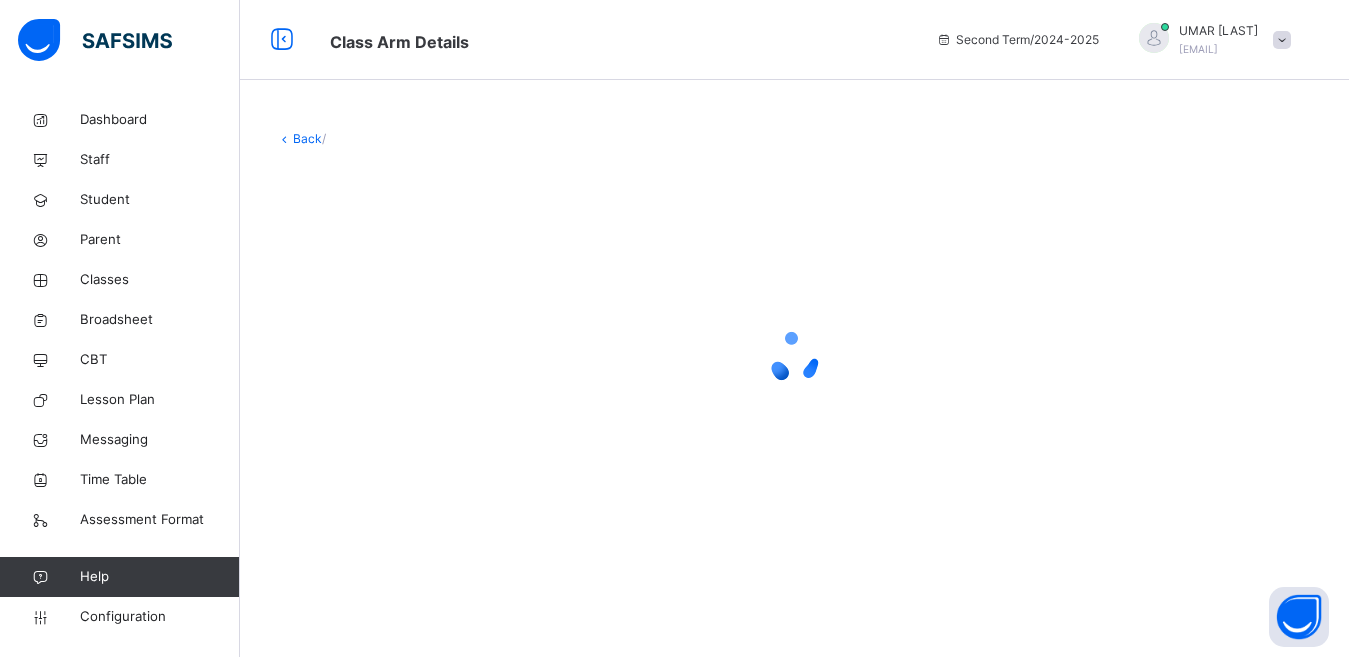 scroll, scrollTop: 0, scrollLeft: 0, axis: both 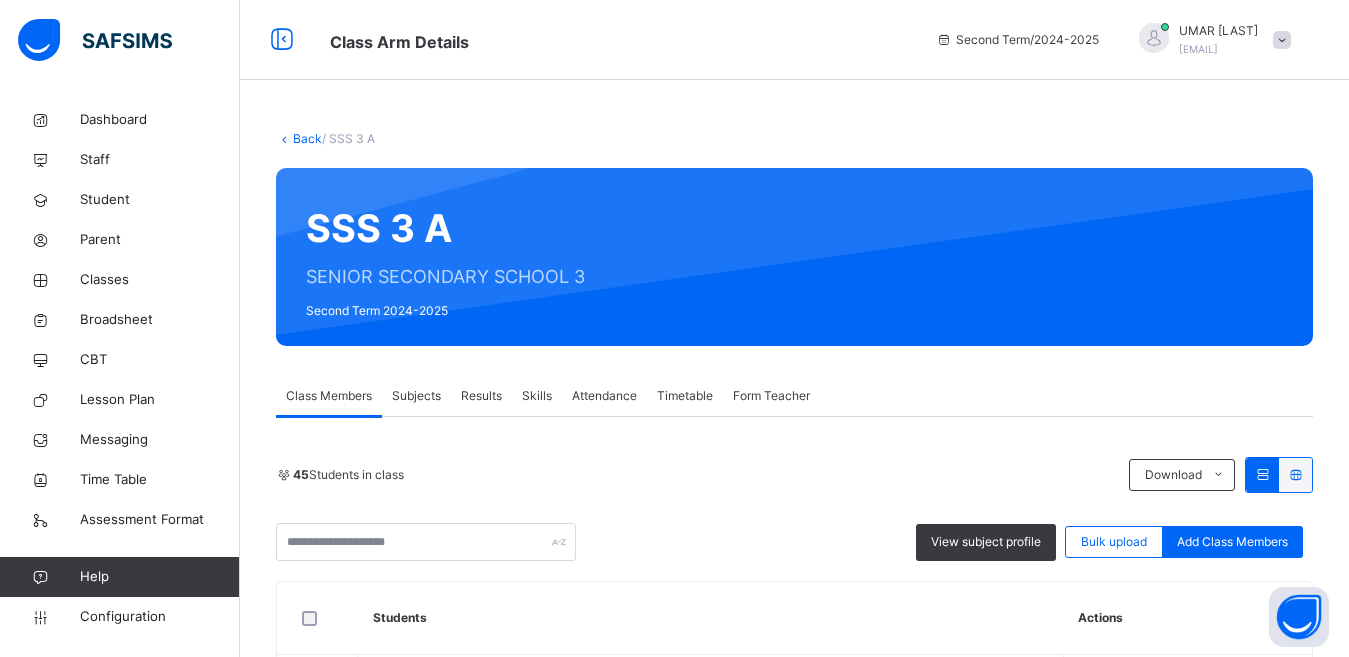 click on "Subjects" at bounding box center (416, 396) 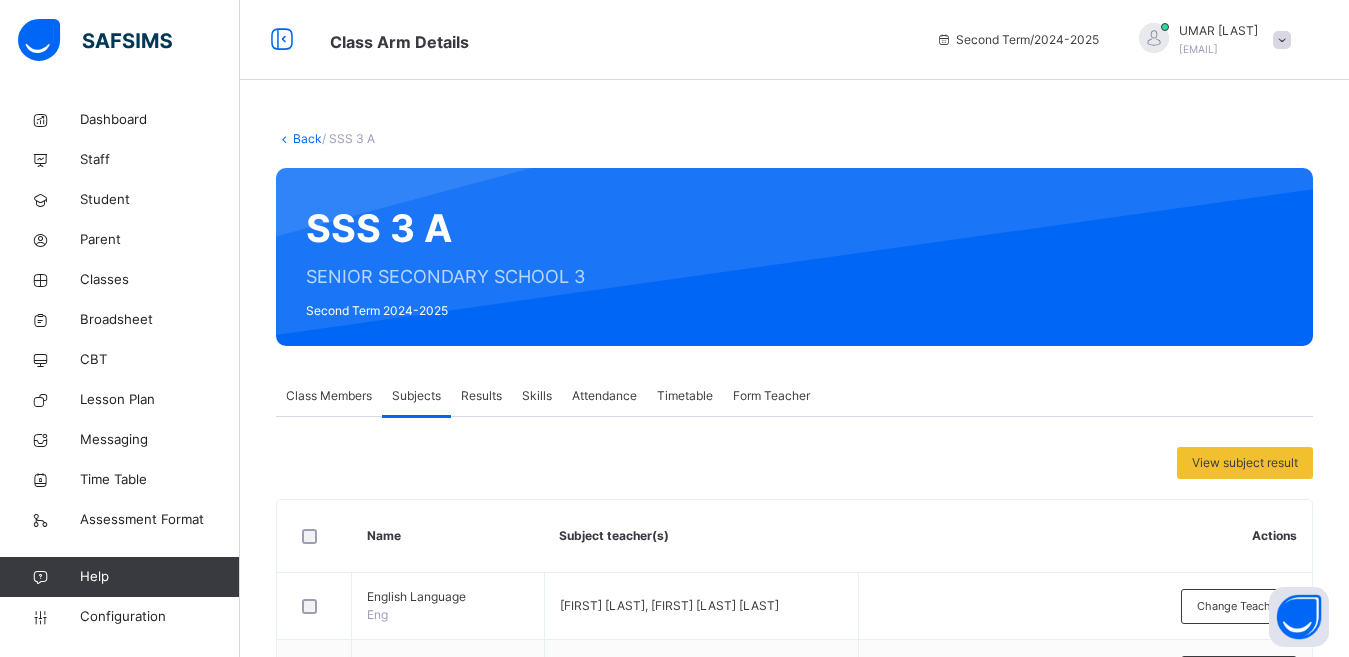 click on "Assess Students" at bounding box center [985, 2013] 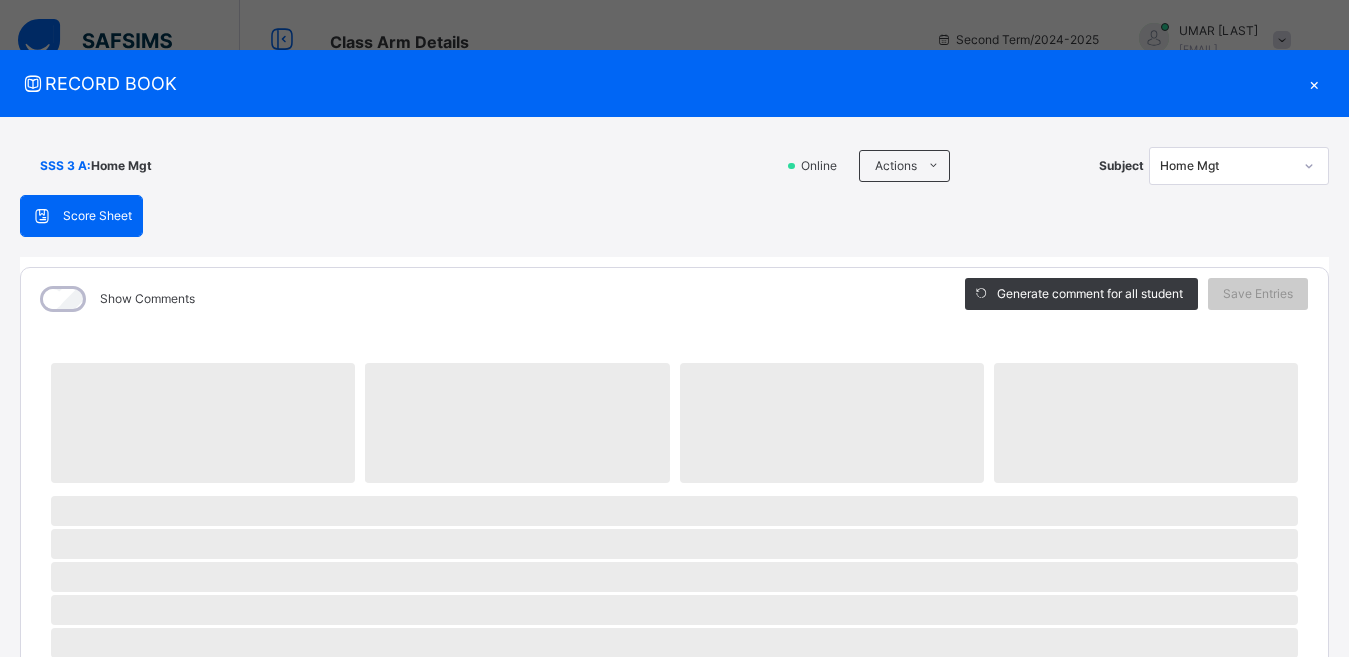 scroll, scrollTop: 1440, scrollLeft: 0, axis: vertical 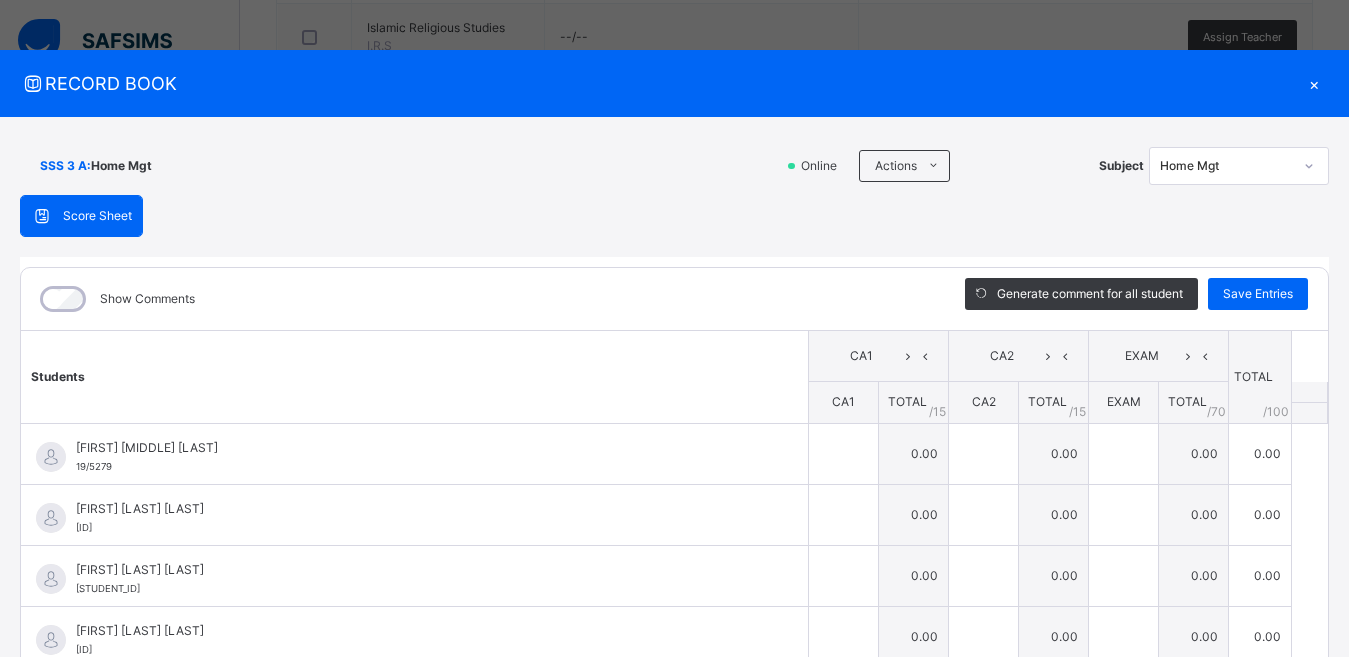 click on "0.00" at bounding box center (1054, 575) 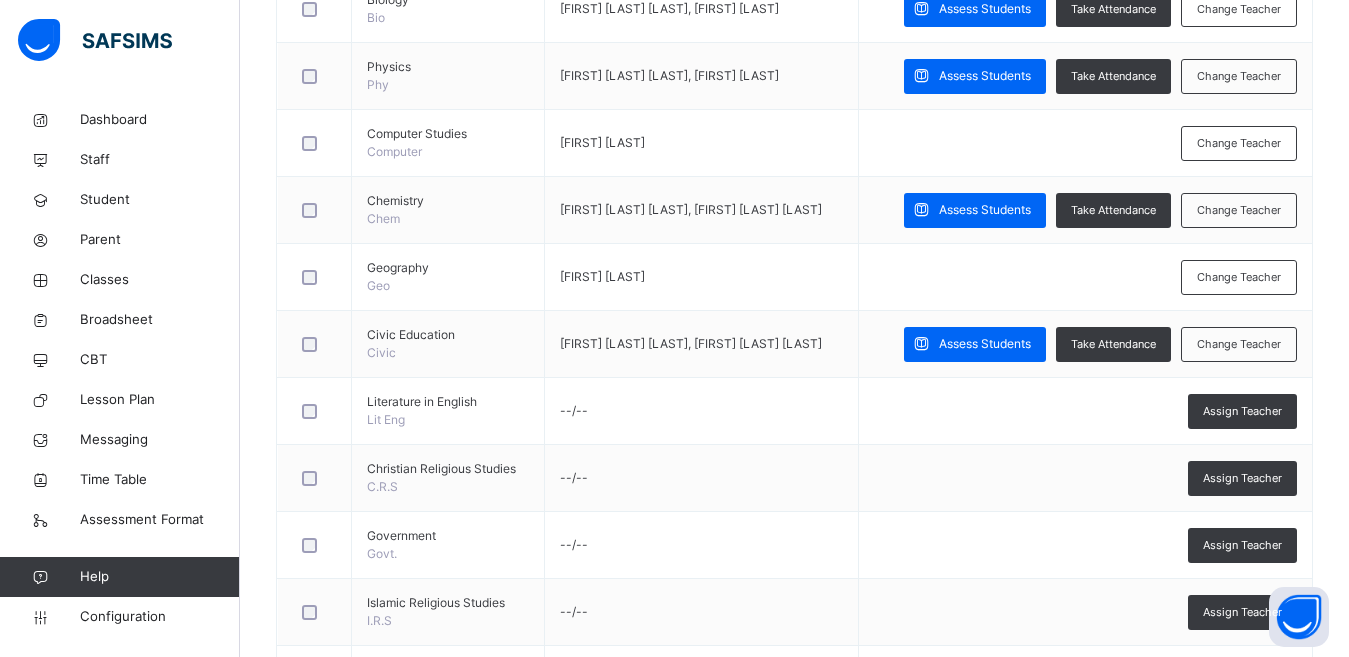 scroll, scrollTop: 290, scrollLeft: 0, axis: vertical 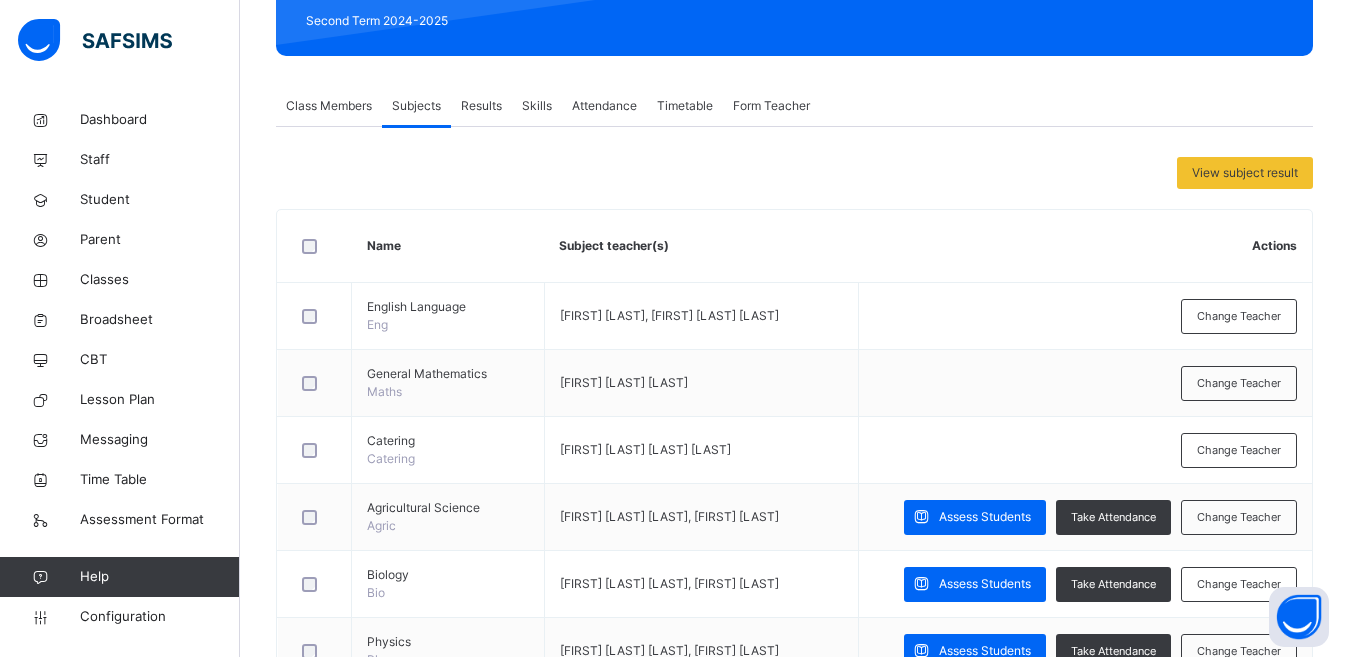 click on "Class Members" at bounding box center (329, 106) 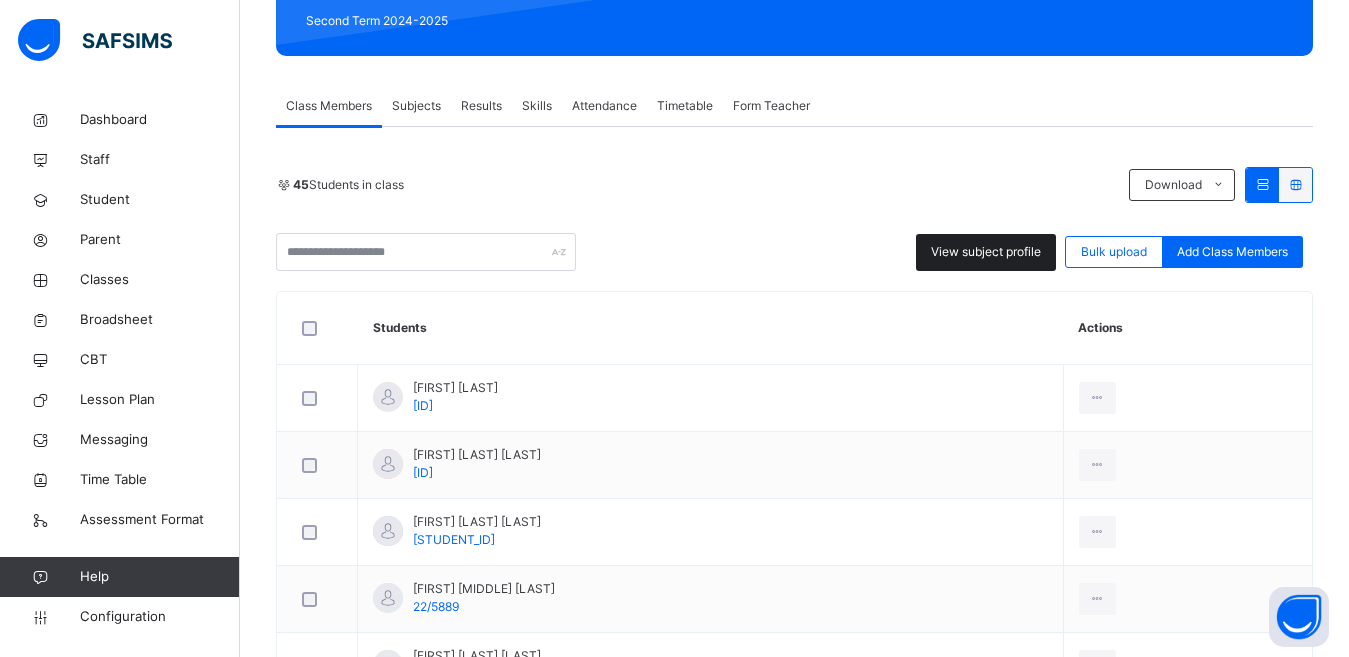 click on "View subject profile" at bounding box center (986, 252) 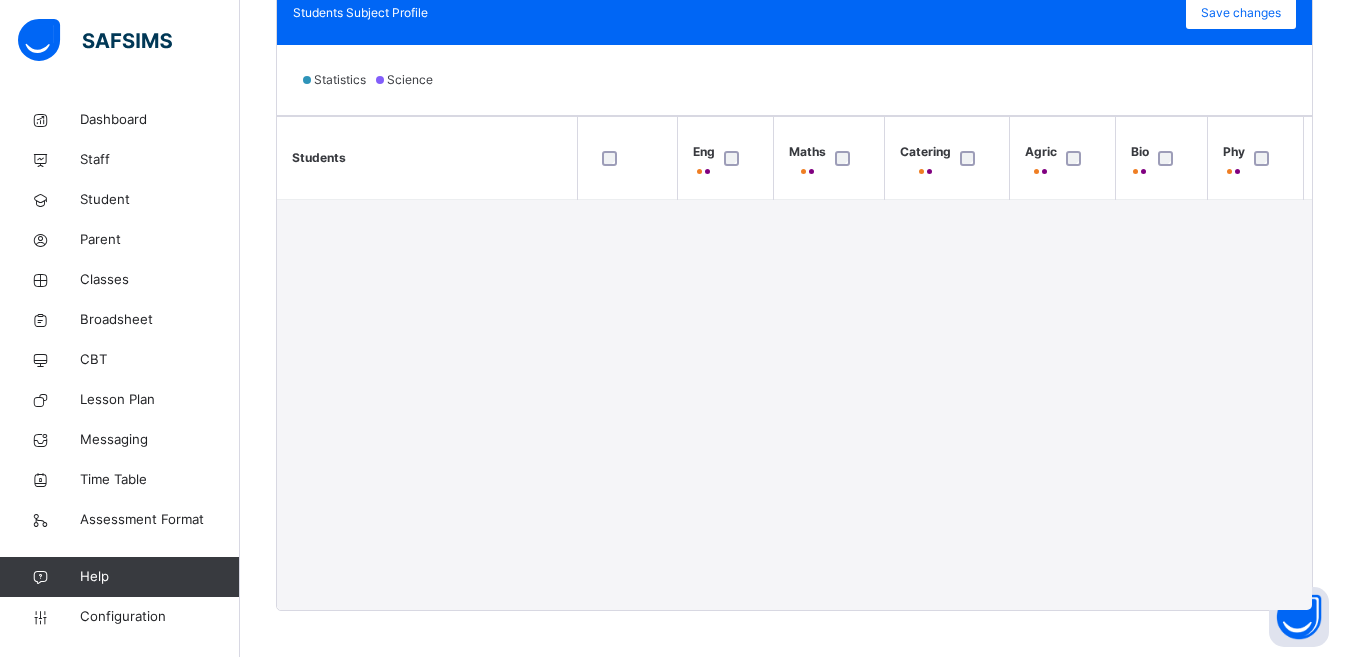 scroll, scrollTop: 626, scrollLeft: 0, axis: vertical 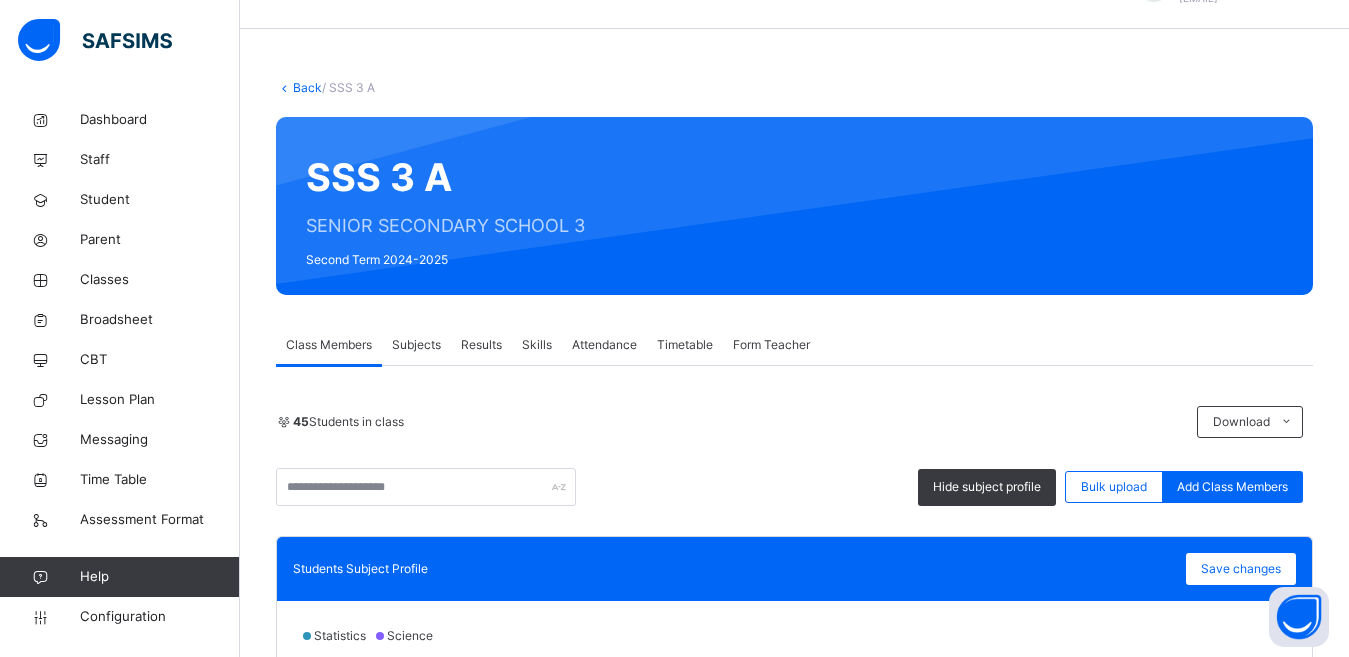 click on "Subjects" at bounding box center [416, 345] 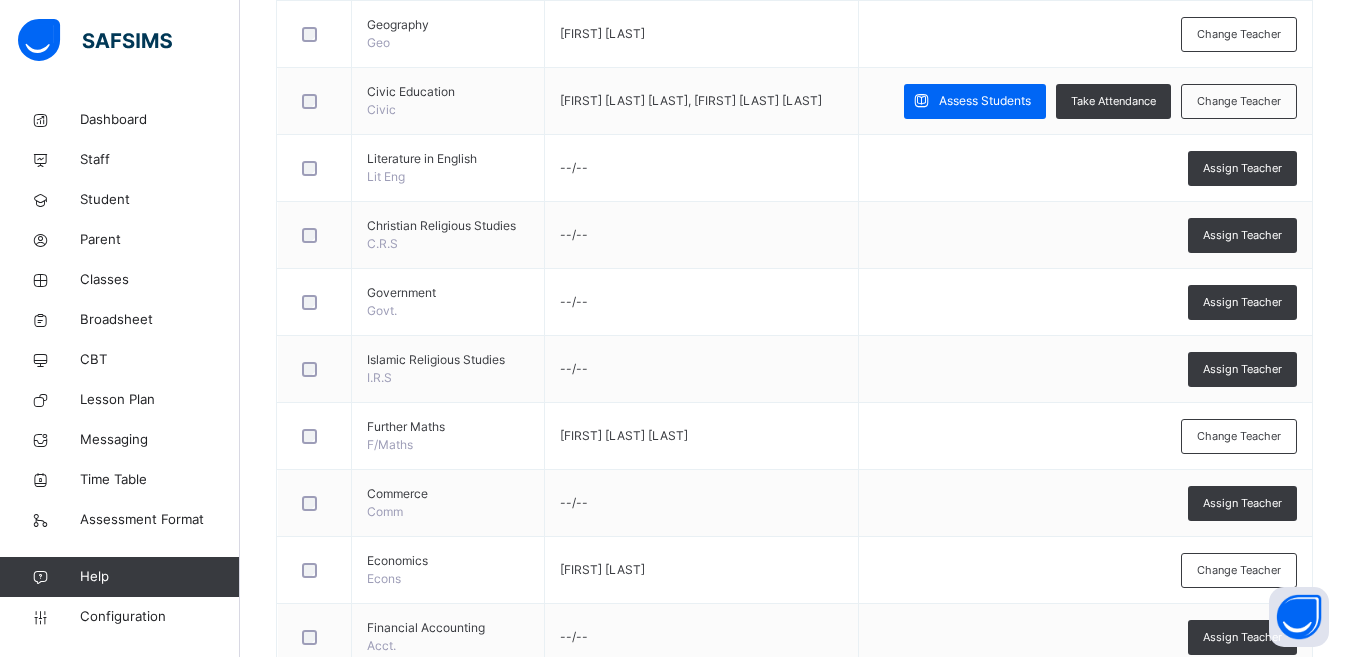 scroll, scrollTop: 1440, scrollLeft: 0, axis: vertical 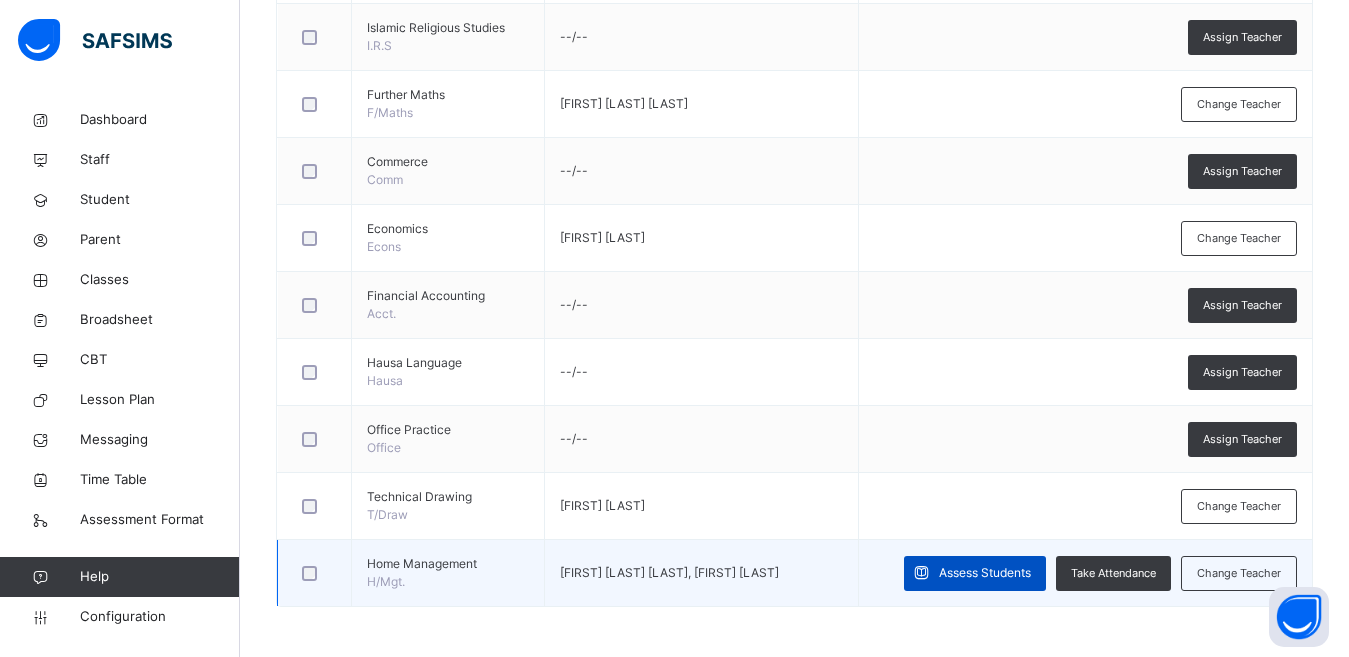 click on "Assess Students" at bounding box center [985, 573] 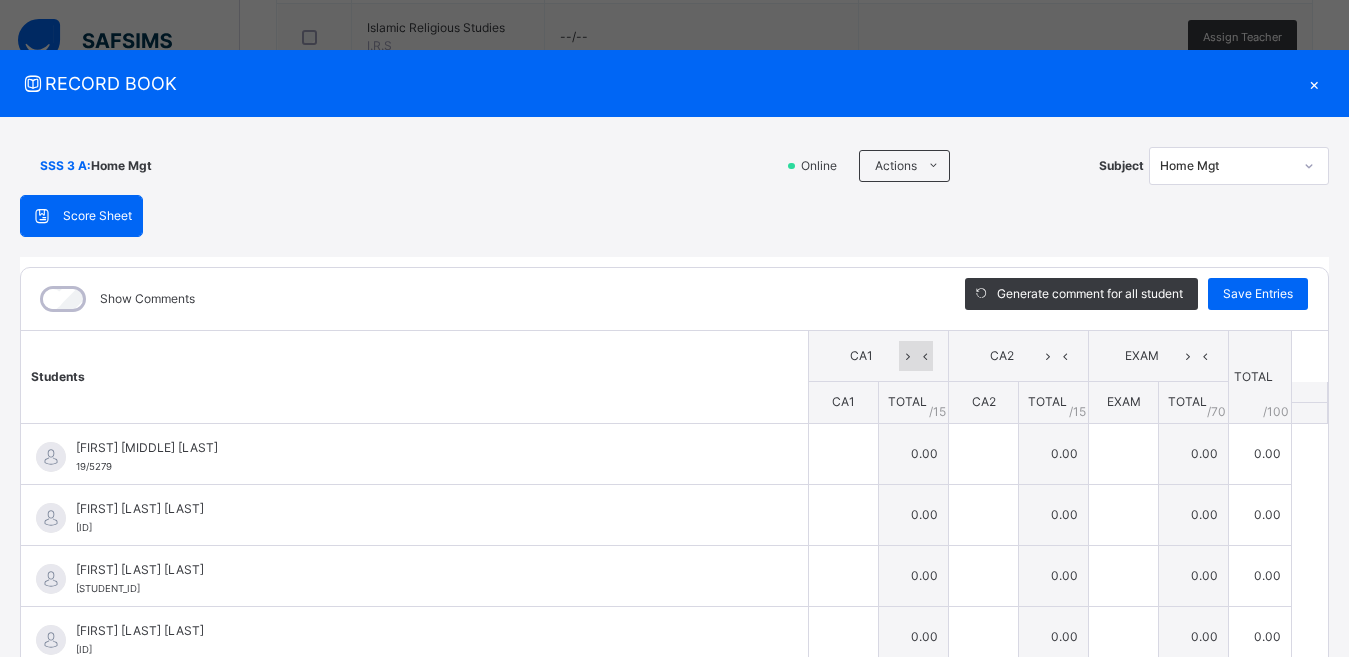 click at bounding box center [907, 356] 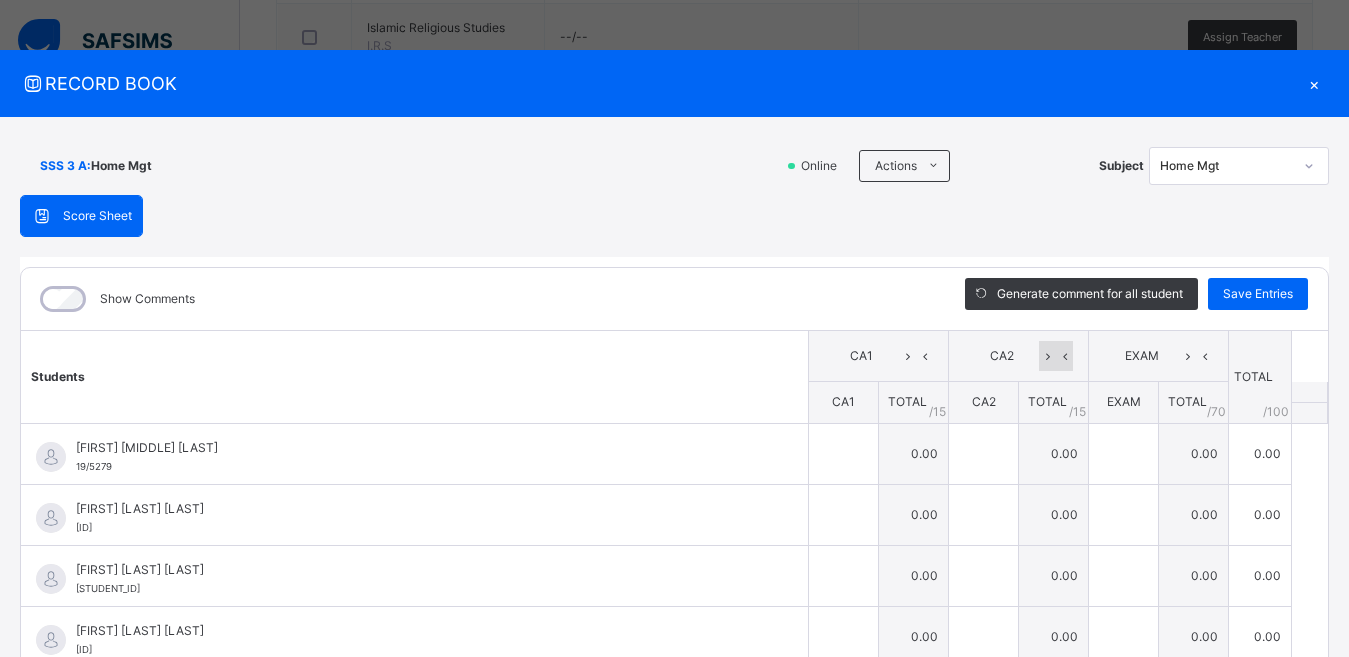 click at bounding box center (1047, 356) 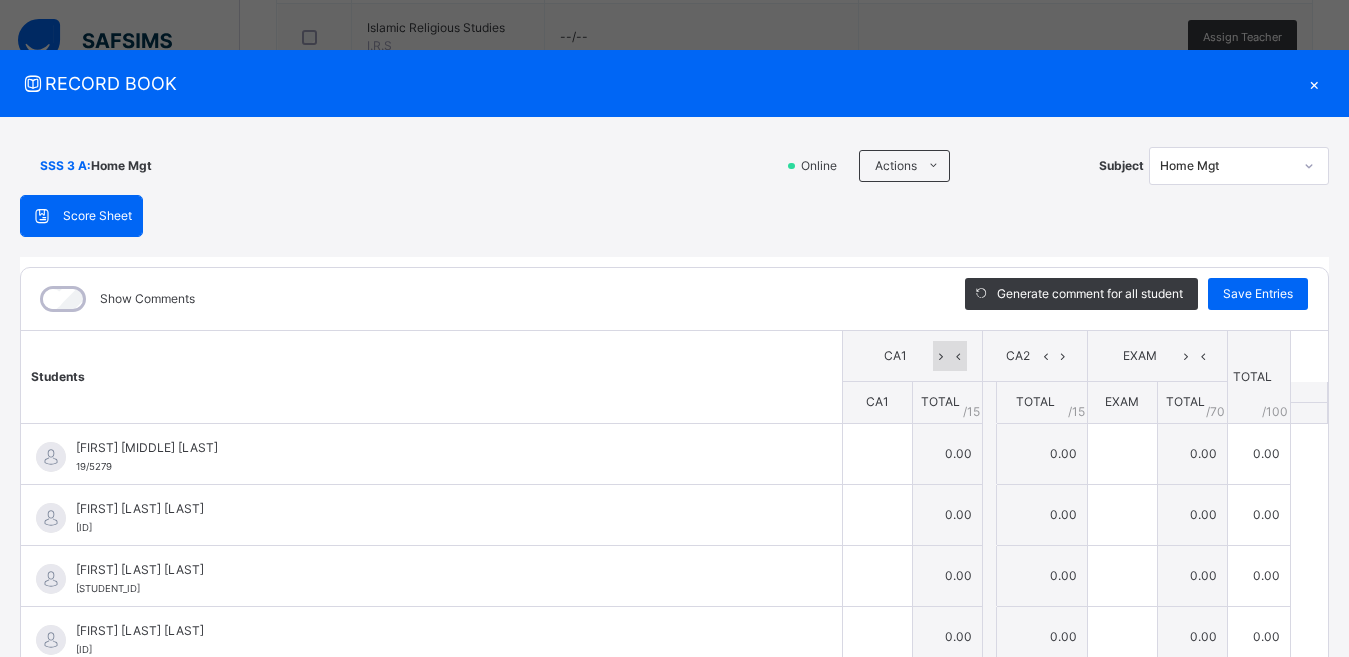 click at bounding box center [958, 356] 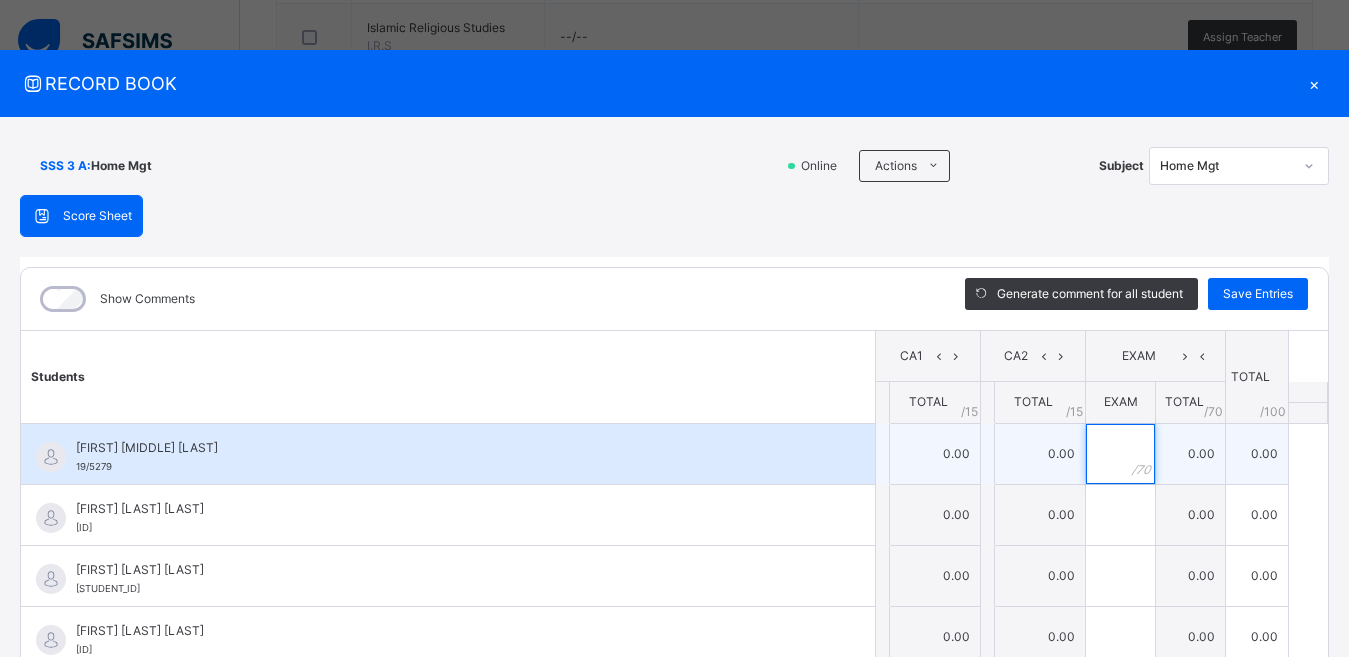 click at bounding box center [1120, 454] 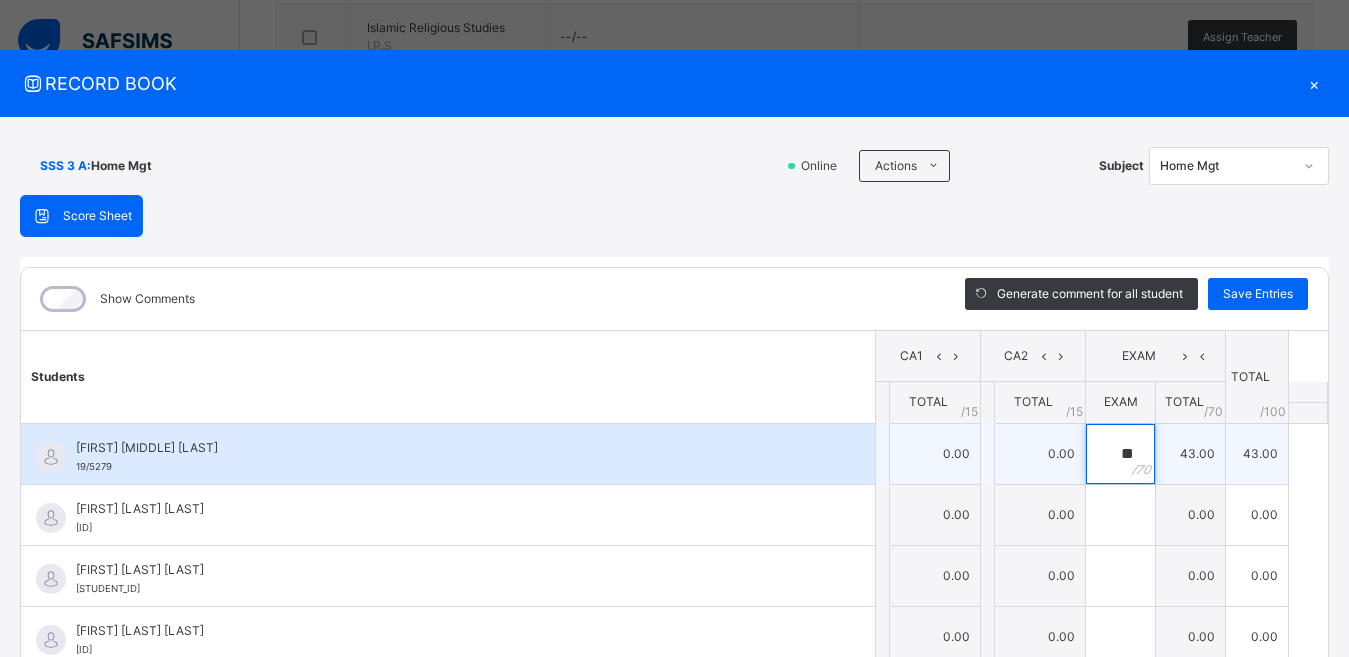 type on "**" 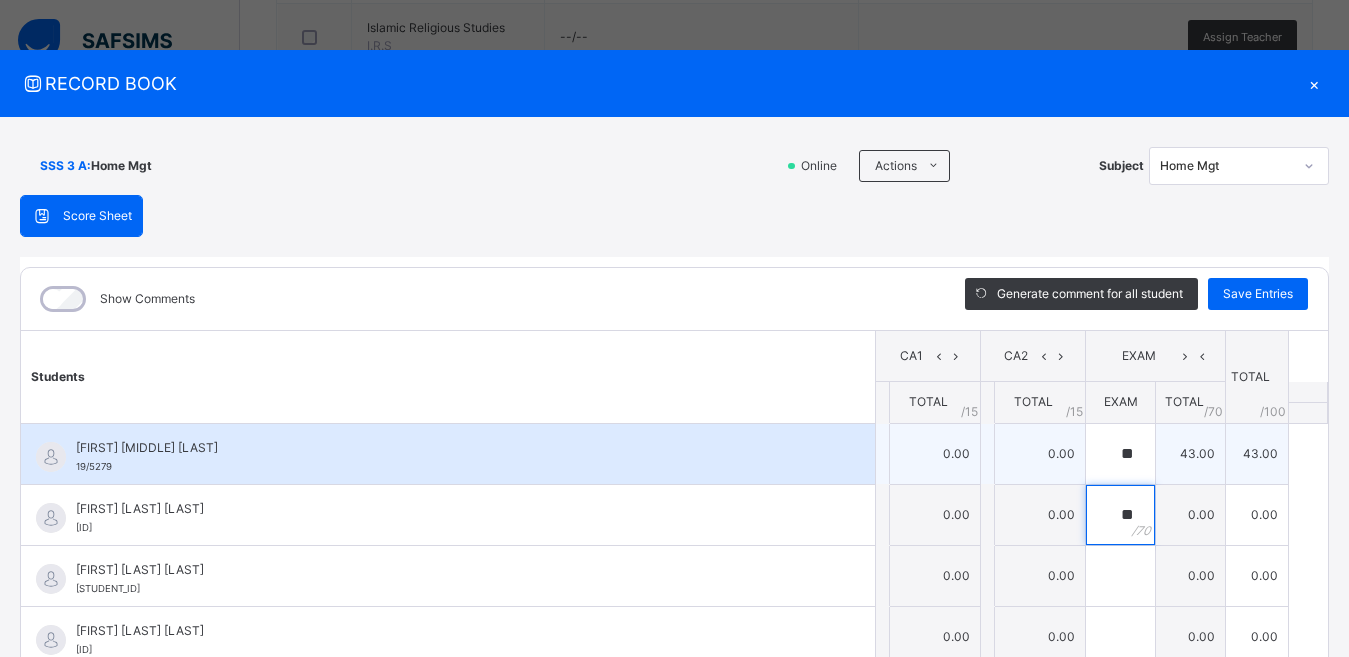 type on "**" 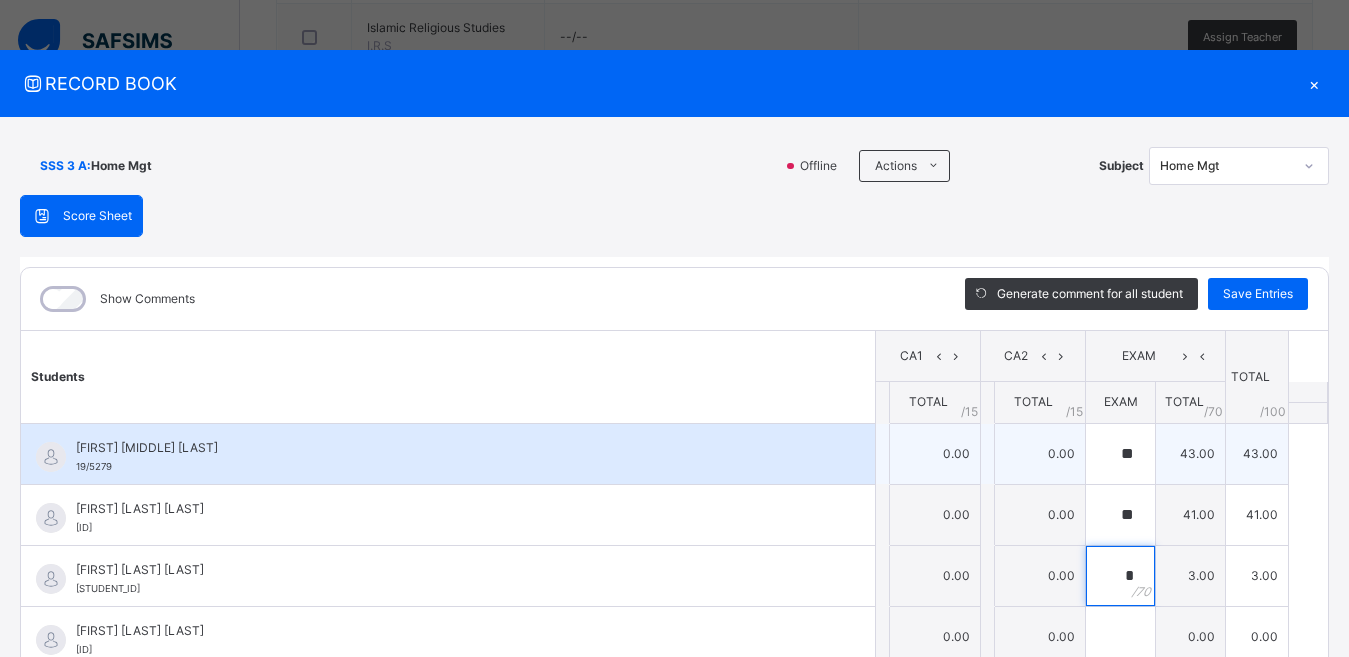 type on "**" 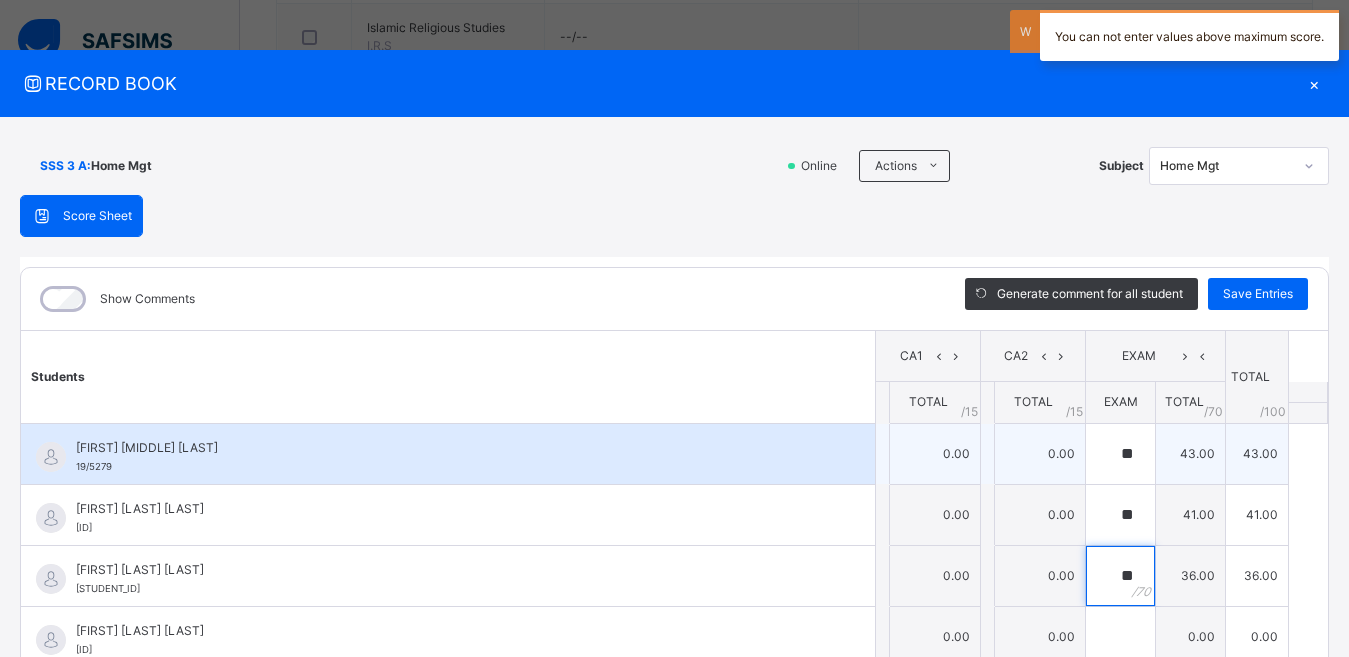 type on "**" 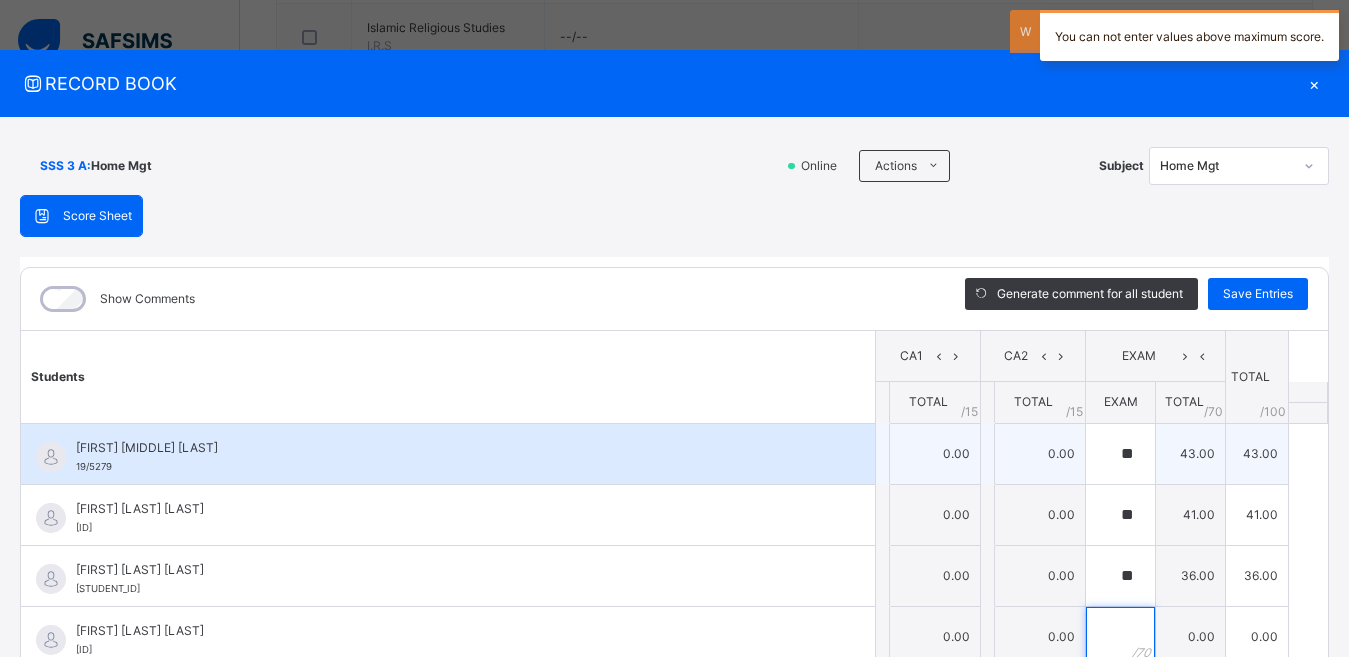 scroll, scrollTop: 10, scrollLeft: 0, axis: vertical 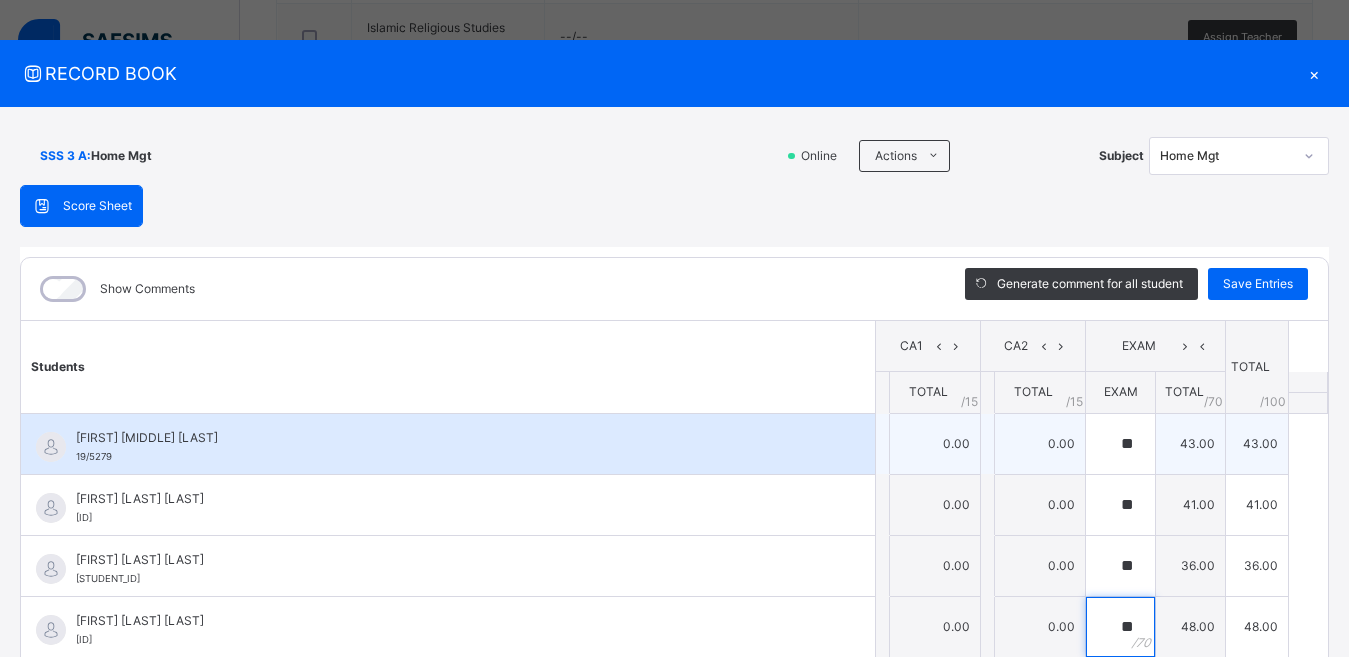 type on "**" 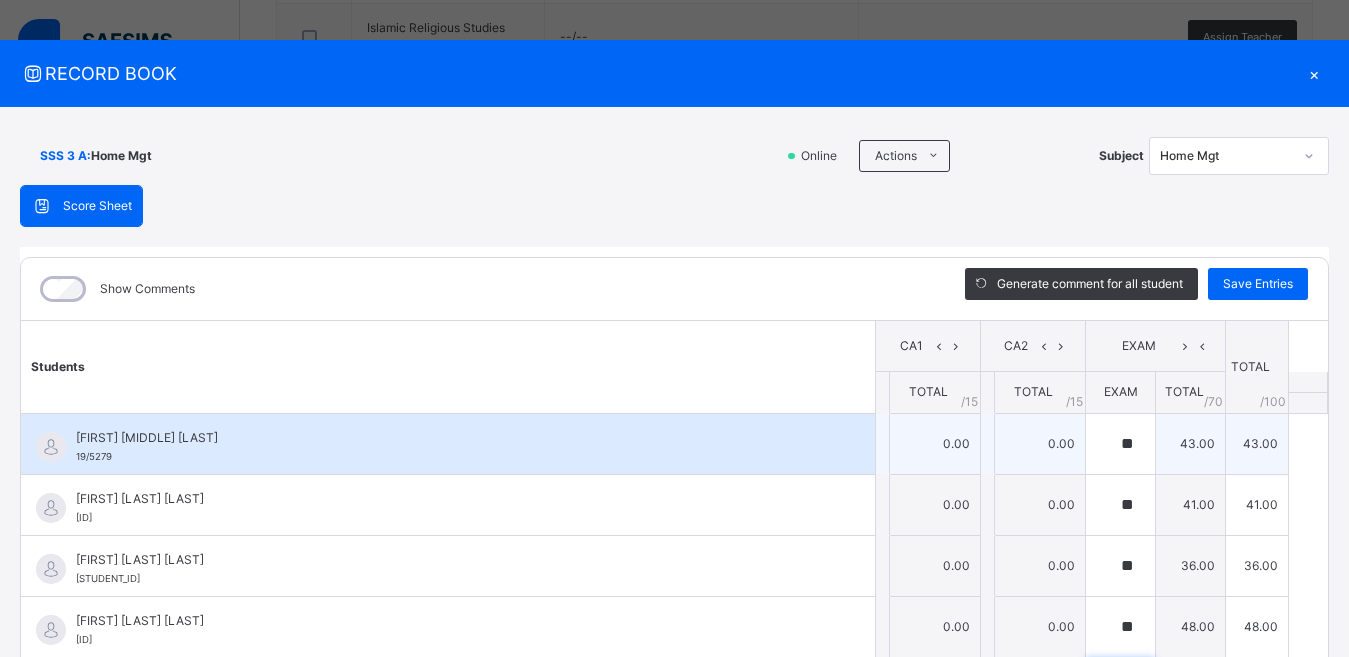 scroll, scrollTop: 254, scrollLeft: 0, axis: vertical 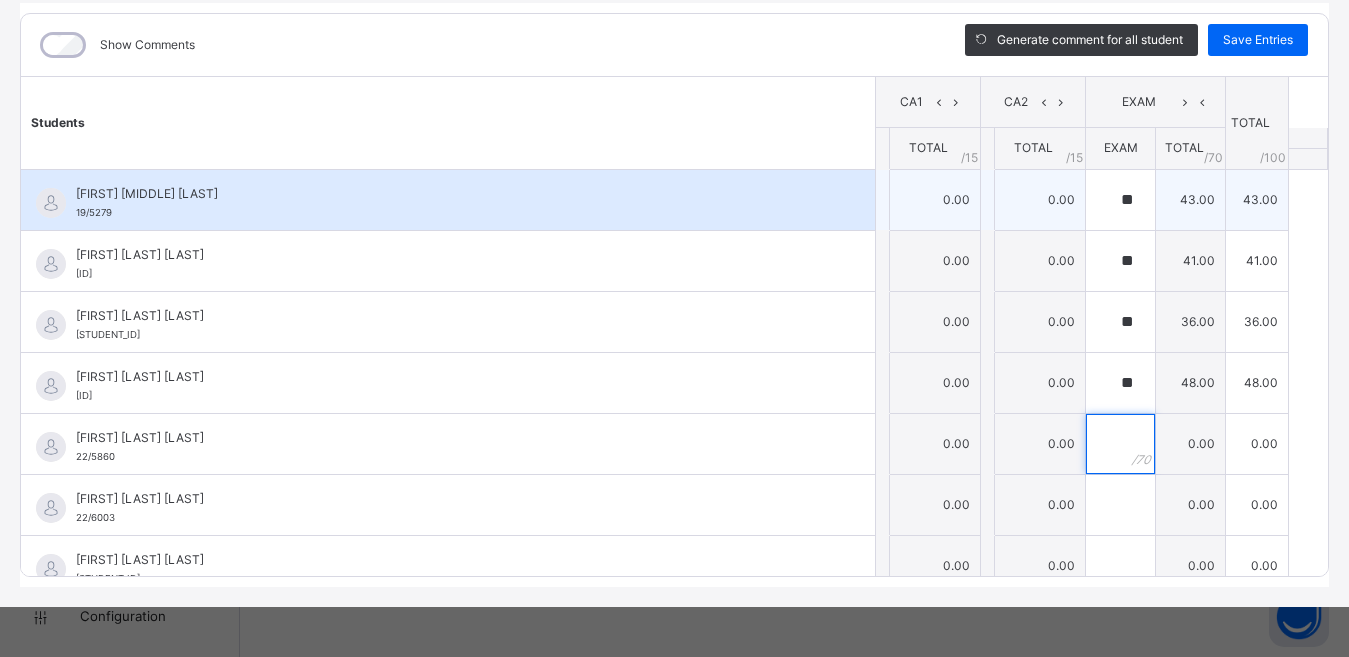click at bounding box center [1120, 444] 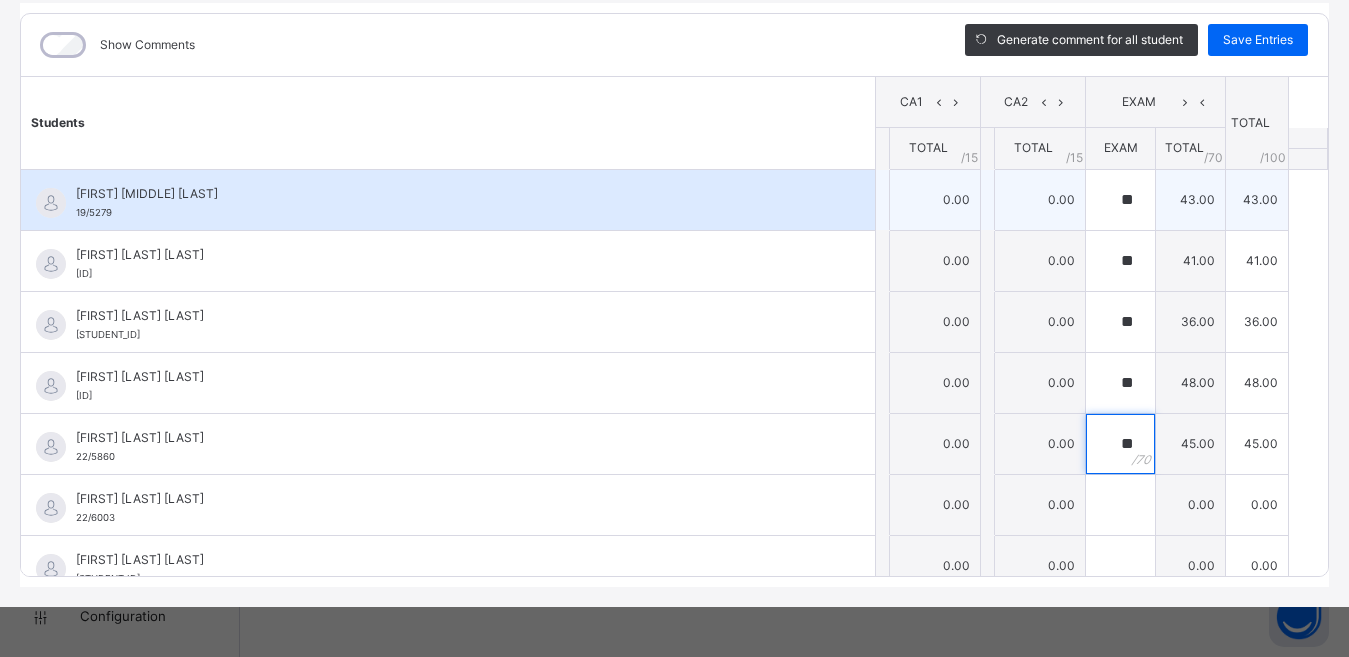 type on "**" 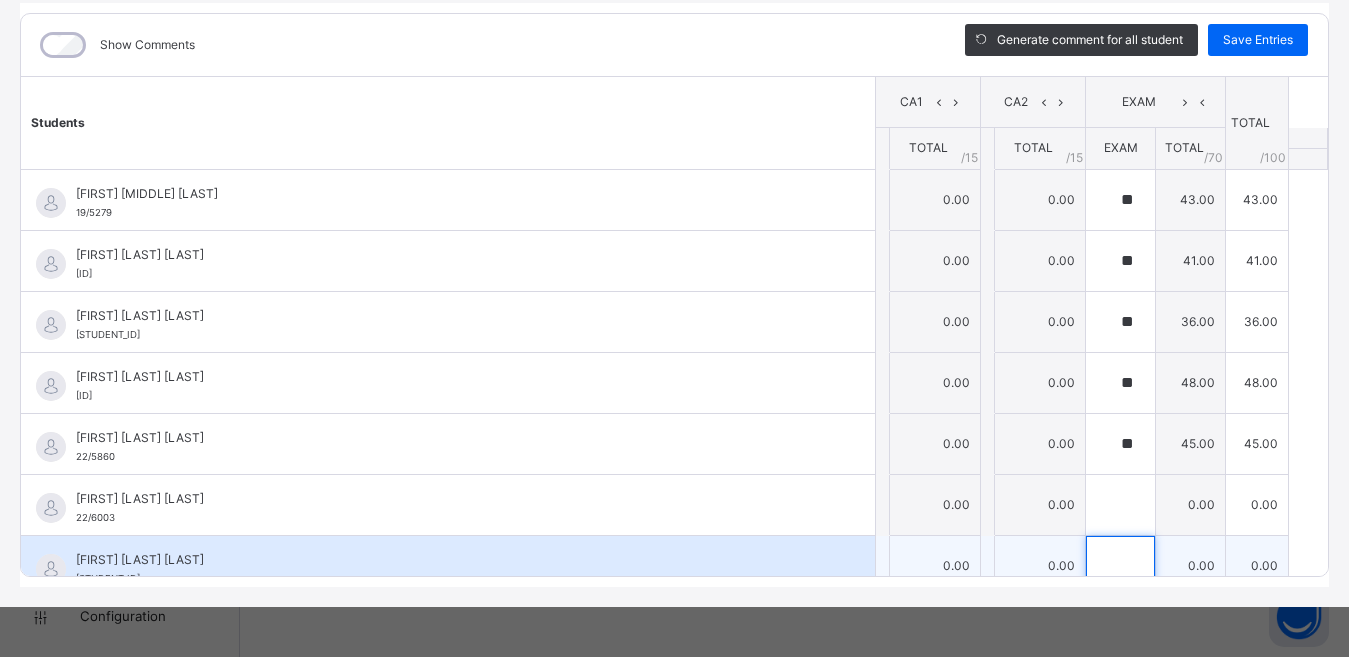 click at bounding box center [1120, 566] 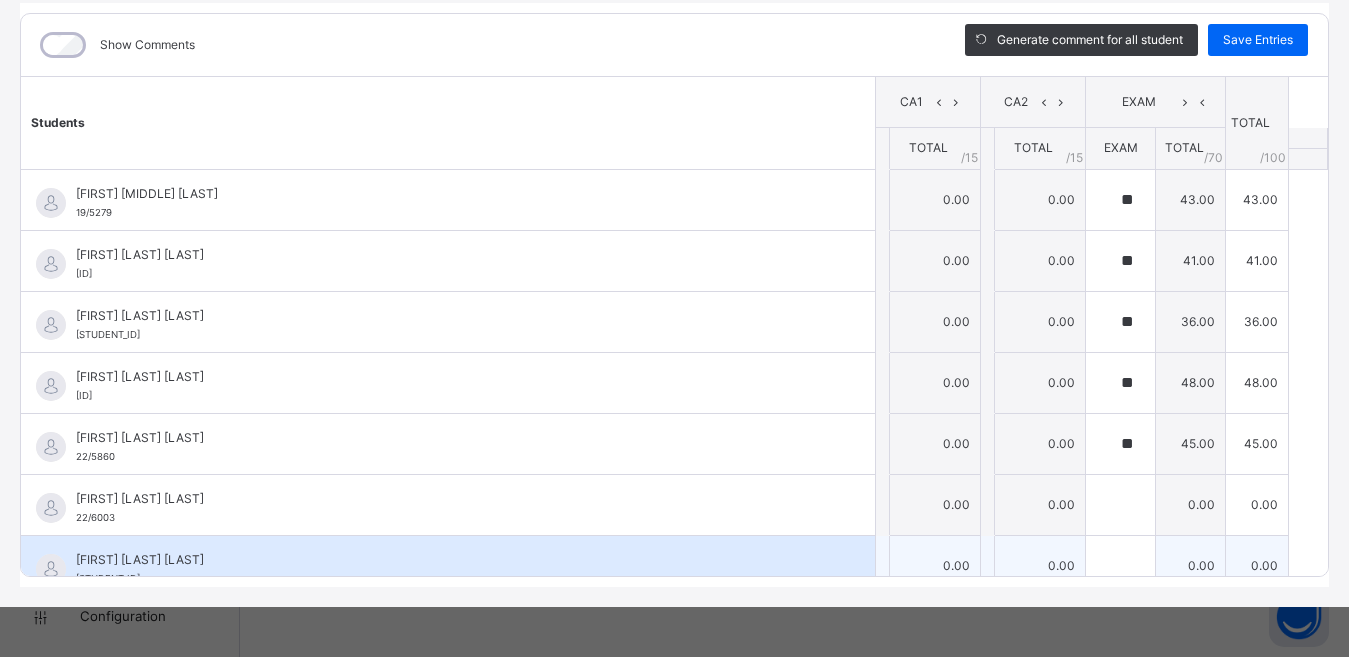 scroll, scrollTop: 301, scrollLeft: 0, axis: vertical 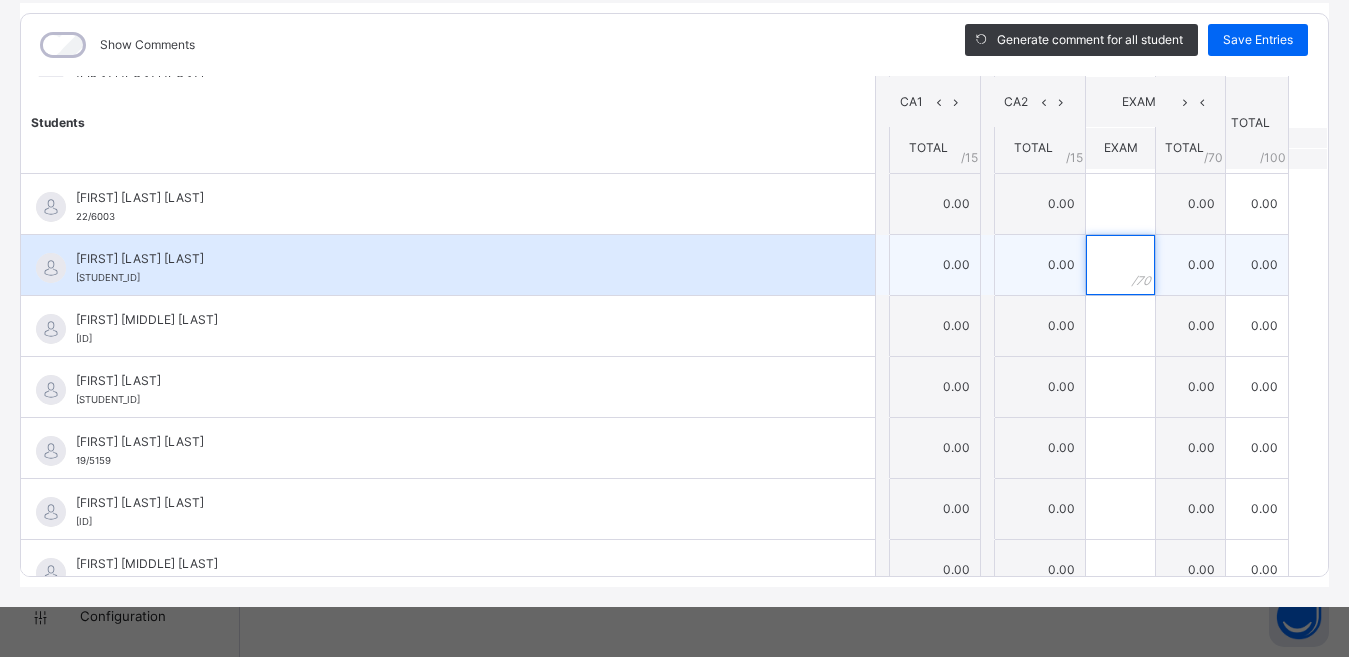 click at bounding box center [1120, 265] 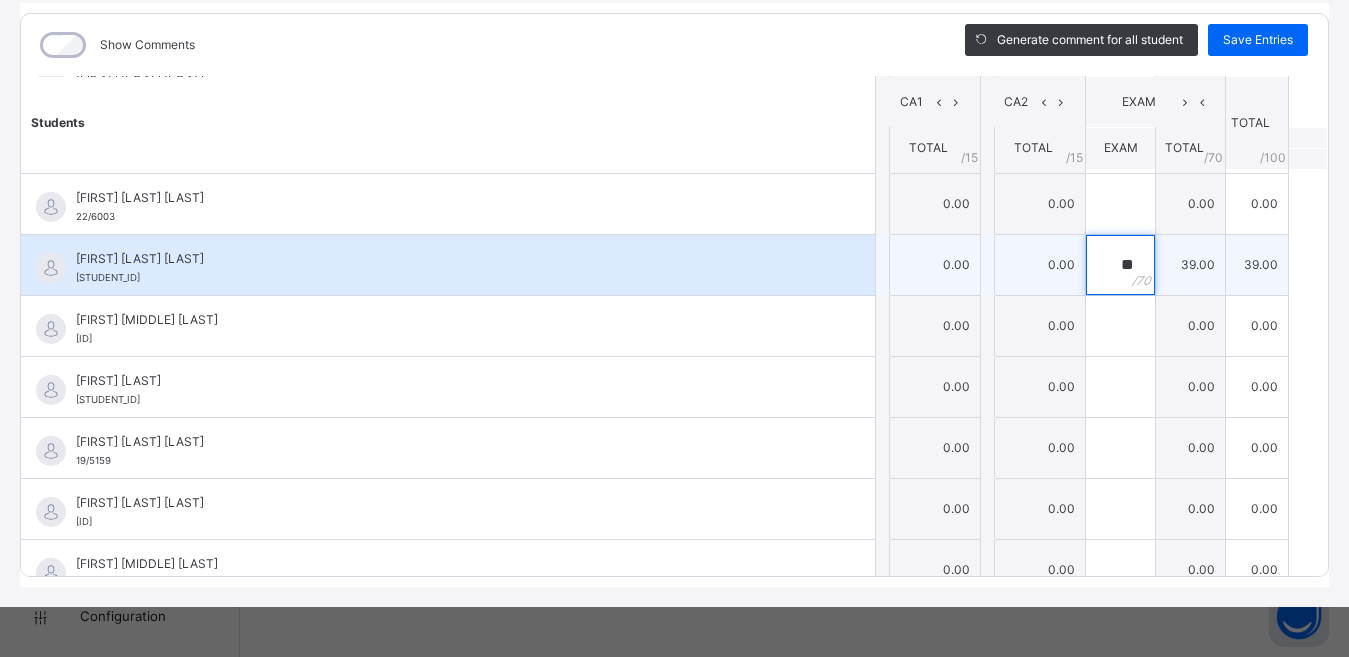 type on "**" 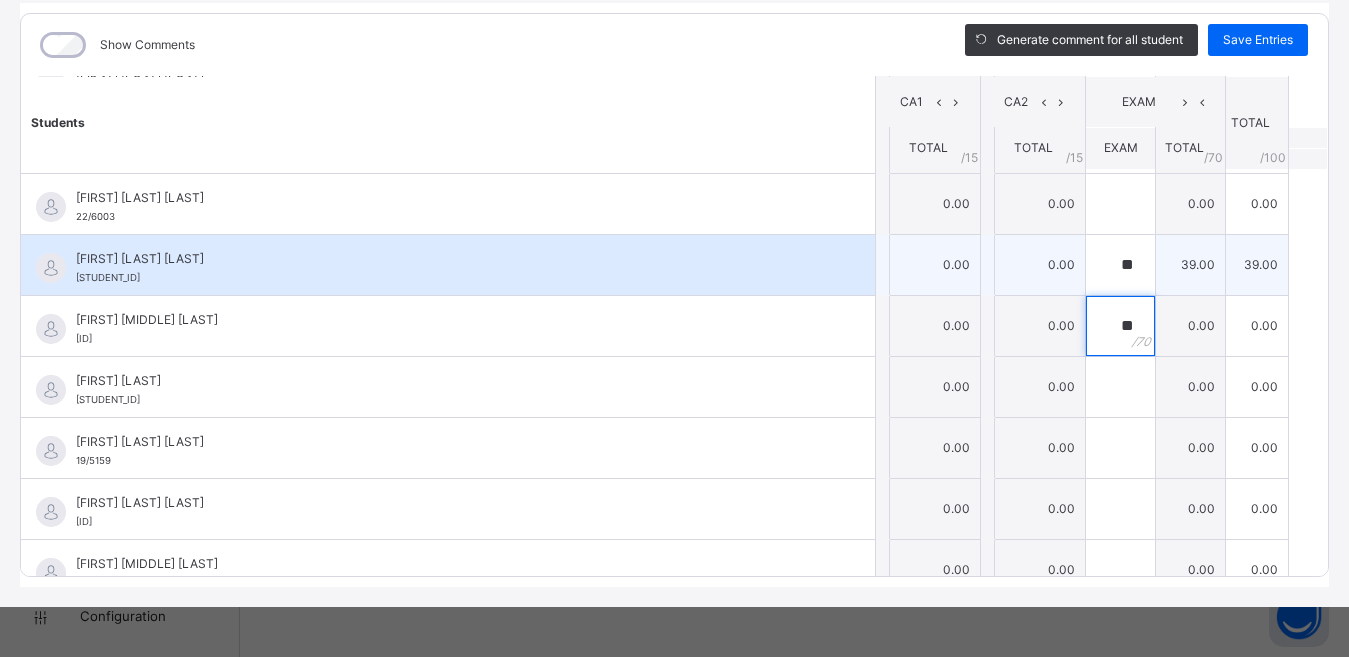 type on "**" 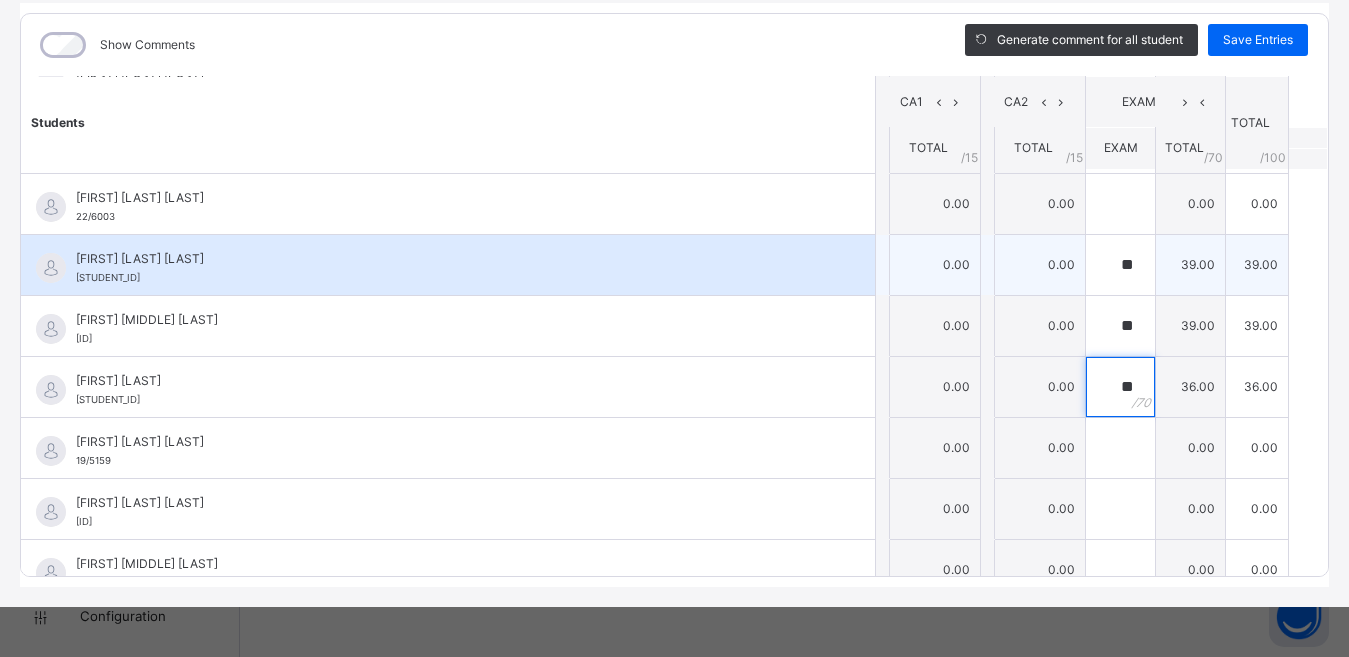 type on "**" 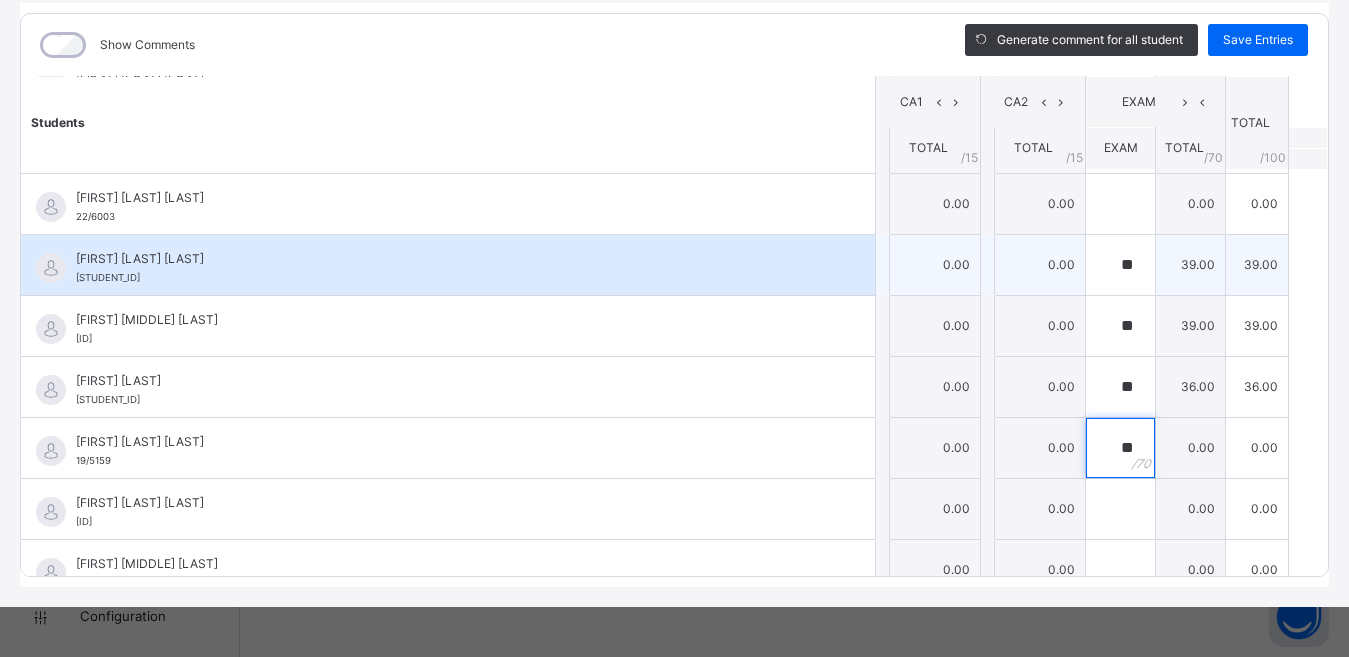 type on "**" 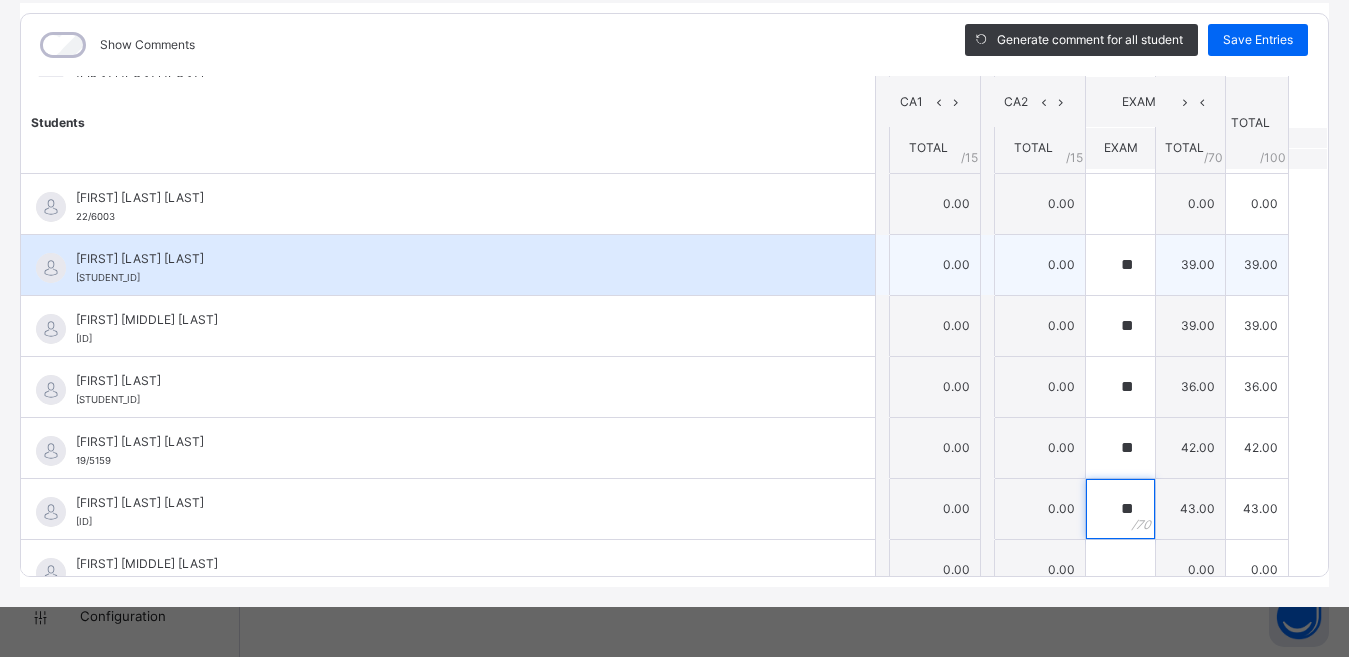 type on "**" 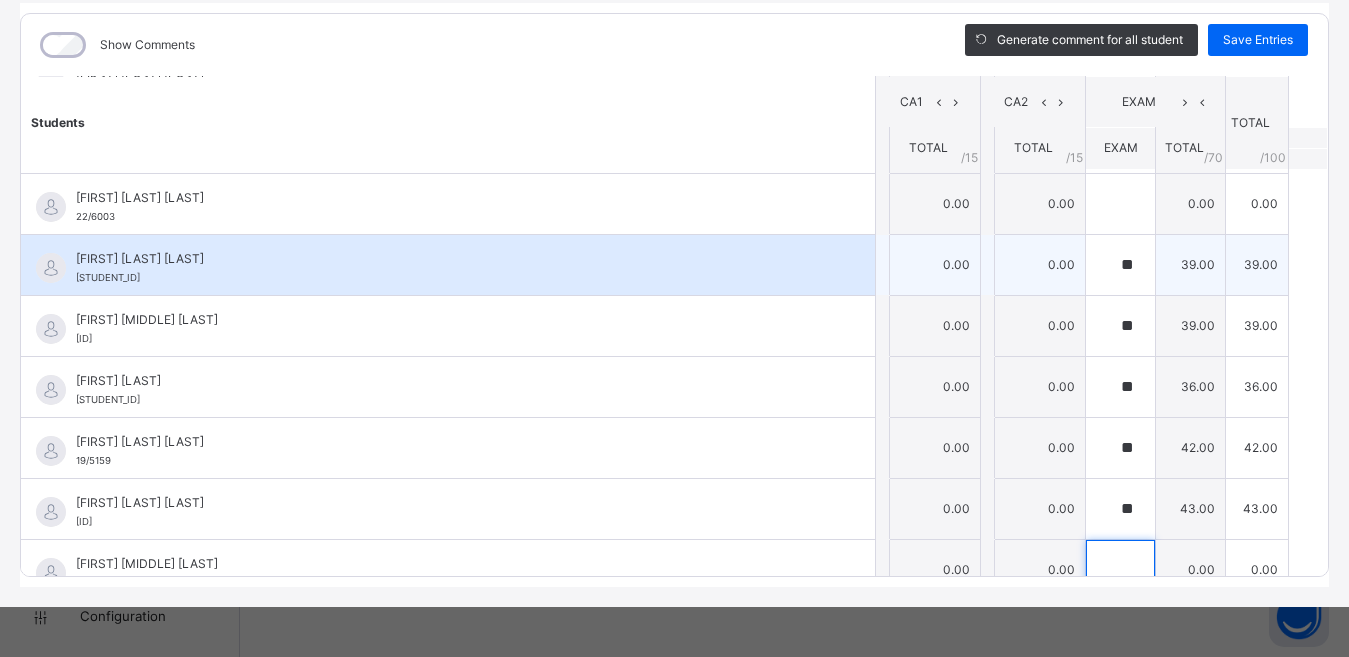 scroll, scrollTop: 325, scrollLeft: 0, axis: vertical 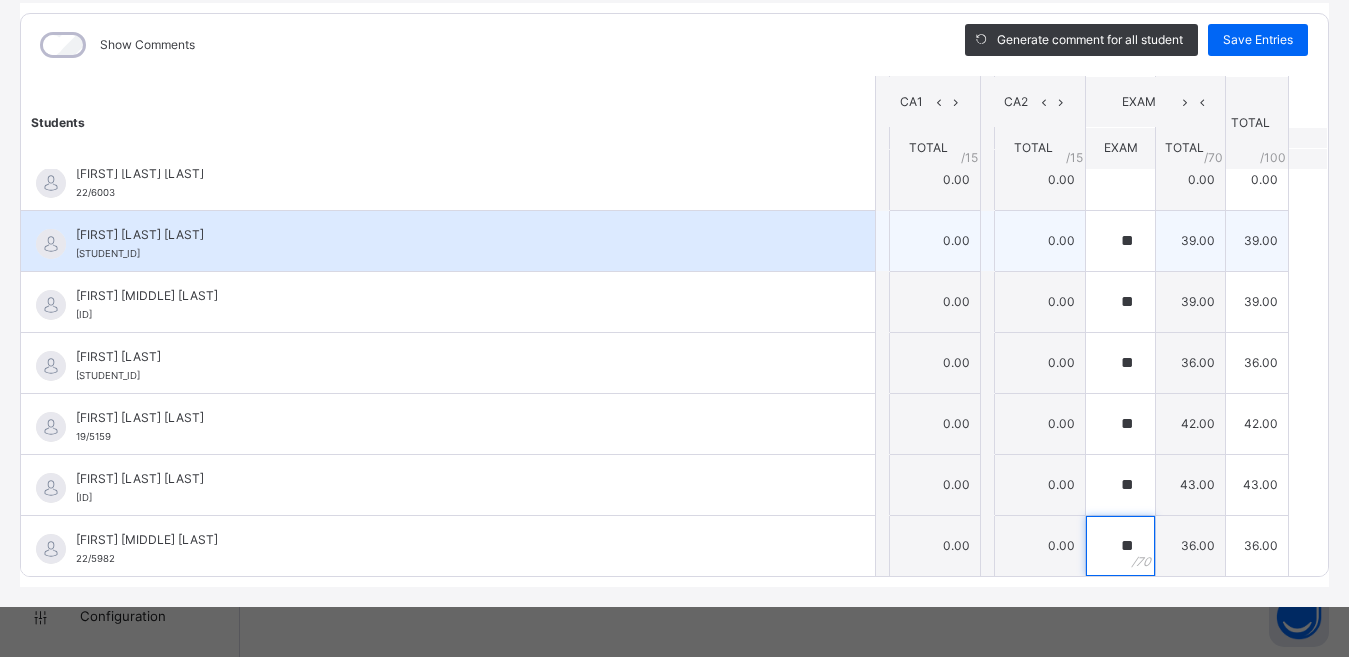 type on "**" 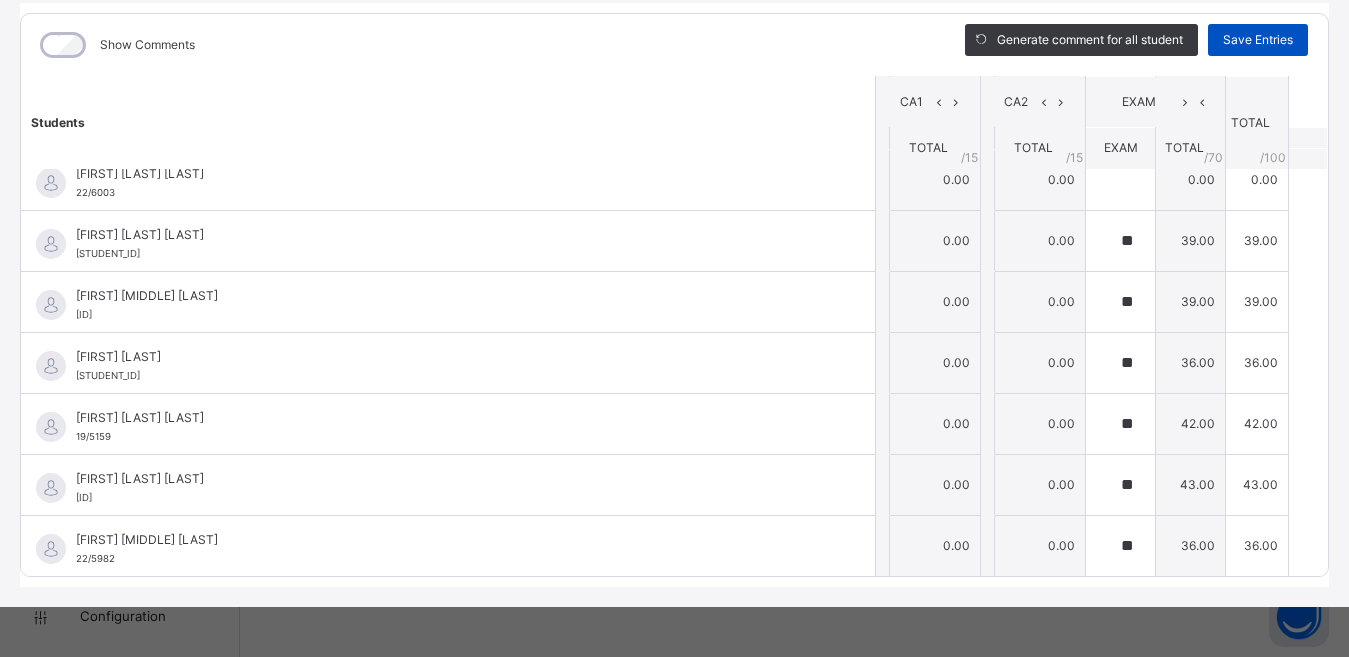 click on "Save Entries" at bounding box center [1258, 40] 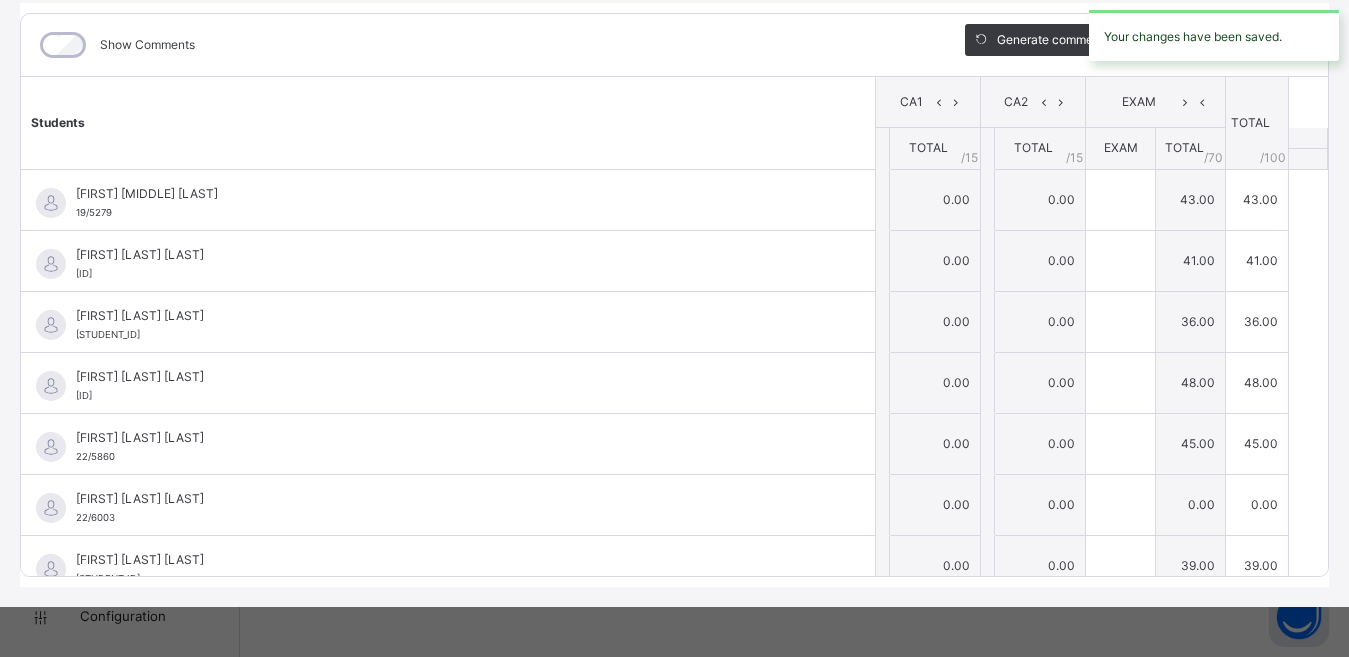 type on "**" 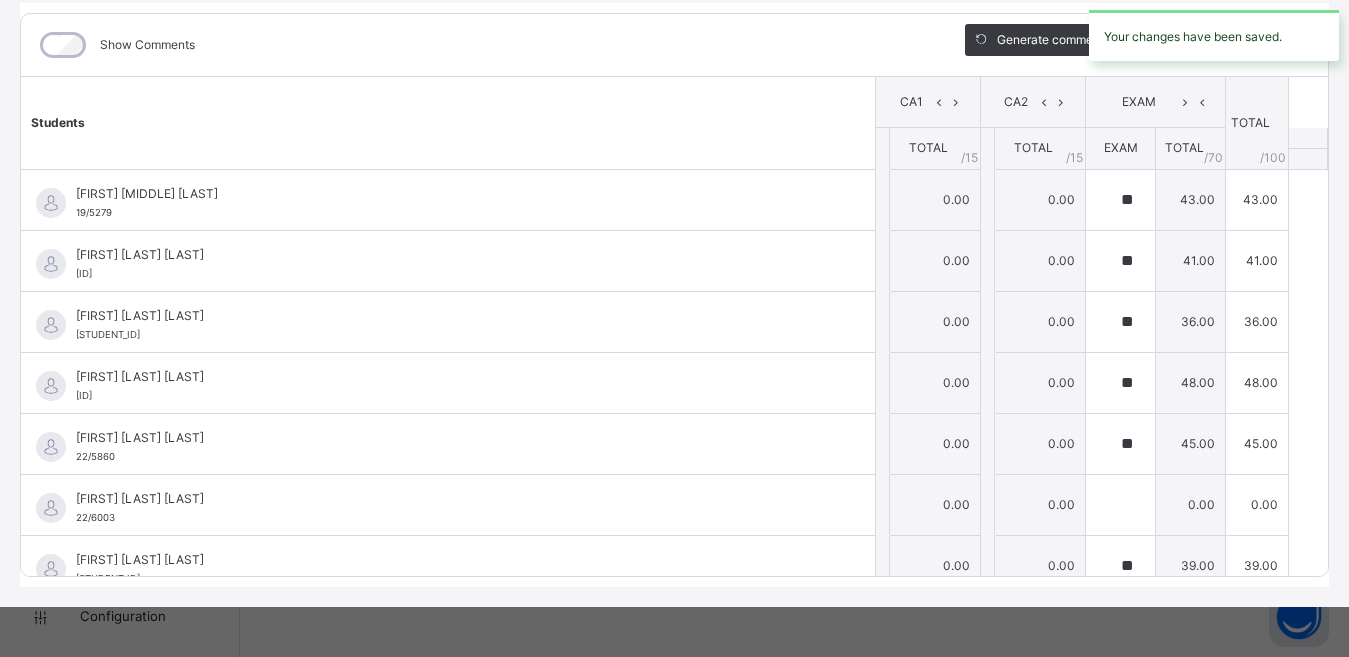 type on "**" 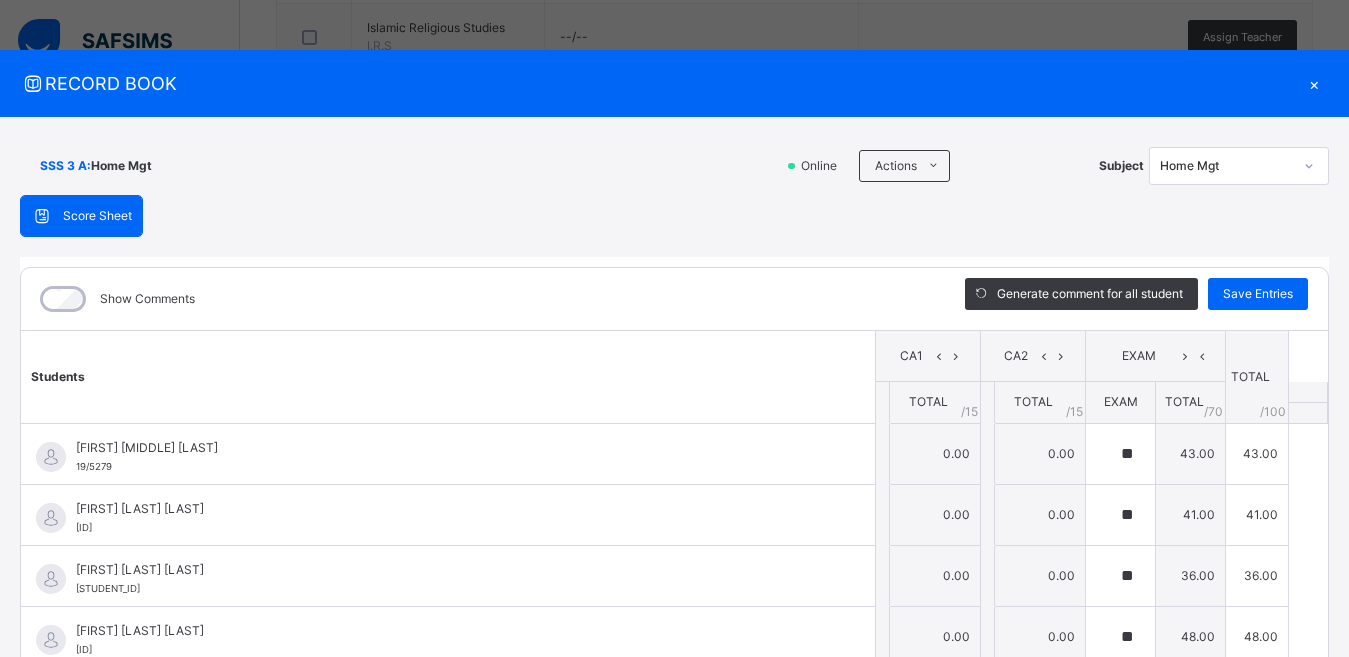 click on "×" at bounding box center [1314, 83] 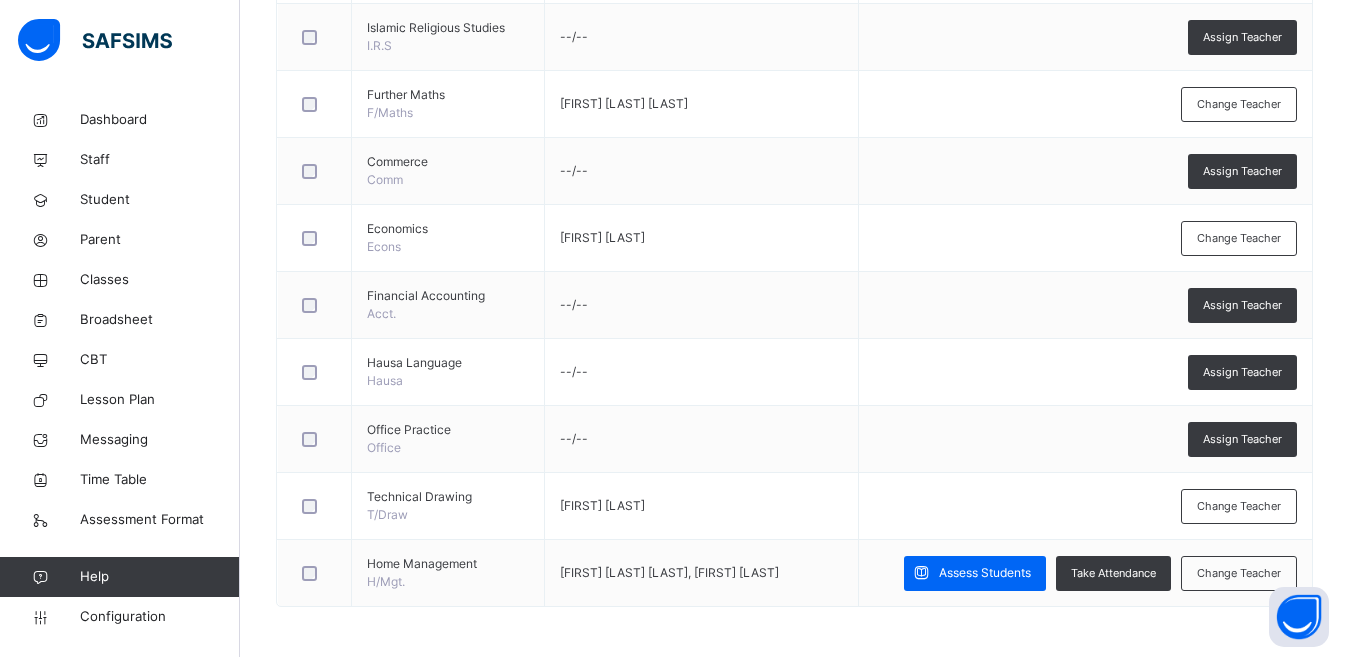 click on "Date: [DATE], [TIME] Class Members Class: SSS 3 A Total no. of Students: 45 Term: Second Term Session: 2024-2025 S/NO Admission No. Last Name First Name Other Name 1 19/5148 [LAST] [FIRST] 2 19/5206 [LAST] [FIRST] [MIDDLE] 3 19/5102 [LAST] [FIRST] [MIDDLE] 4 22/5889 [LAST] [FIRST] [MIDDLE] 5 21/5659 [LAST] [FIRST] [MIDDLE] 6 20/5599 [LAST] [FIRST] [MIDDLE] 7 19/5279 [LAST] [FIRST] [MIDDLE] 8 19/5079 [LAST] [FIRST] [MIDDLE] 9 19/5092 [LAST] [FIRST] [MIDDLE] 10 19/5152 [LAST] [FIRST] [MIDDLE] 11 19/5090 [LAST] [FIRST] [MIDDLE] 12 22/5856 [LAST] [FIRST] [MIDDLE] 13 19/5316 [LAST] [FIRST] [MIDDLE] 14 22/5983 [LAST] [FIRST] [MIDDLE] 15 19/5232 [LAST] [FIRST] [MIDDLE] 16 19/5098 [LAST] [FIRST] [MIDDLE] 17 20/5440" at bounding box center [794, -342] 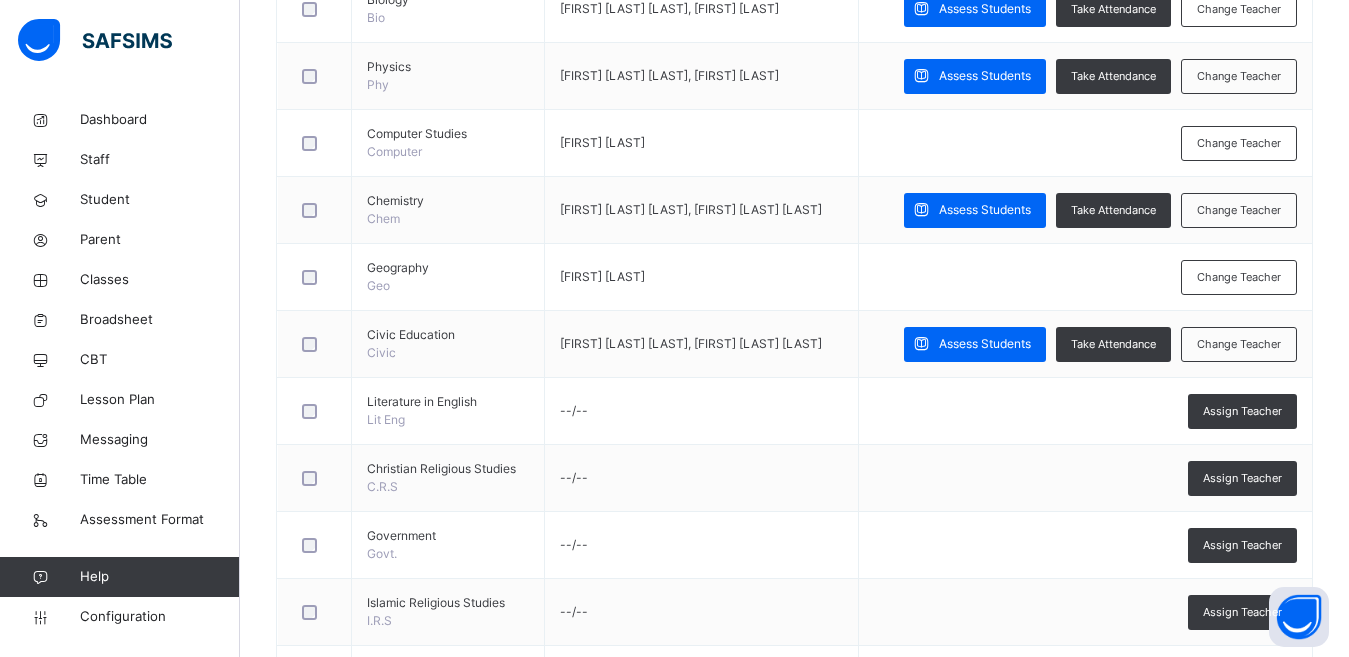scroll, scrollTop: 0, scrollLeft: 0, axis: both 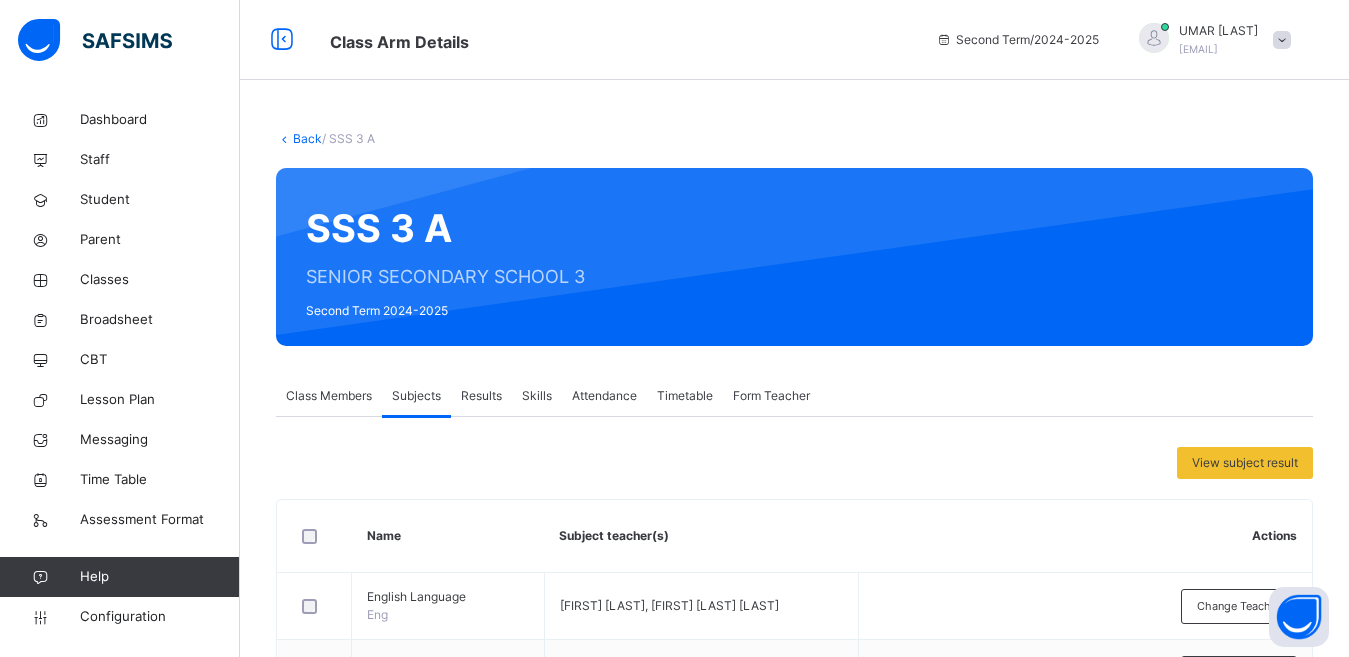 click on "Back" at bounding box center (307, 138) 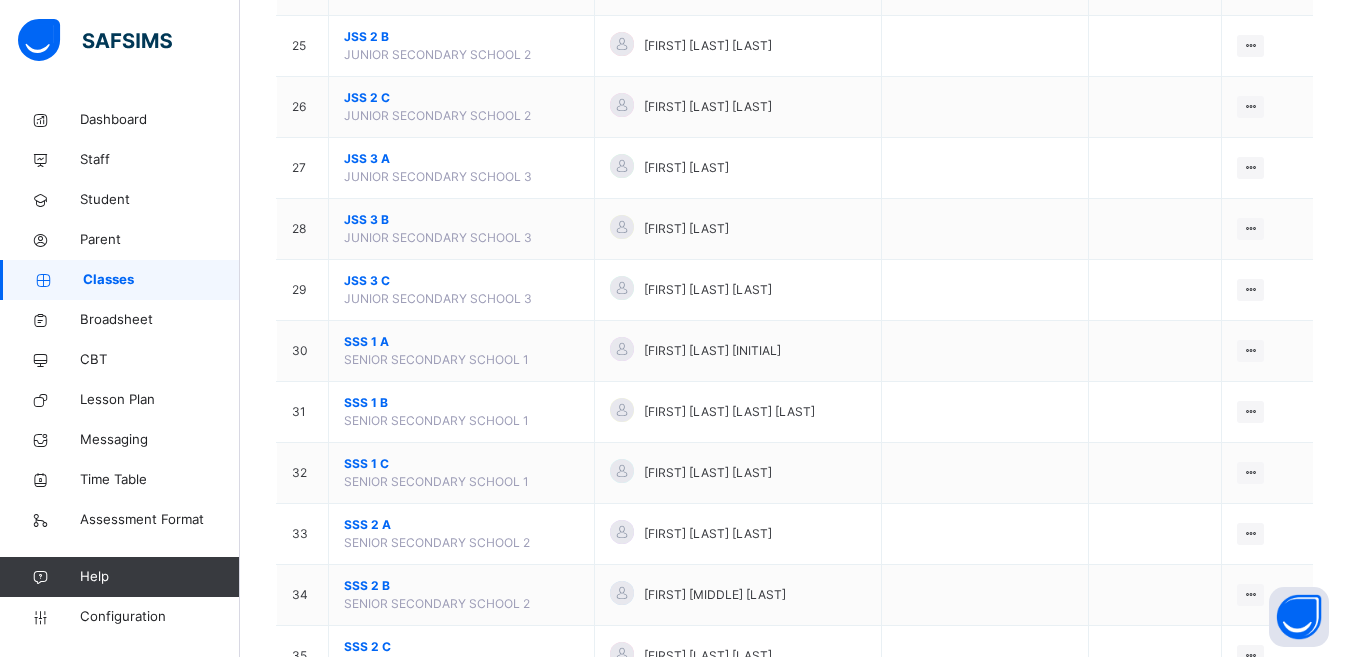 scroll, scrollTop: 1949, scrollLeft: 0, axis: vertical 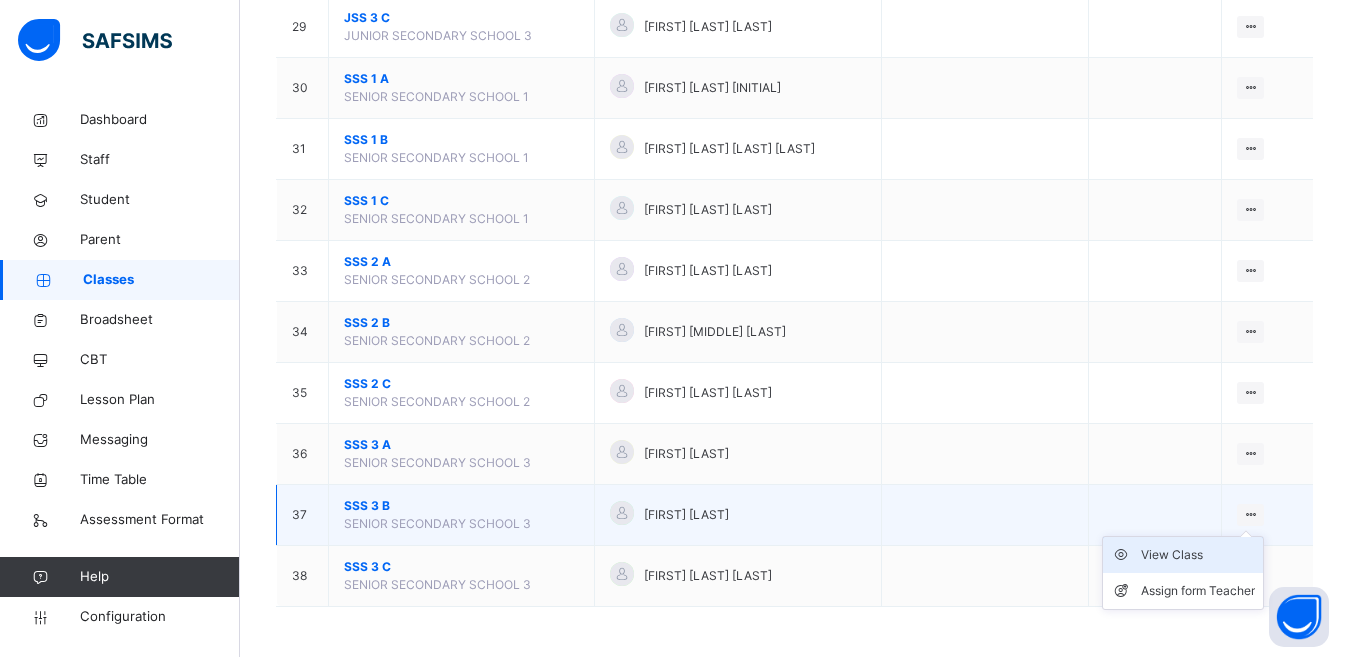 click on "View Class" at bounding box center (1198, 555) 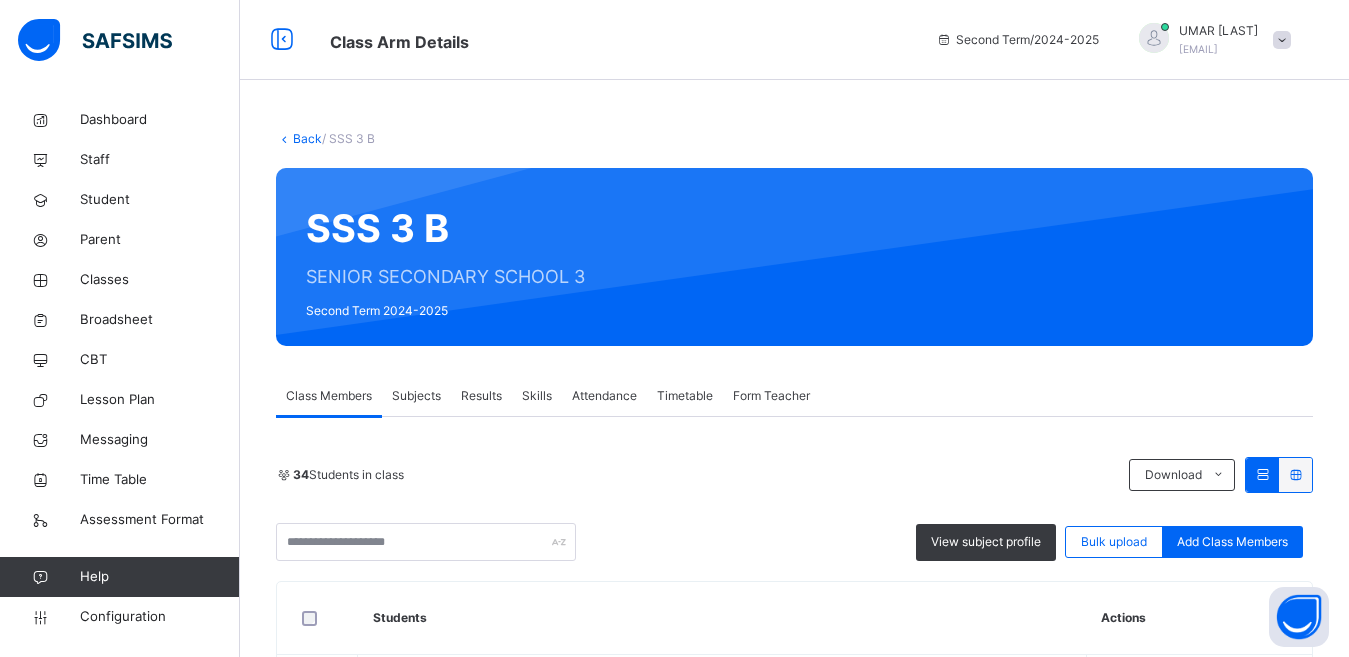 click on "Subjects" at bounding box center (416, 396) 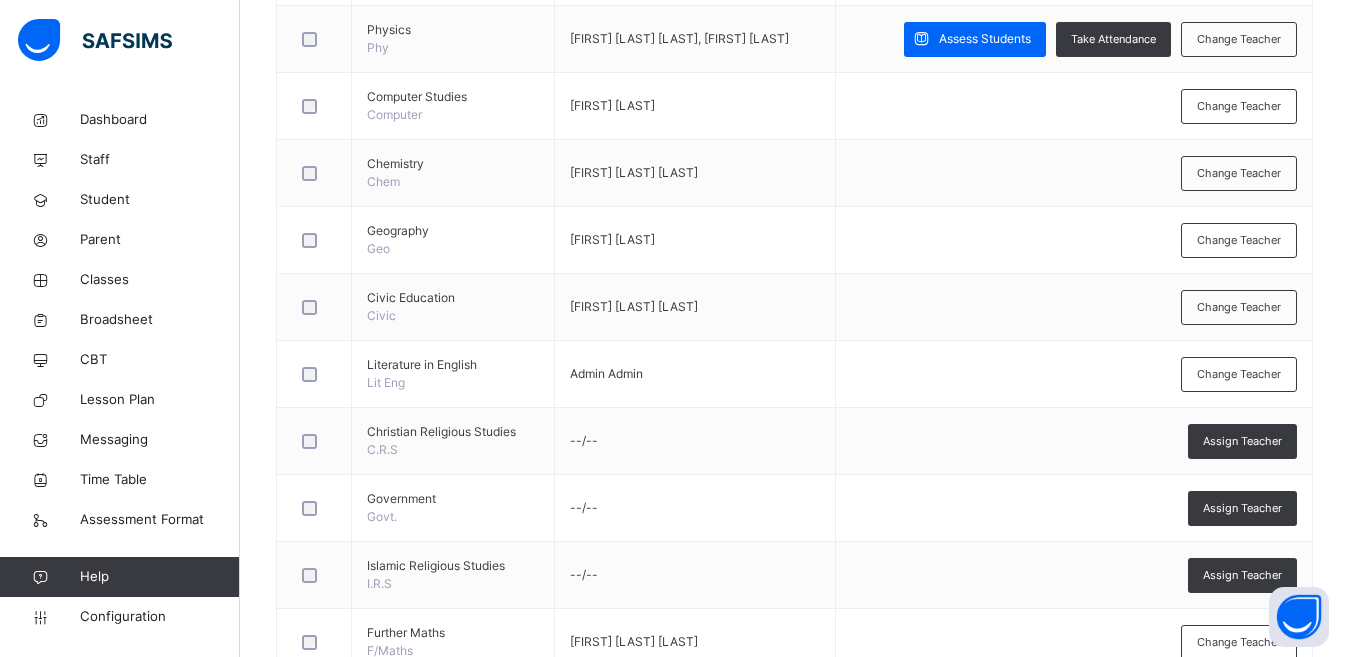 scroll, scrollTop: 1440, scrollLeft: 0, axis: vertical 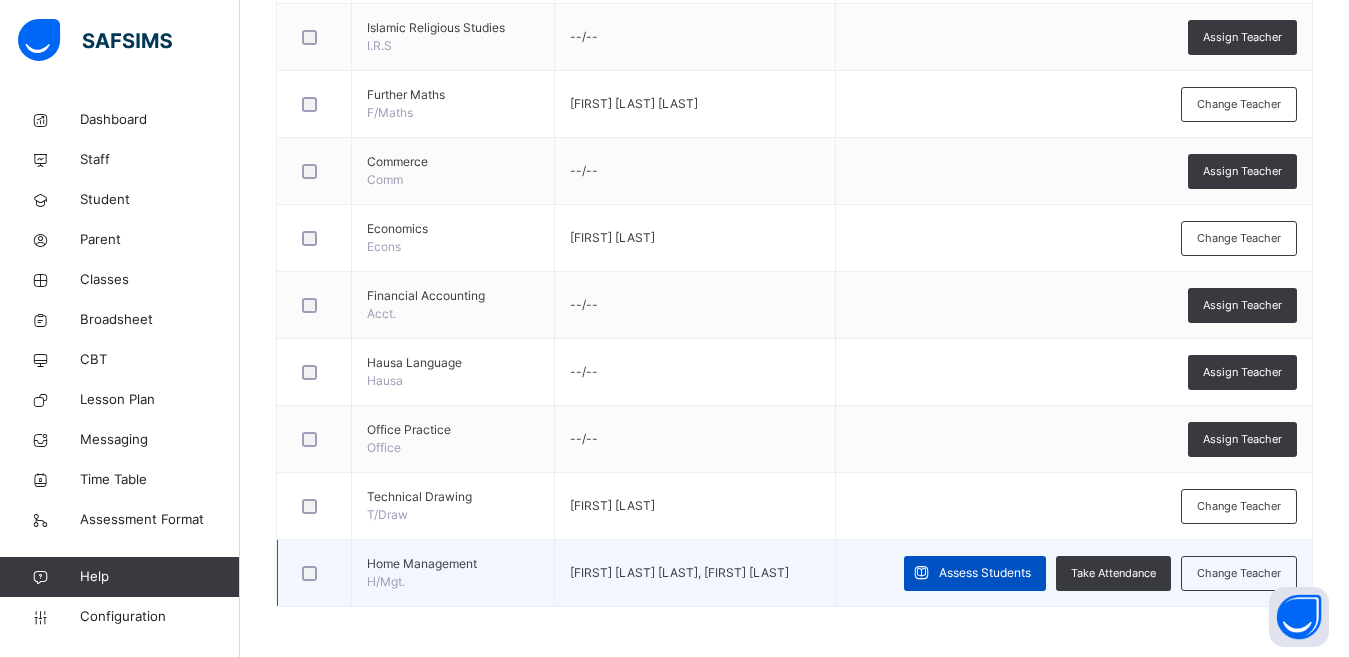 click on "Assess Students" at bounding box center (985, 573) 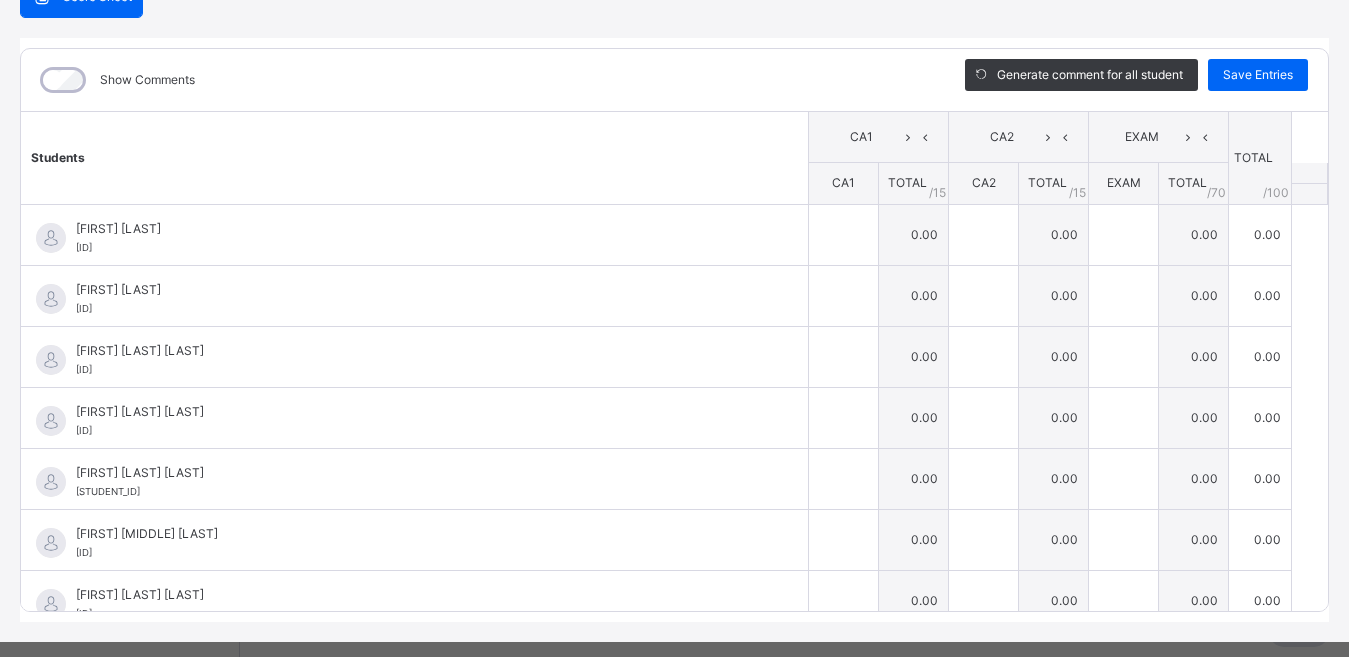 scroll, scrollTop: 221, scrollLeft: 0, axis: vertical 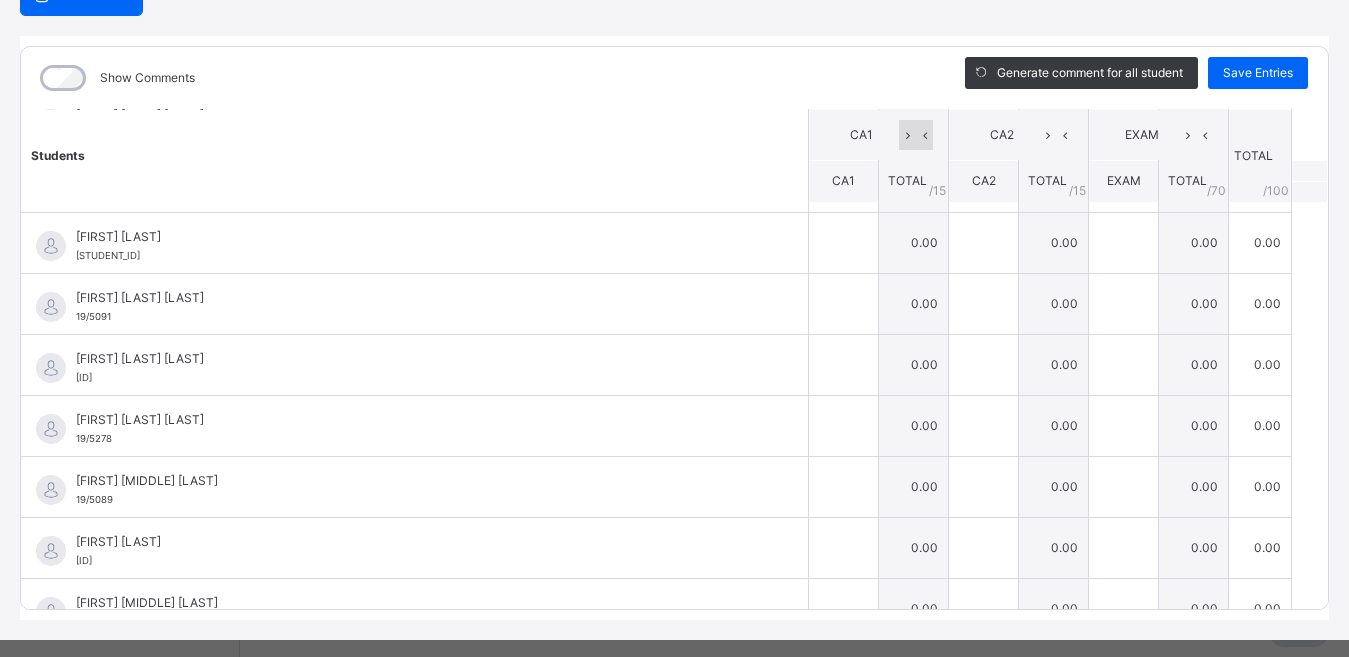 click at bounding box center (907, 135) 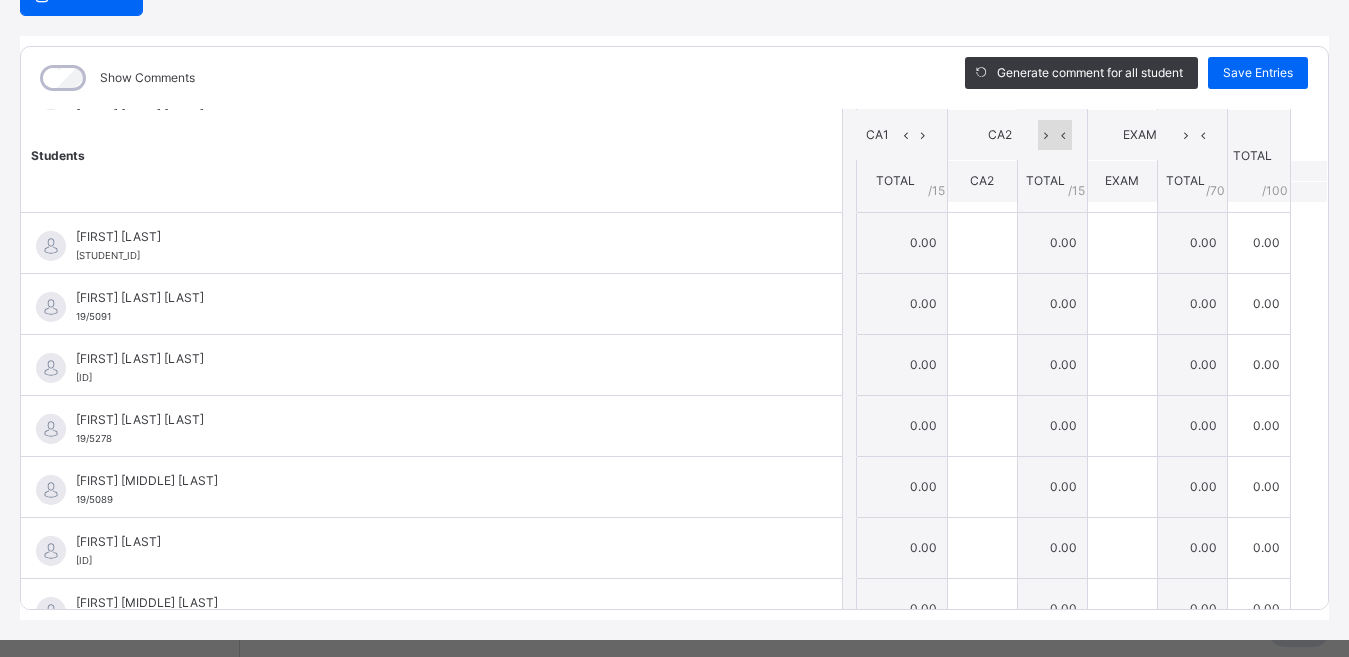 click at bounding box center (1046, 135) 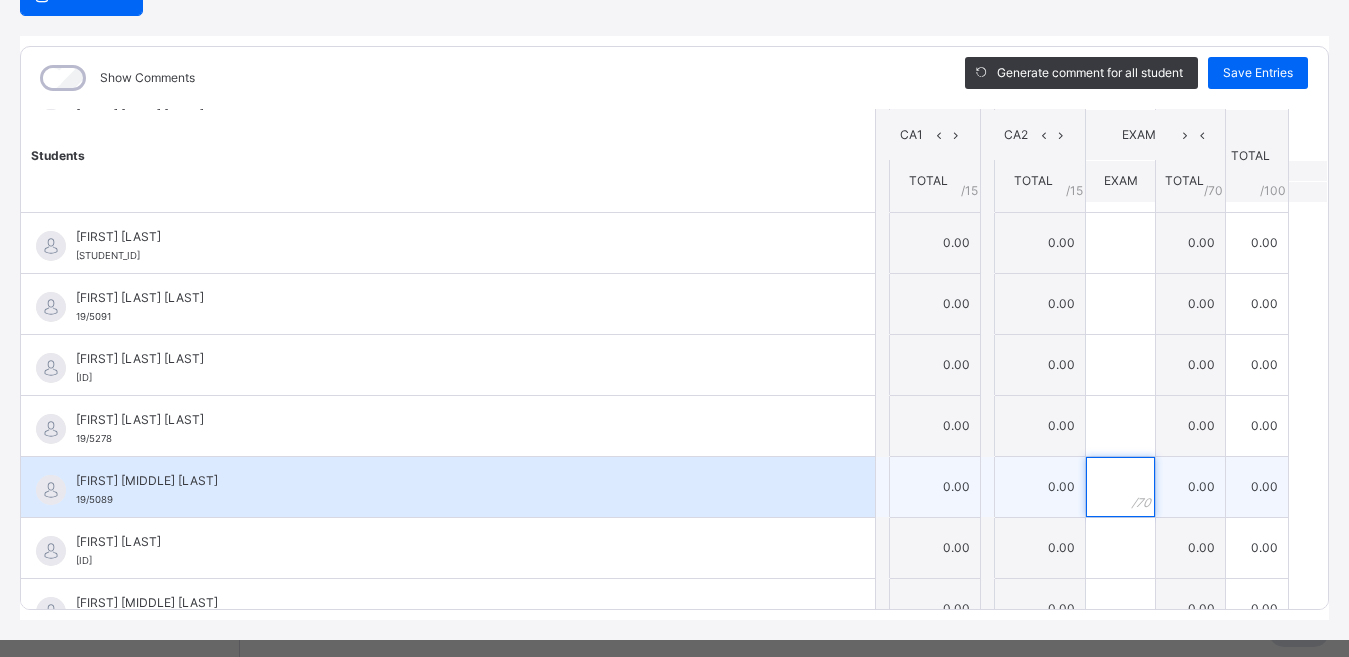 click at bounding box center [1120, 487] 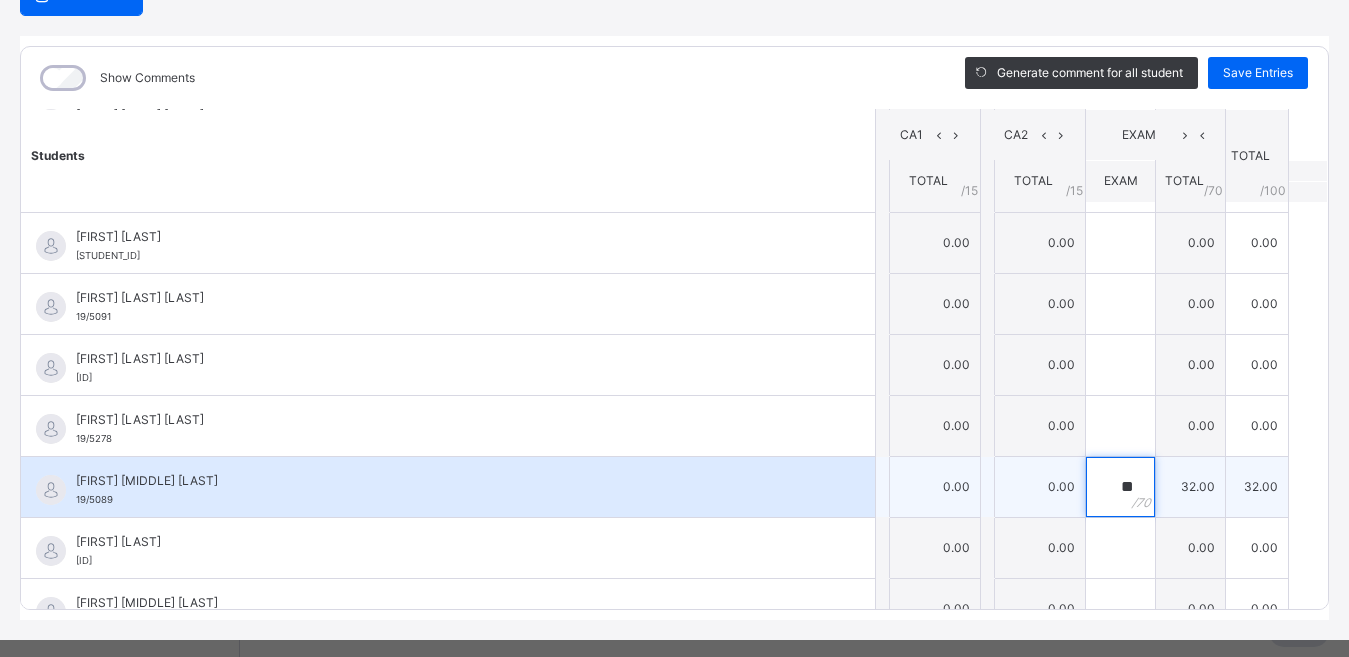 type on "**" 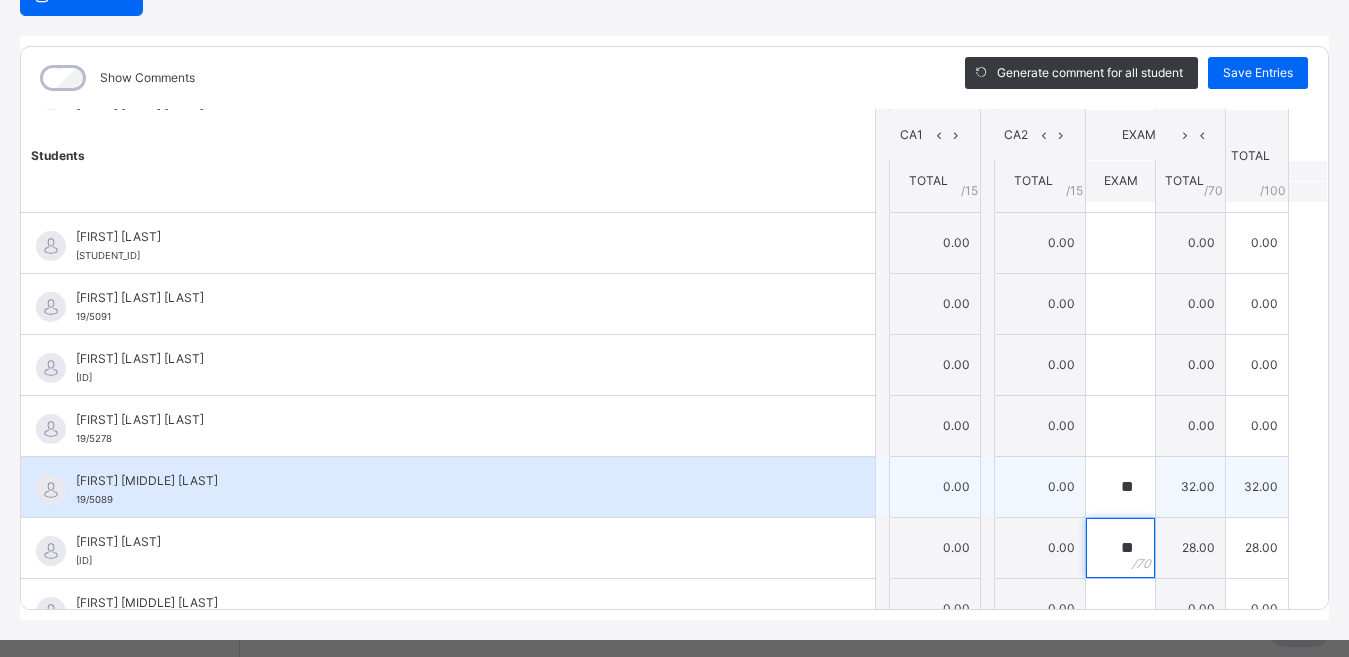 type on "**" 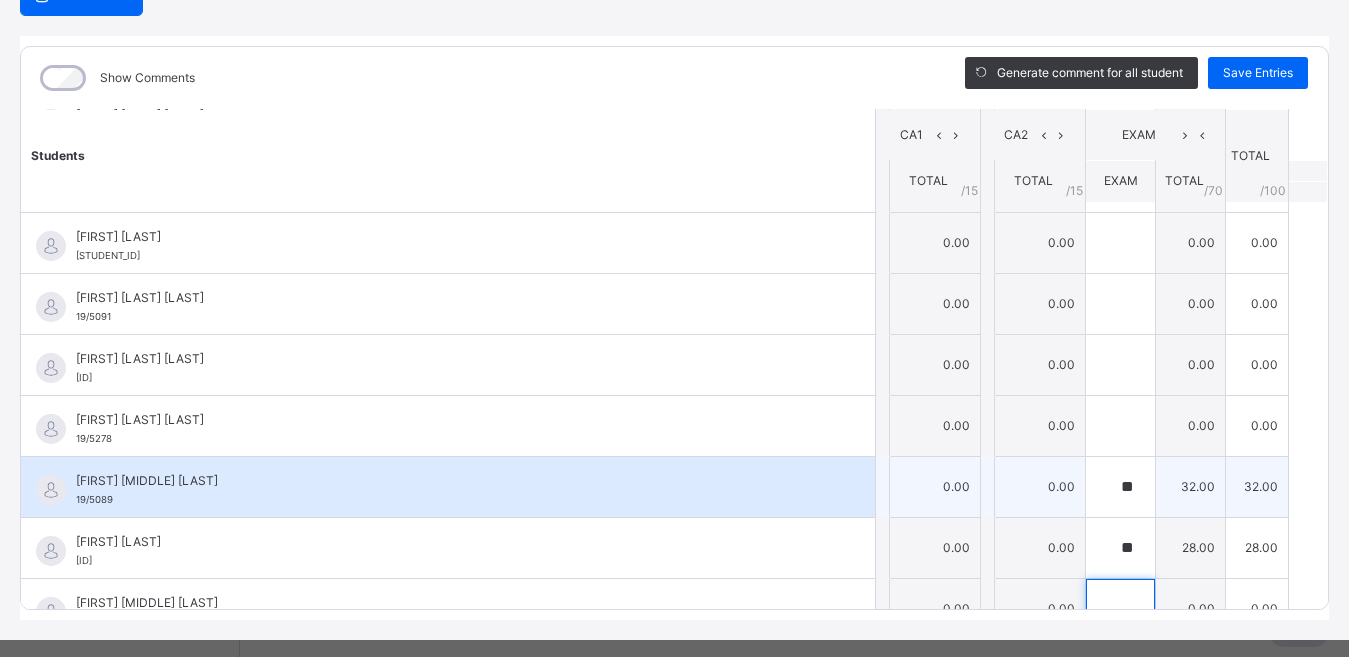scroll, scrollTop: 508, scrollLeft: 0, axis: vertical 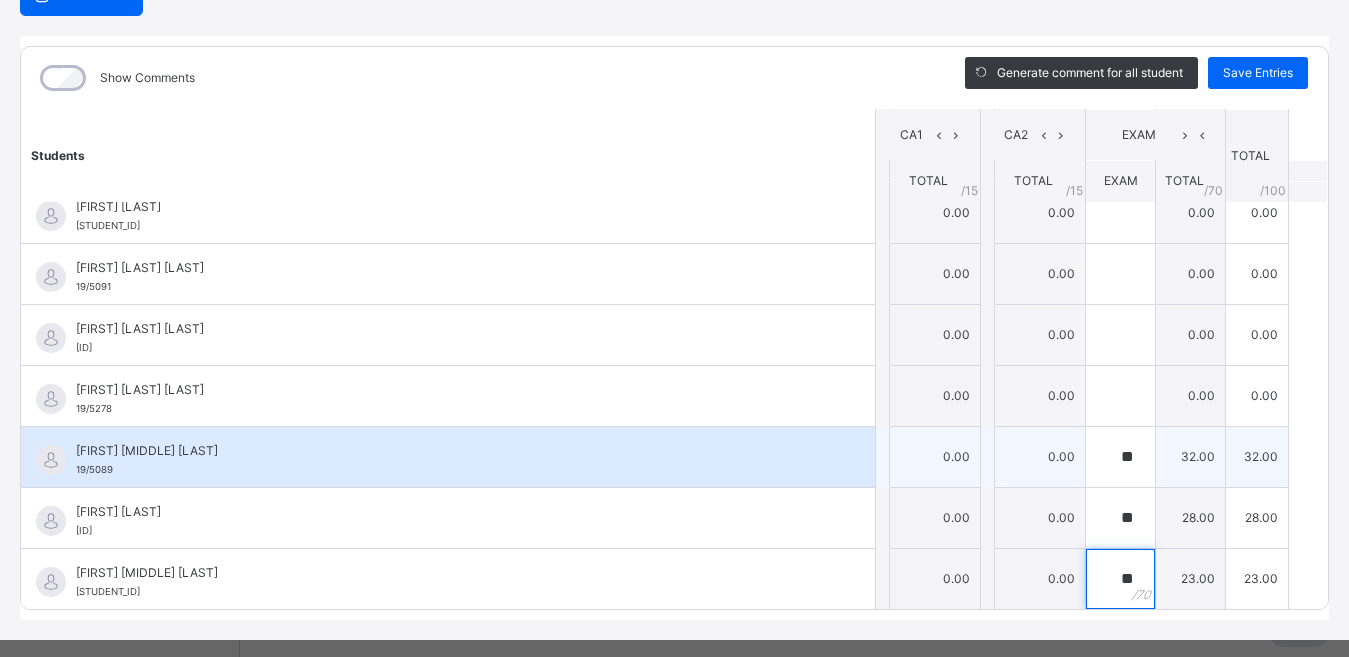 type on "**" 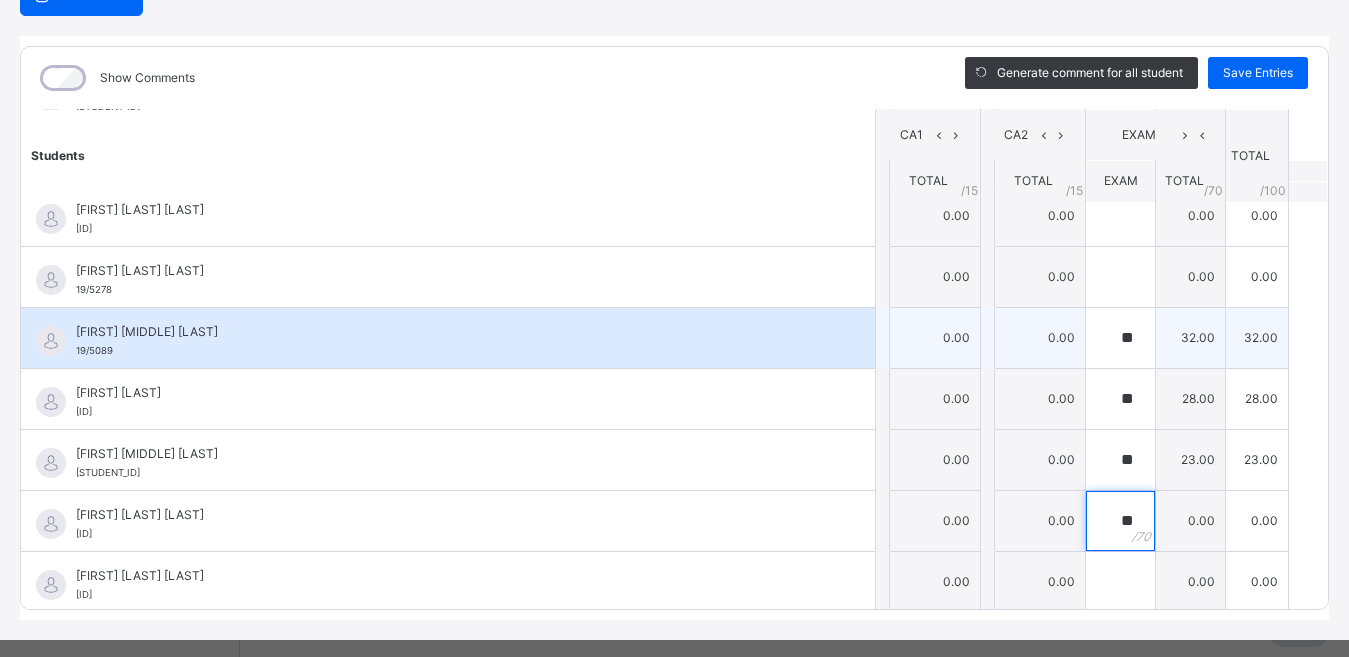 scroll, scrollTop: 559, scrollLeft: 0, axis: vertical 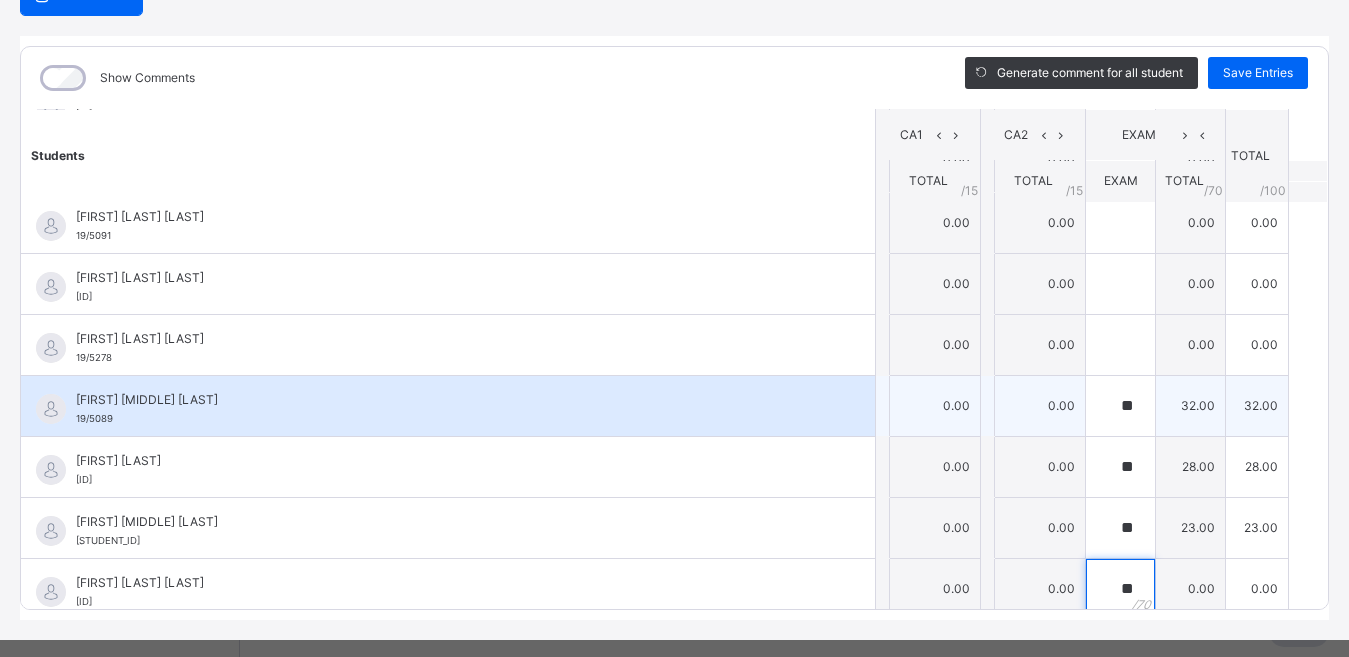 type on "**" 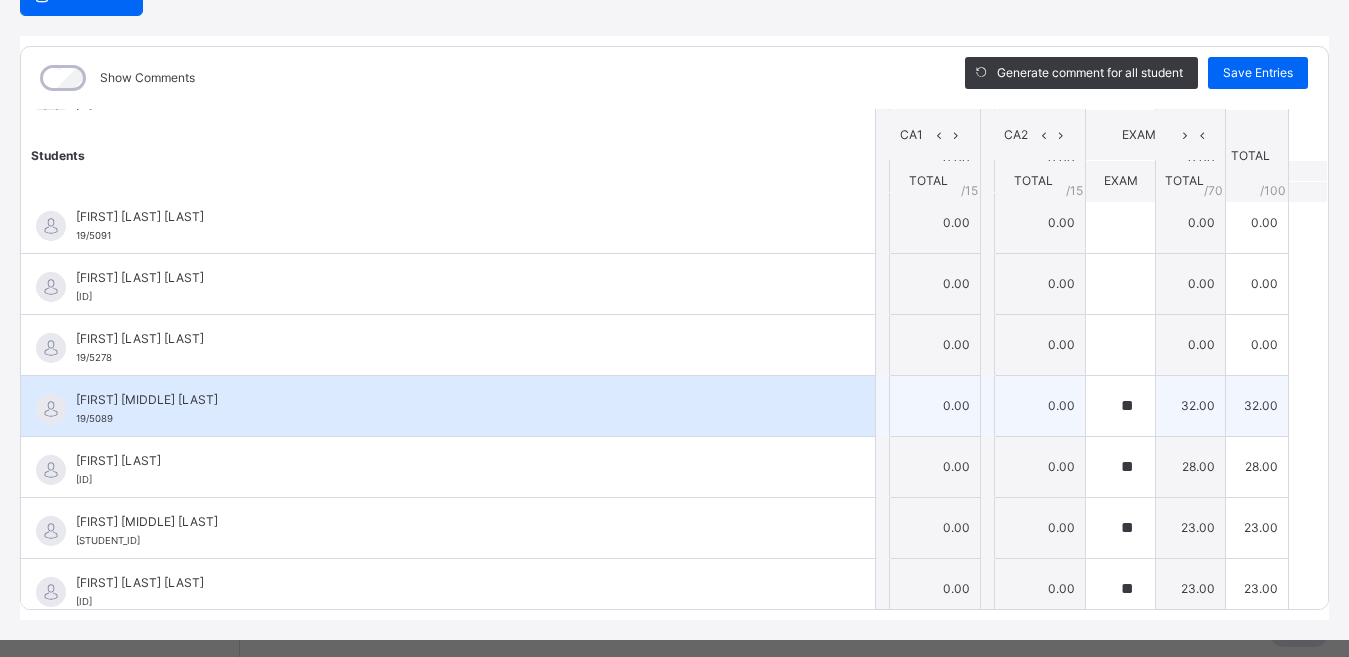 scroll, scrollTop: 692, scrollLeft: 0, axis: vertical 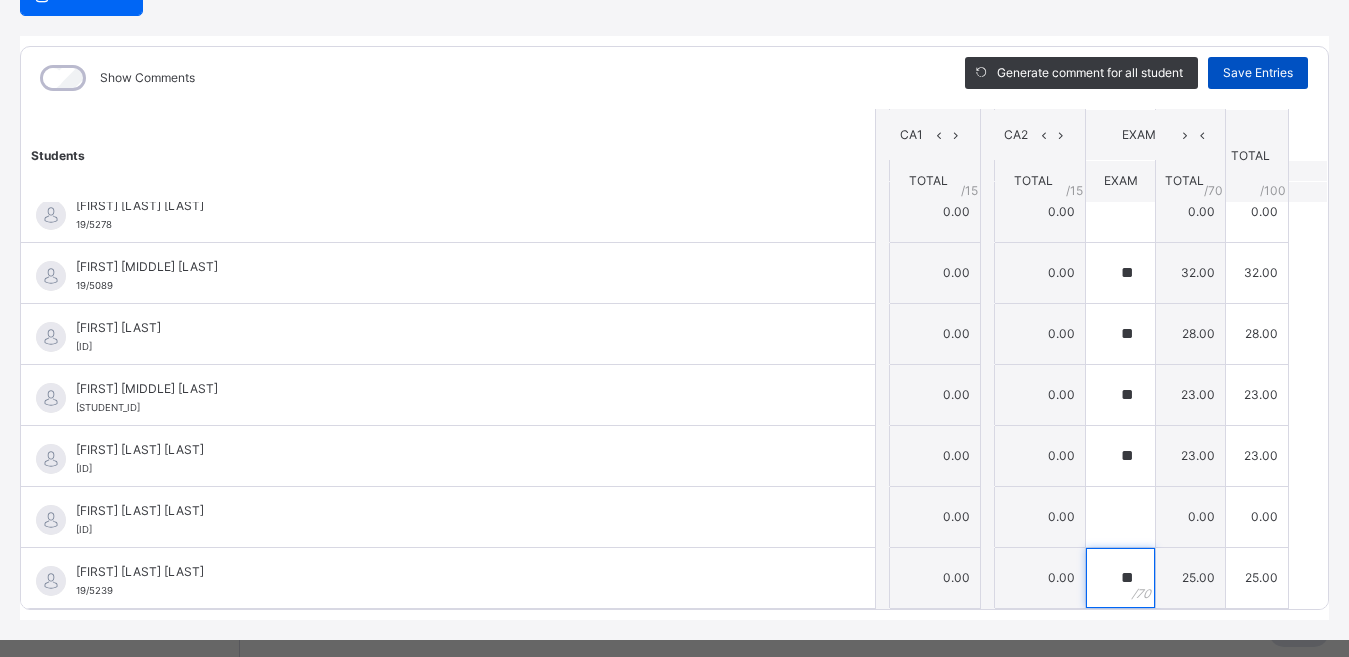 type on "**" 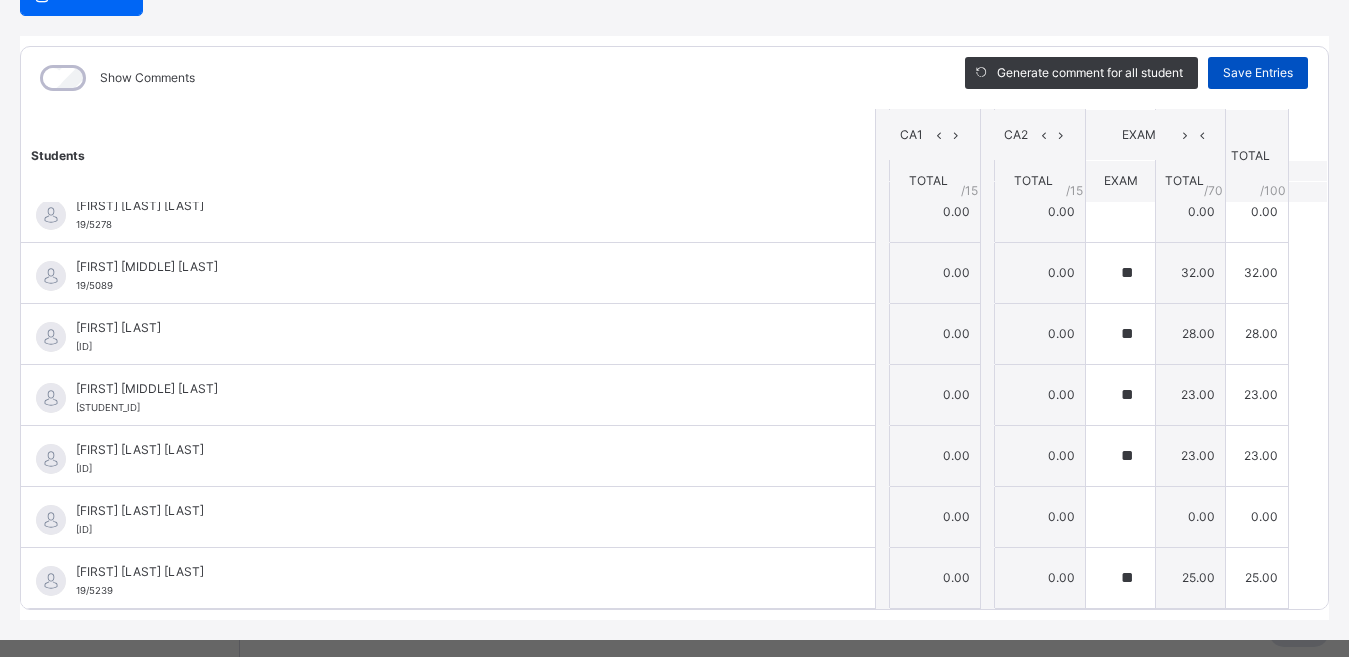 click on "Save Entries" at bounding box center (1258, 73) 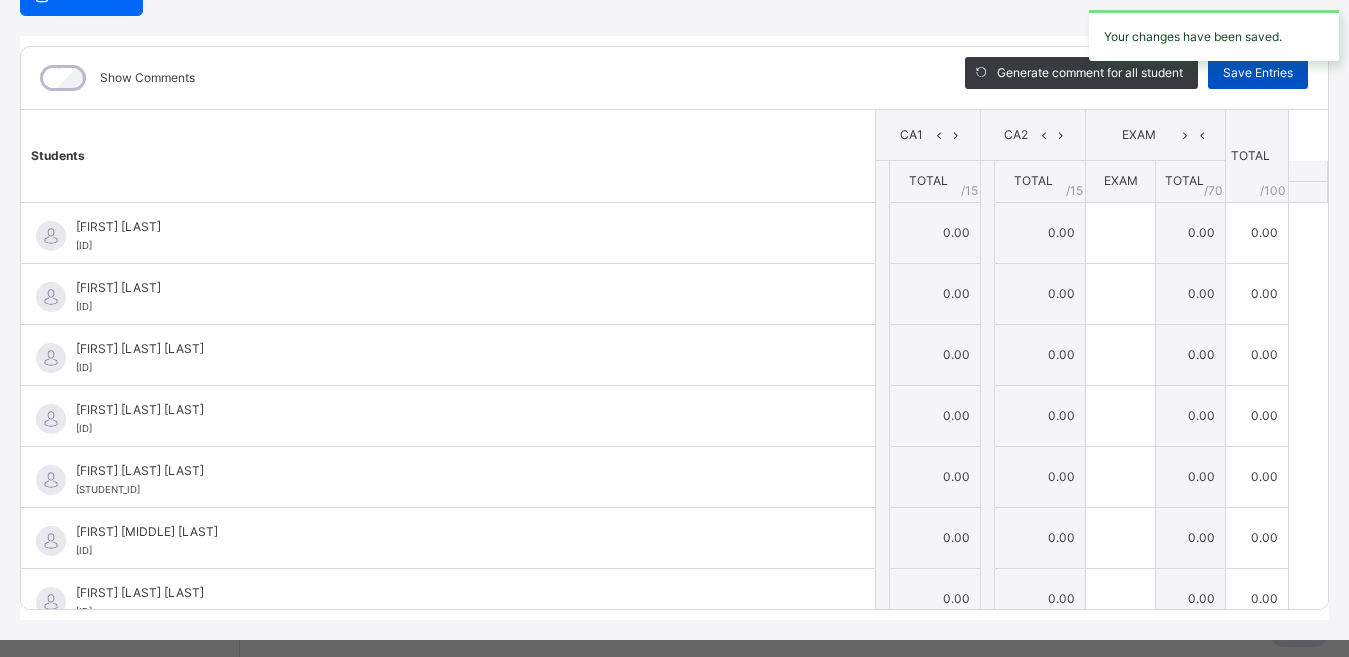 type on "**" 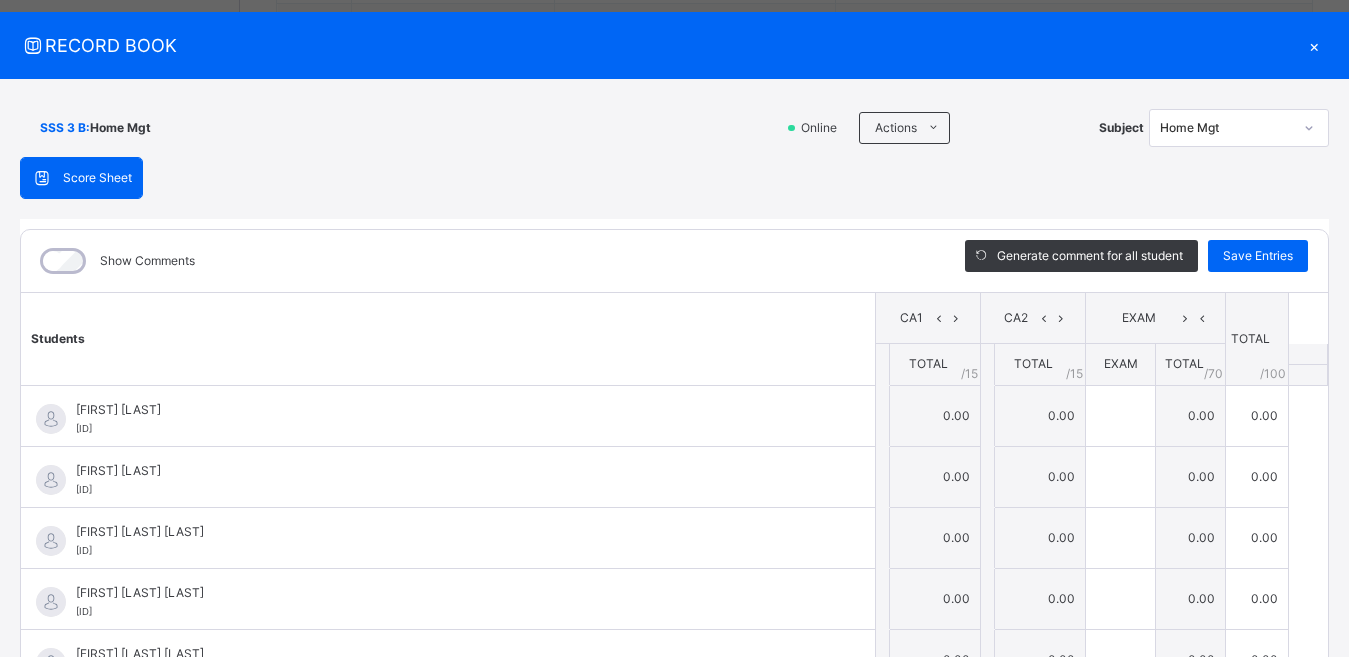 scroll, scrollTop: 0, scrollLeft: 0, axis: both 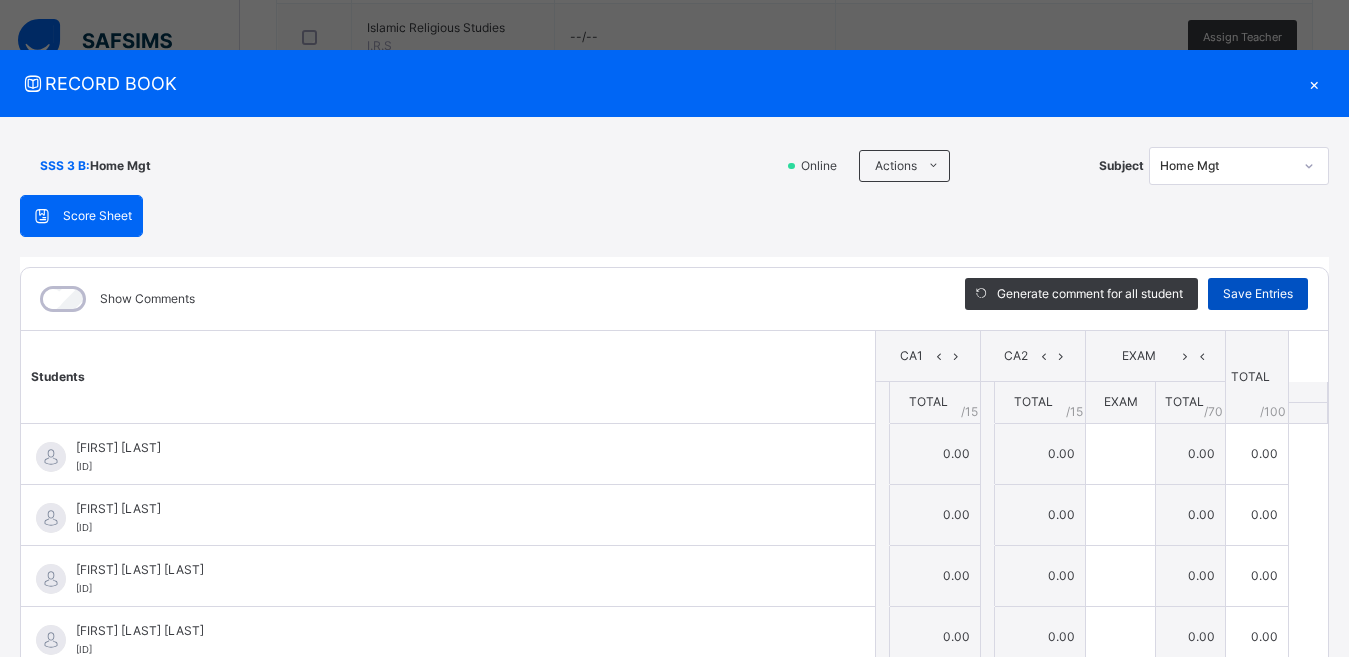 click on "Save Entries" at bounding box center [1258, 294] 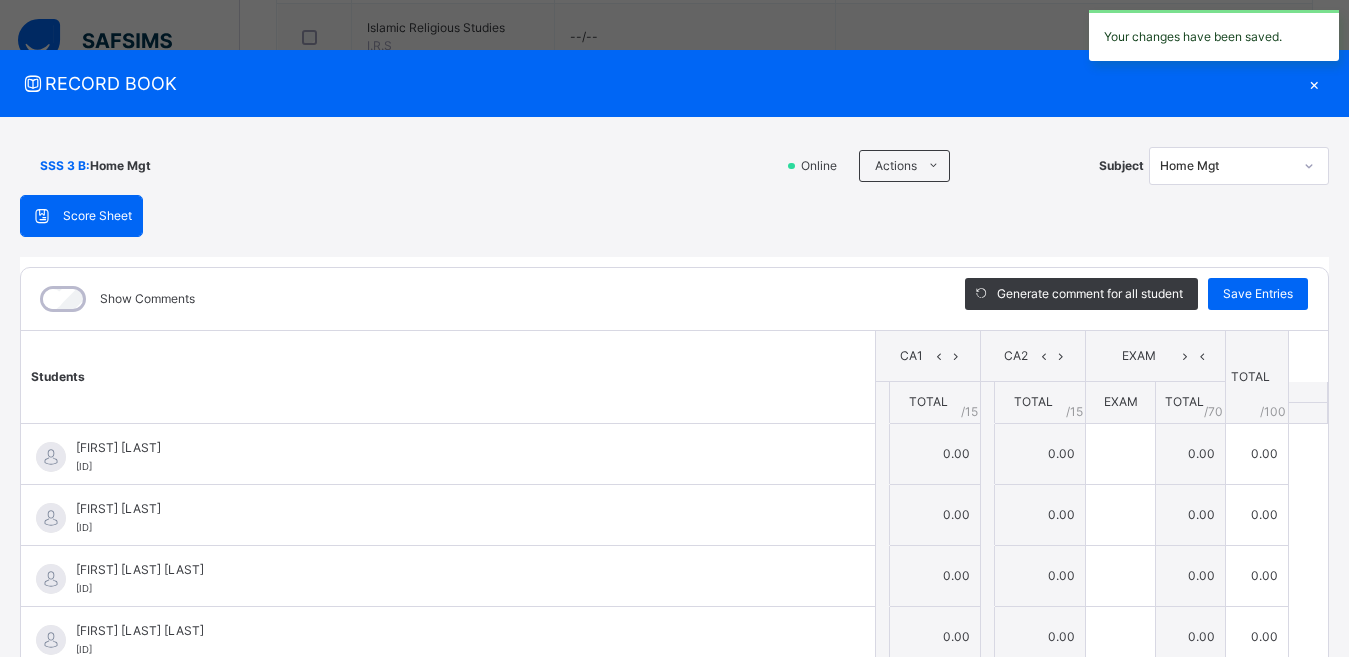 type on "**" 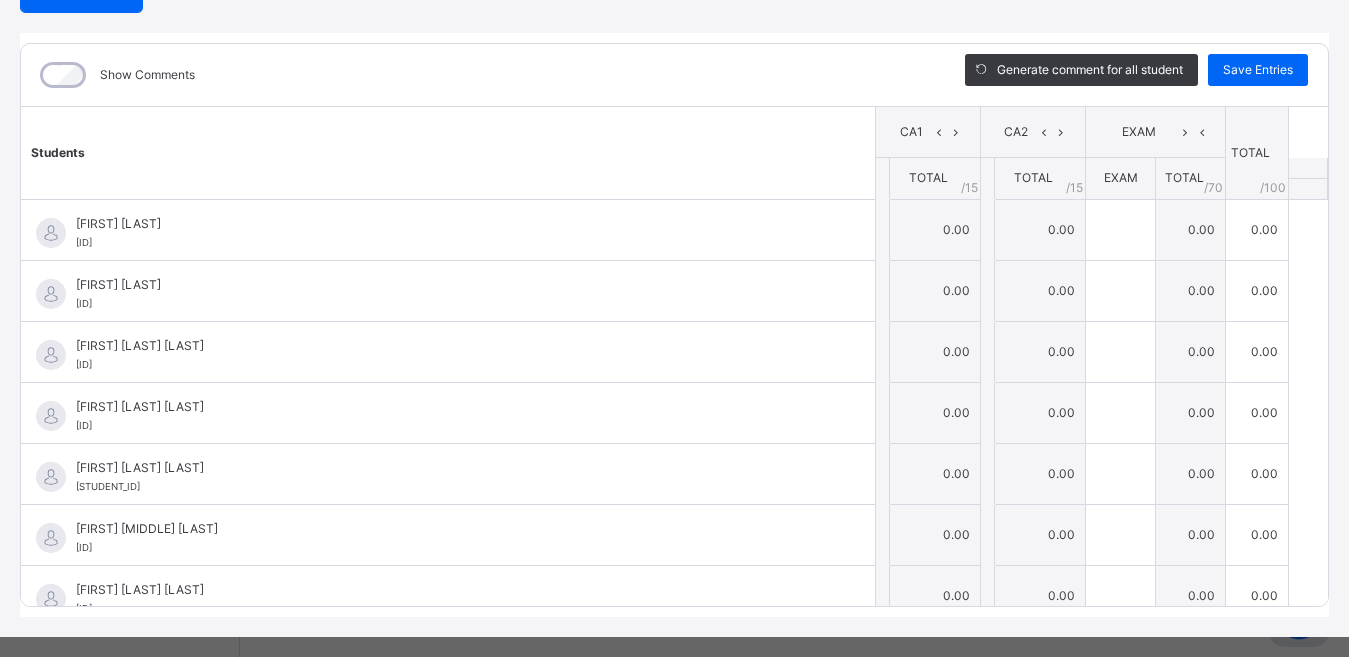 scroll, scrollTop: 232, scrollLeft: 0, axis: vertical 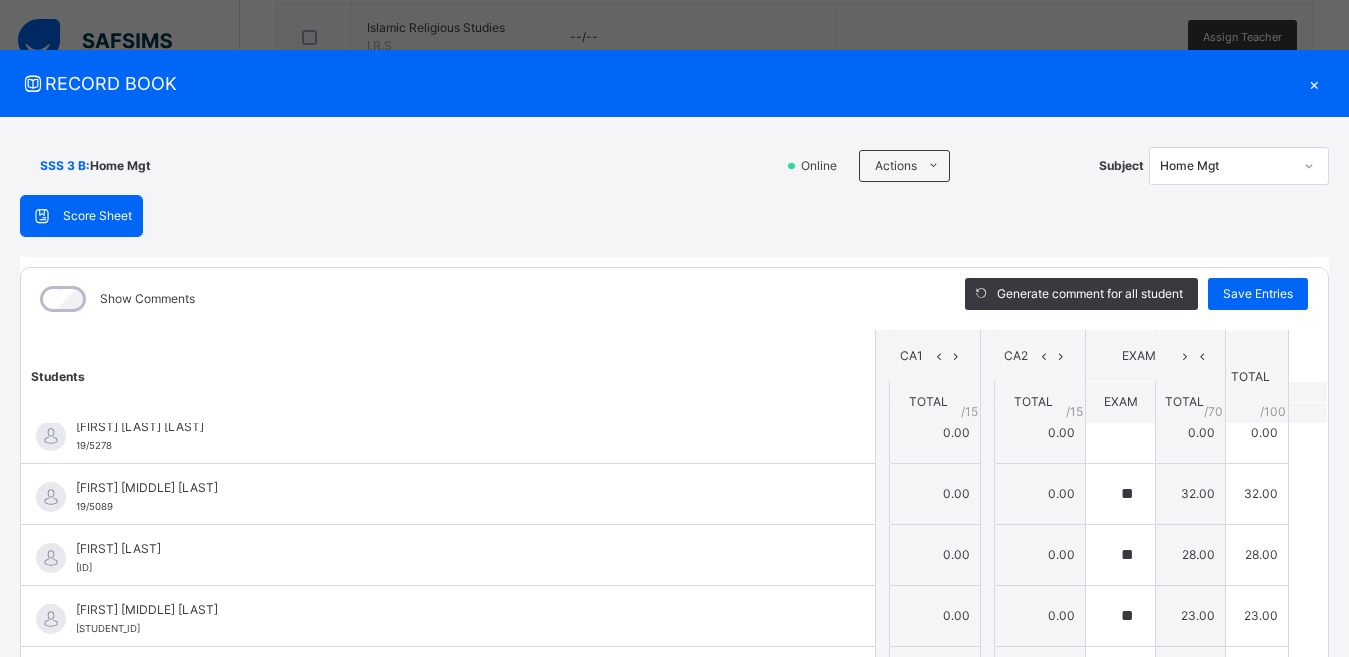 click on "×" at bounding box center [1314, 83] 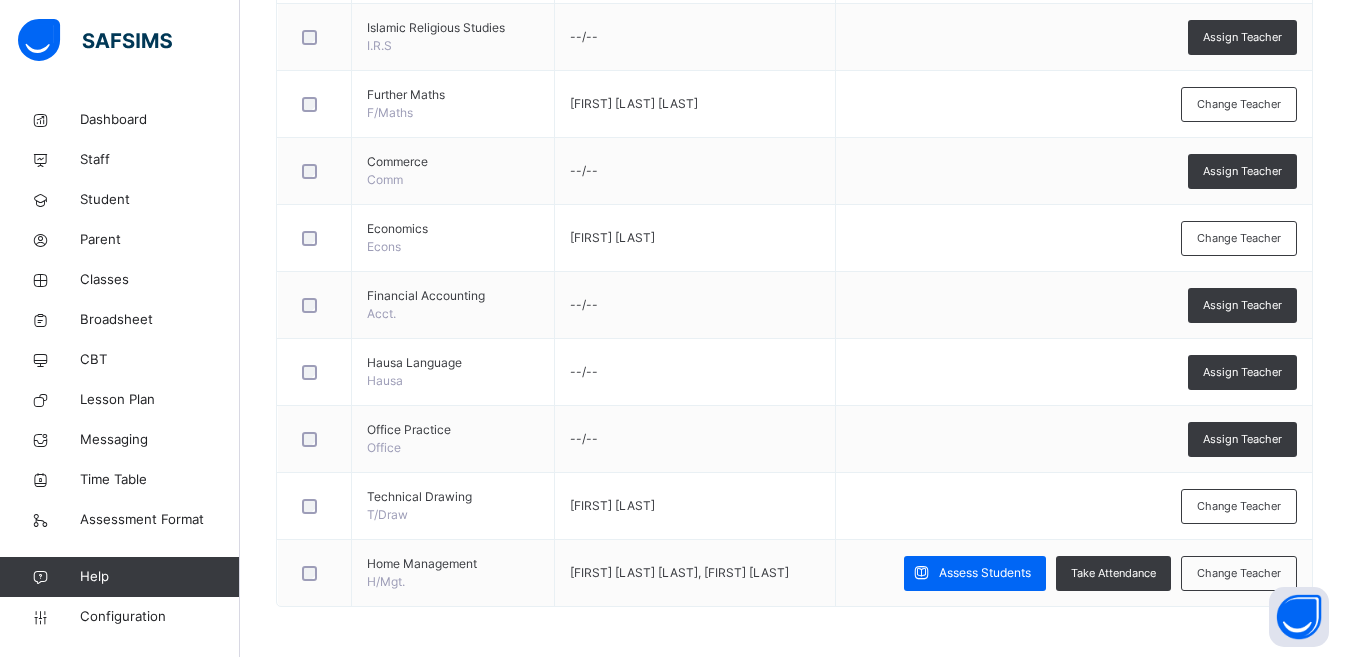 scroll, scrollTop: 95, scrollLeft: 0, axis: vertical 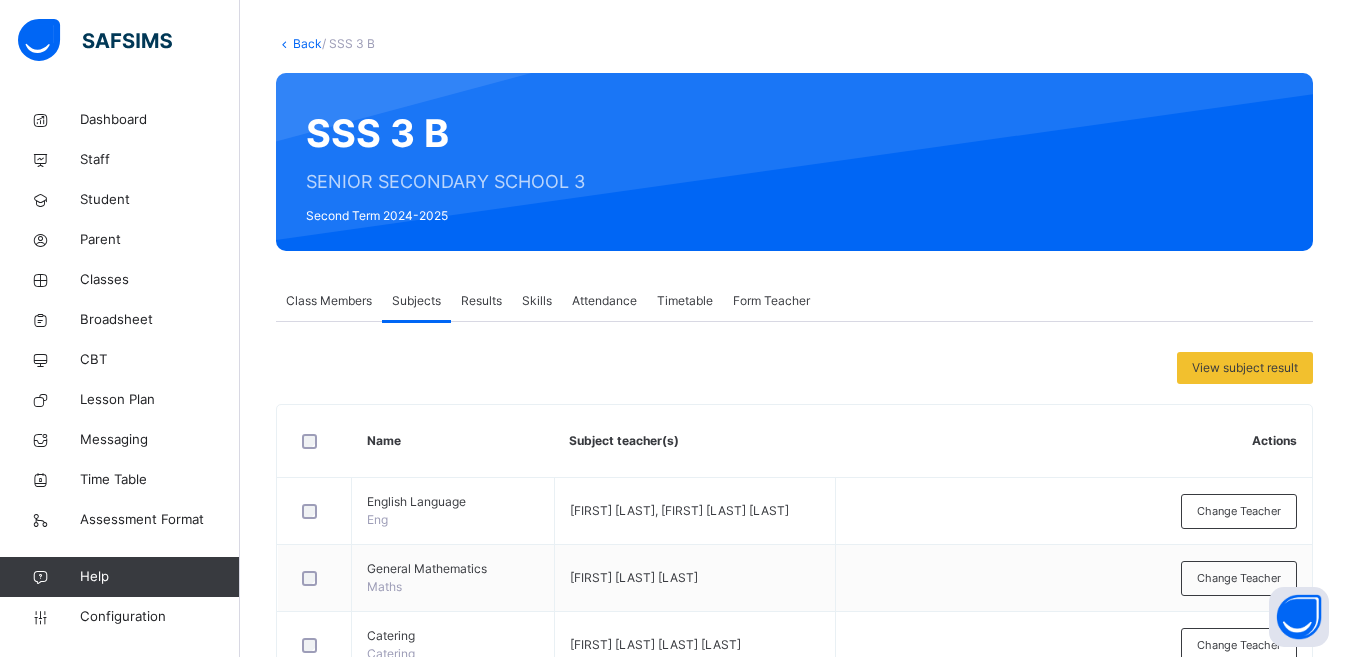 click on "Back" at bounding box center (307, 43) 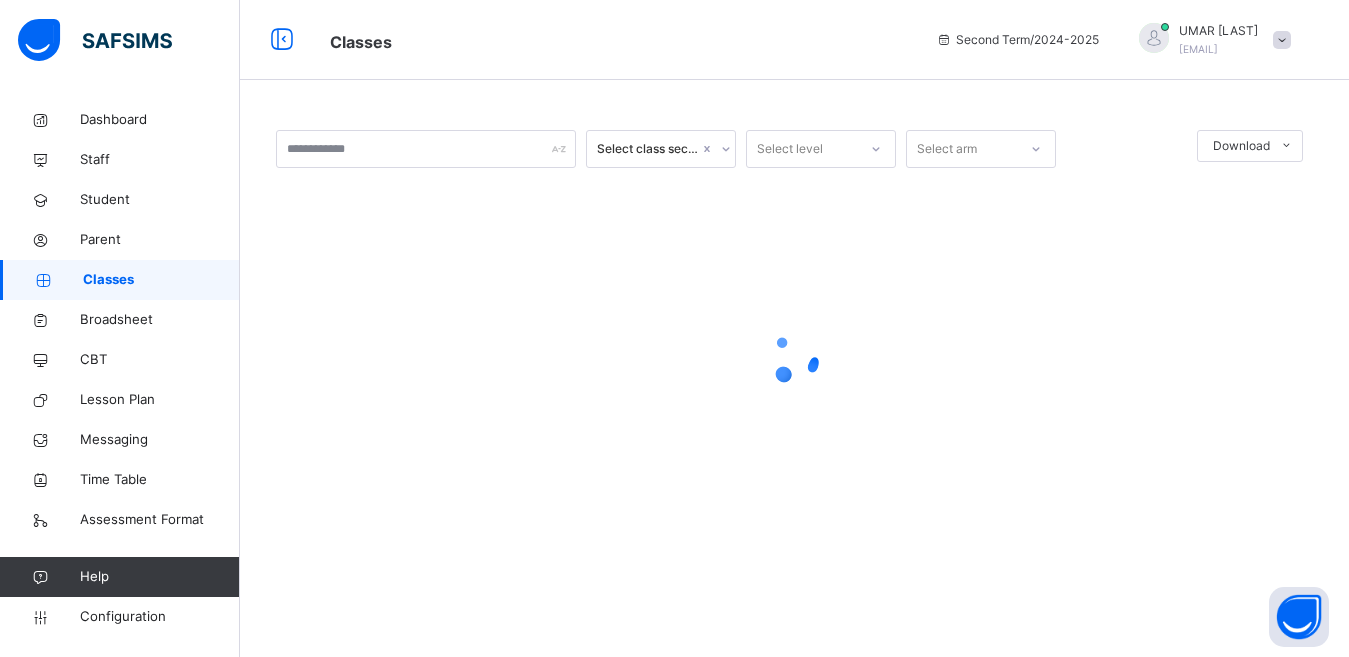 scroll, scrollTop: 0, scrollLeft: 0, axis: both 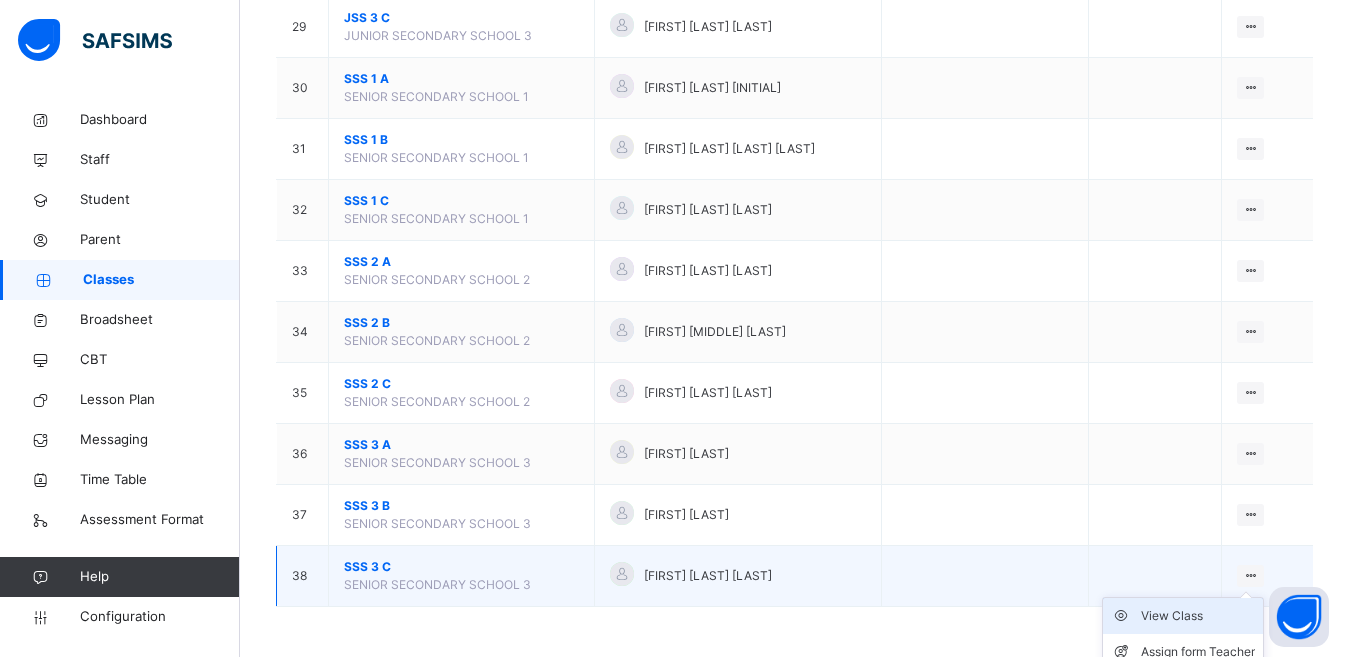 click on "View Class" at bounding box center (1198, 616) 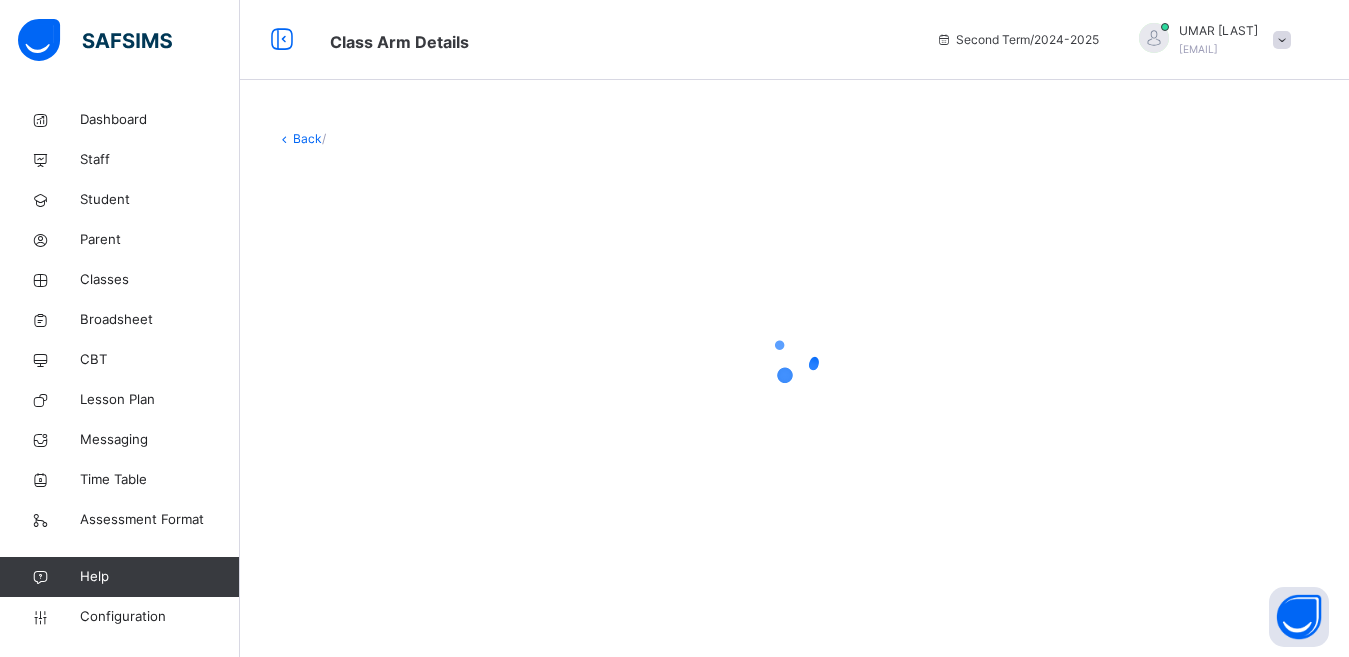 scroll, scrollTop: 0, scrollLeft: 0, axis: both 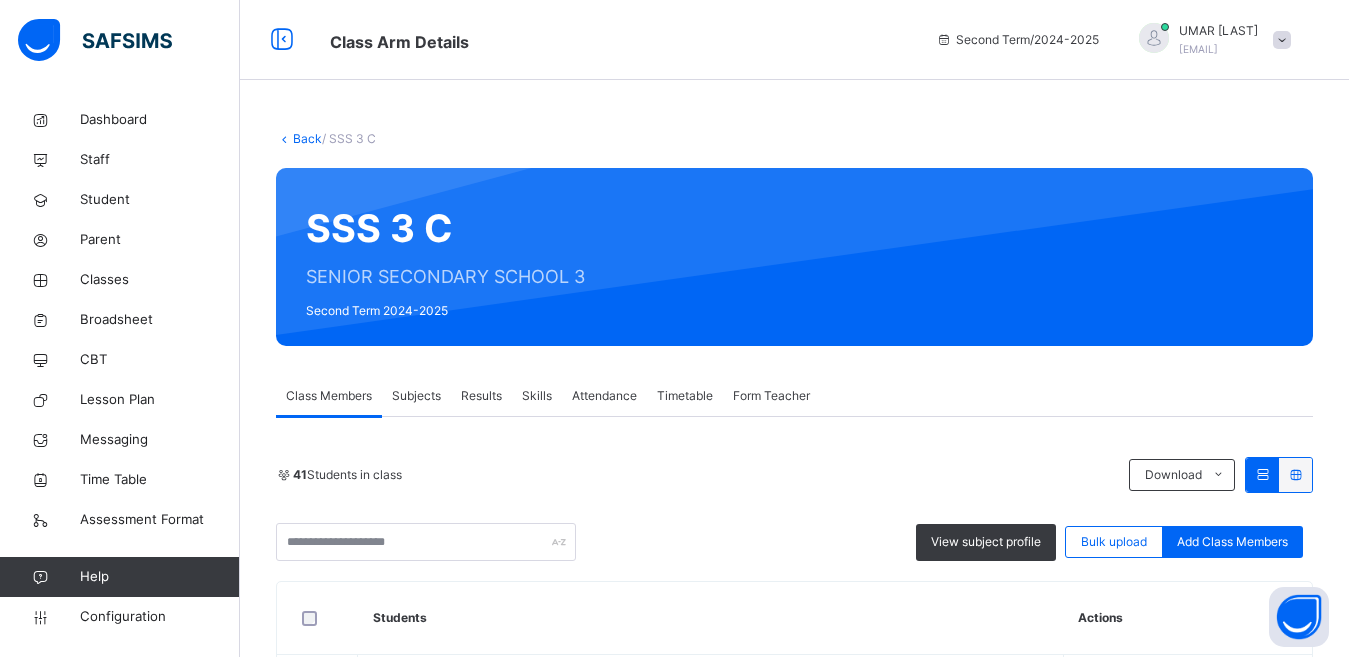 click on "Subjects" at bounding box center (416, 396) 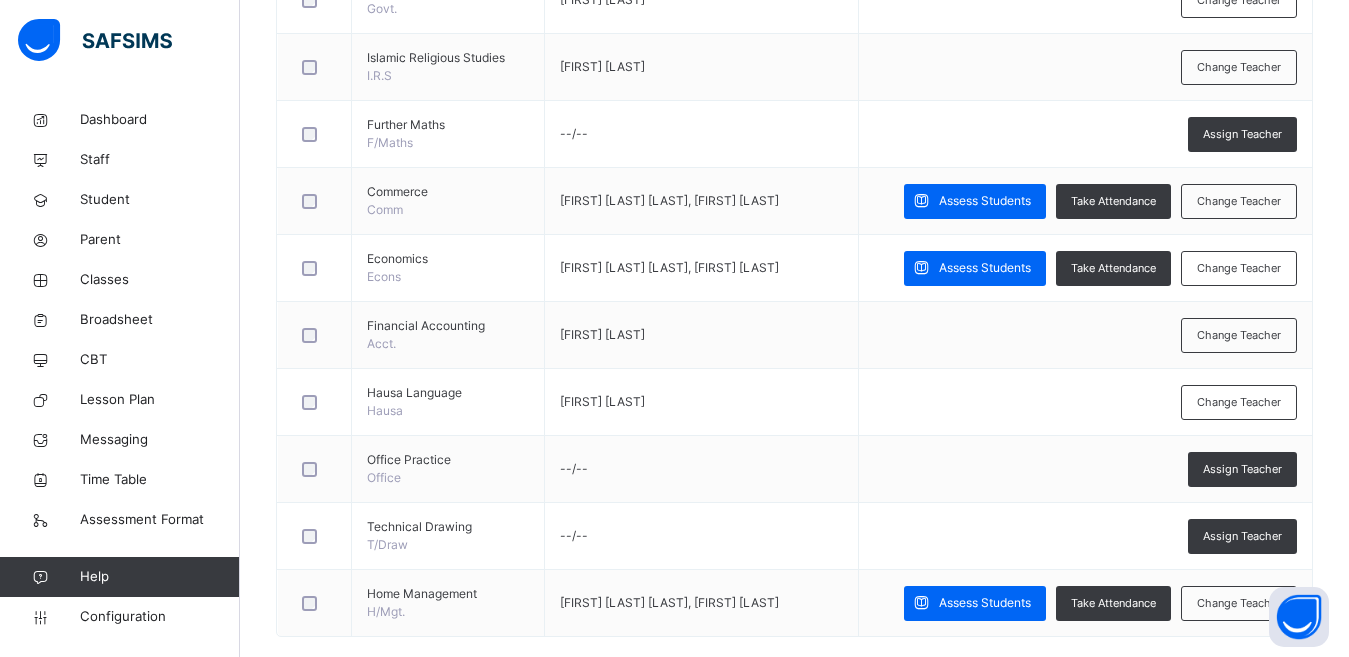 scroll, scrollTop: 1440, scrollLeft: 0, axis: vertical 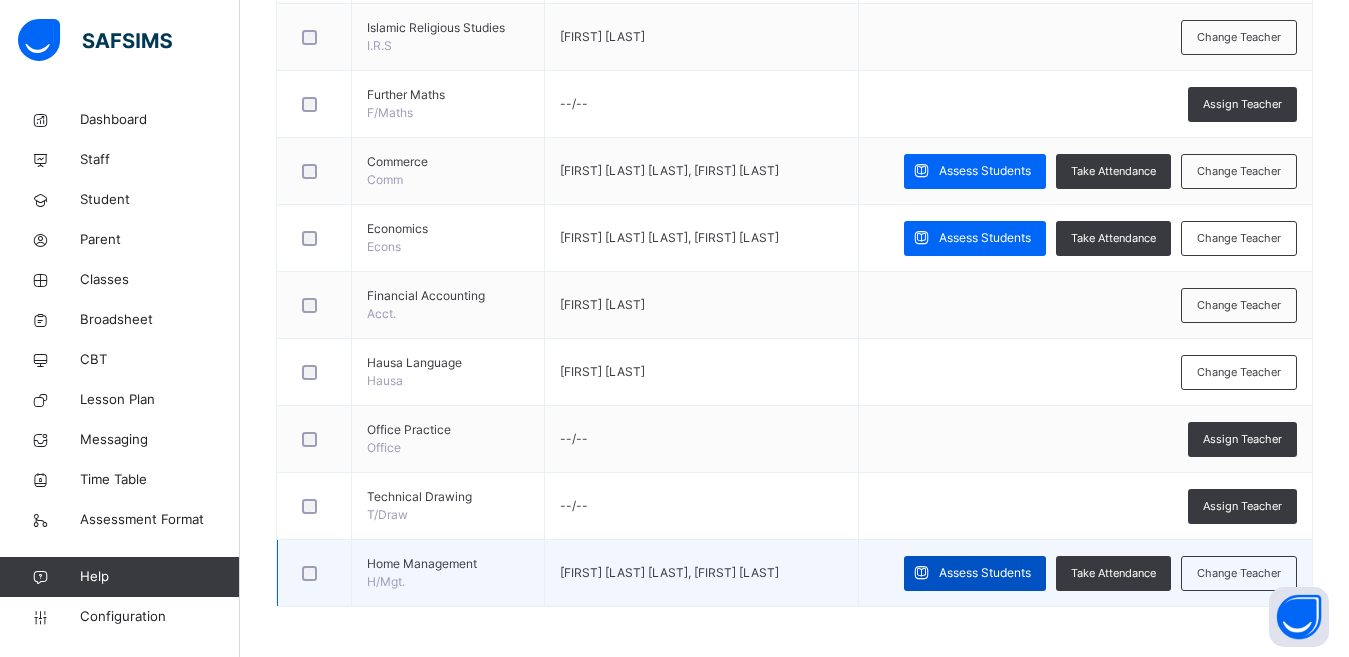 click on "Assess Students" at bounding box center [985, 573] 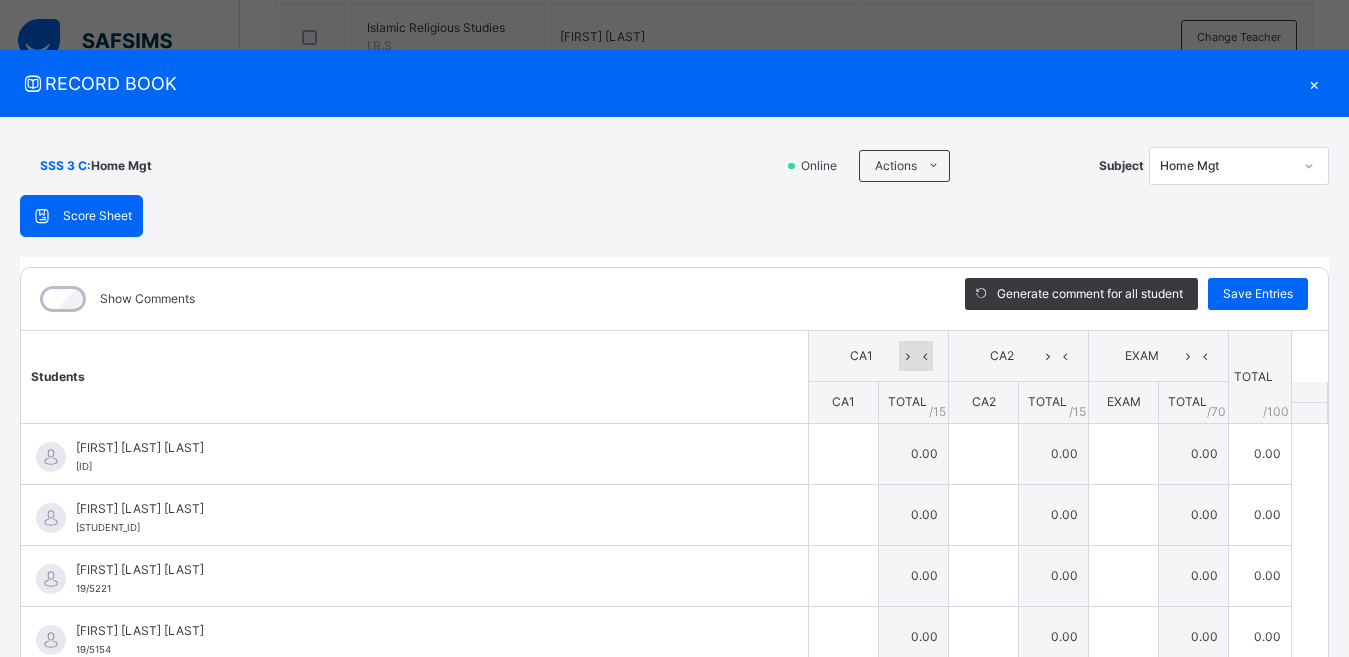 click at bounding box center [924, 356] 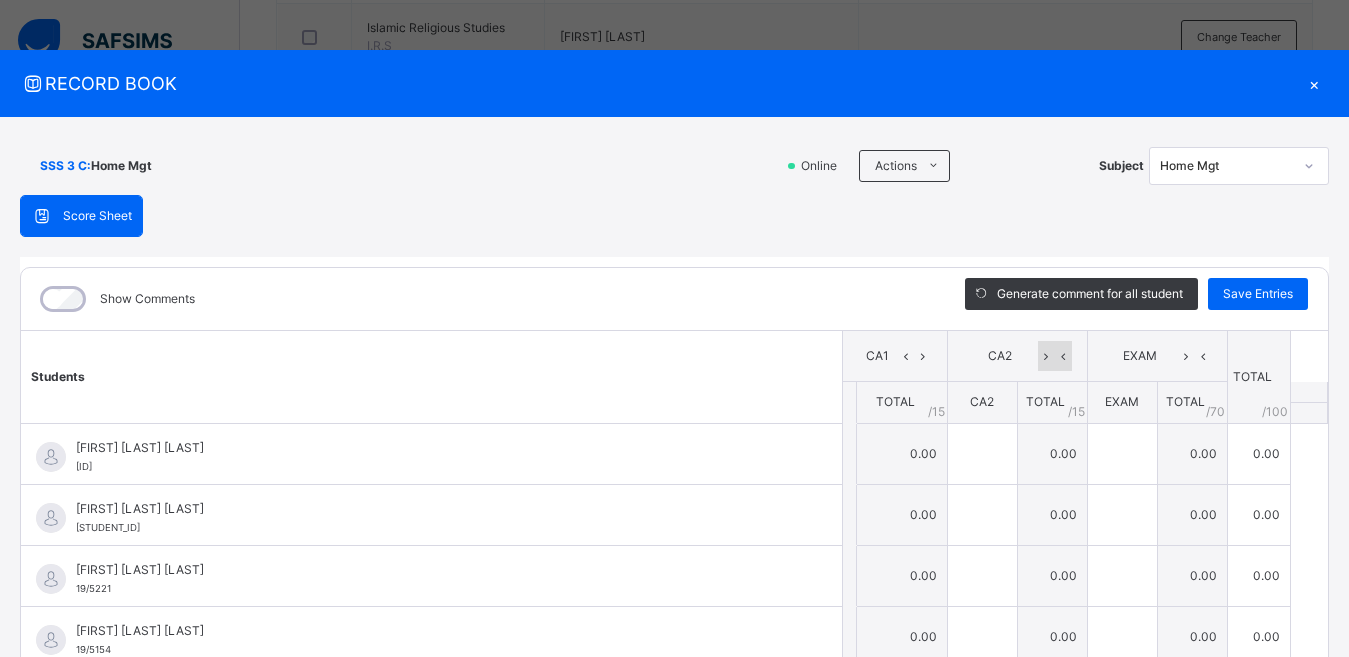click at bounding box center [1063, 356] 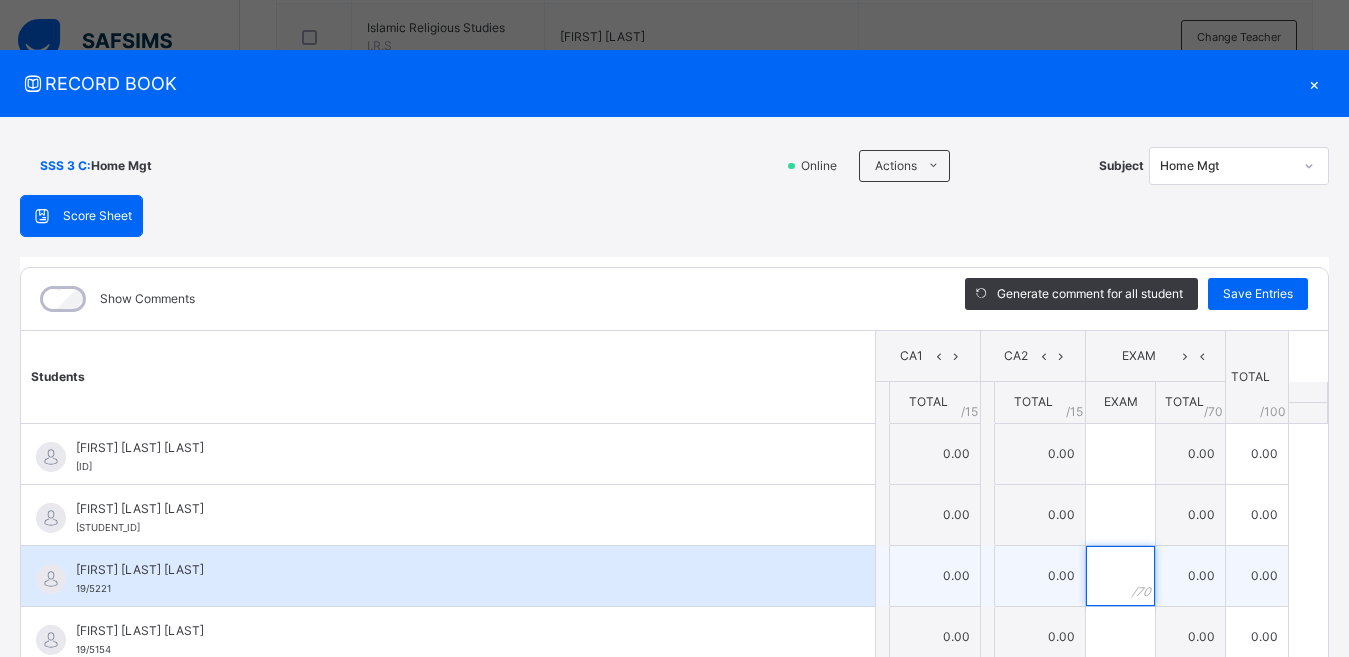 click at bounding box center [1120, 576] 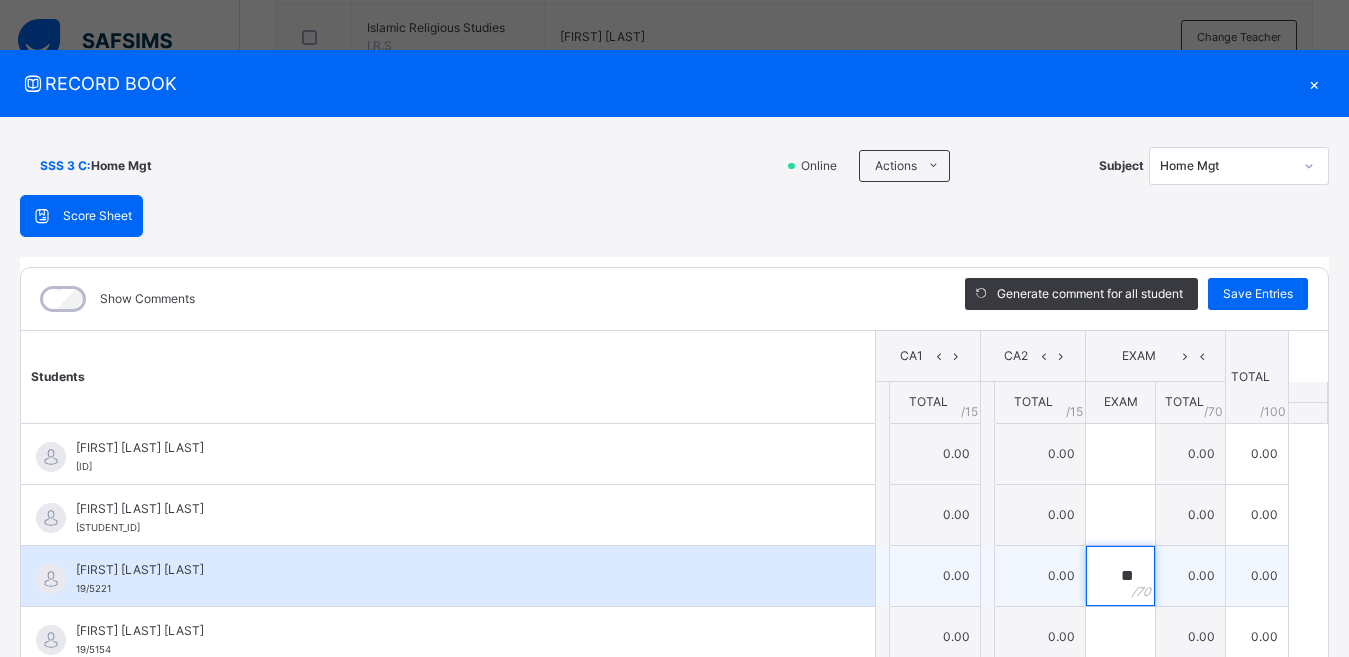 type on "**" 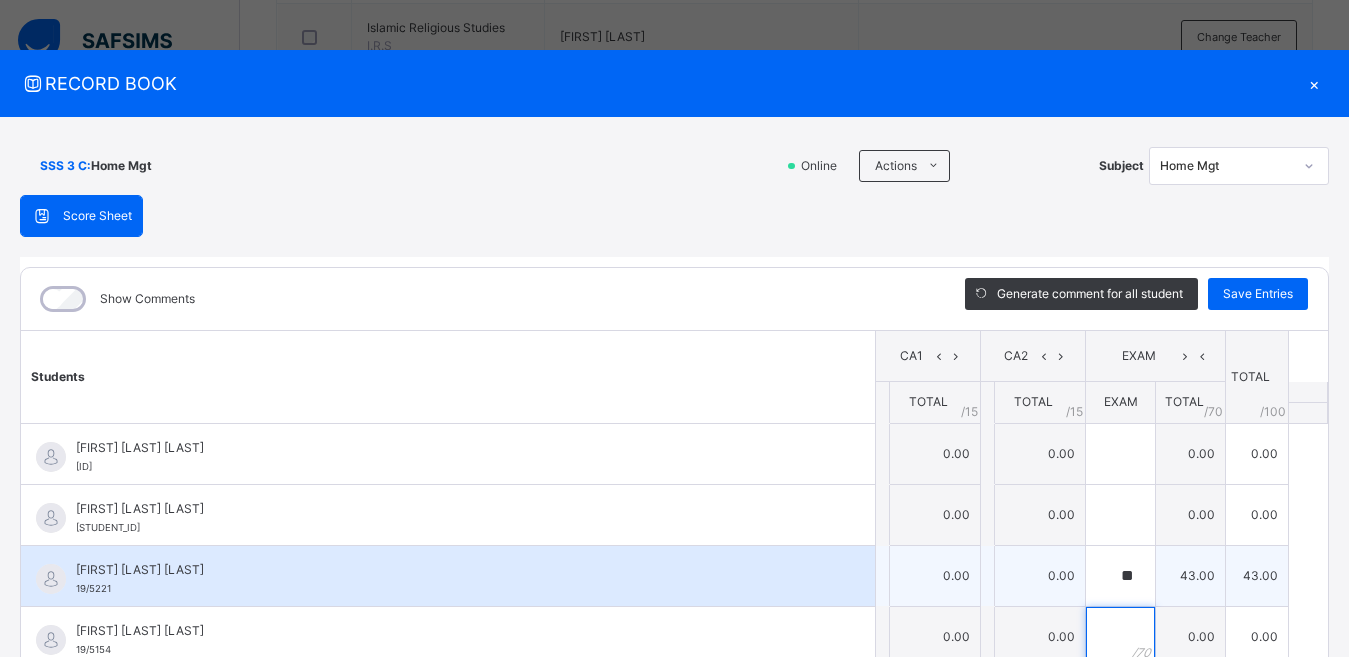 scroll, scrollTop: 10, scrollLeft: 0, axis: vertical 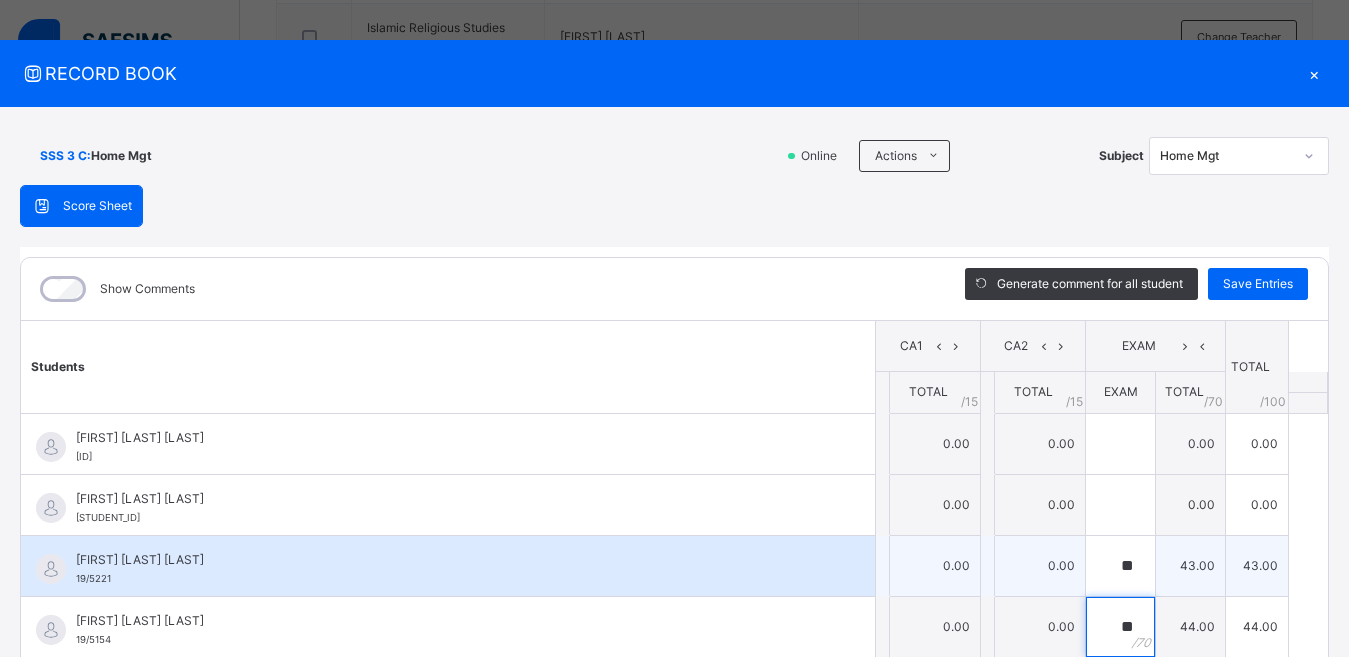 type on "**" 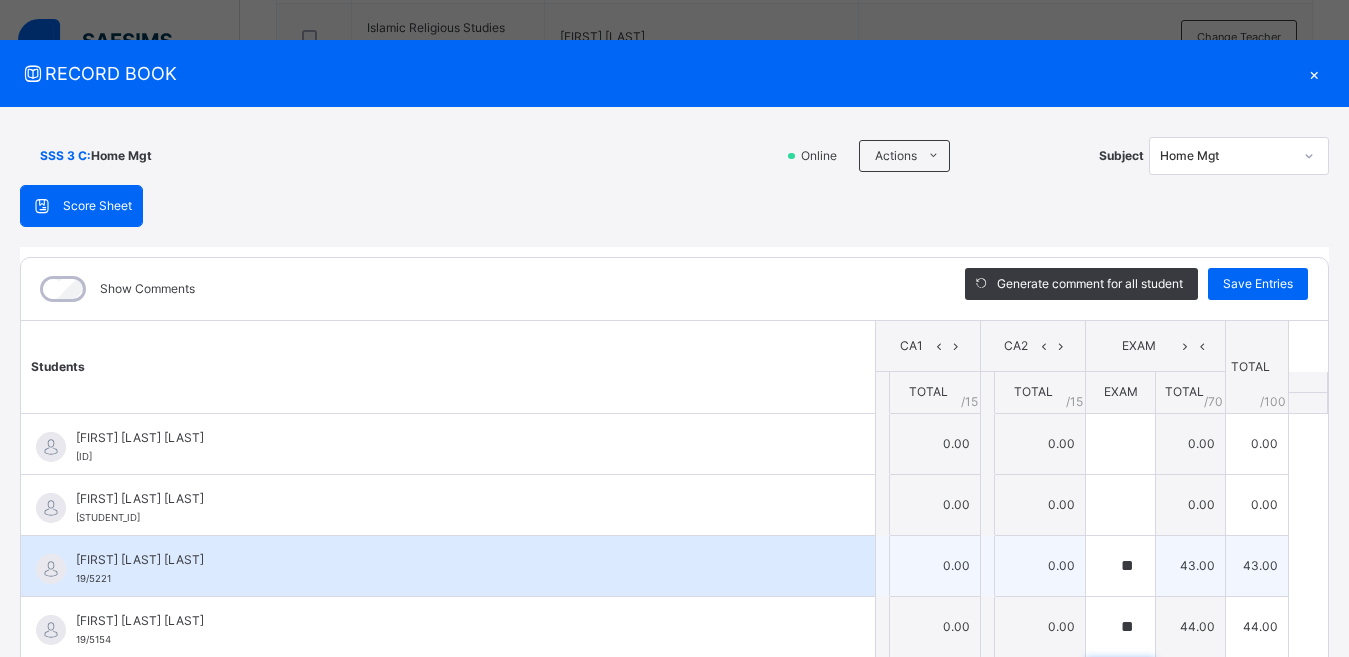 scroll, scrollTop: 254, scrollLeft: 0, axis: vertical 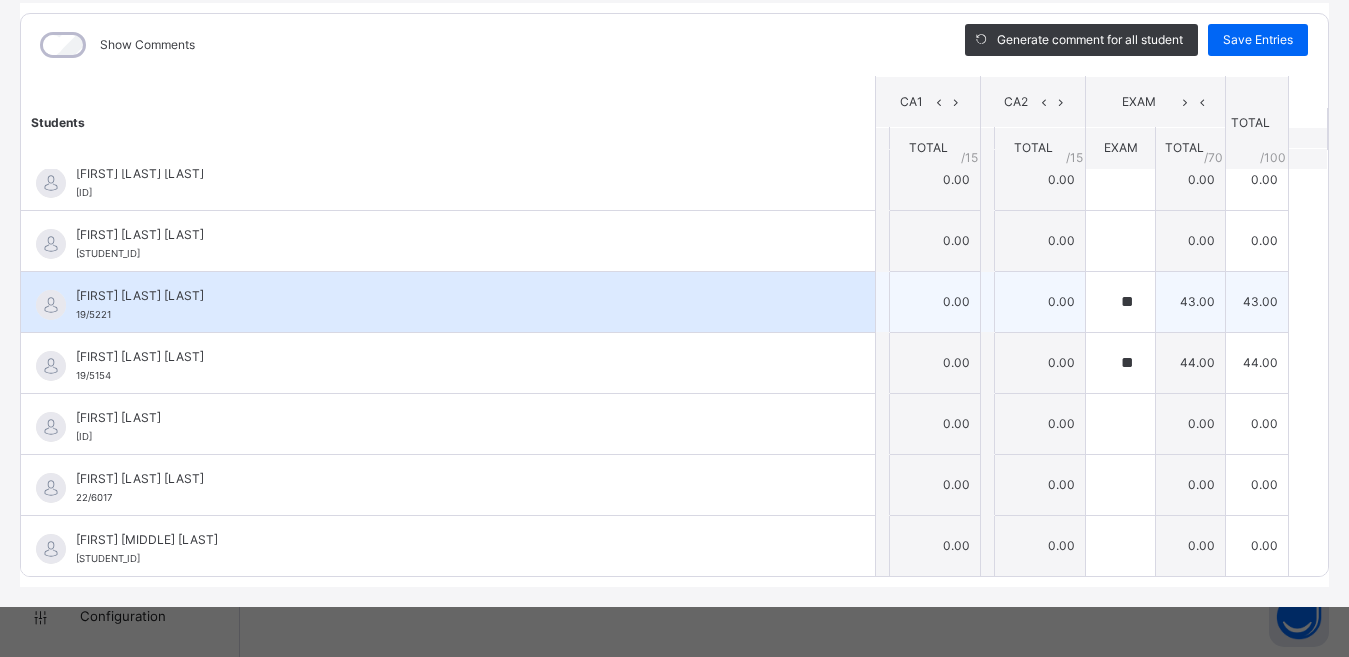 click on "Show Comments   Generate comment for all student   Save Entries Class Level:  SSS 3   C Subject:  Home Mgt Session:  2024/2025 Session Session:  Second Term Students CA1 CA2 EXAM  TOTAL /100 Comment CA1 TOTAL / 15 CA2 TOTAL / 15 EXAM TOTAL / 70 [FIRST] [LAST] [LAST]   [STUDENT_ID] [FIRST] [LAST] [LAST] [STUDENT_ID] 0.00 0.00 0.00 0.00 Generate comment 0 / 250   ×   Subject Teacher’s Comment Generate and see in full the comment developed by the AI with an option to regenerate the comment JS [FIRST] [LAST] [LAST]   [STUDENT_ID]   Total 0.00  / 100.00 Sims Bot   Regenerate     Use this comment   [FIRST] [LAST] [LAST] [STUDENT_ID] [FIRST] [LAST] [LAST] [STUDENT_ID] 0.00 0.00 0.00 0.00 Generate comment 0 / 250   ×   Subject Teacher’s Comment Generate and see in full the comment developed by the AI with an option to regenerate the comment JS [FIRST] [LAST] [LAST]   [STUDENT_ID]   Total 0.00  / 100.00 Sims Bot   Regenerate     Use this comment   [FIRST] [LAST] [LAST]" at bounding box center (674, 295) 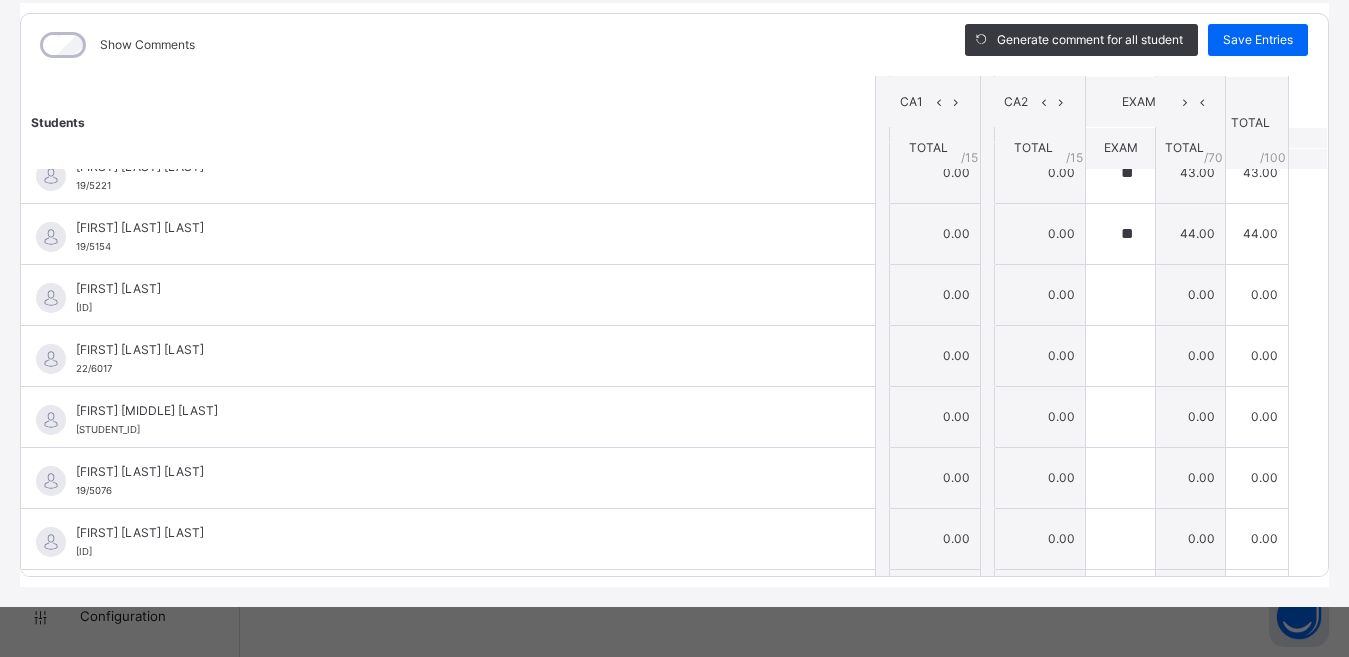 scroll, scrollTop: 180, scrollLeft: 0, axis: vertical 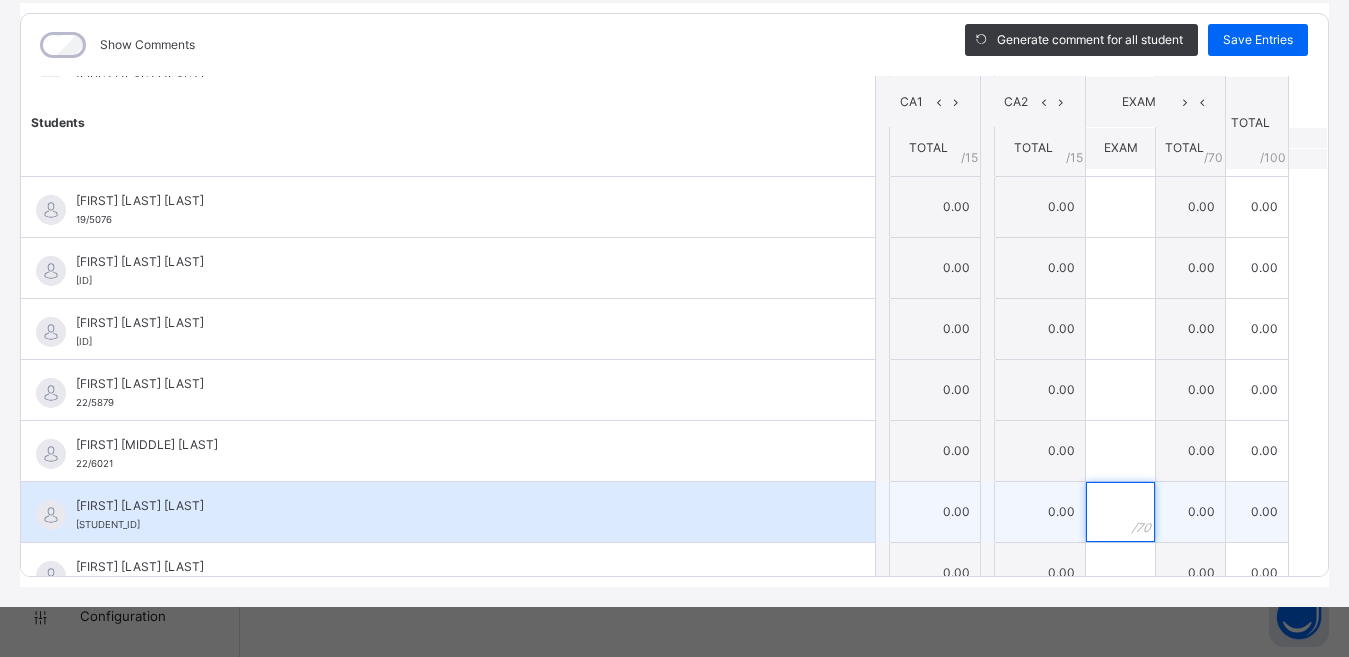 click at bounding box center (1120, 512) 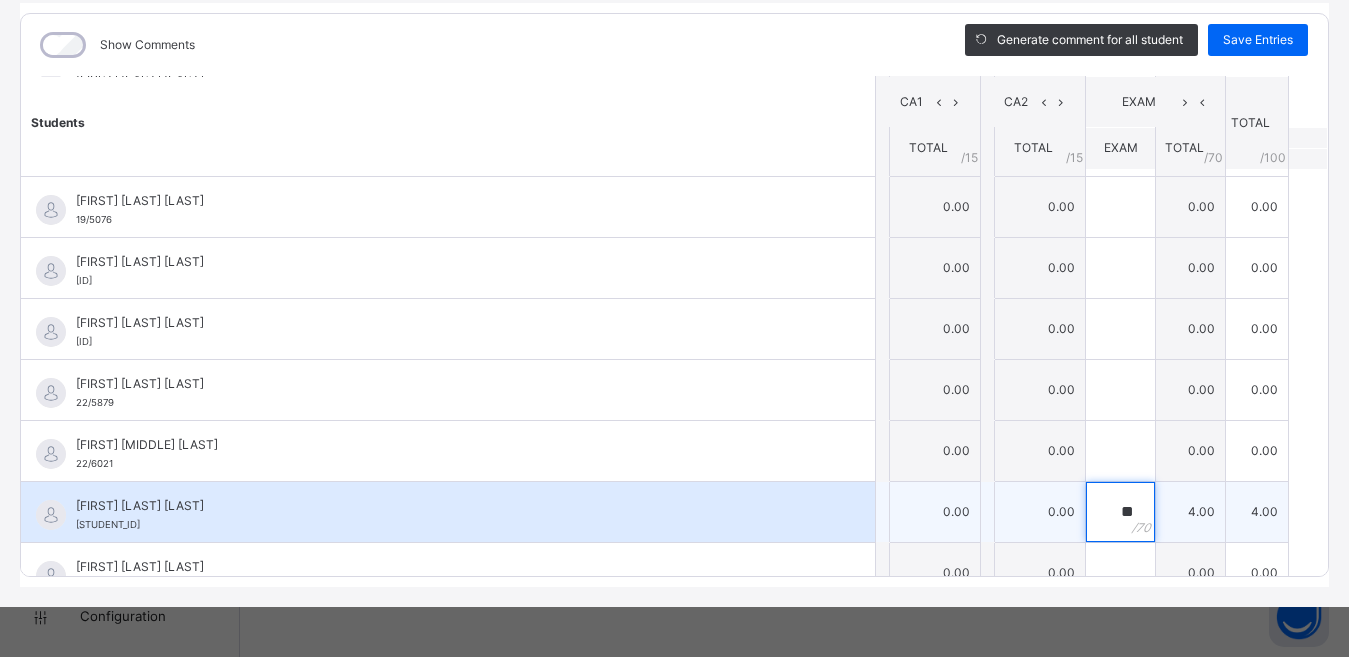 type on "**" 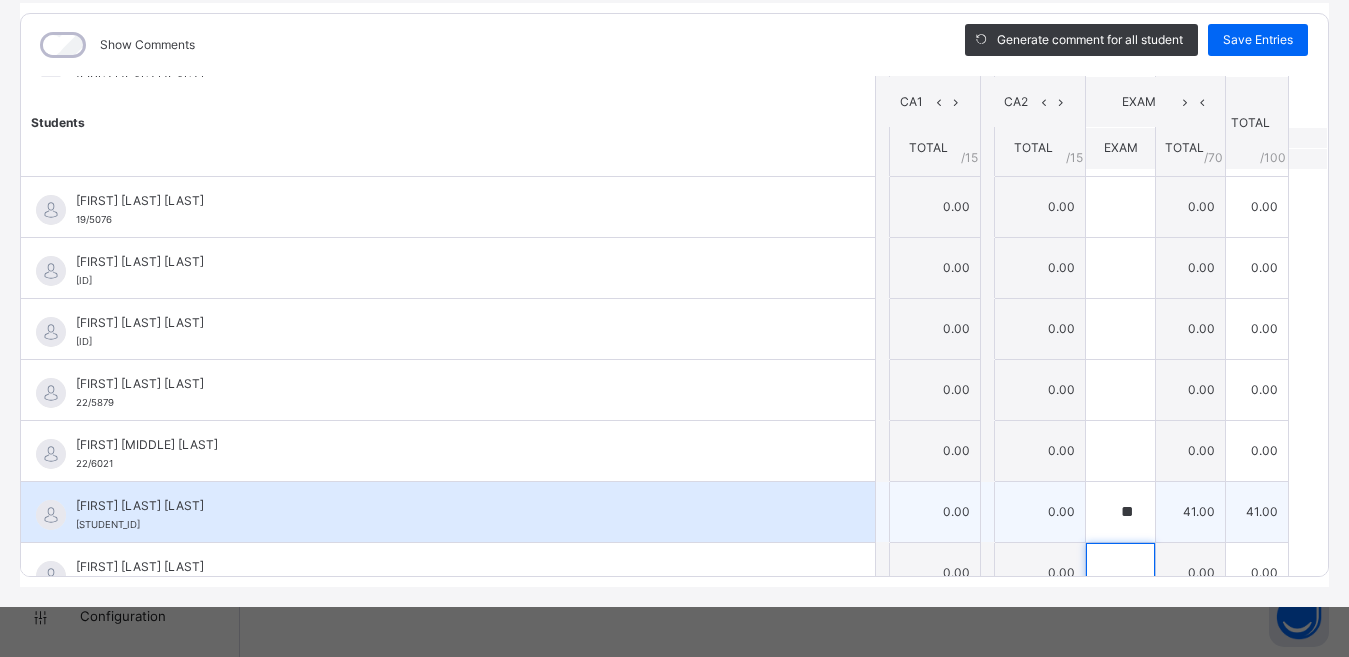 scroll, scrollTop: 447, scrollLeft: 0, axis: vertical 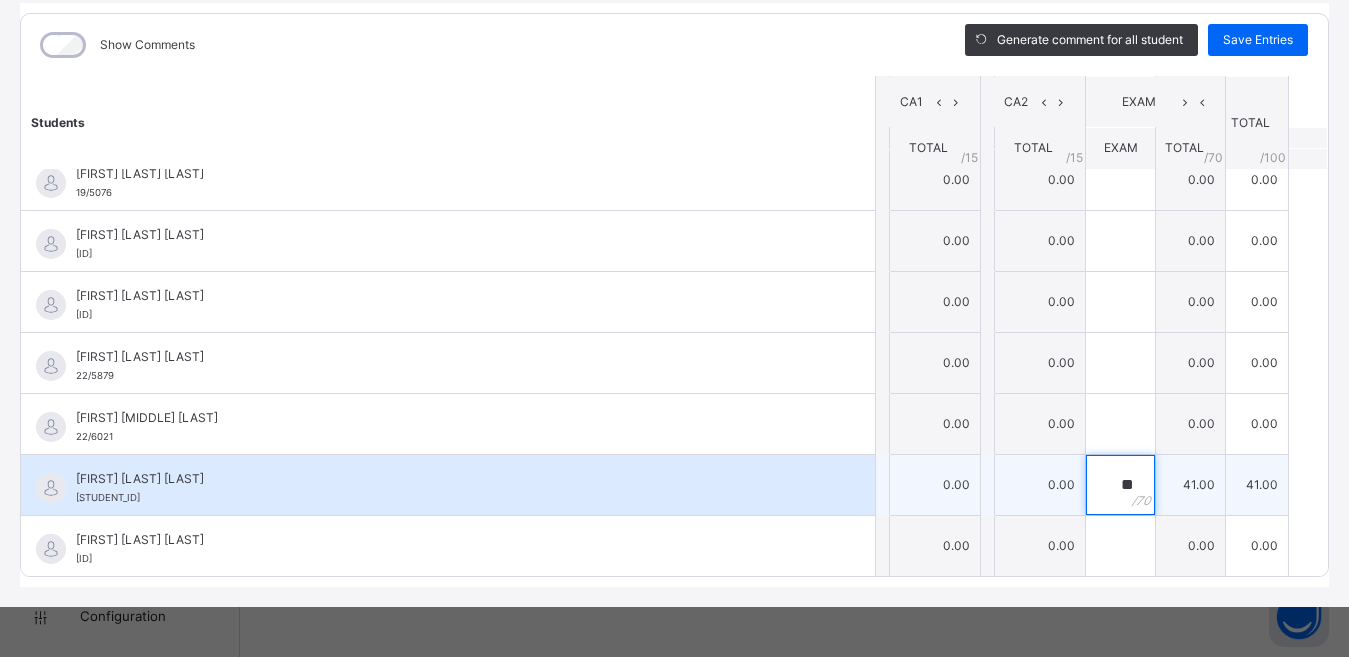 click on "**" at bounding box center [1120, 485] 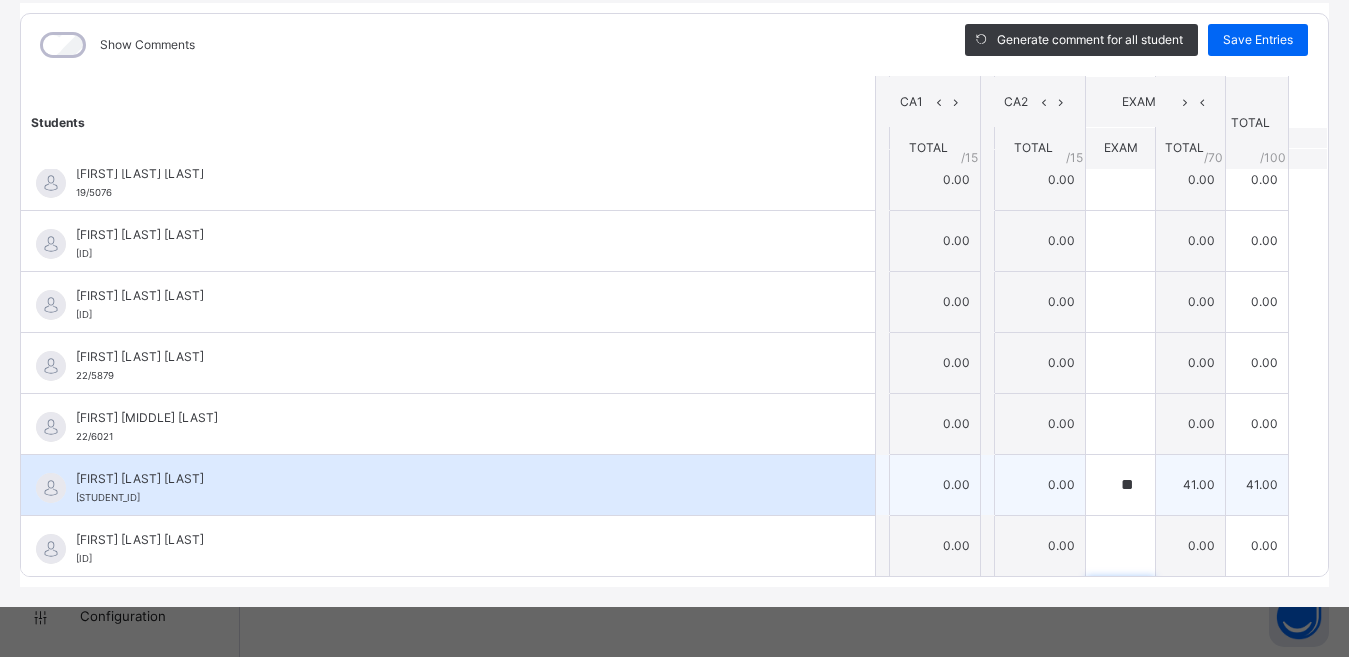 scroll, scrollTop: 631, scrollLeft: 0, axis: vertical 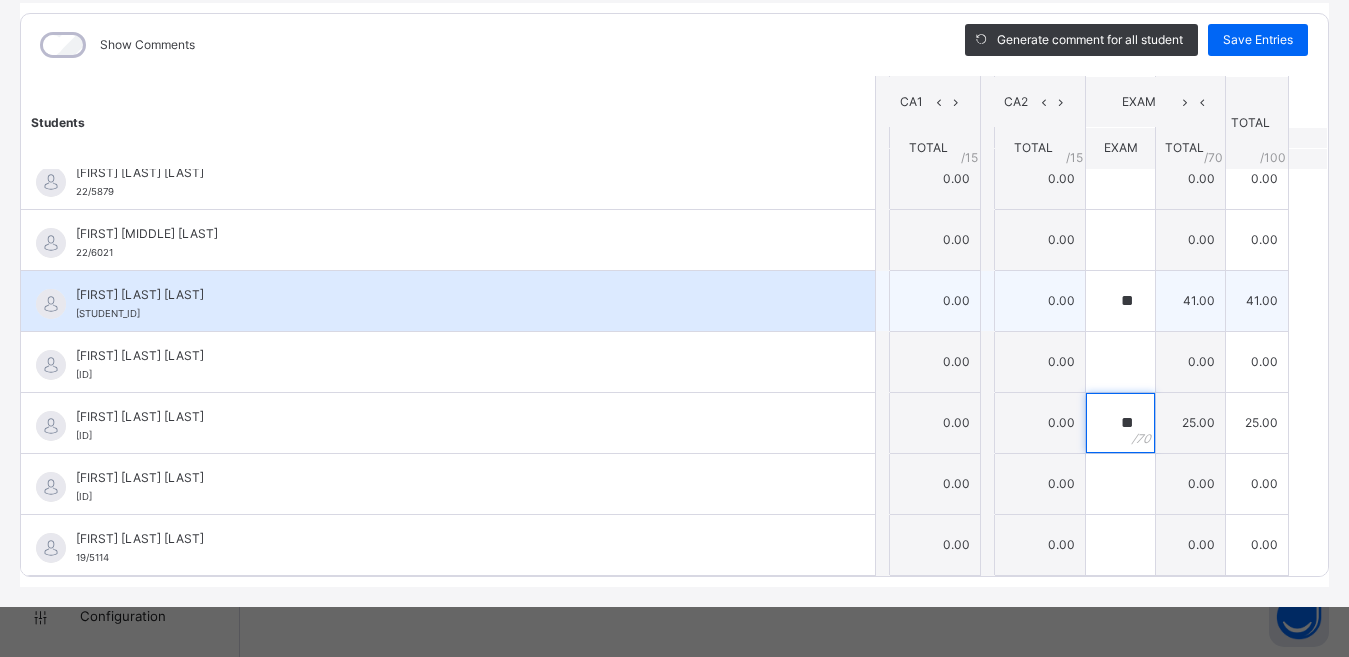type on "**" 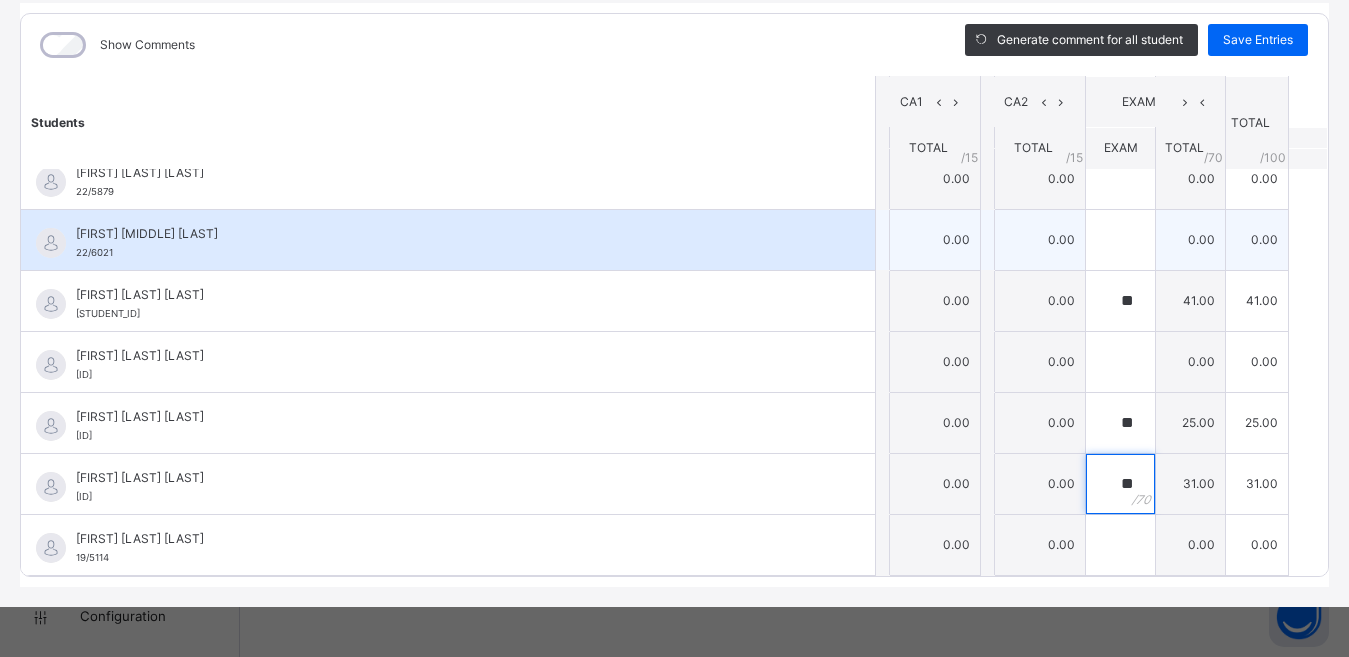type on "**" 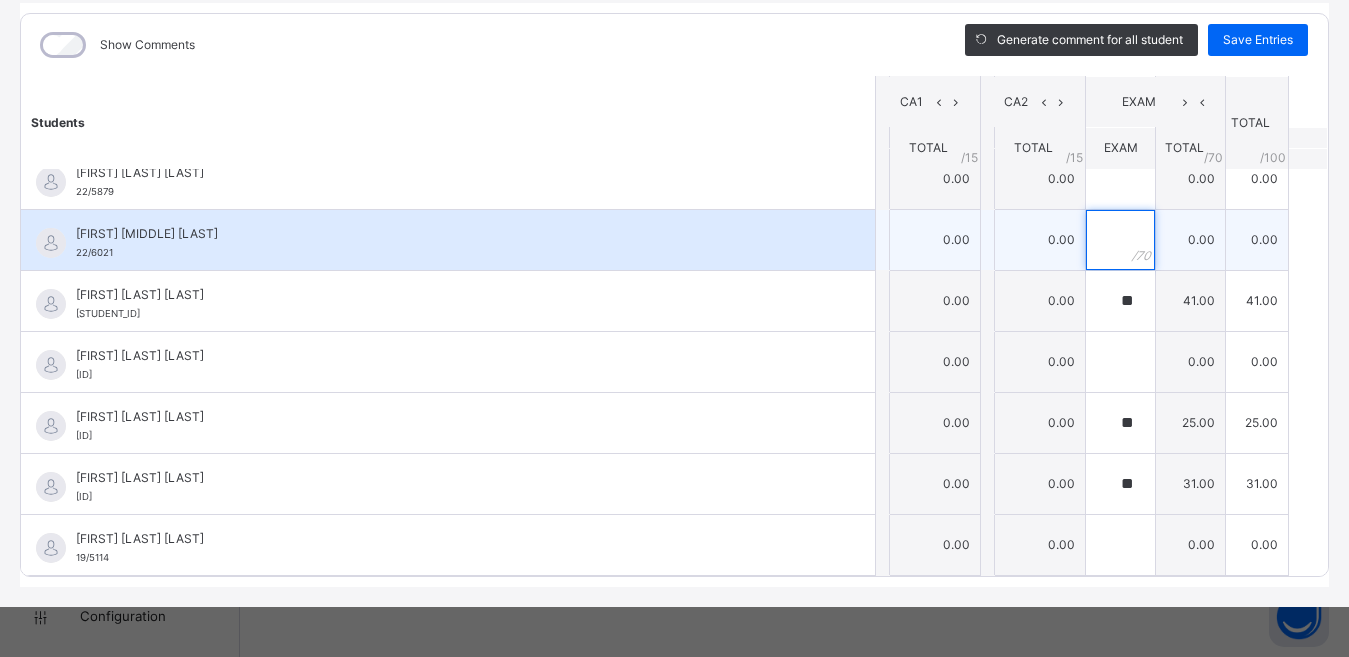 click at bounding box center [1120, 240] 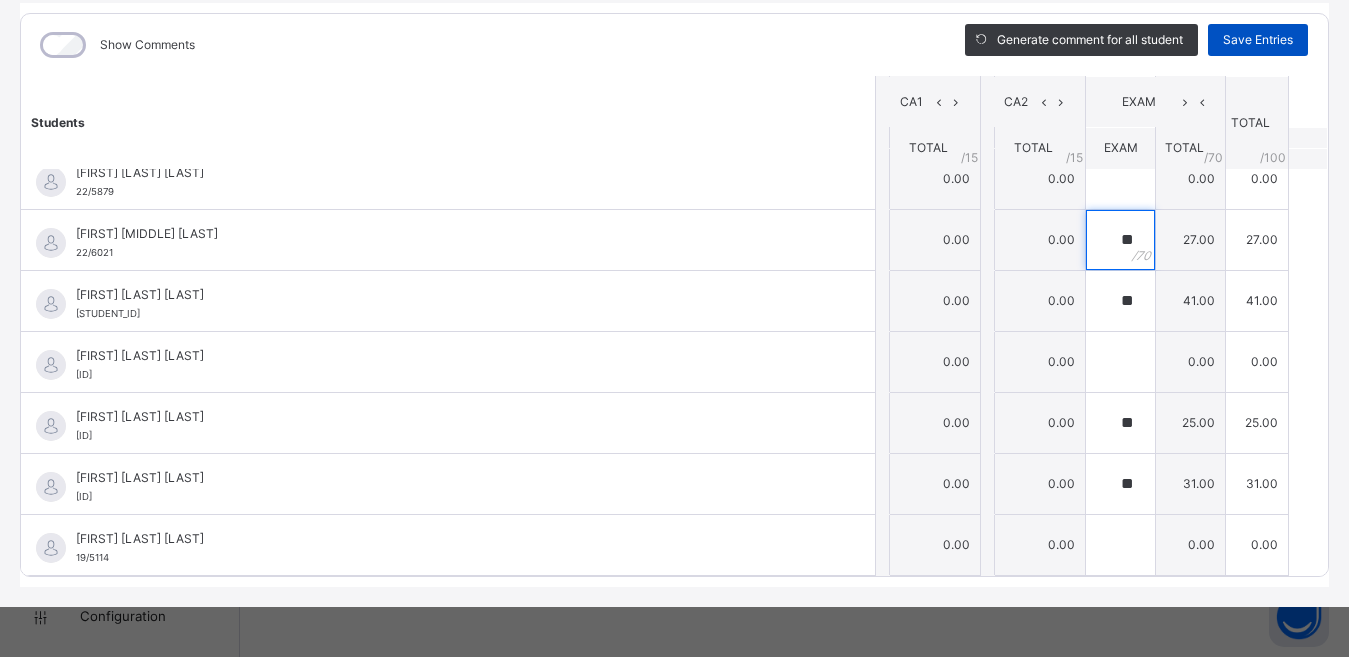 type on "**" 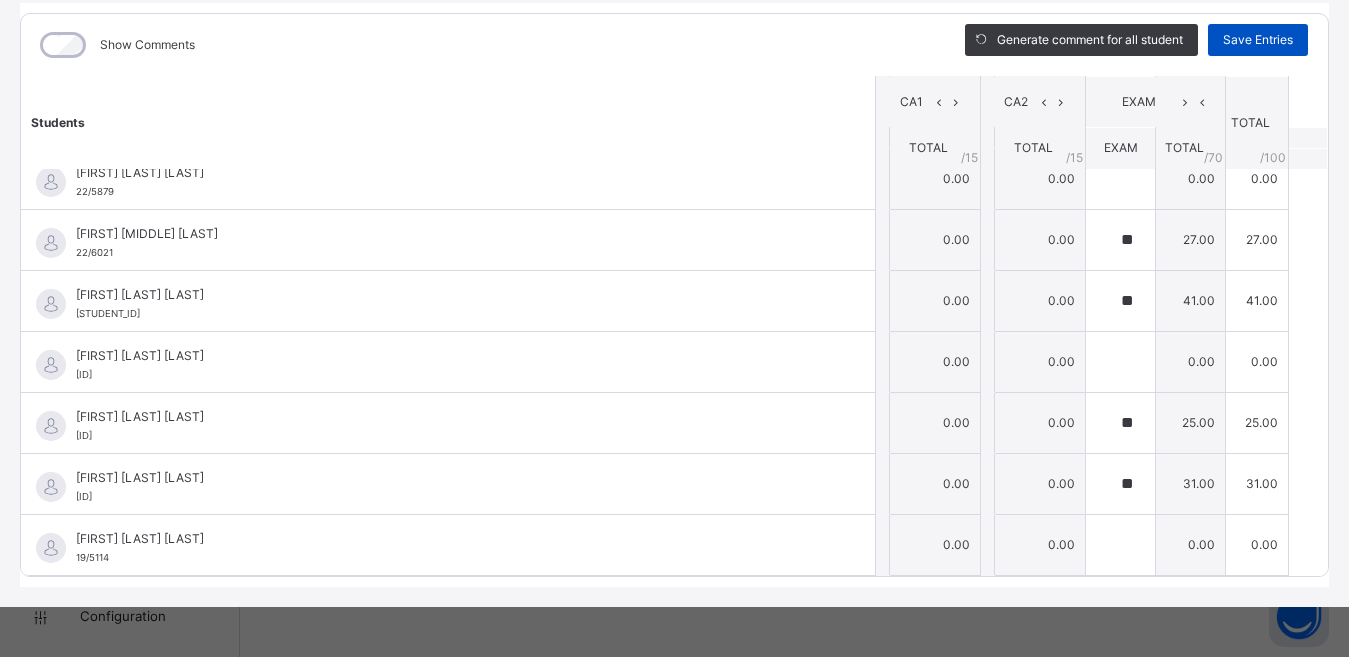 click on "Save Entries" at bounding box center [1258, 40] 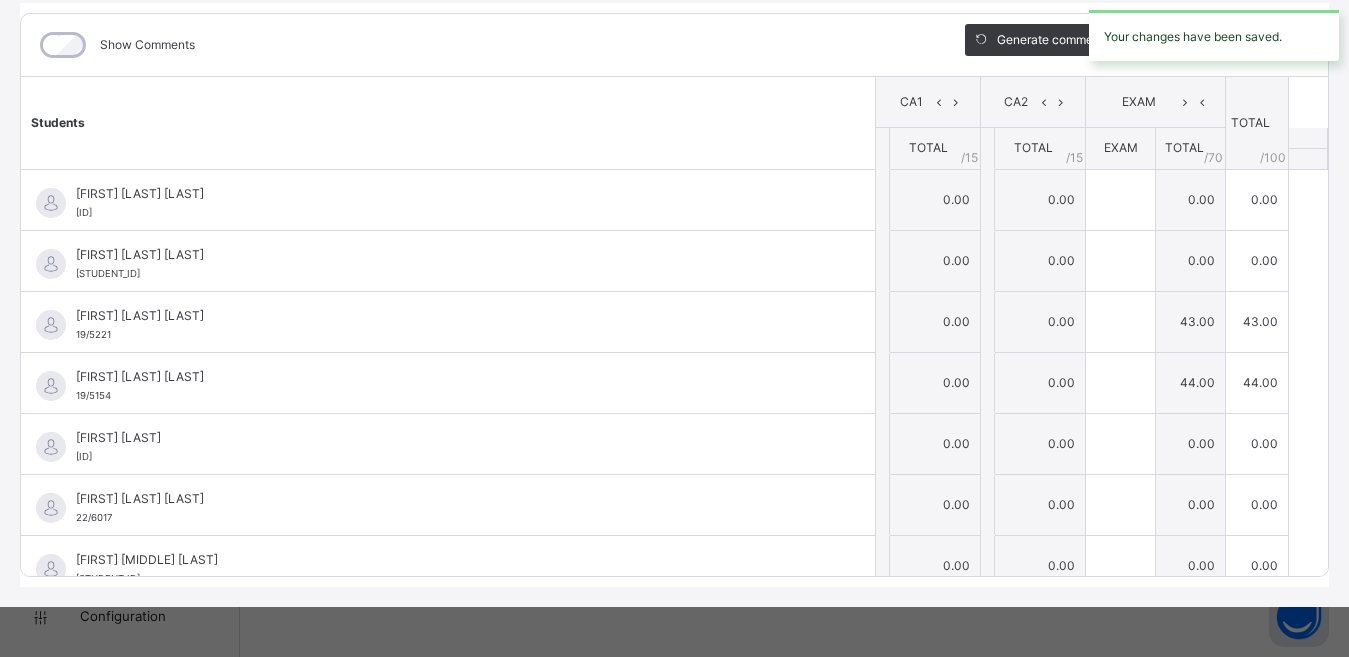 type on "**" 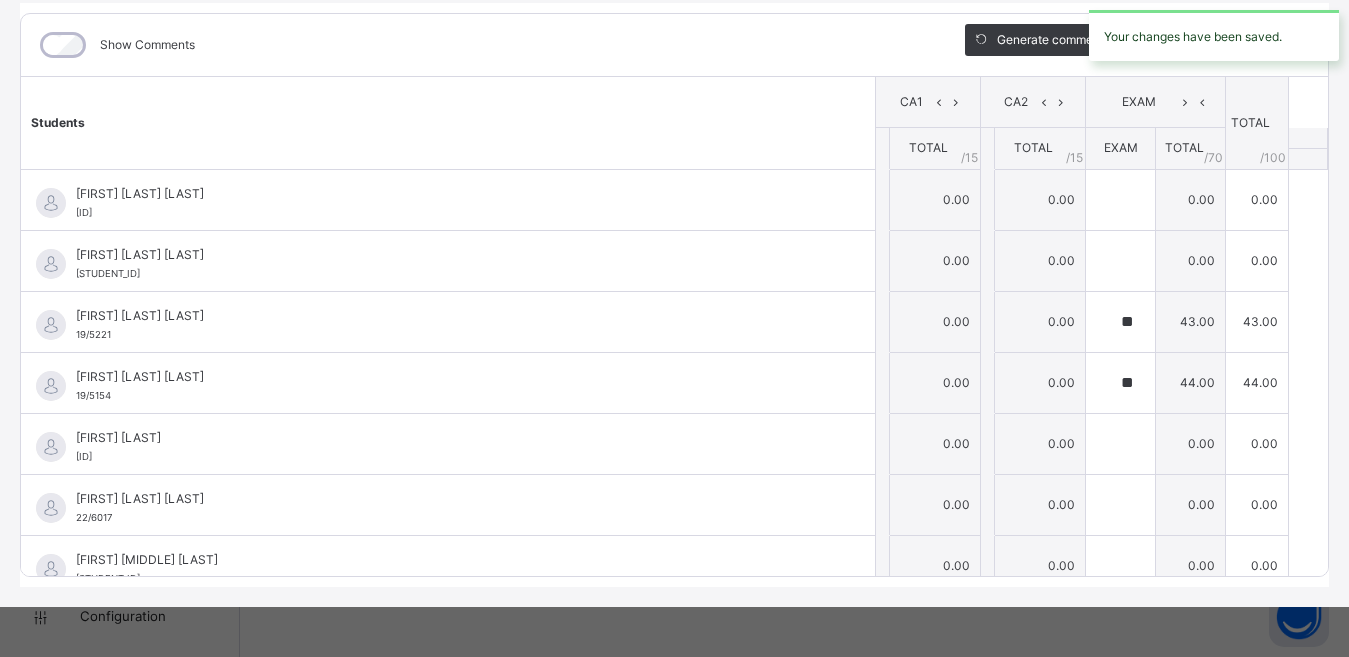 type on "**" 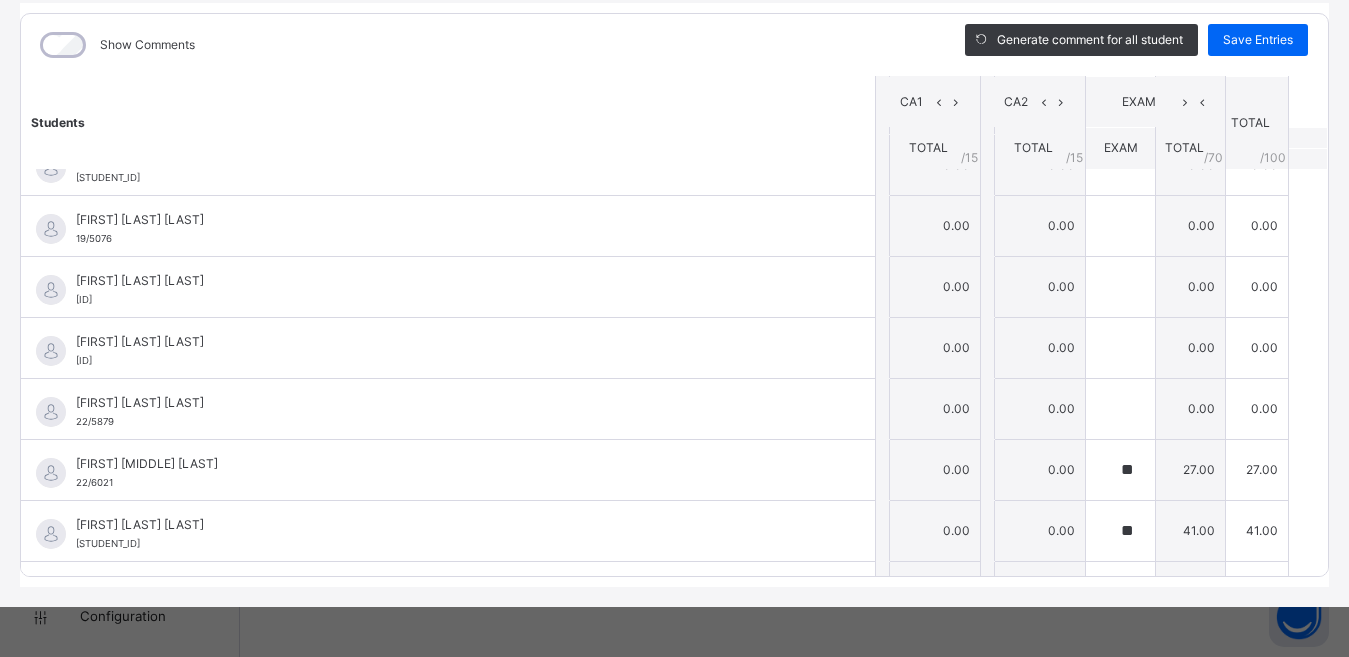 scroll, scrollTop: 631, scrollLeft: 0, axis: vertical 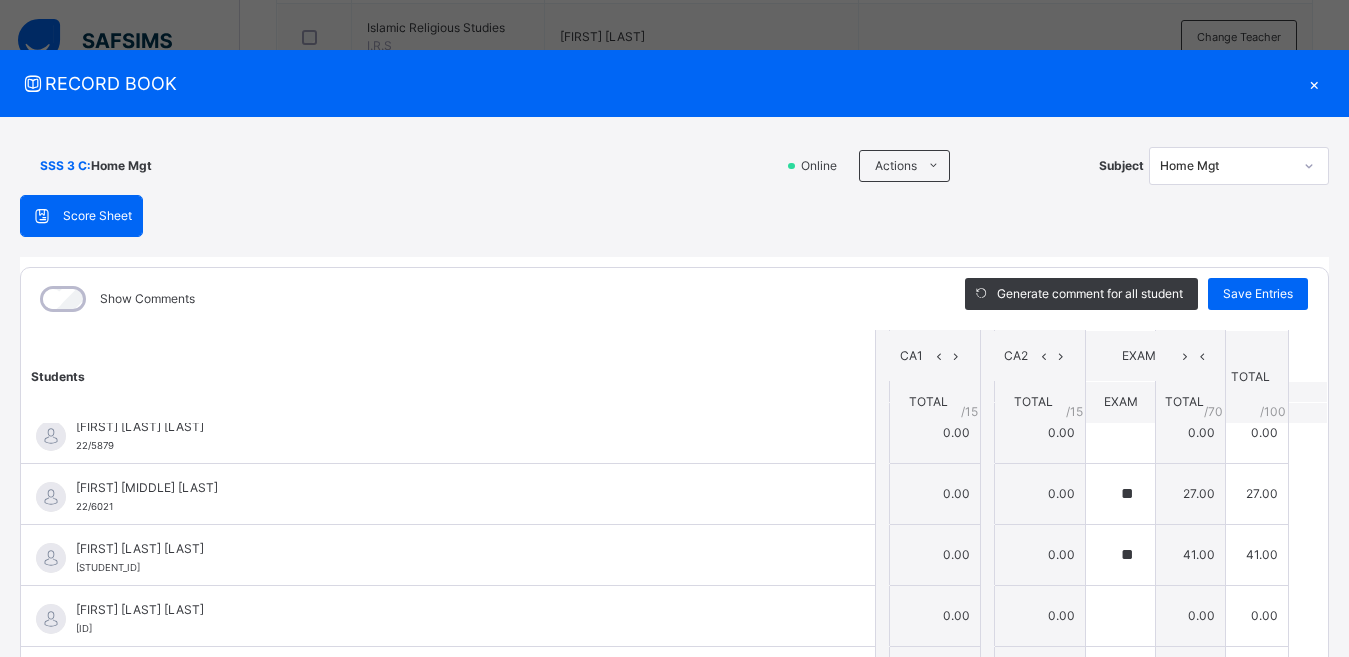 click on "×" at bounding box center (1314, 83) 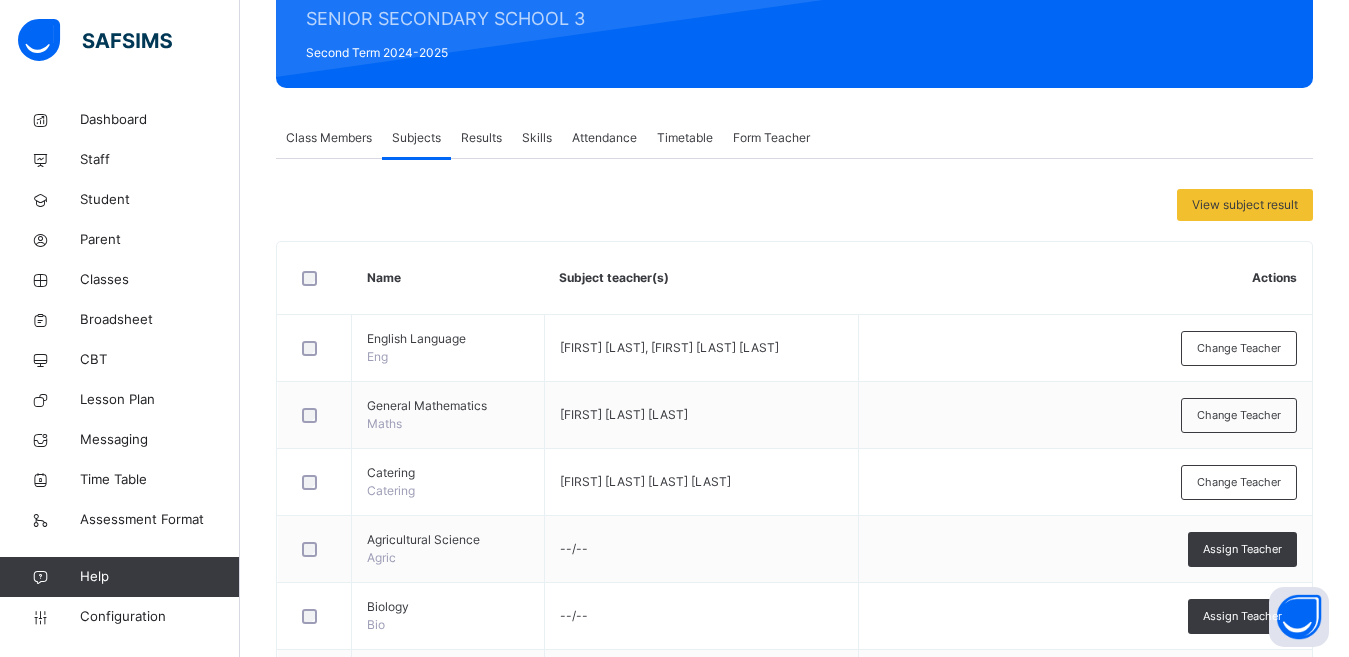 scroll, scrollTop: 3, scrollLeft: 0, axis: vertical 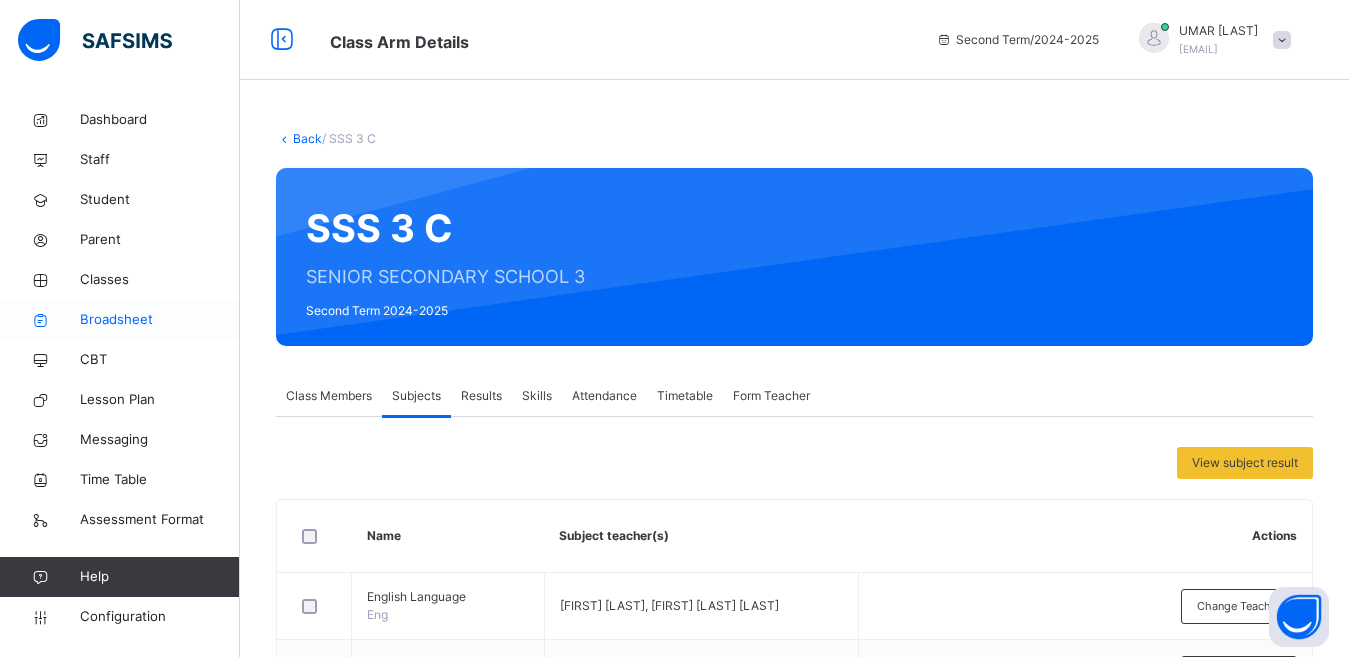 click on "Broadsheet" at bounding box center (160, 320) 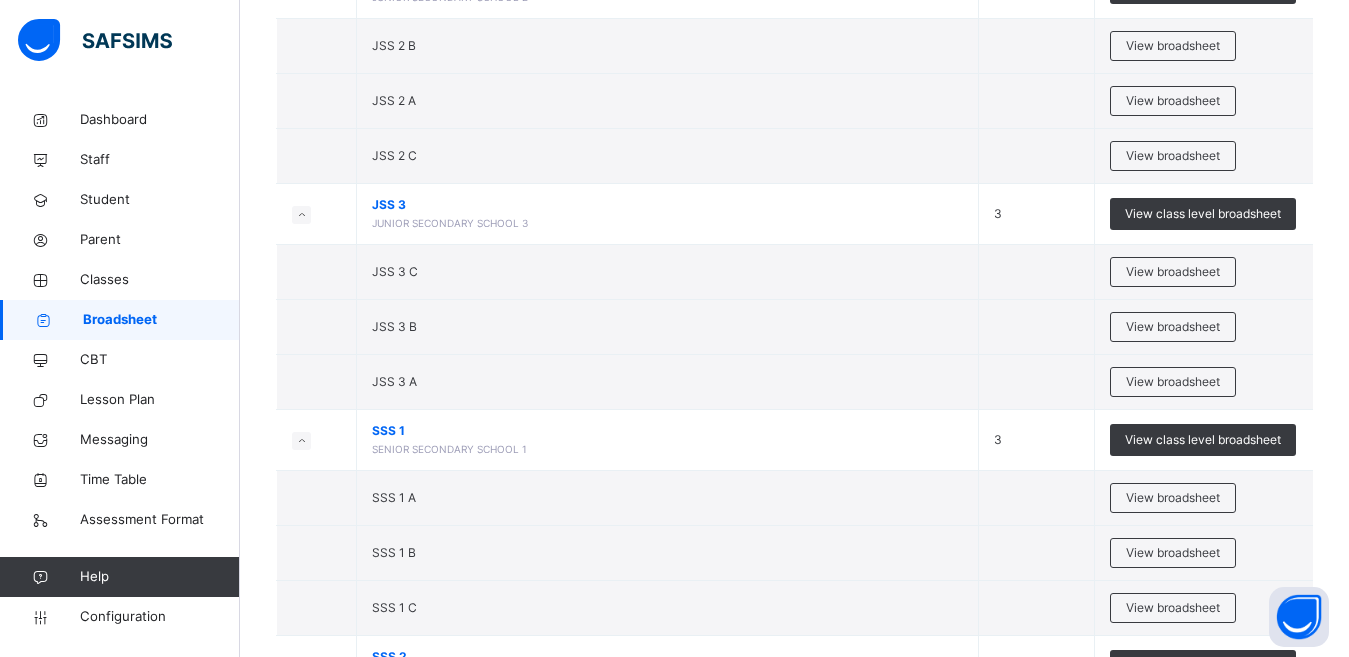 scroll, scrollTop: 2636, scrollLeft: 0, axis: vertical 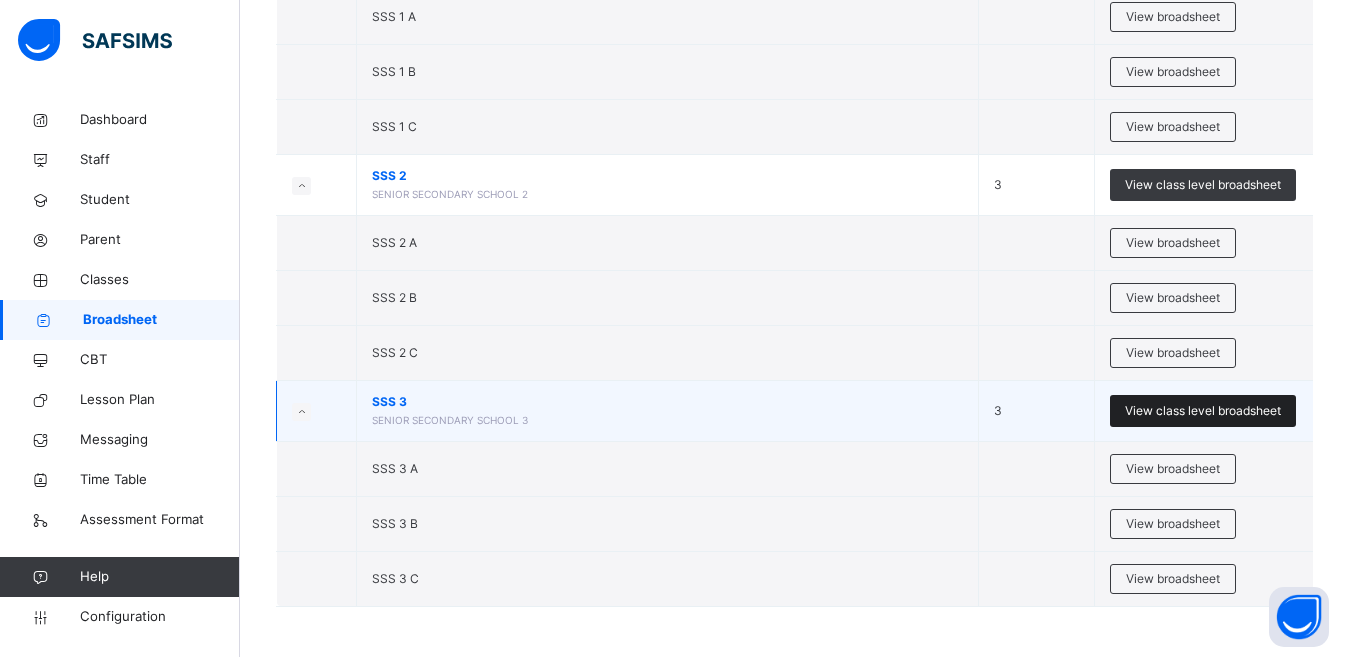 click on "View class level broadsheet" at bounding box center (1203, 411) 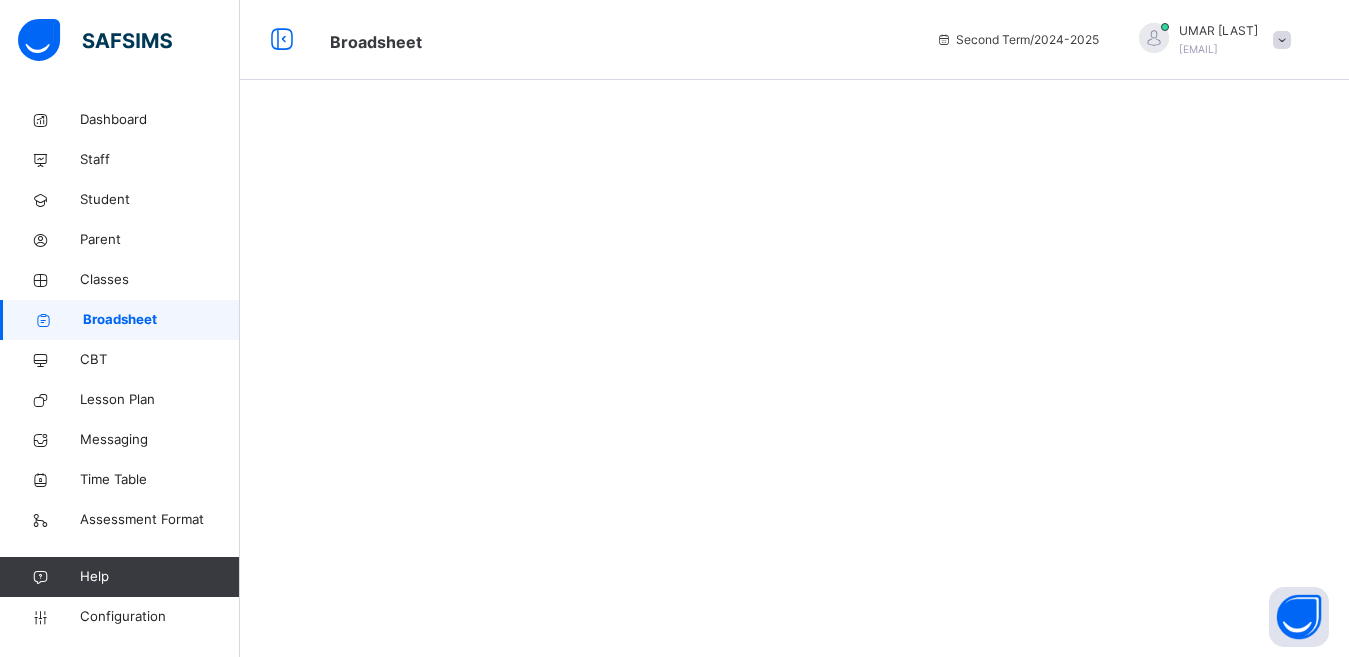 scroll, scrollTop: 0, scrollLeft: 0, axis: both 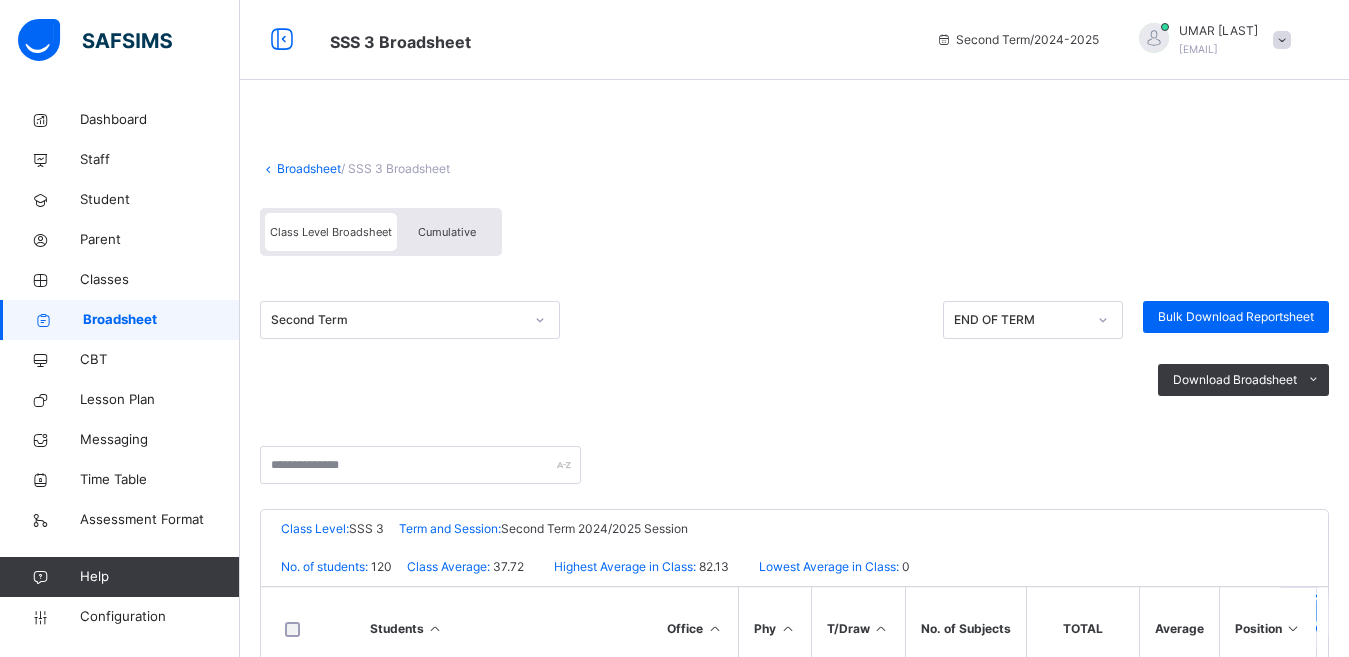 click on "Cumulative" at bounding box center [447, 232] 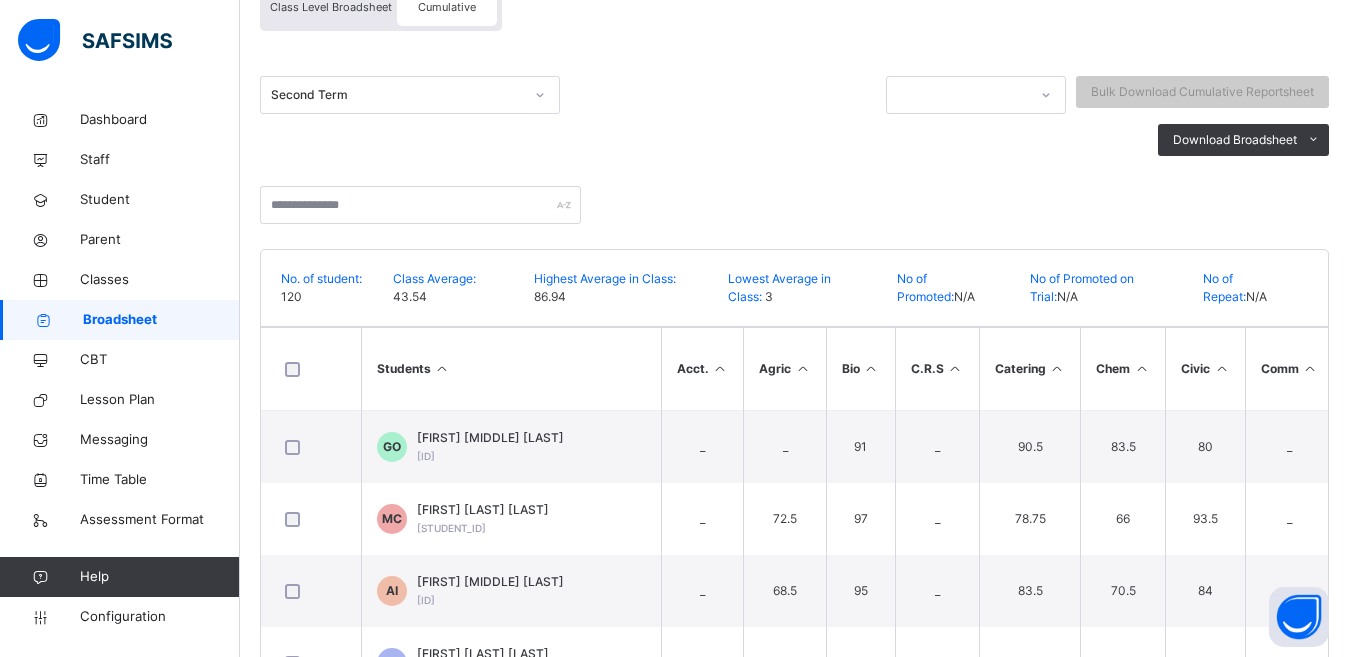 scroll, scrollTop: 0, scrollLeft: 0, axis: both 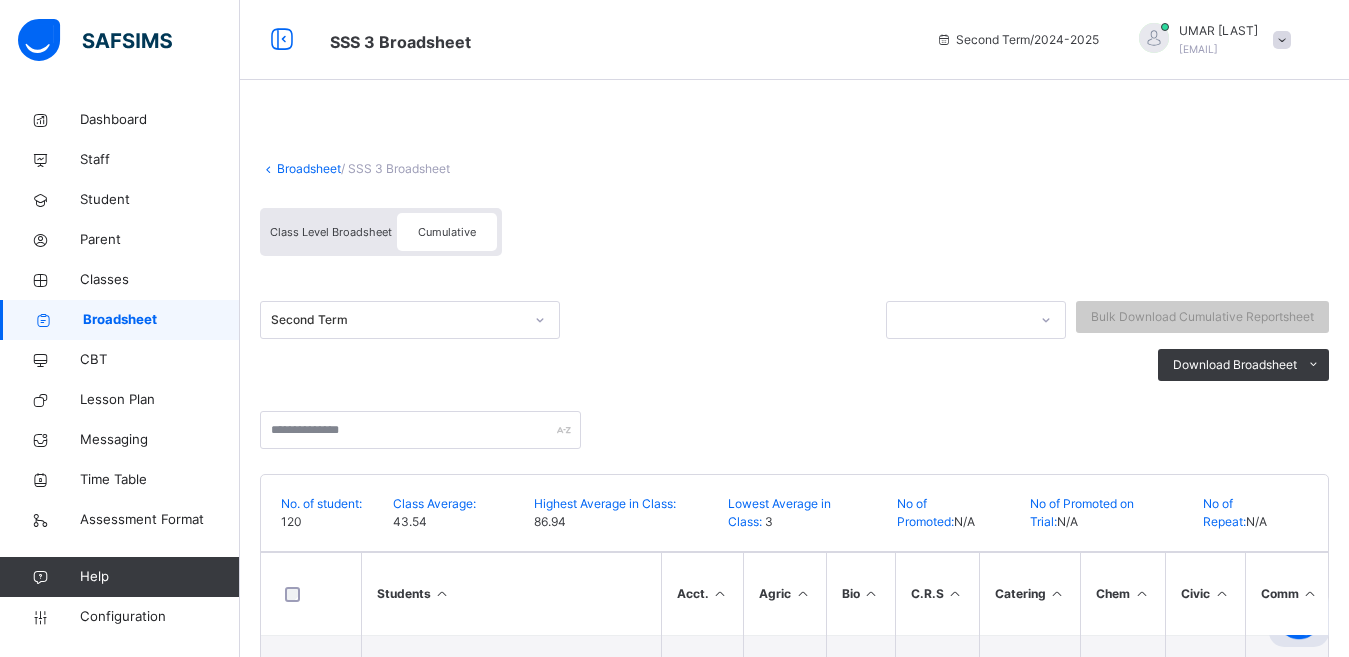 click on "Broadsheet" at bounding box center [309, 168] 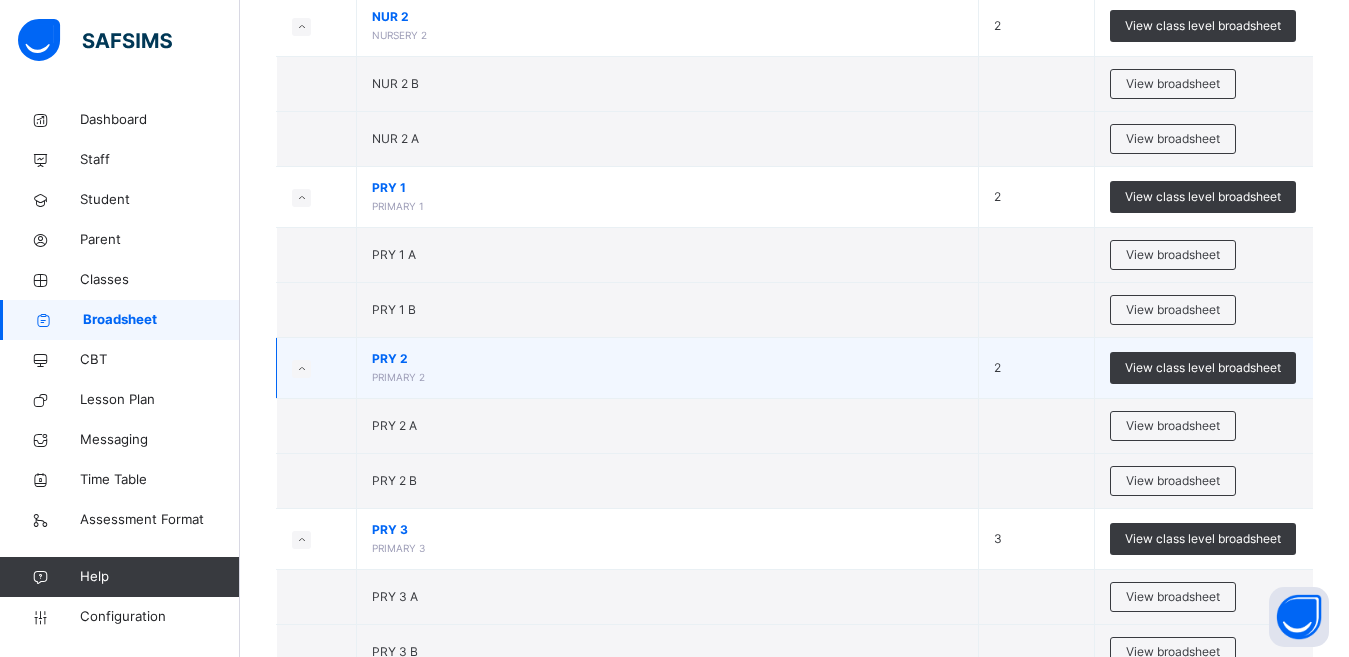 scroll, scrollTop: 701, scrollLeft: 0, axis: vertical 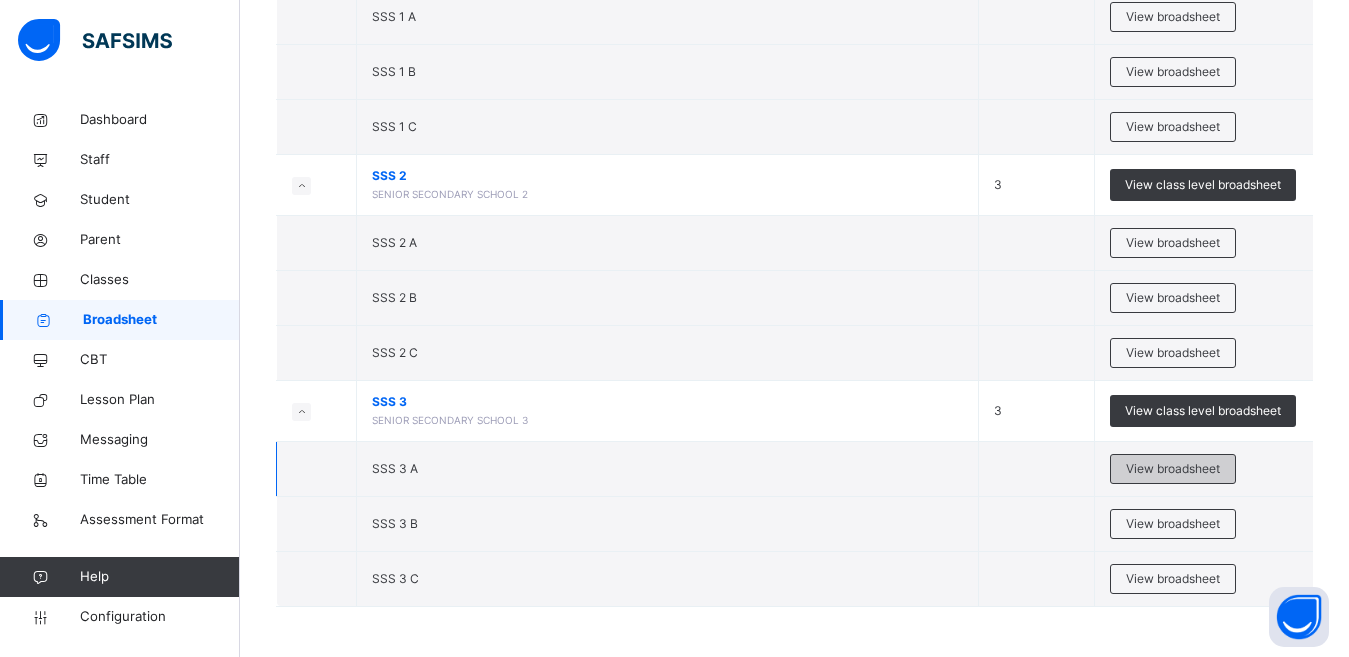 click on "View broadsheet" at bounding box center (1173, 469) 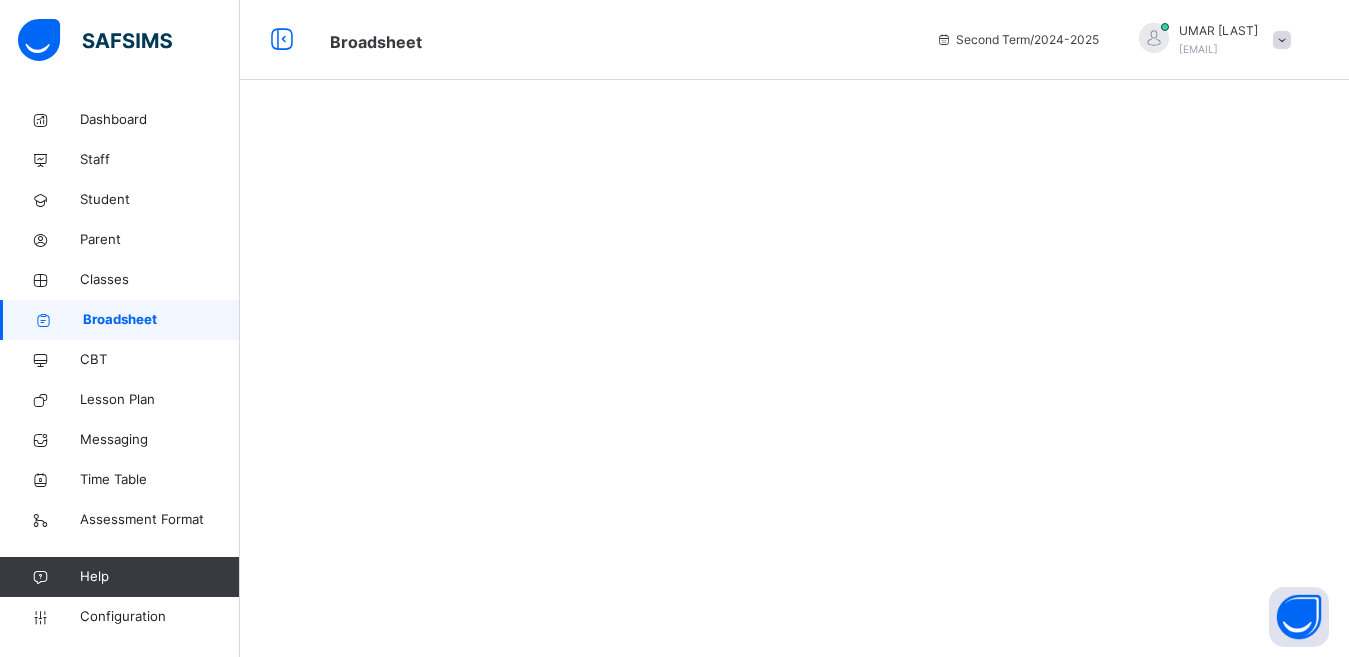 scroll, scrollTop: 0, scrollLeft: 0, axis: both 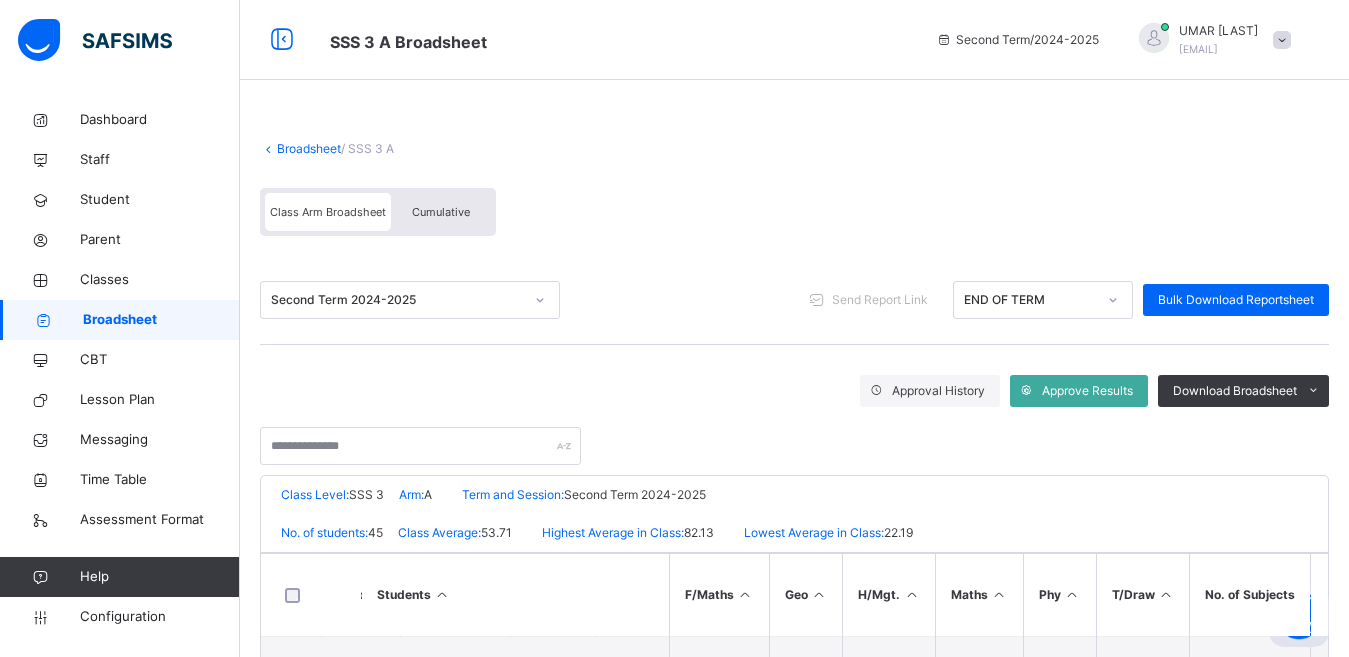 click on "Broadsheet  / SSS 3 A" at bounding box center [794, 149] 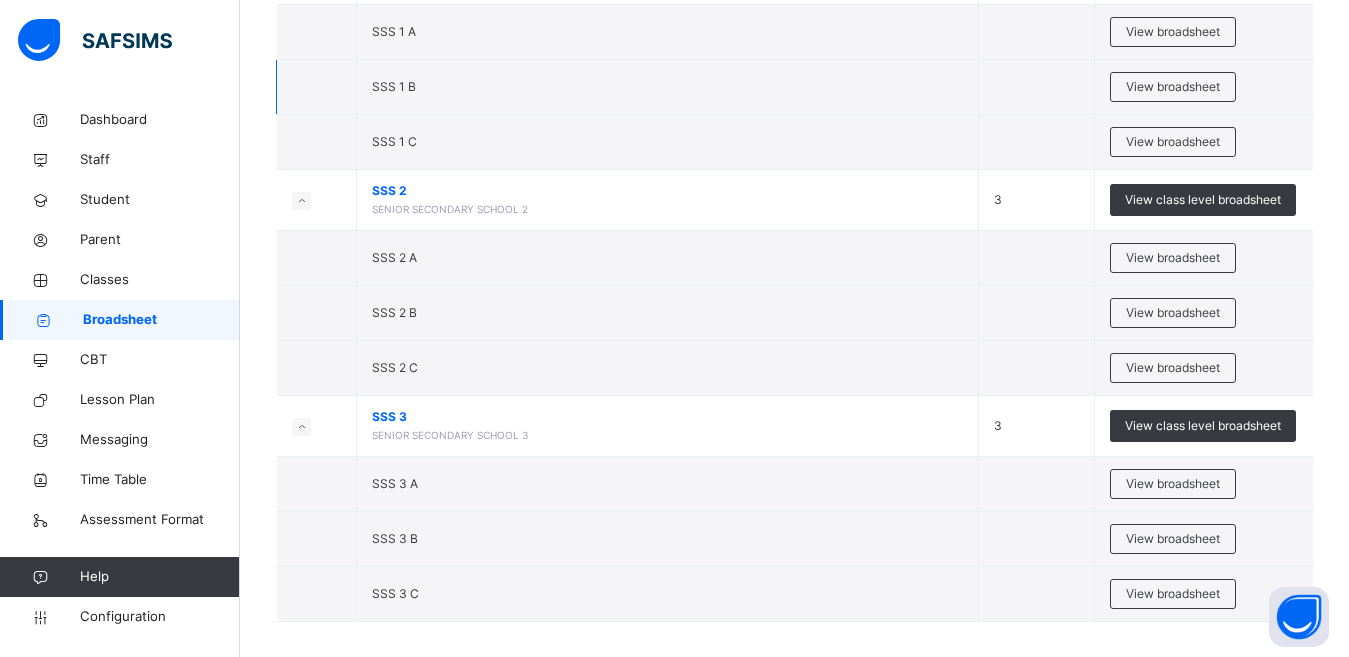 scroll, scrollTop: 2636, scrollLeft: 0, axis: vertical 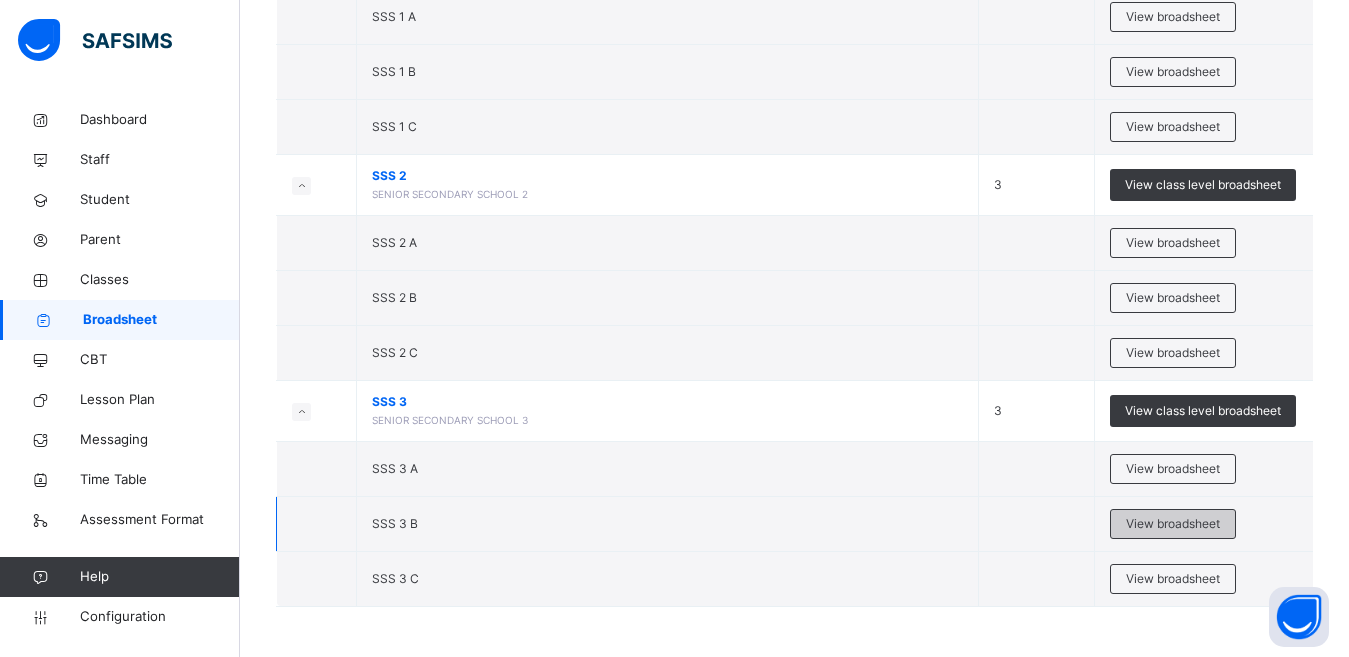 click on "View broadsheet" at bounding box center [1173, 524] 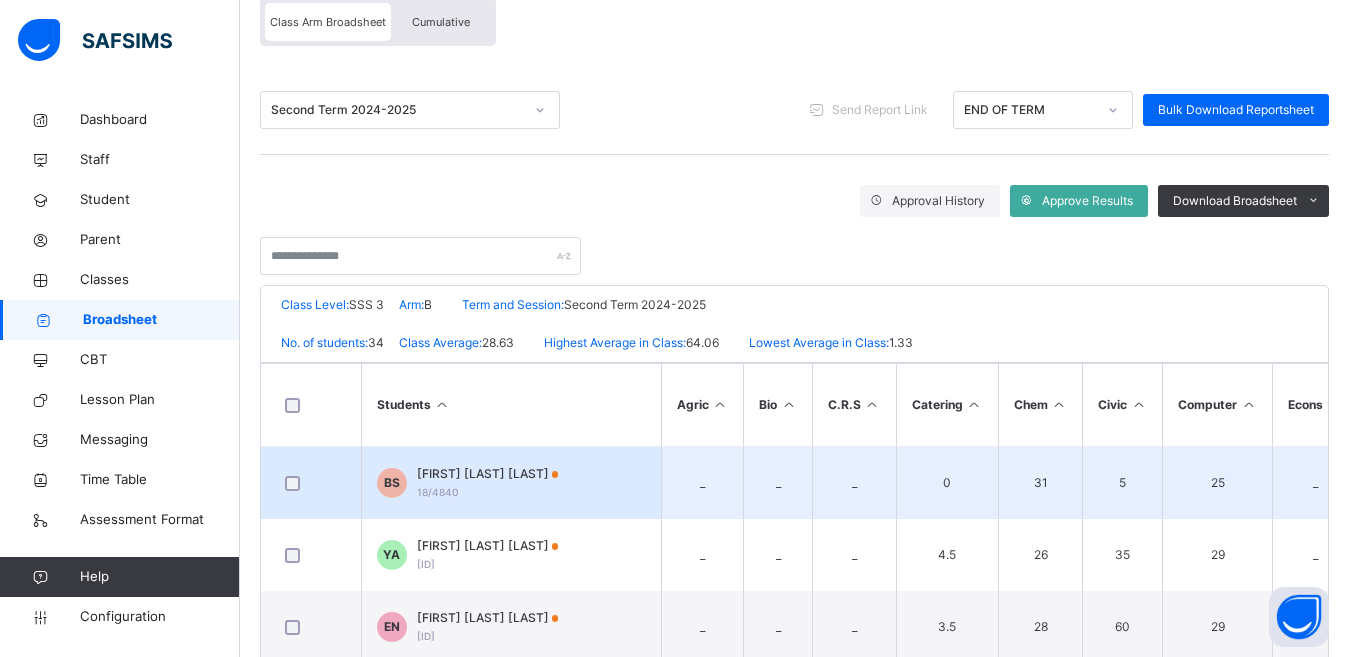 scroll, scrollTop: 200, scrollLeft: 0, axis: vertical 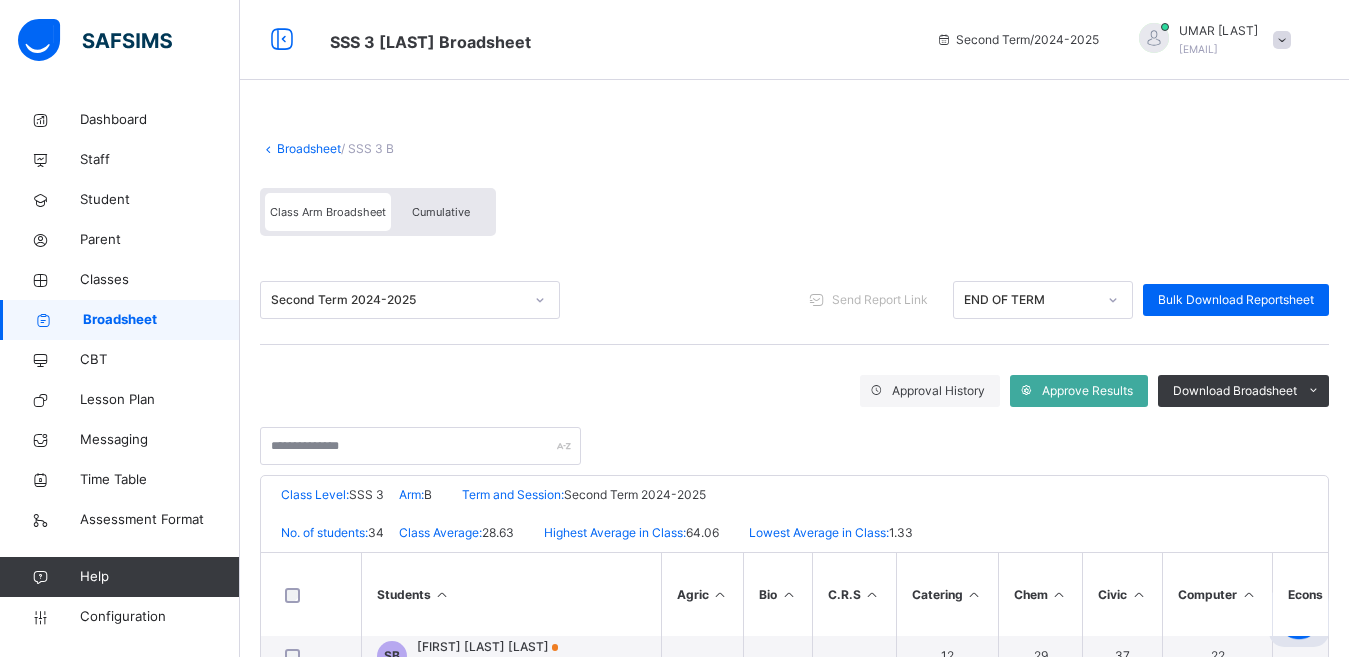 click on "Broadsheet" at bounding box center [309, 148] 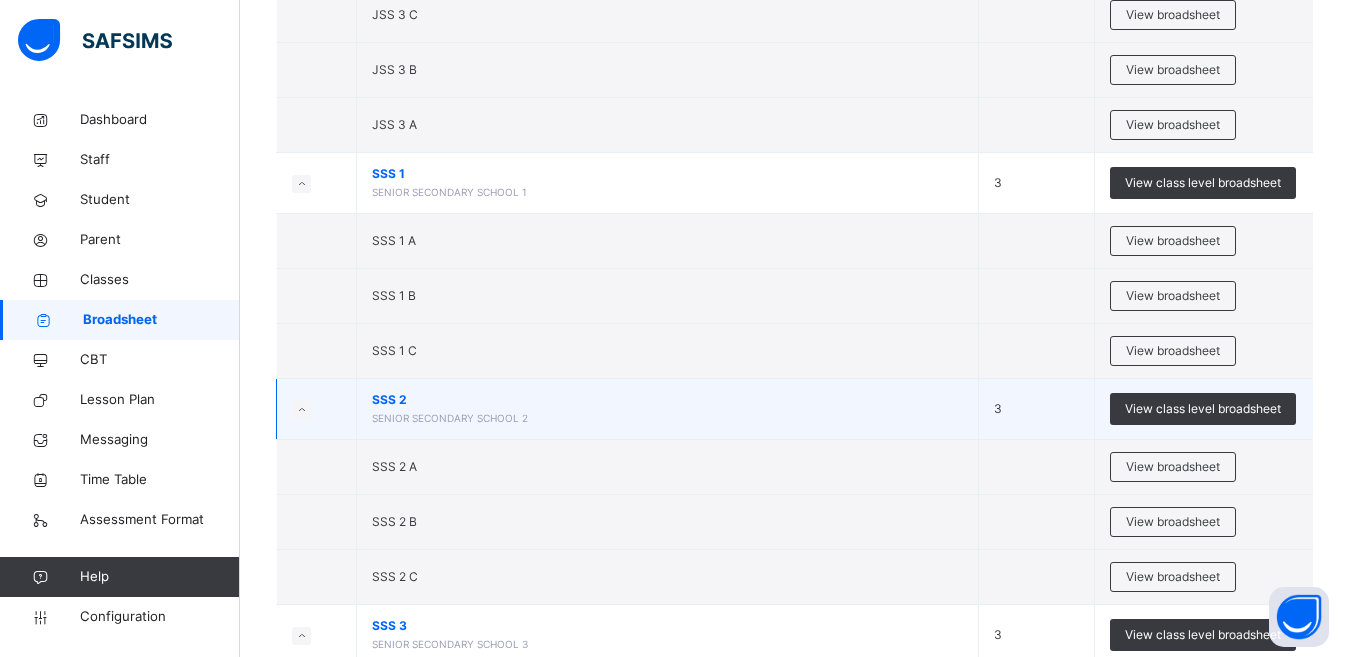 scroll, scrollTop: 2636, scrollLeft: 0, axis: vertical 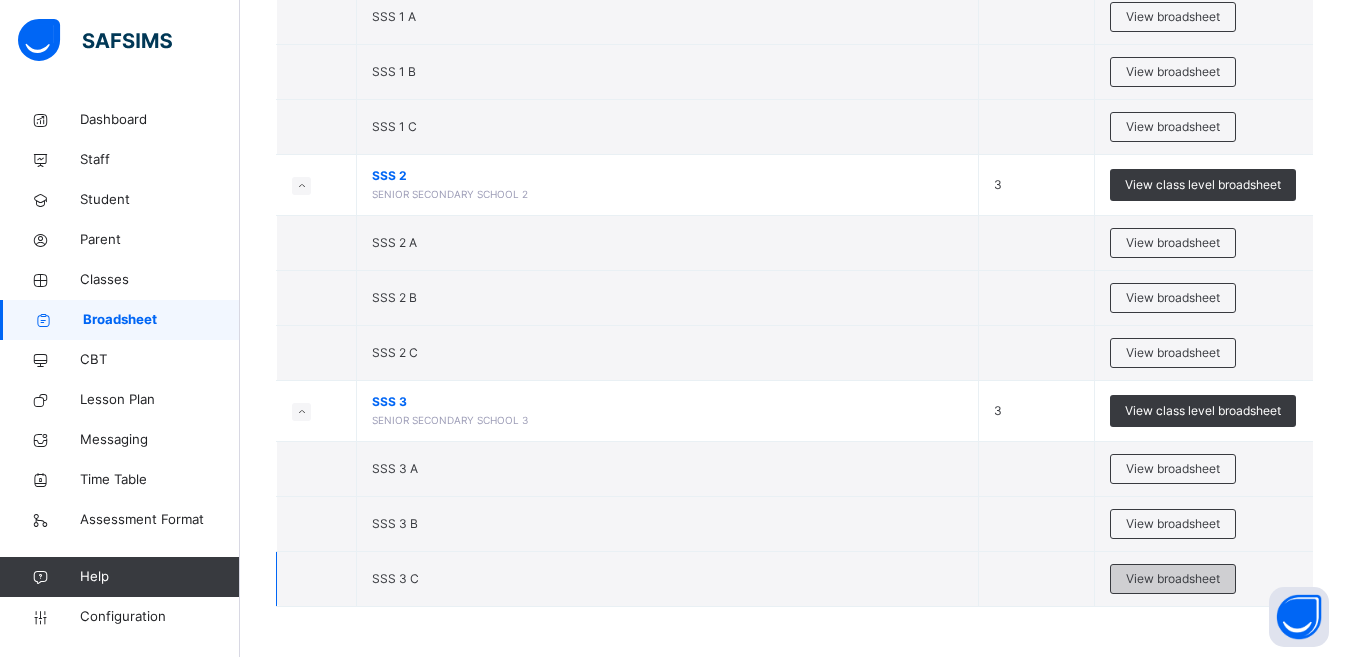 click on "View broadsheet" at bounding box center (1173, 579) 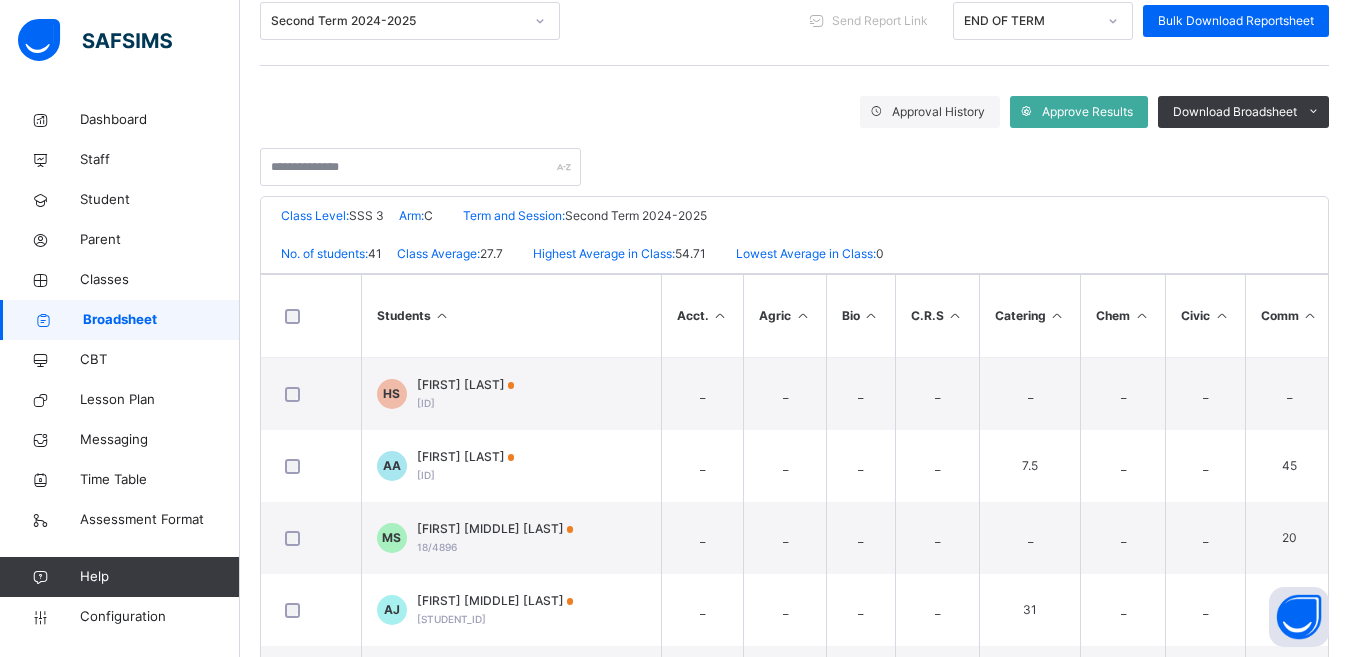 scroll, scrollTop: 436, scrollLeft: 0, axis: vertical 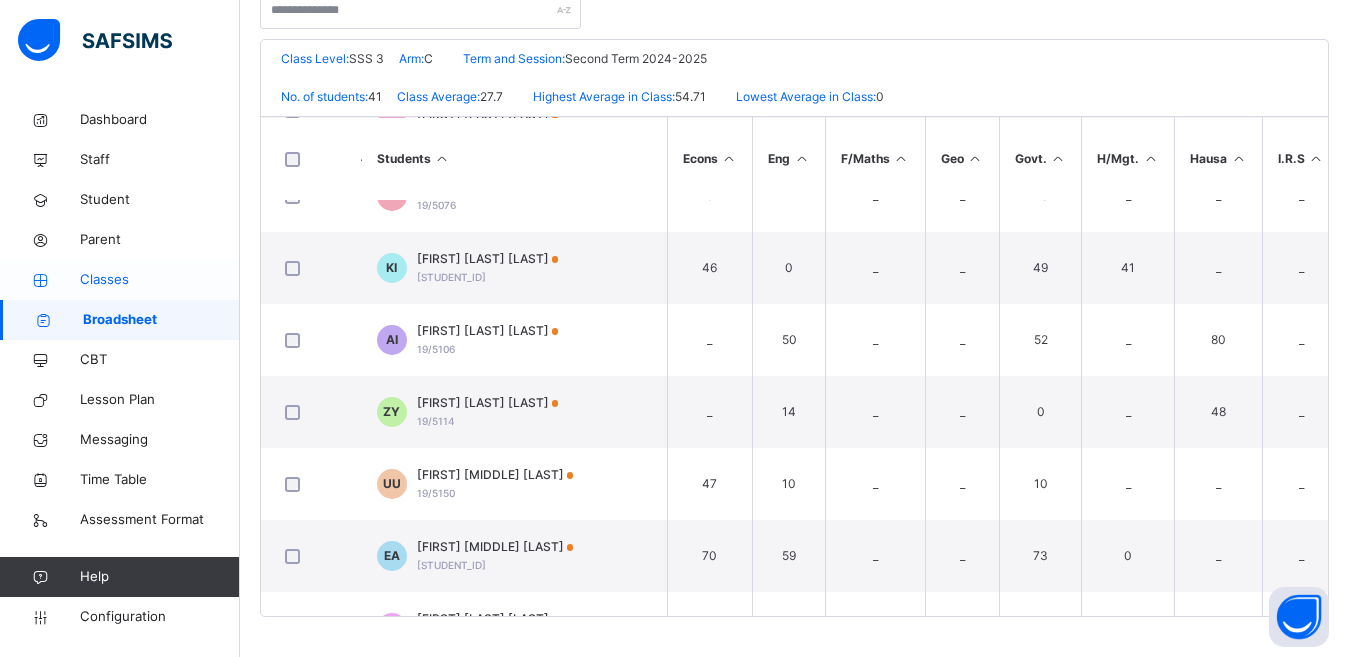 click on "Classes" at bounding box center [160, 280] 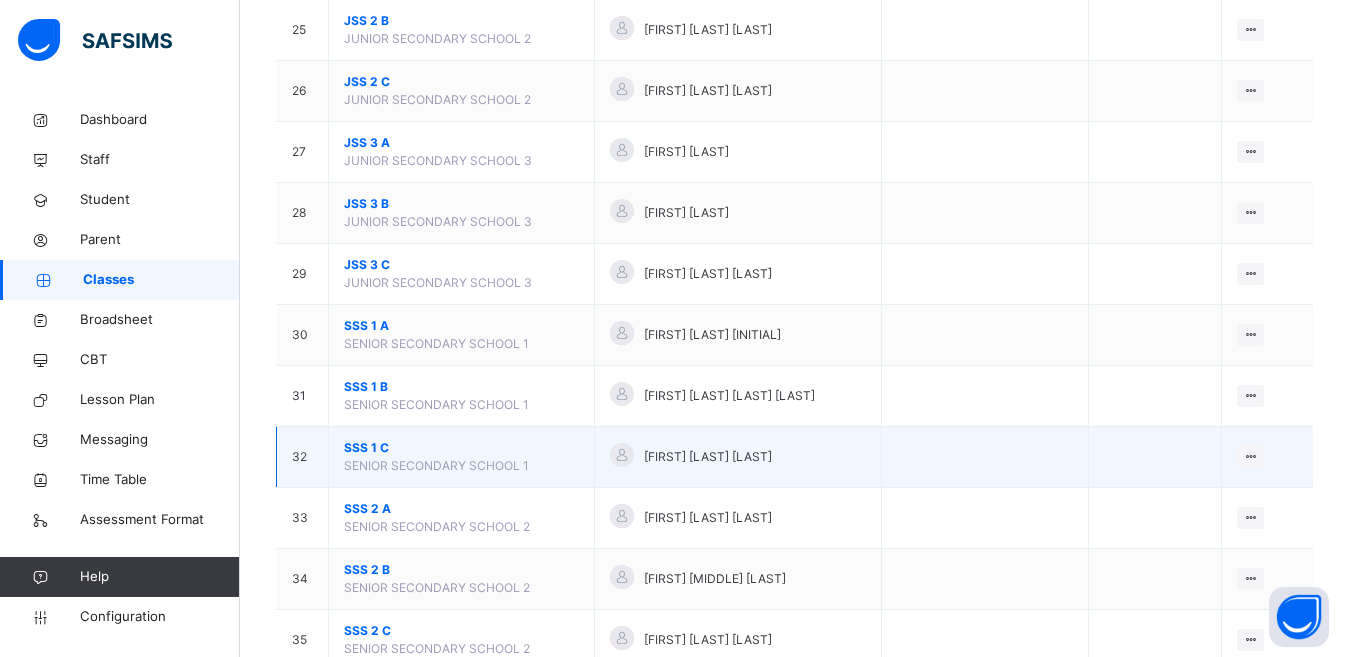 scroll, scrollTop: 1949, scrollLeft: 0, axis: vertical 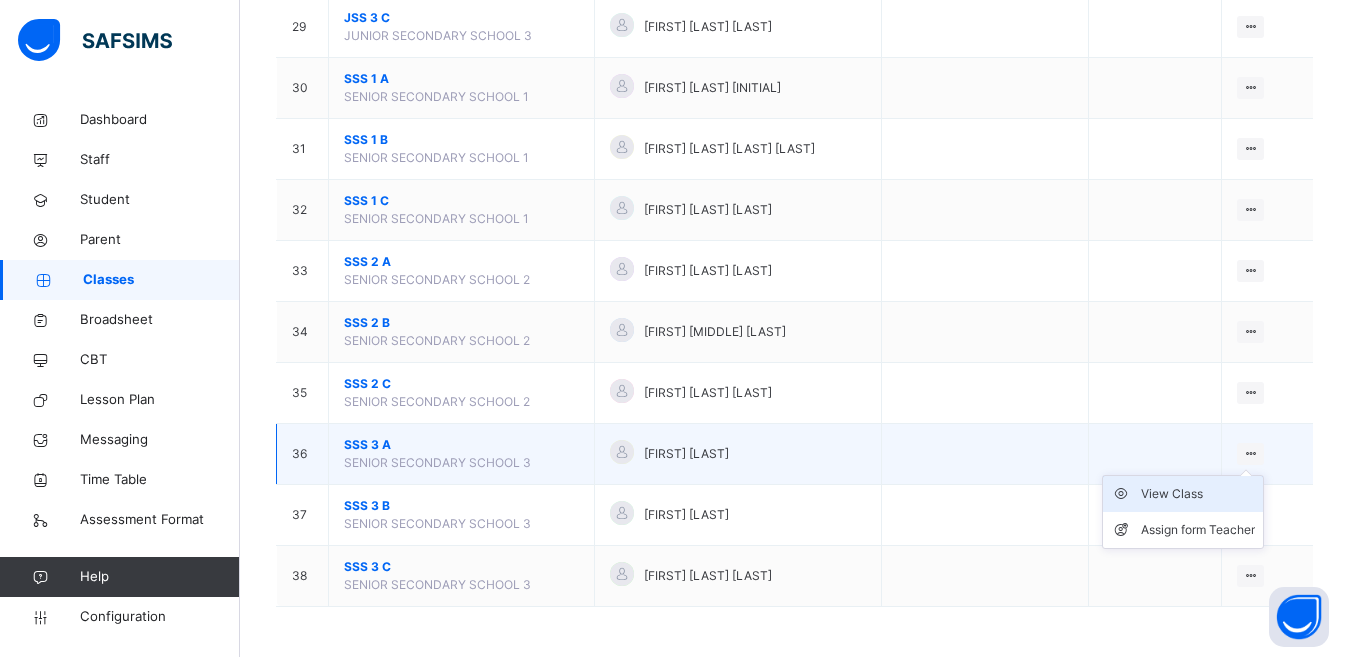 click on "View Class" at bounding box center [1198, 494] 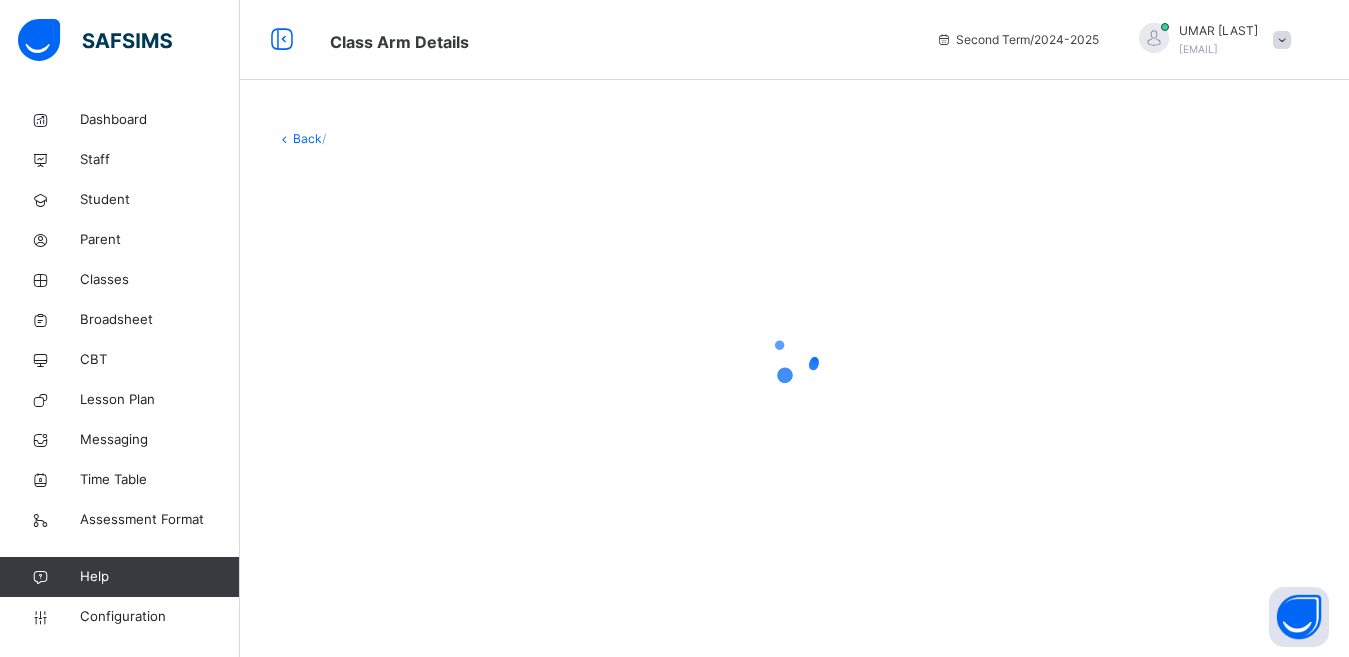 scroll, scrollTop: 0, scrollLeft: 0, axis: both 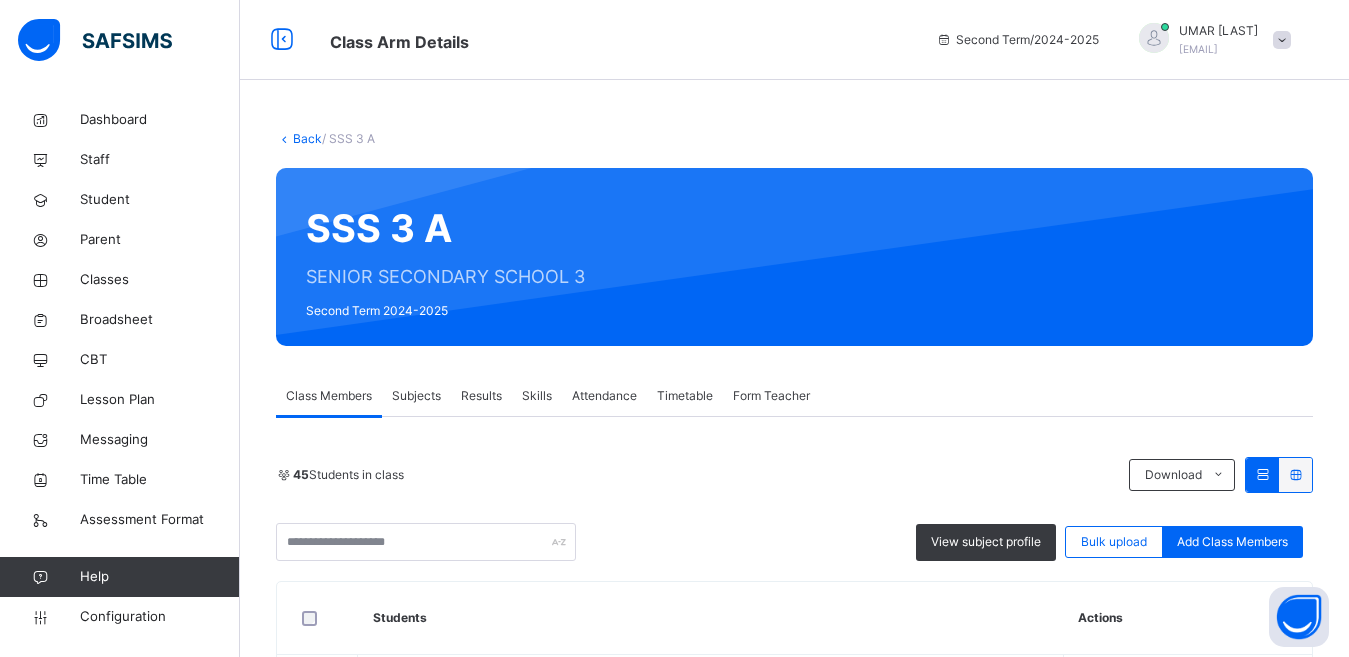 click on "Subjects" at bounding box center (416, 396) 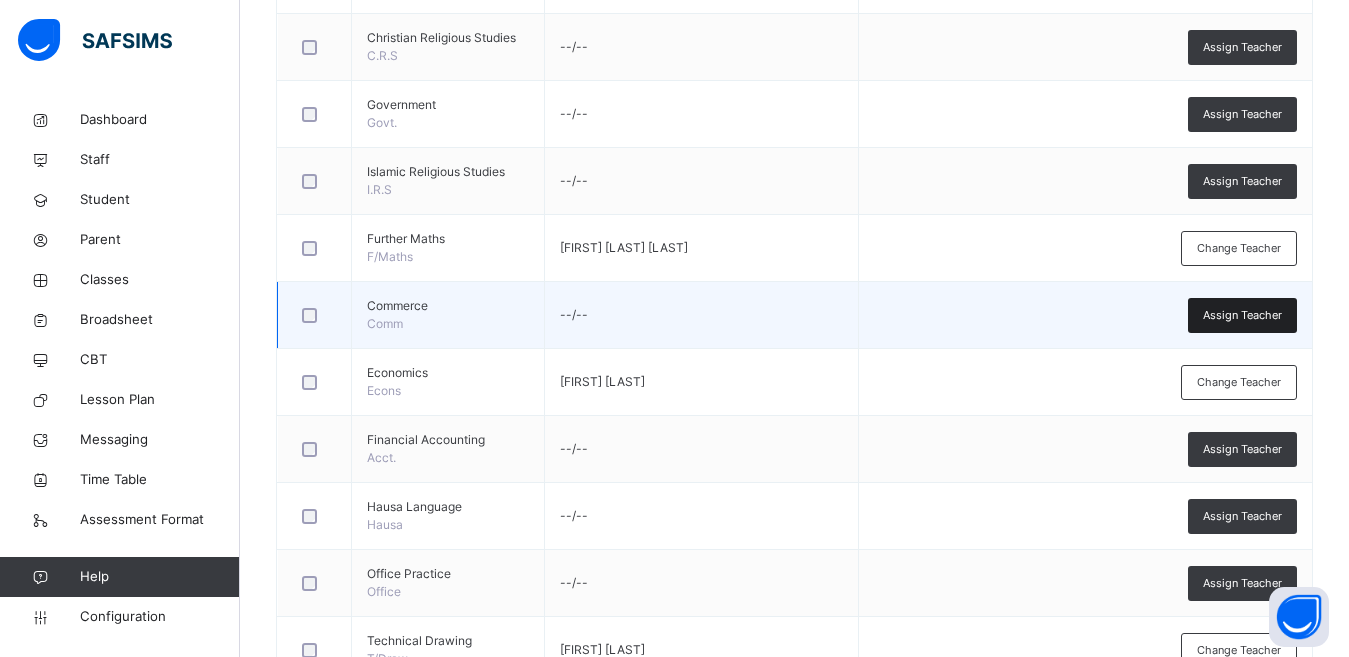 scroll, scrollTop: 1440, scrollLeft: 0, axis: vertical 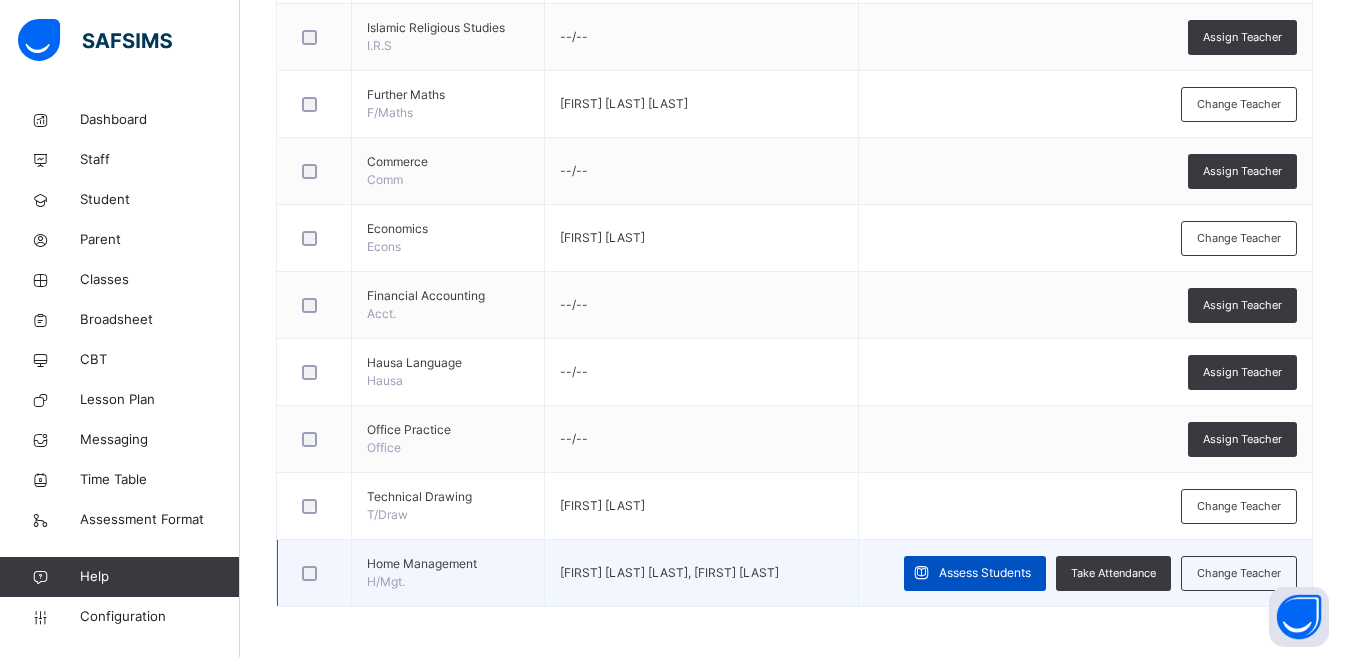 click on "Assess Students" at bounding box center [985, 573] 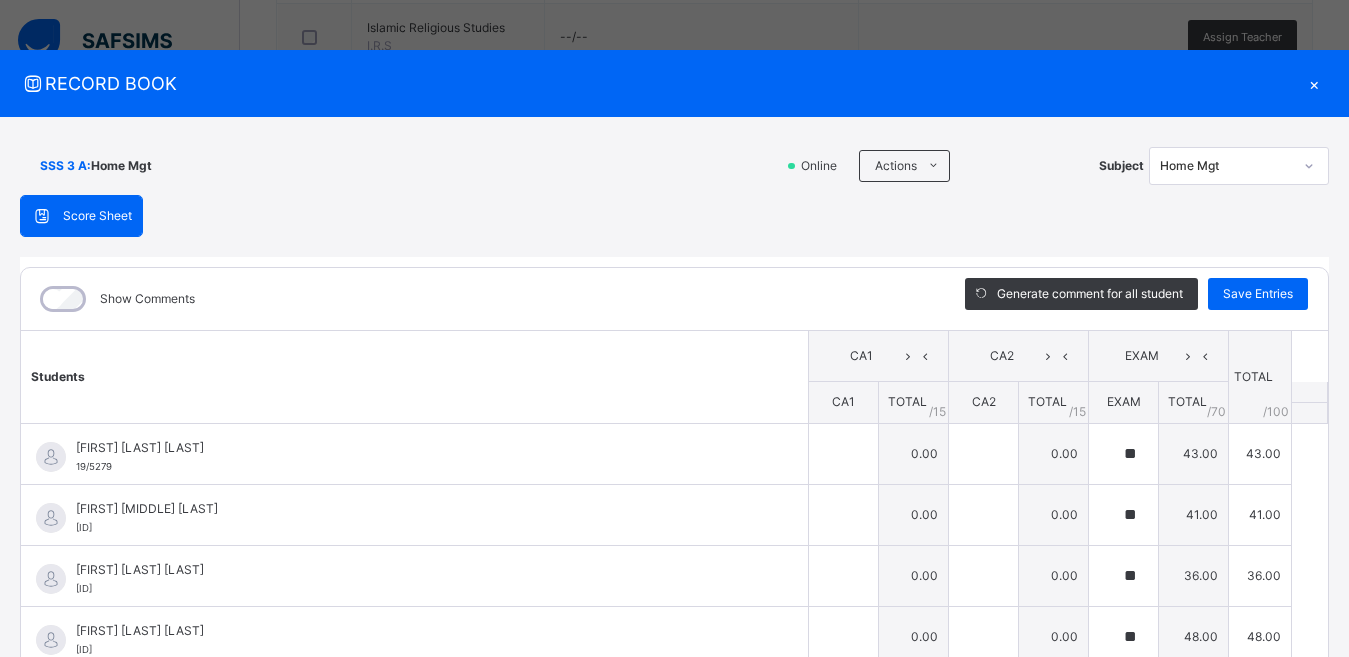 type on "**" 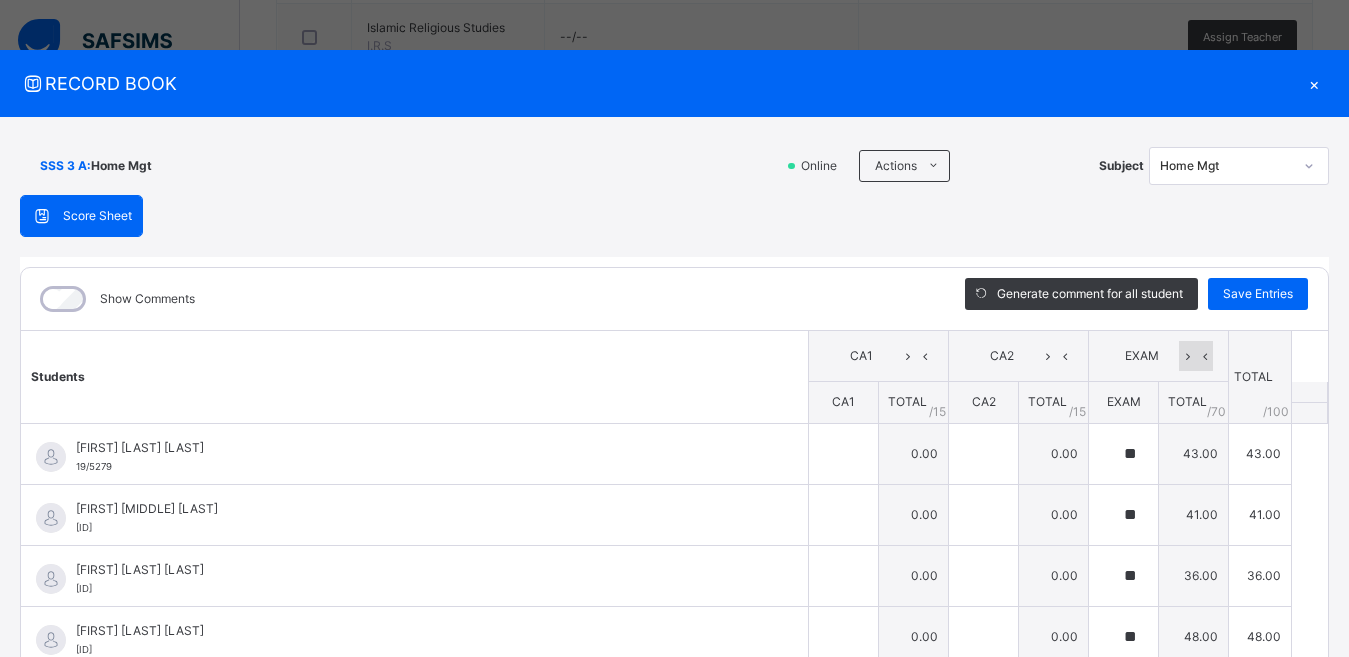 click at bounding box center (1187, 356) 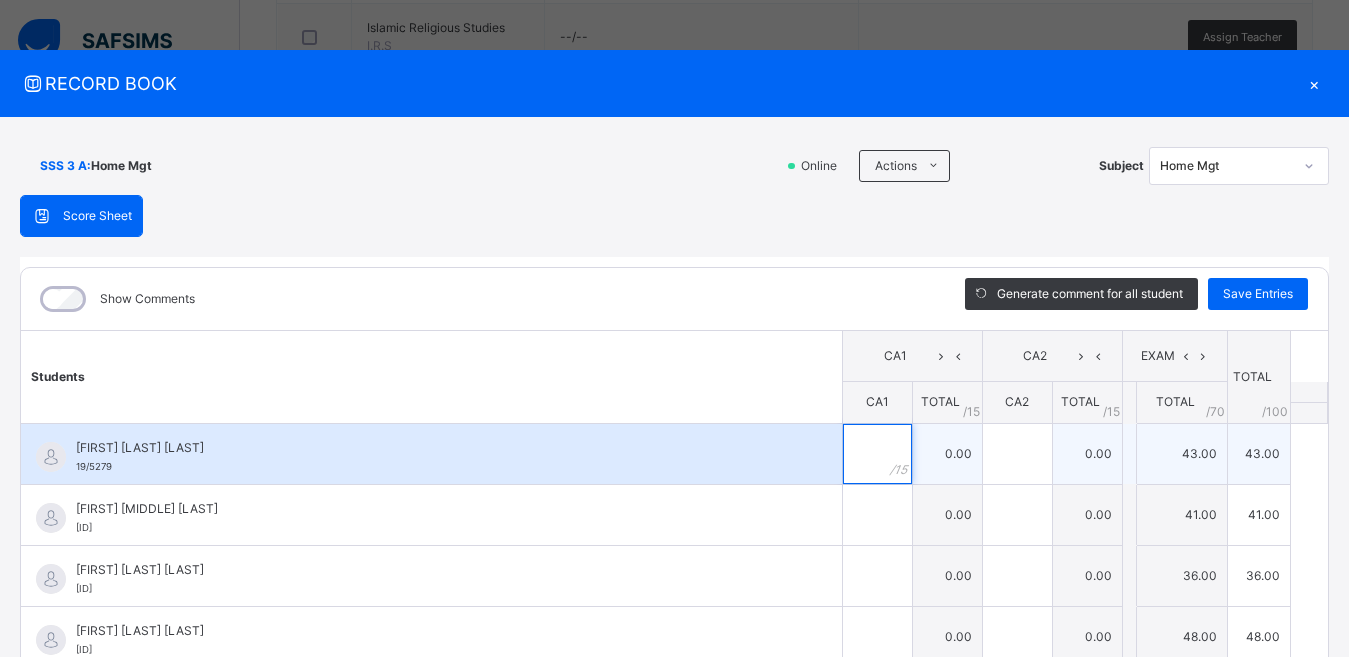 click at bounding box center (877, 454) 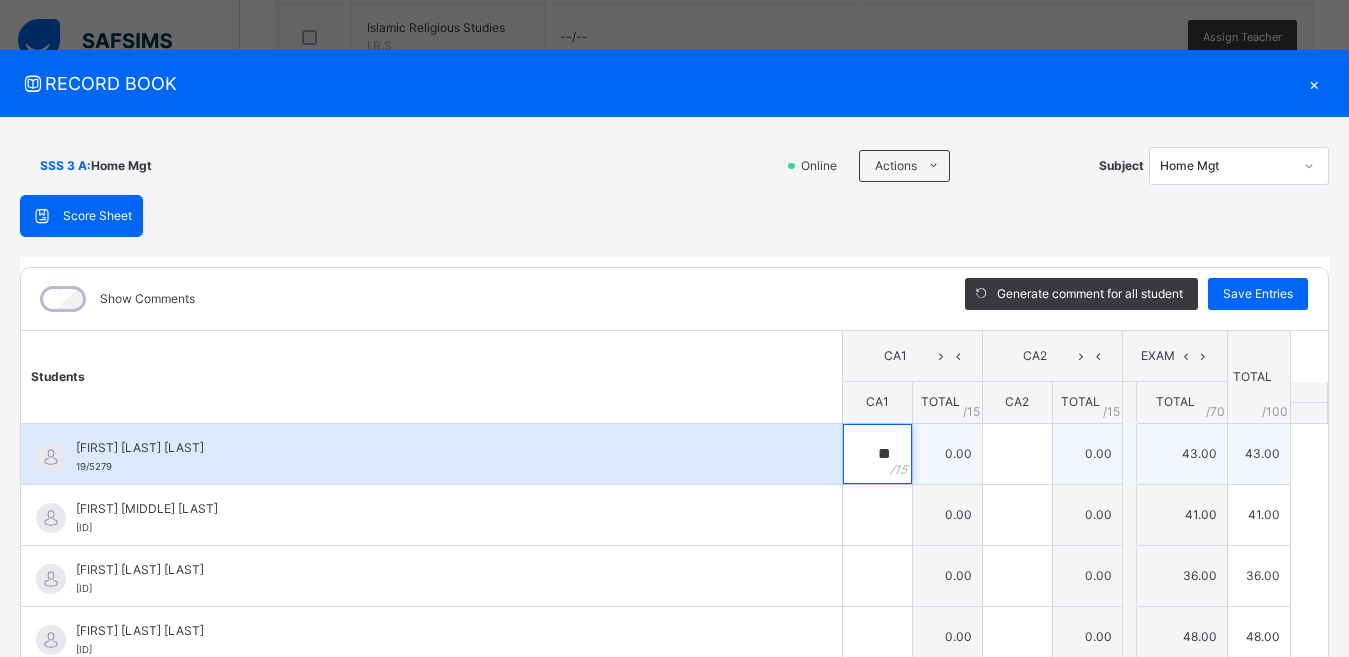 type on "**" 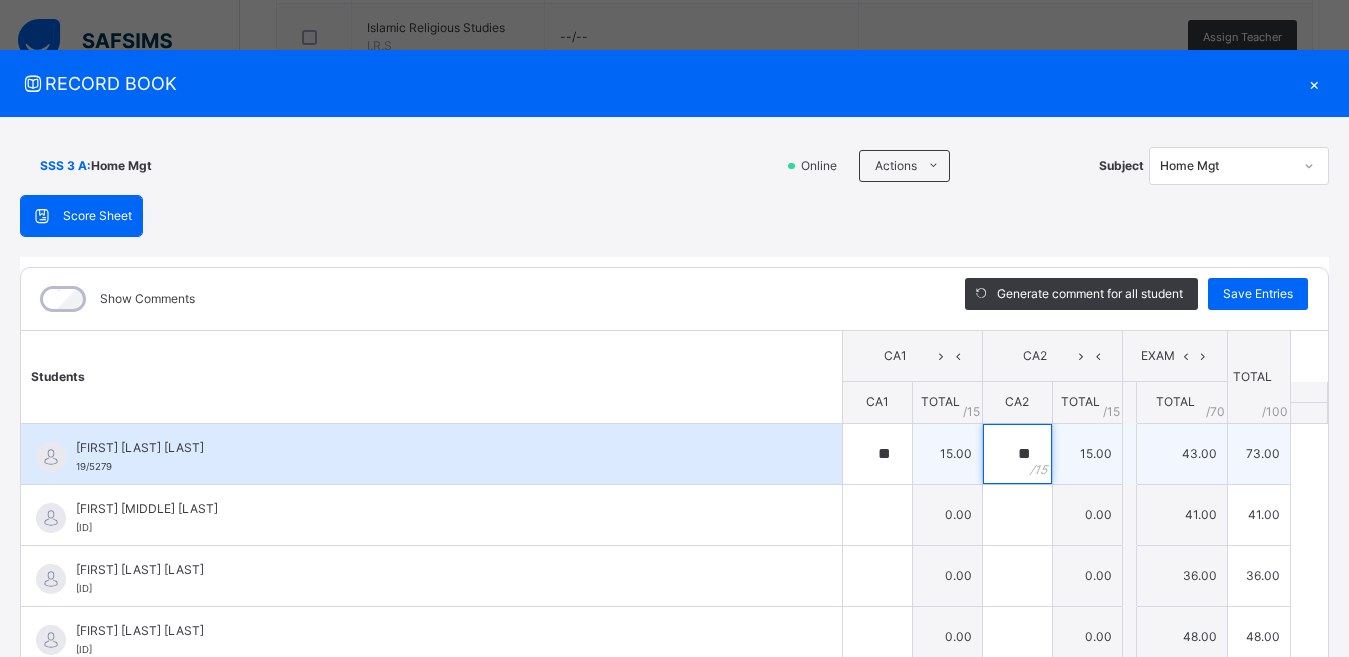 type on "**" 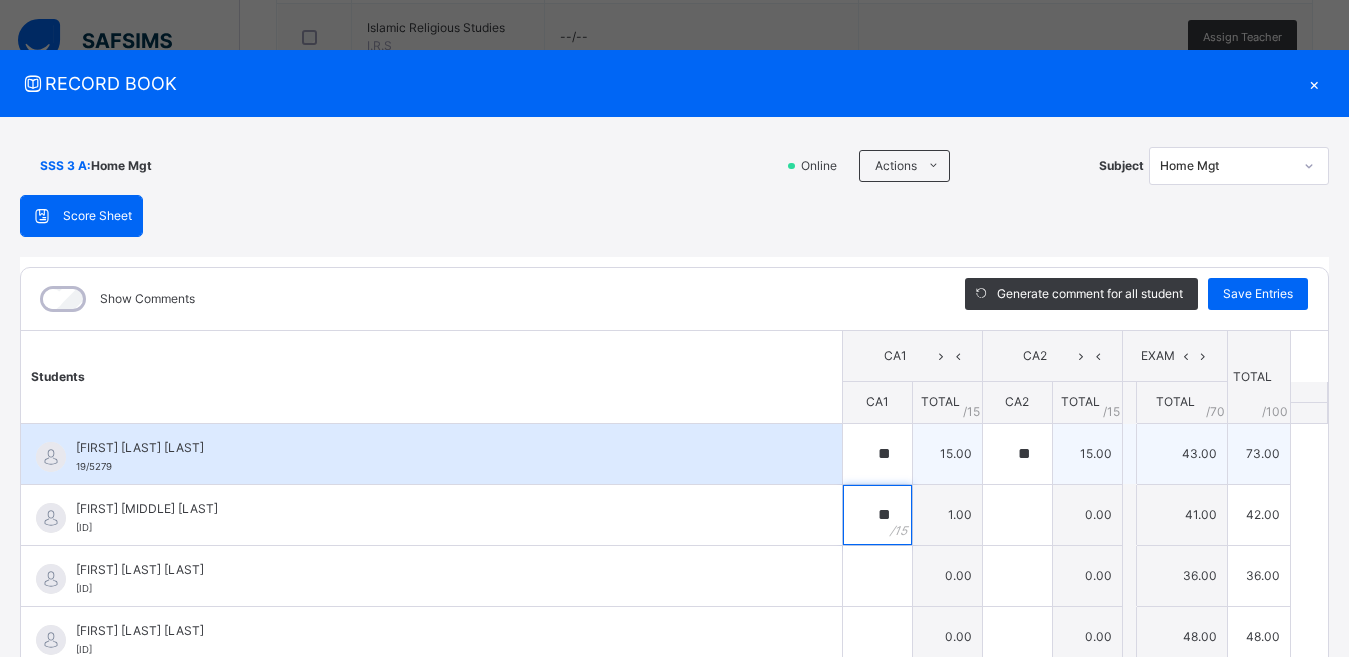 type on "**" 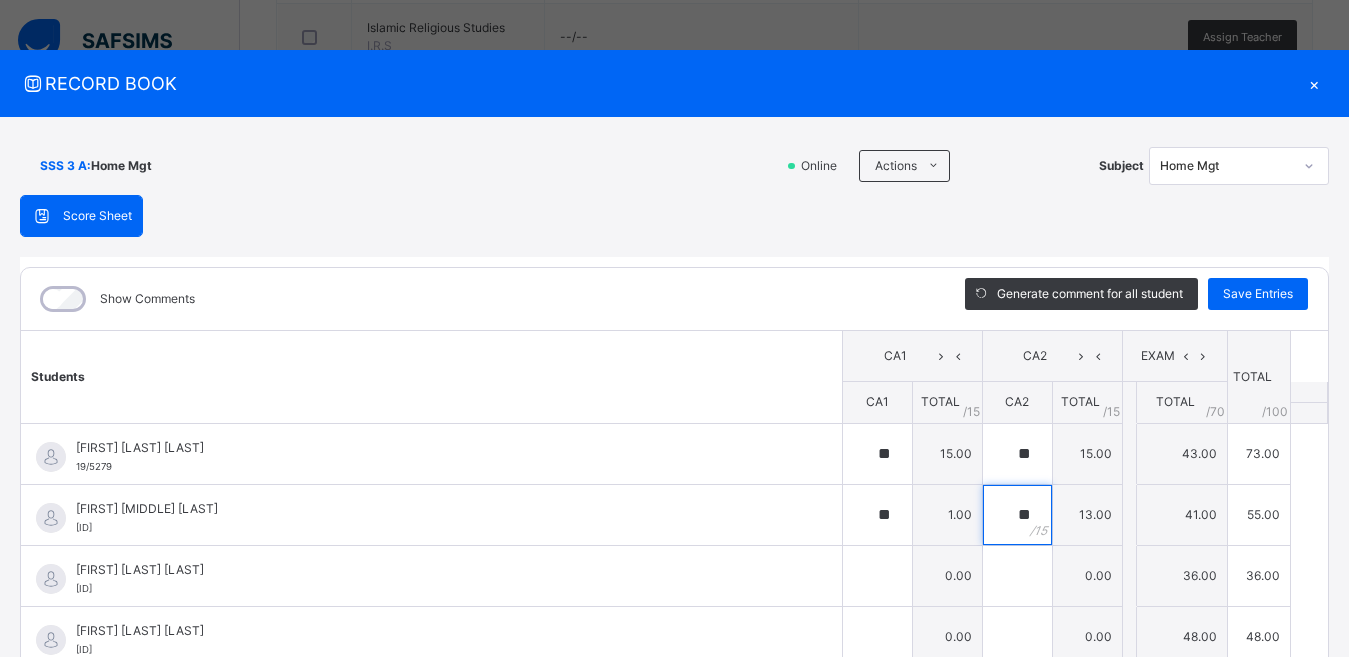 type on "**" 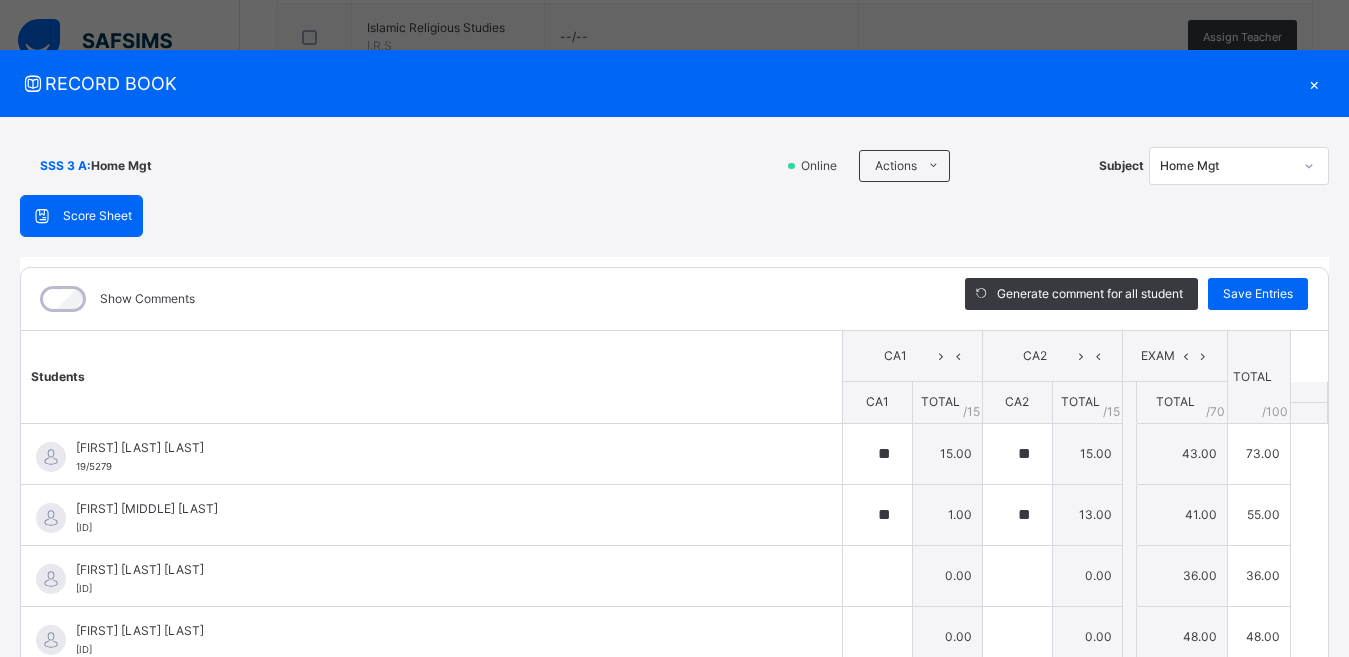 drag, startPoint x: 353, startPoint y: 400, endPoint x: 314, endPoint y: 399, distance: 39.012817 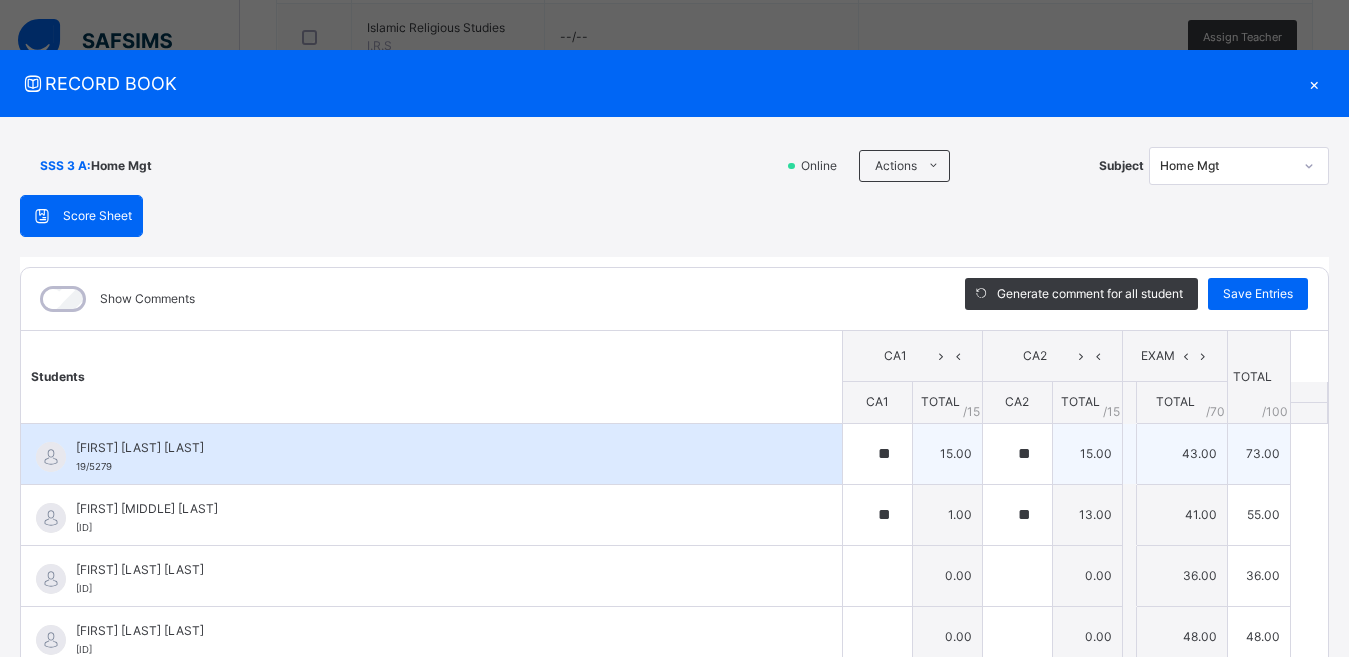 drag, startPoint x: 314, startPoint y: 399, endPoint x: 1014, endPoint y: 448, distance: 701.7129 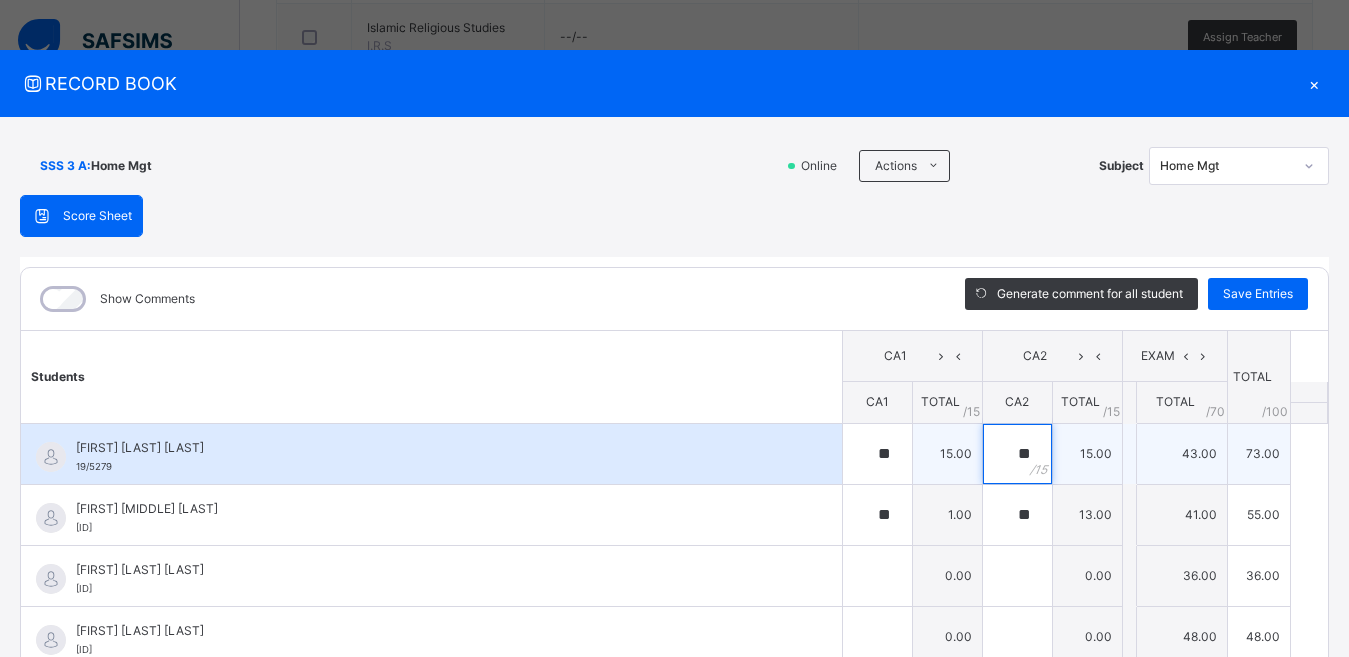 click on "**" at bounding box center [1017, 454] 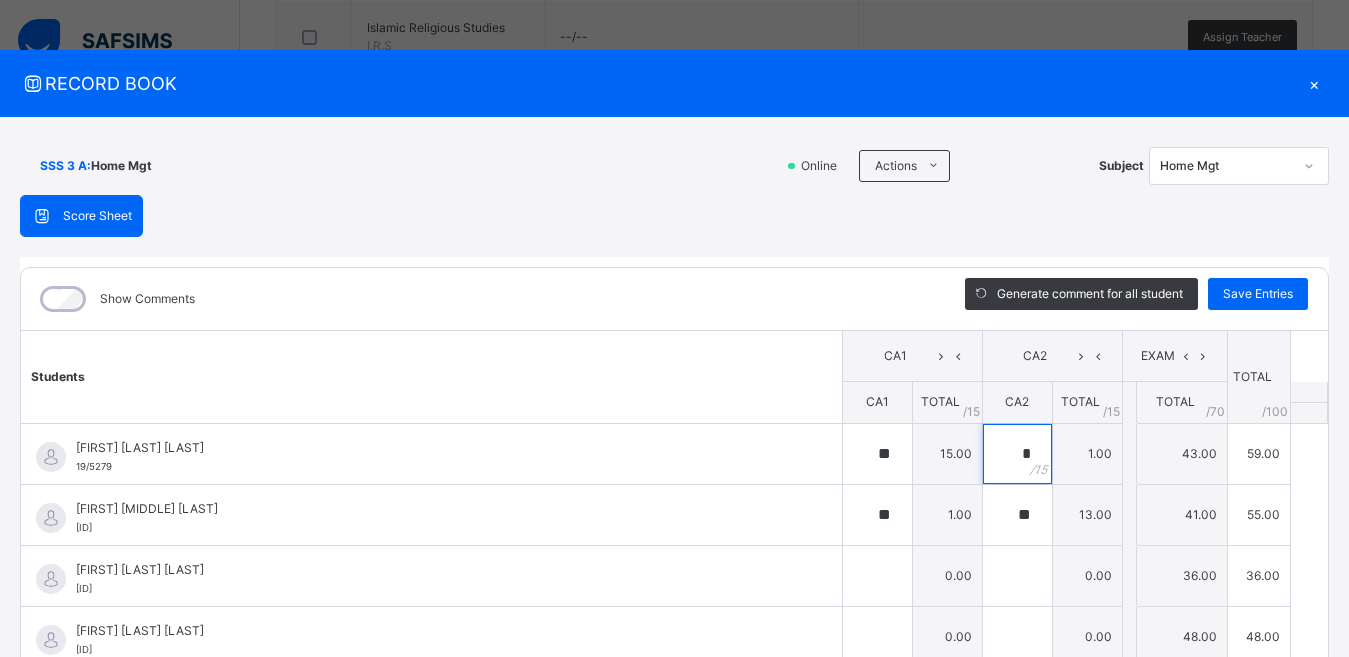 type on "**" 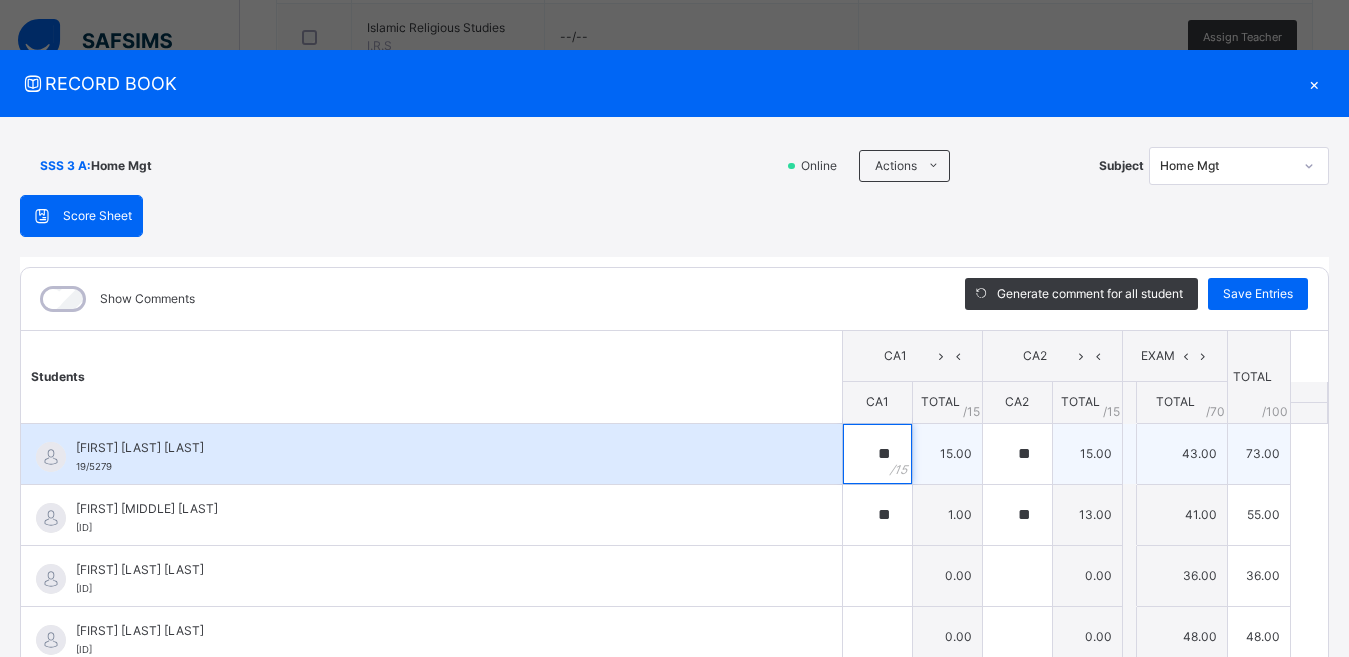 click on "**" at bounding box center [877, 454] 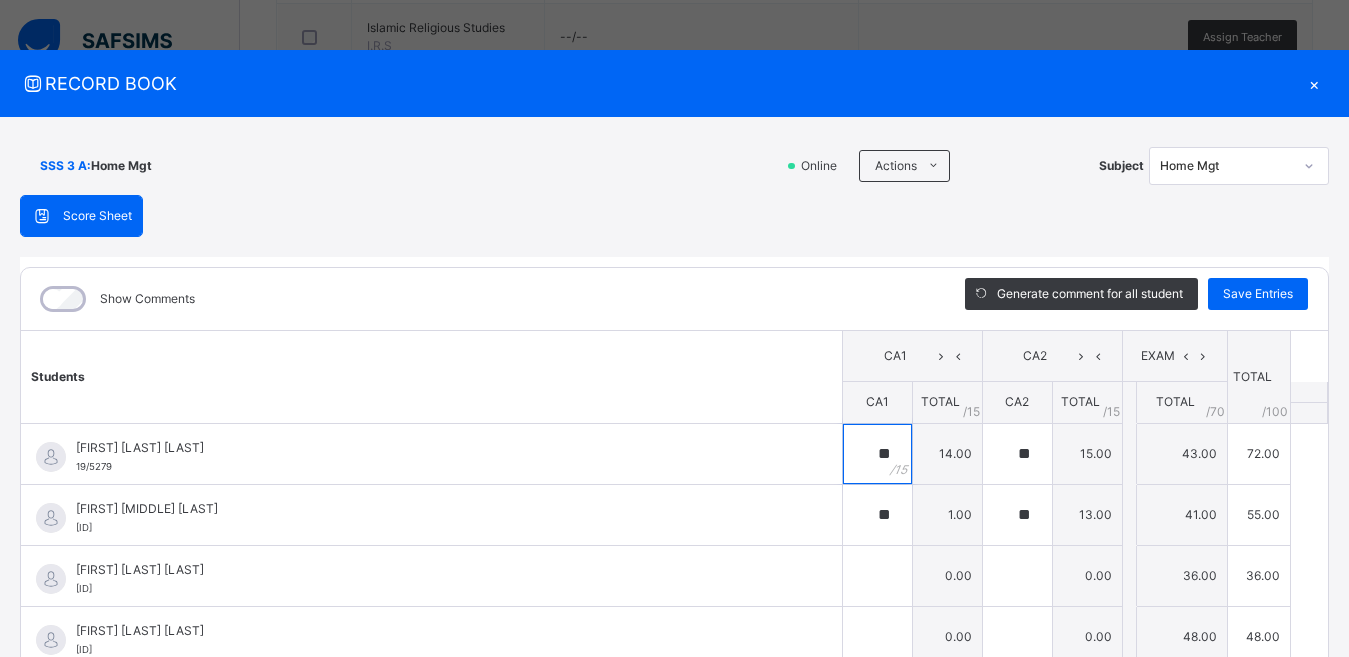 type on "**" 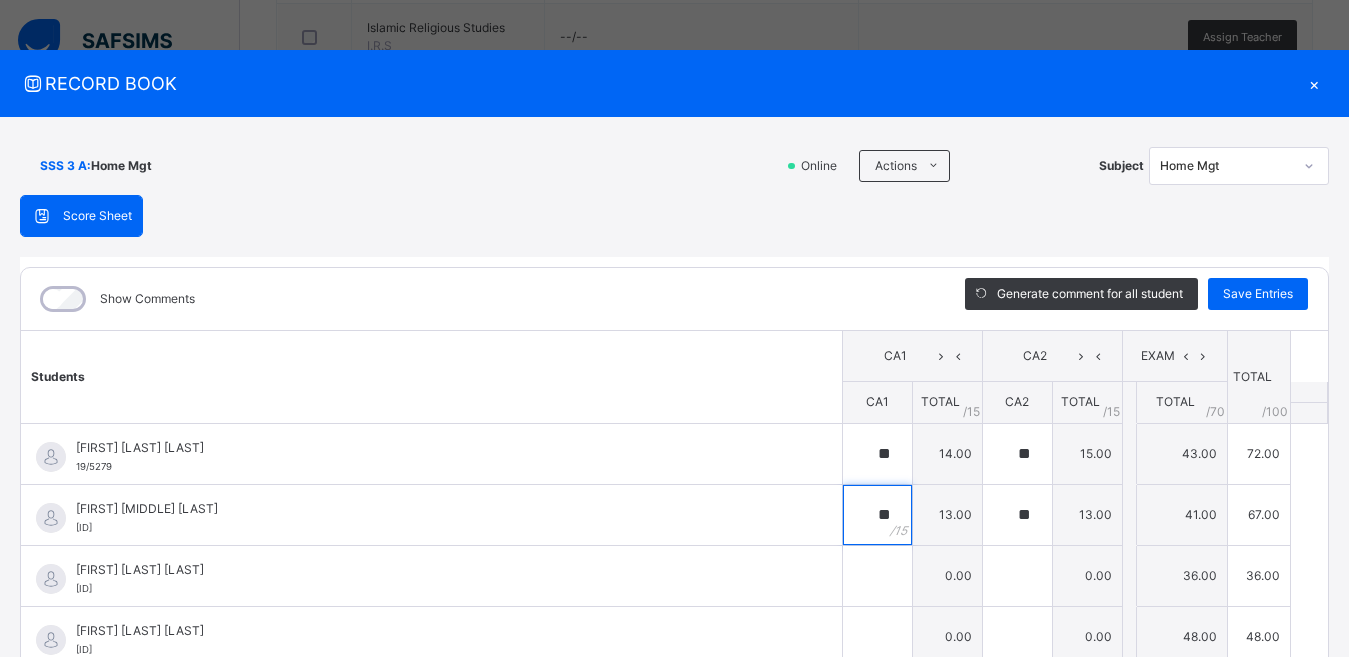 type on "**" 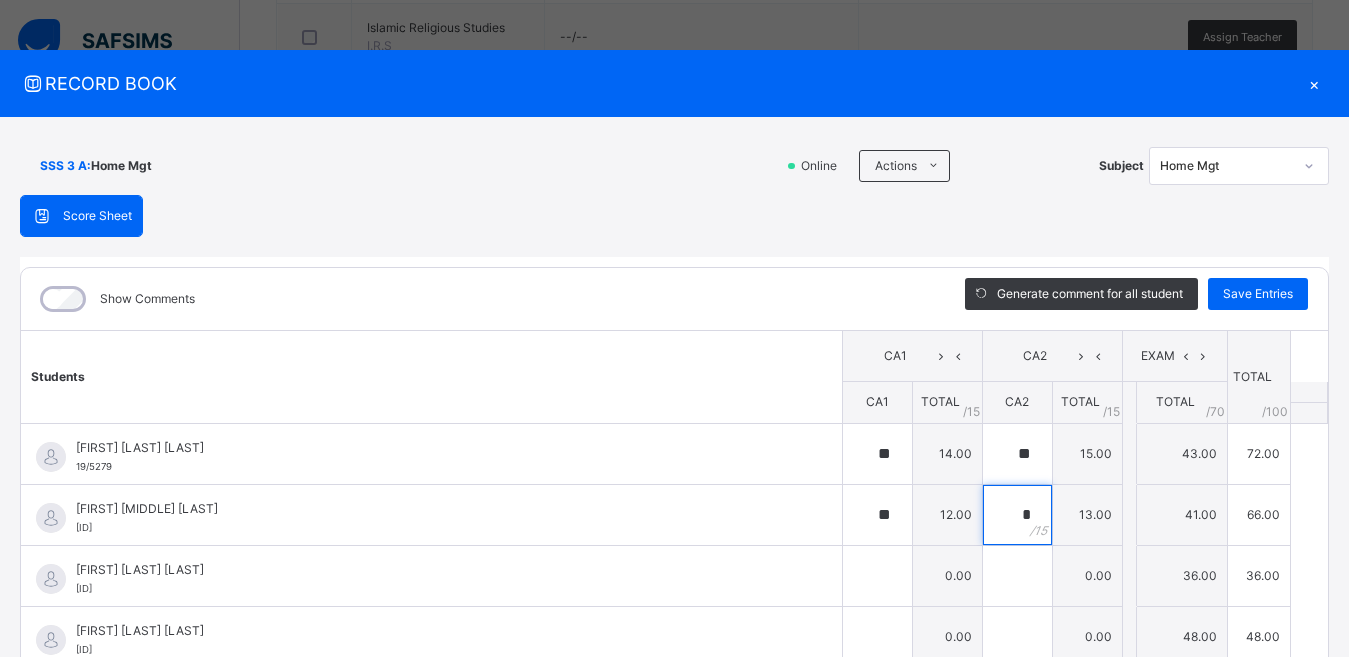 type on "**" 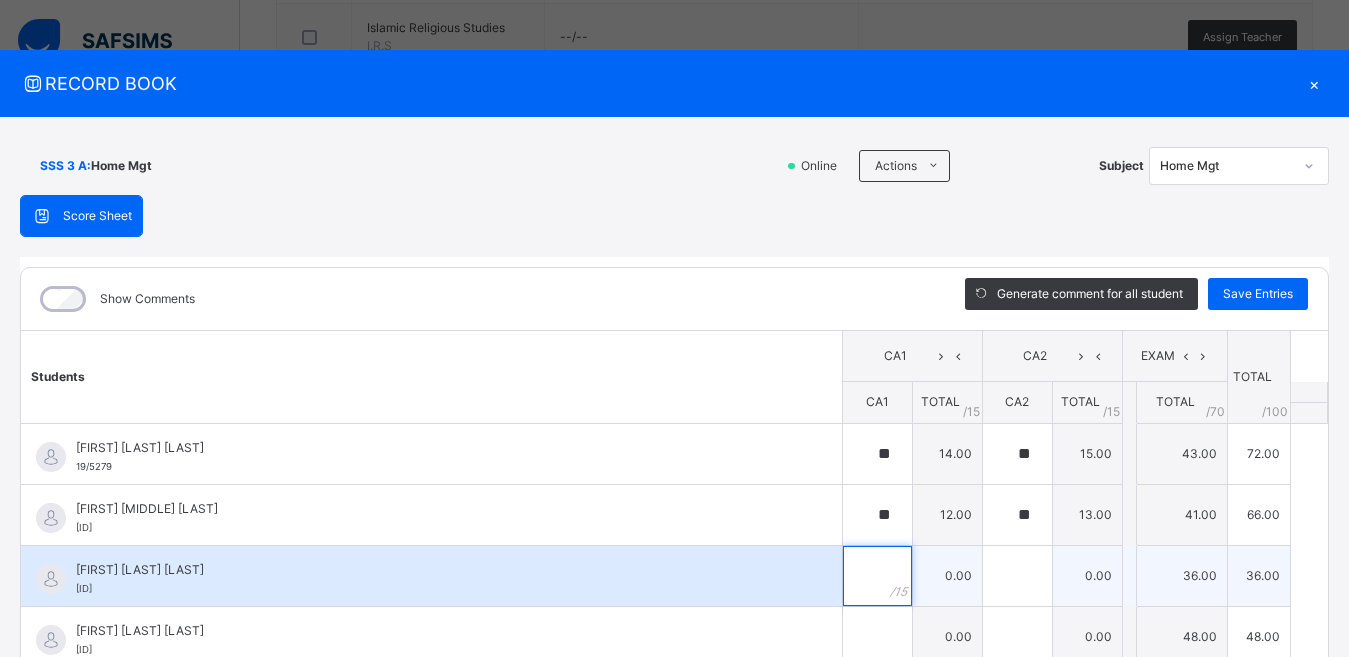 click at bounding box center (877, 576) 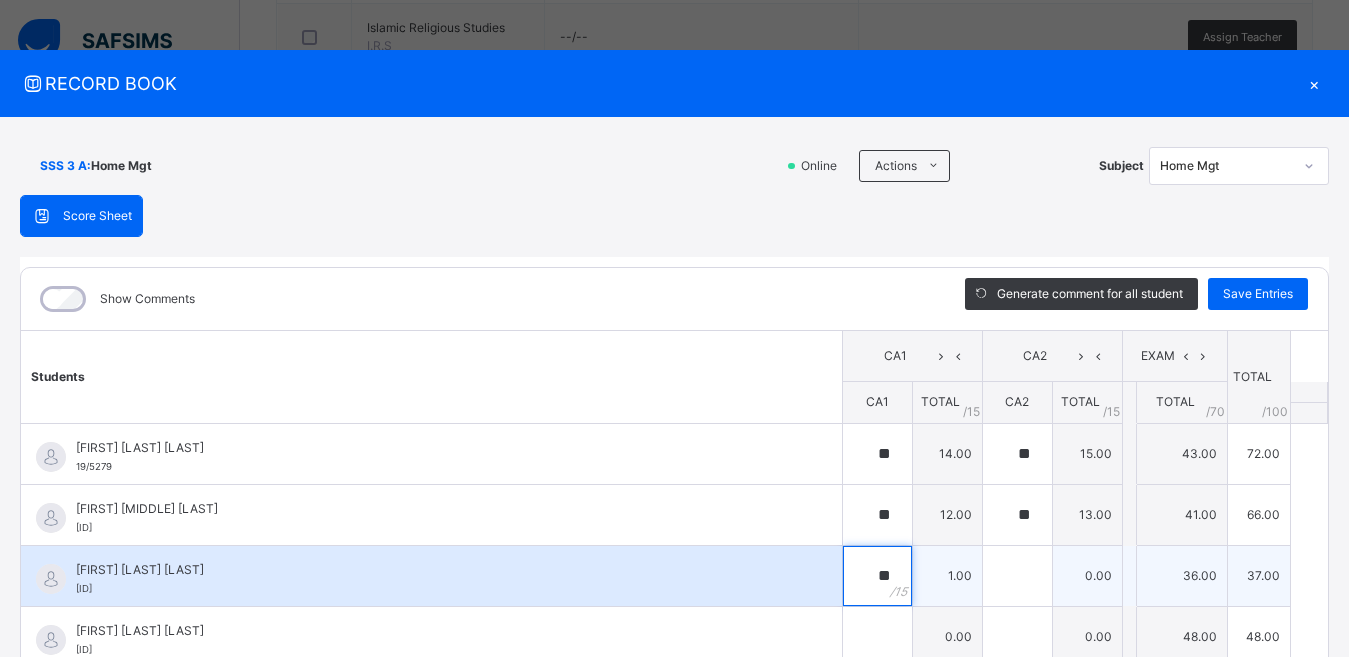 type on "**" 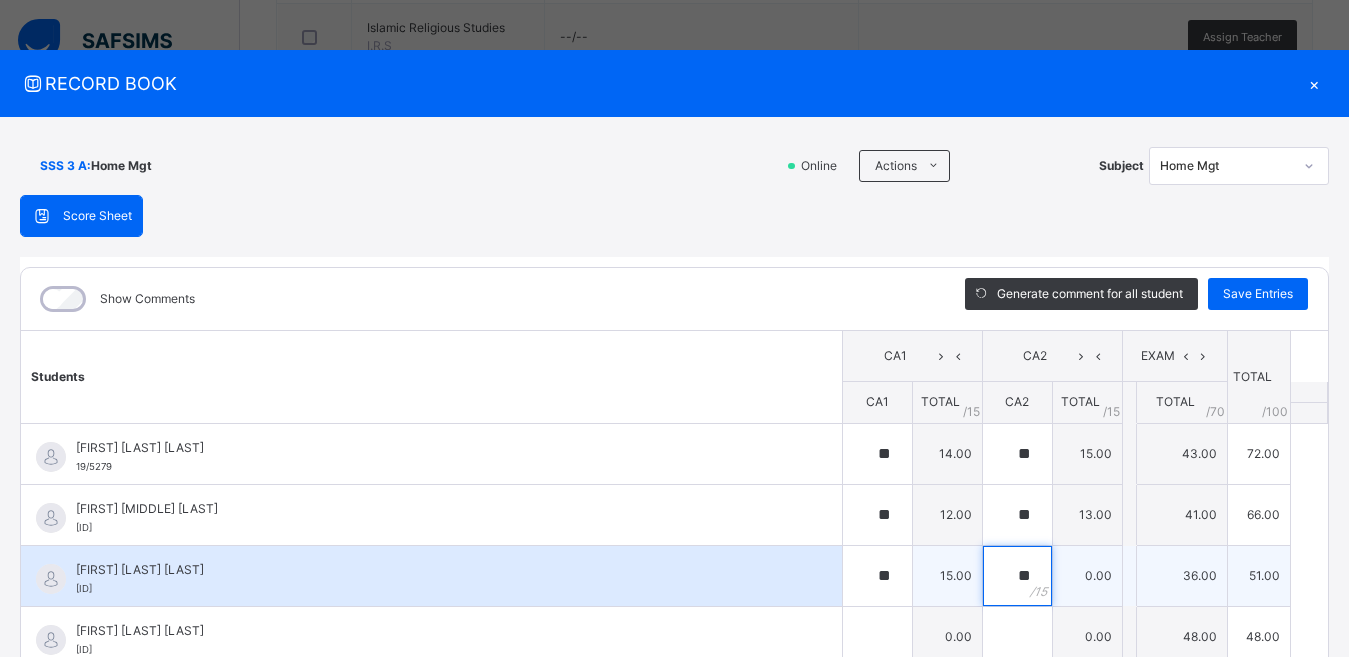 type on "**" 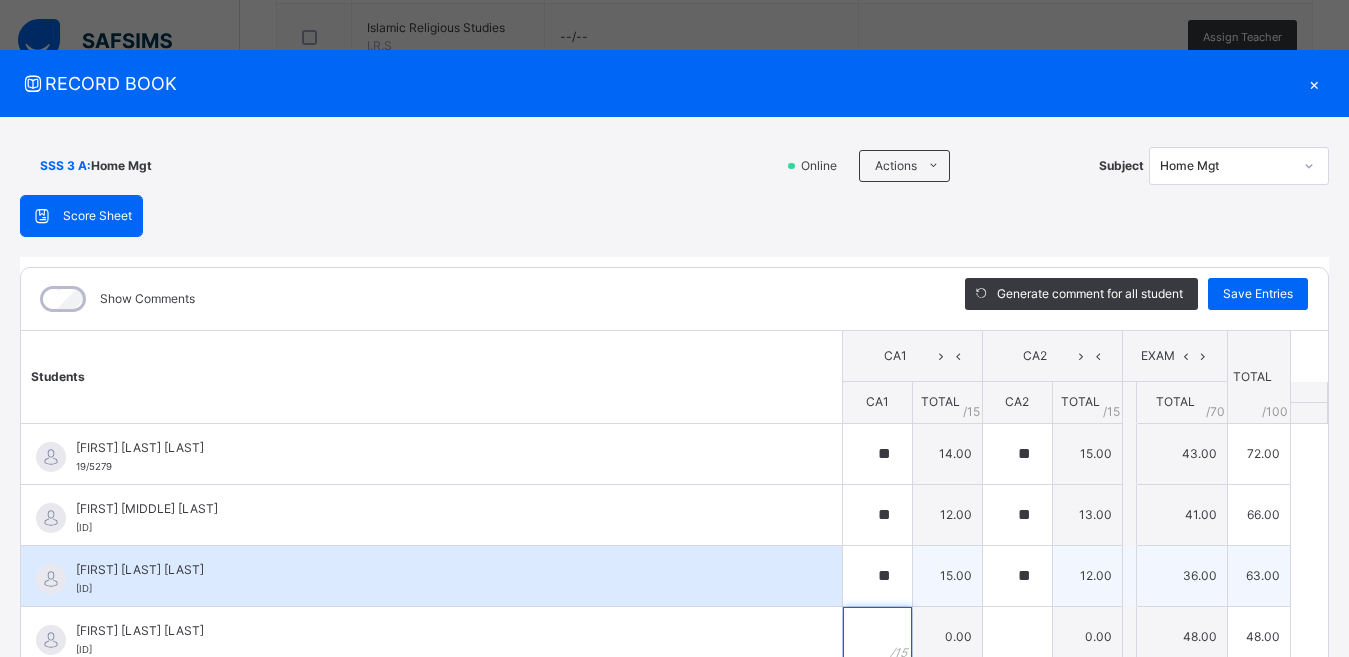 scroll, scrollTop: 10, scrollLeft: 0, axis: vertical 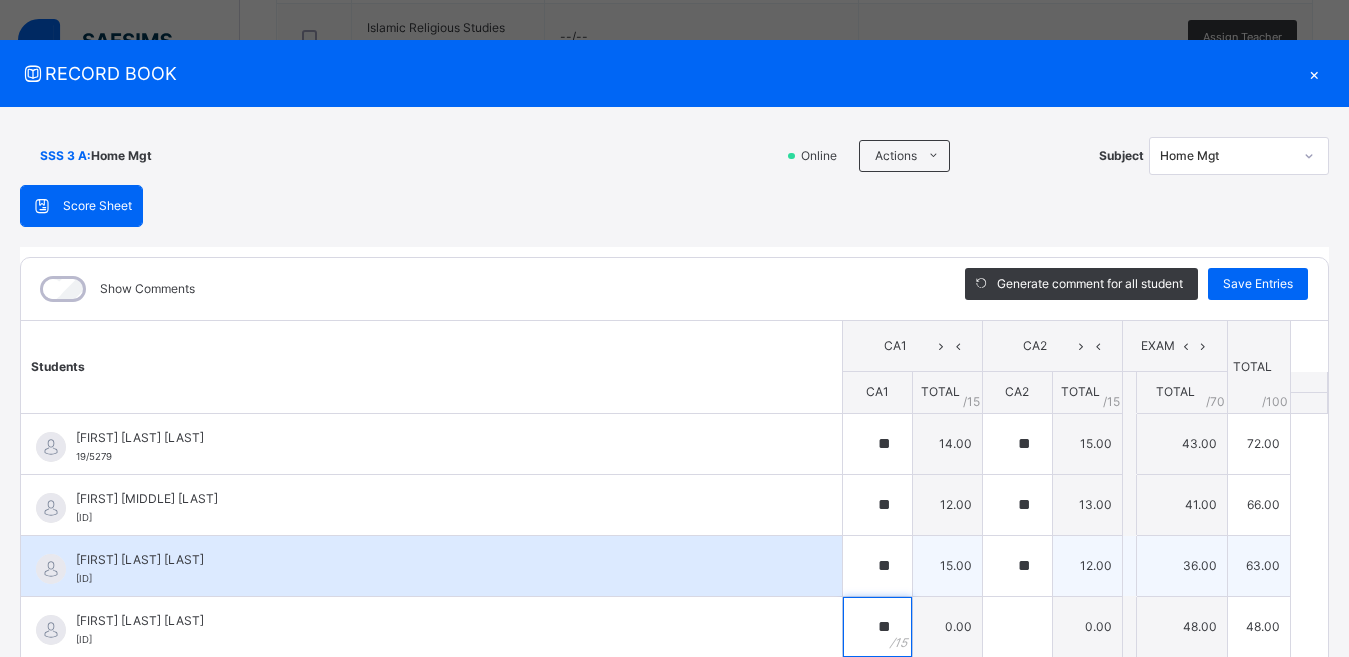 type on "**" 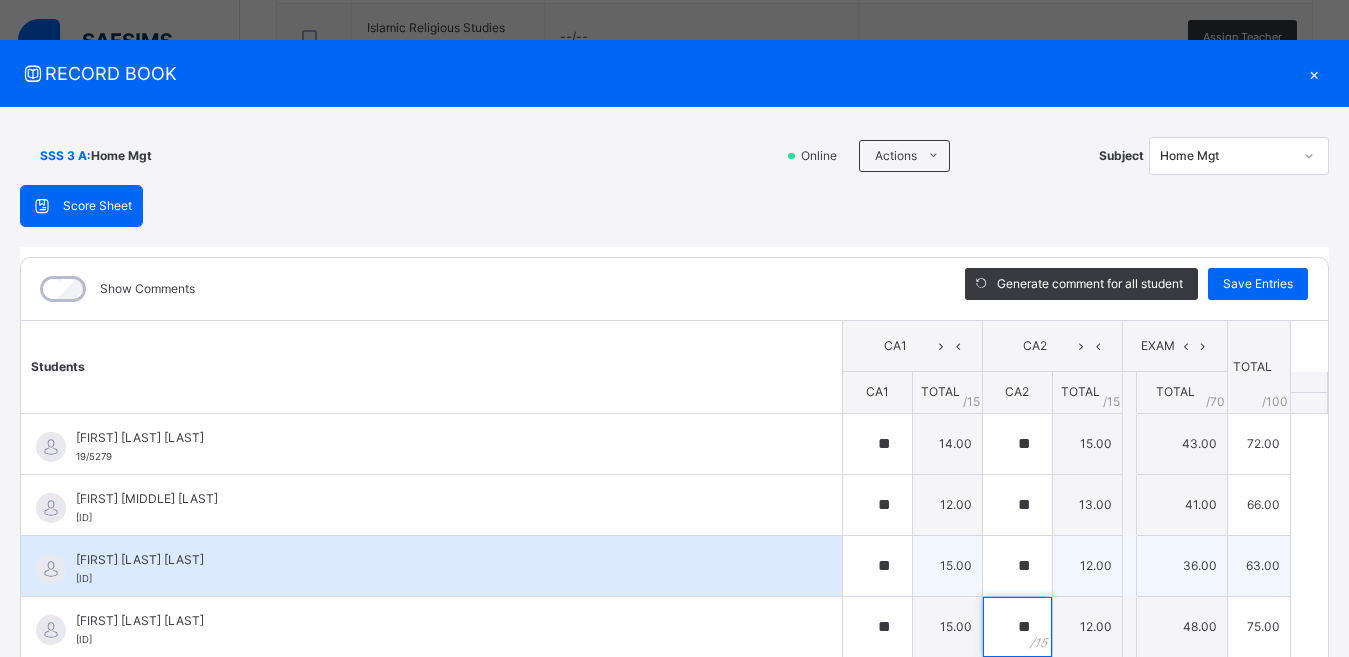 type on "**" 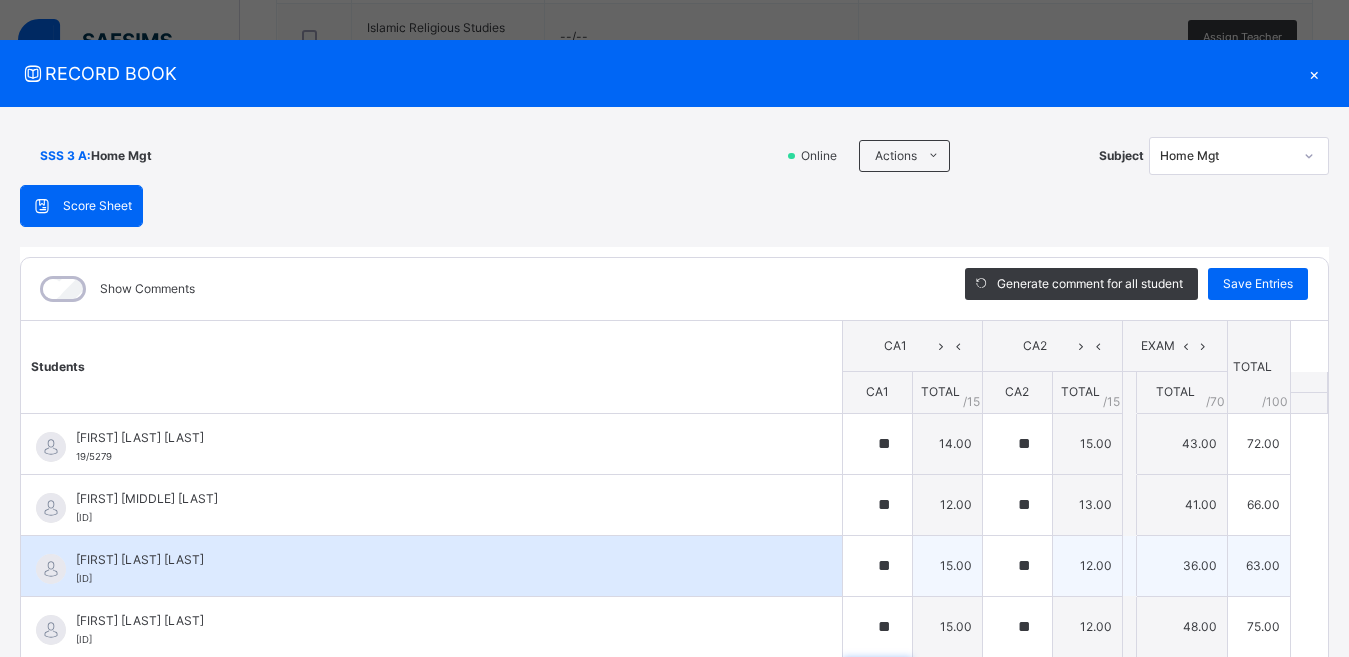 scroll, scrollTop: 254, scrollLeft: 0, axis: vertical 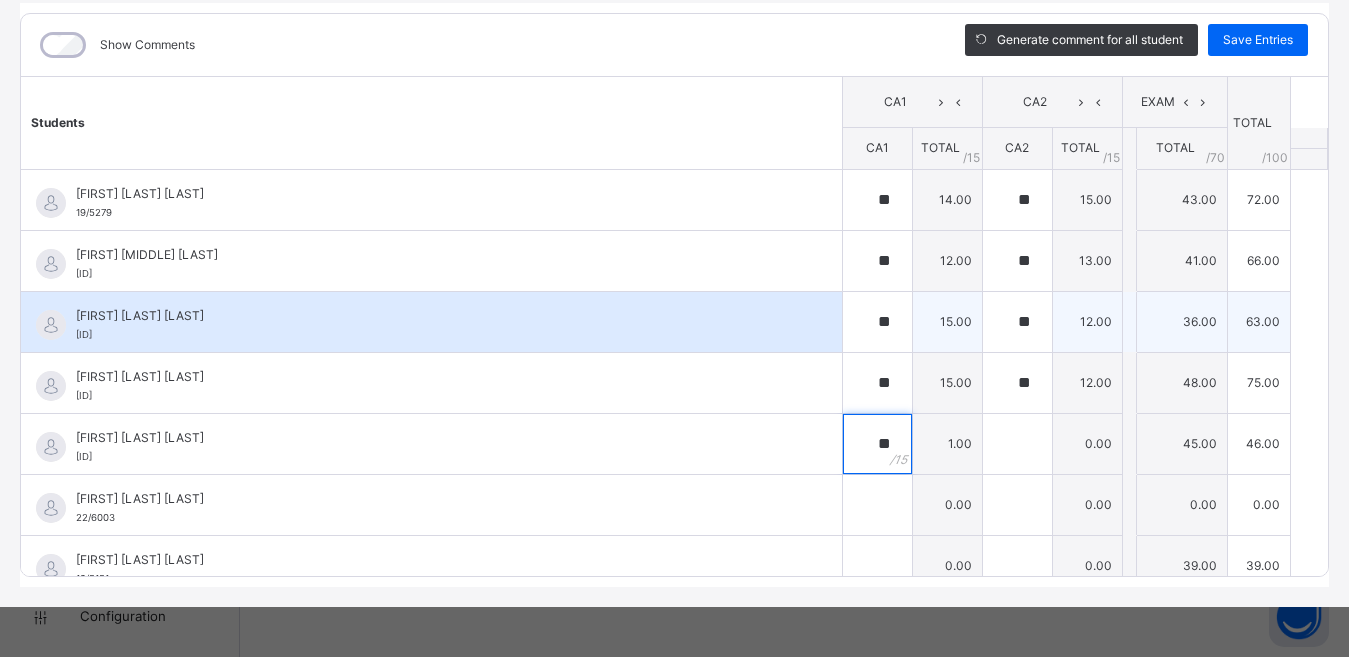 type on "**" 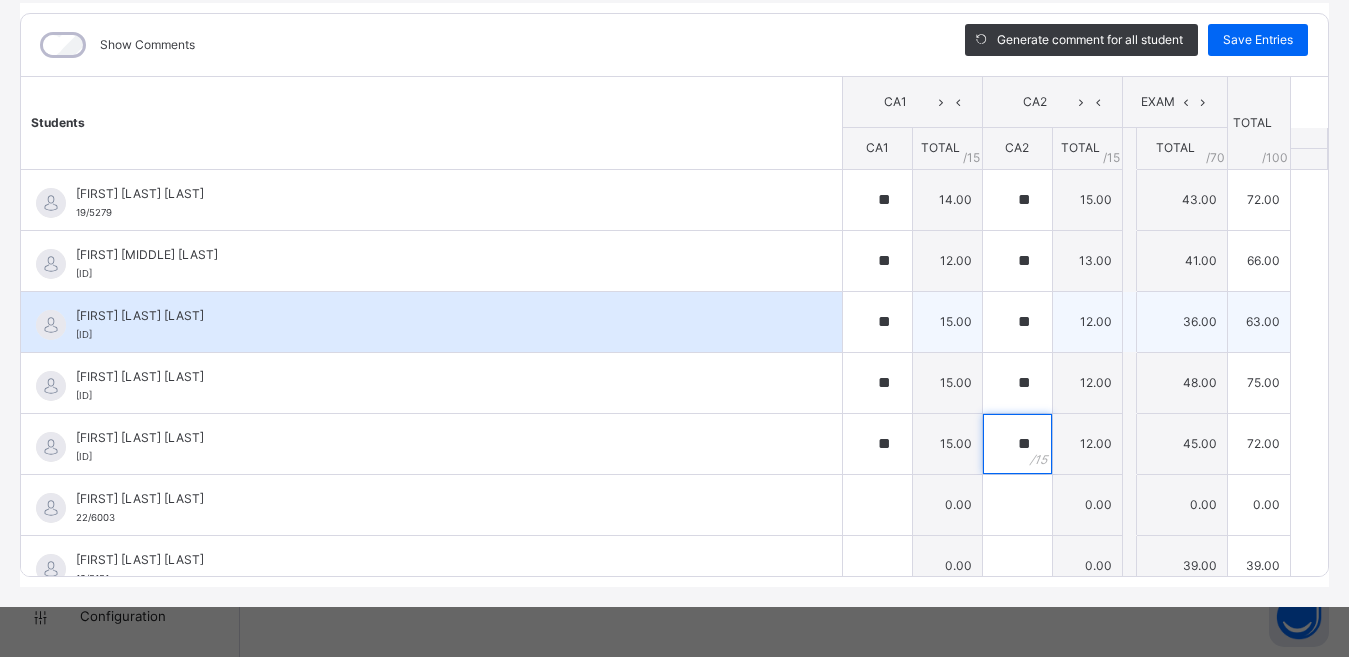 type on "**" 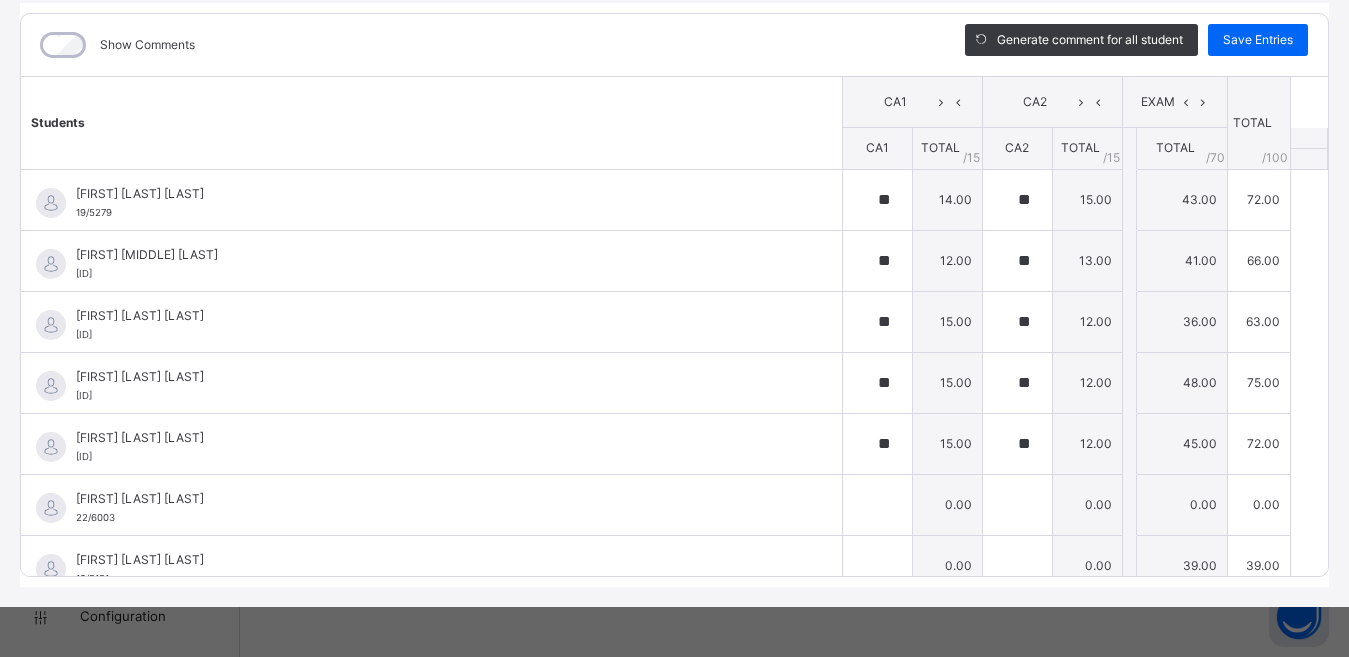 click on "Show Comments   Generate comment for all student   Save Entries Class Level:  SSS 3   A Subject:  Home Mgt Session:  2024/2025 Session Session:  Second Term Students CA1 CA2 EXAM  TOTAL /100 Comment CA1 TOTAL / 15 CA2 TOTAL / 15 EXAM TOTAL / 70 AMINA RABI'U RUMA 19/5279 AMINA RABI'U RUMA 19/5279 ** 14.00 ** 15.00 ** 43.00 72.00 Generate comment 0 / 250   ×   Subject Teacher’s Comment Generate and see in full the comment developed by the AI with an option to regenerate the comment JS AMINA RABI'U RUMA   19/5279   Total 72.00  / 100.00 Sims Bot   Regenerate     Use this comment   CHIMA HENRY AGHUKWA 19/5092 CHIMA HENRY AGHUKWA 19/5092 ** 12.00 ** 13.00 ** 41.00 66.00 Generate comment 0 / 250   ×   Subject Teacher’s Comment Generate and see in full the comment developed by the AI with an option to regenerate the comment JS CHIMA HENRY AGHUKWA   19/5092   Total 66.00  / 100.00 Sims Bot   Regenerate     Use this comment   FATIMA MUSA SHAFIU 22/5983 FATIMA MUSA SHAFIU 22/5983 ** 15.00 ** 12.00 ** 36.00 63.00" at bounding box center [674, 295] 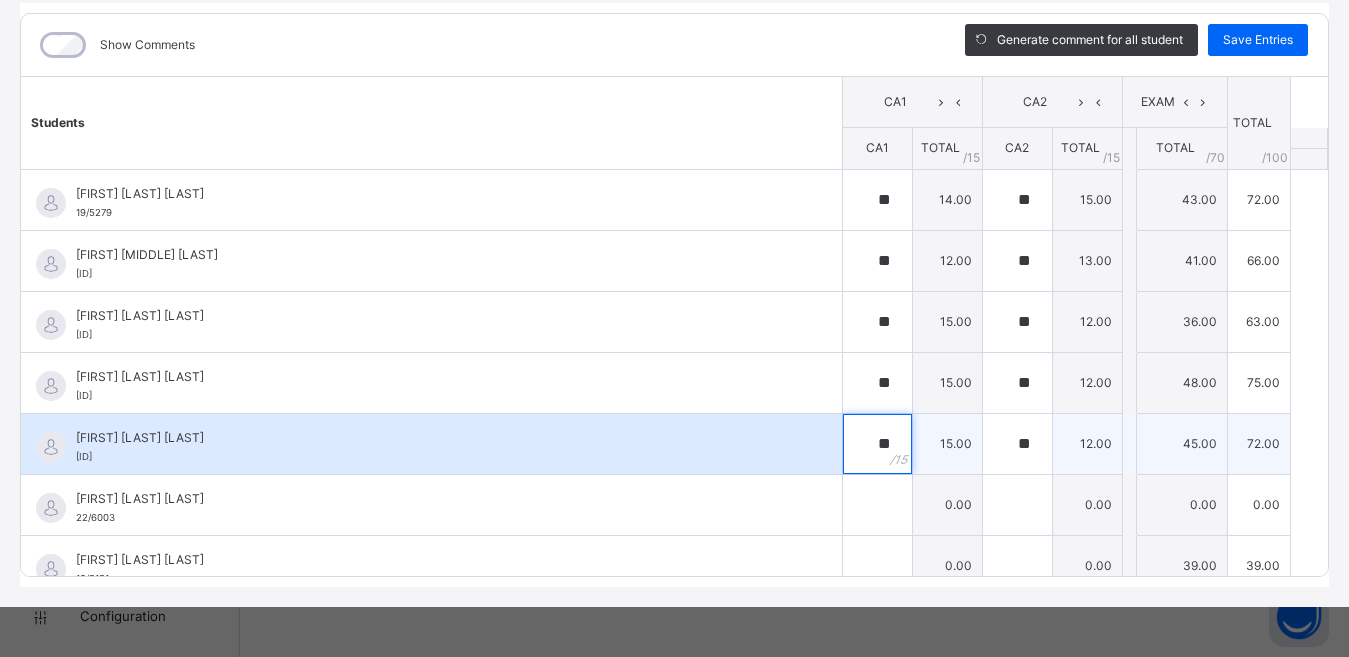 click on "**" at bounding box center [877, 444] 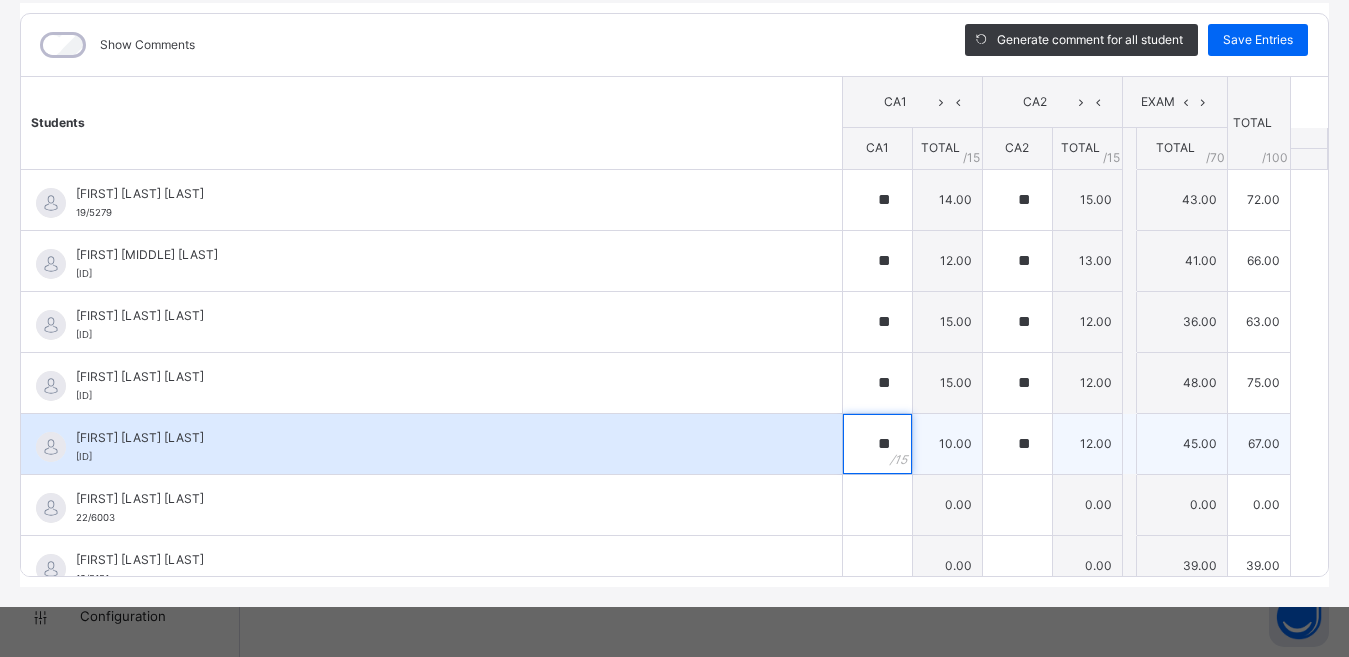 type on "**" 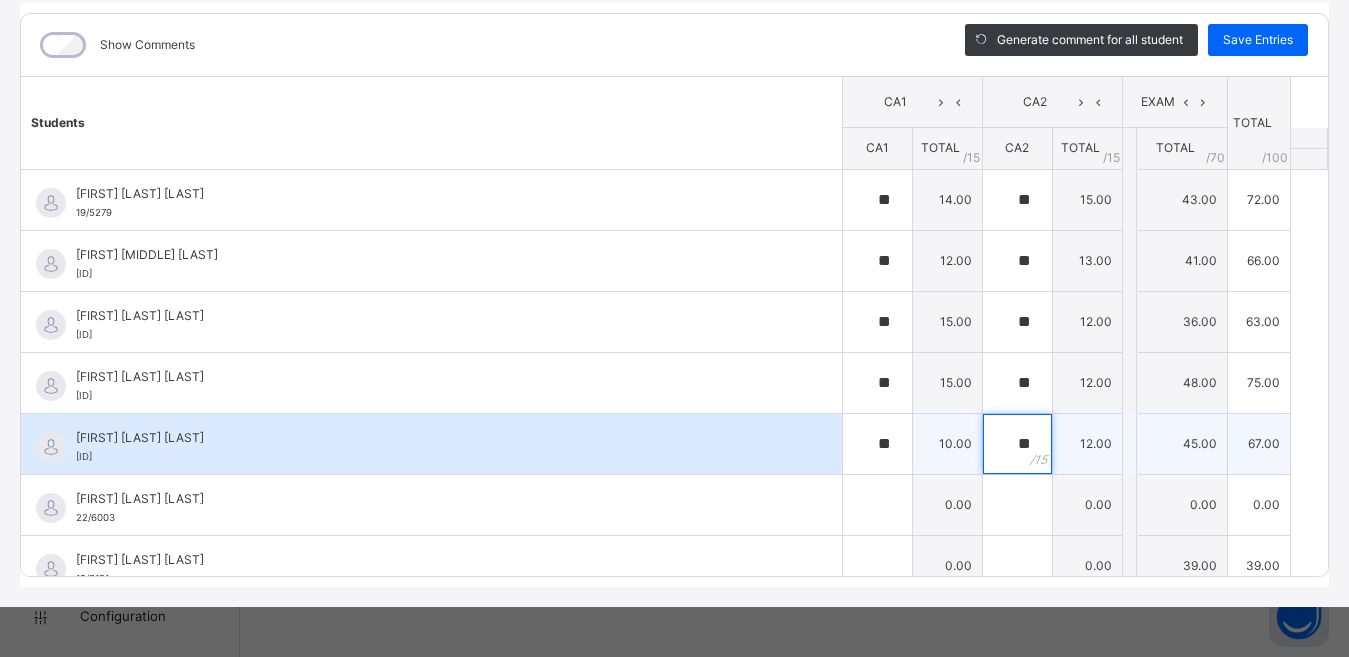 click on "**" at bounding box center (1017, 444) 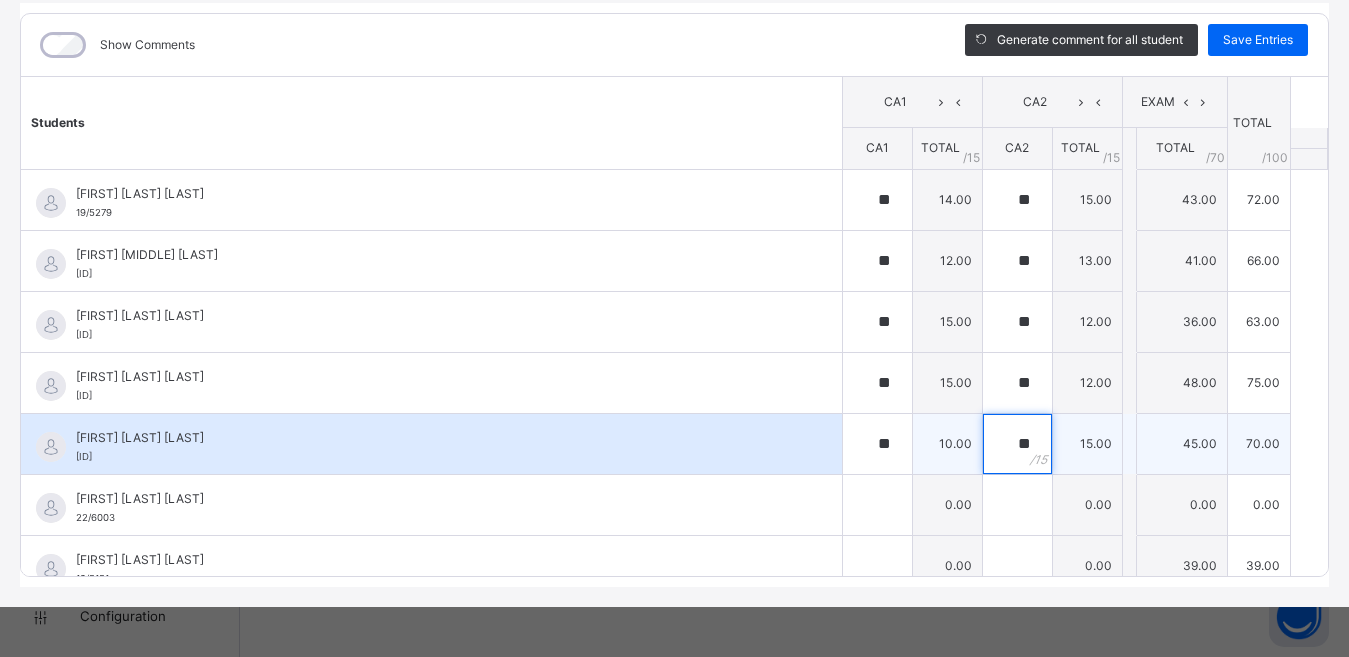 type on "**" 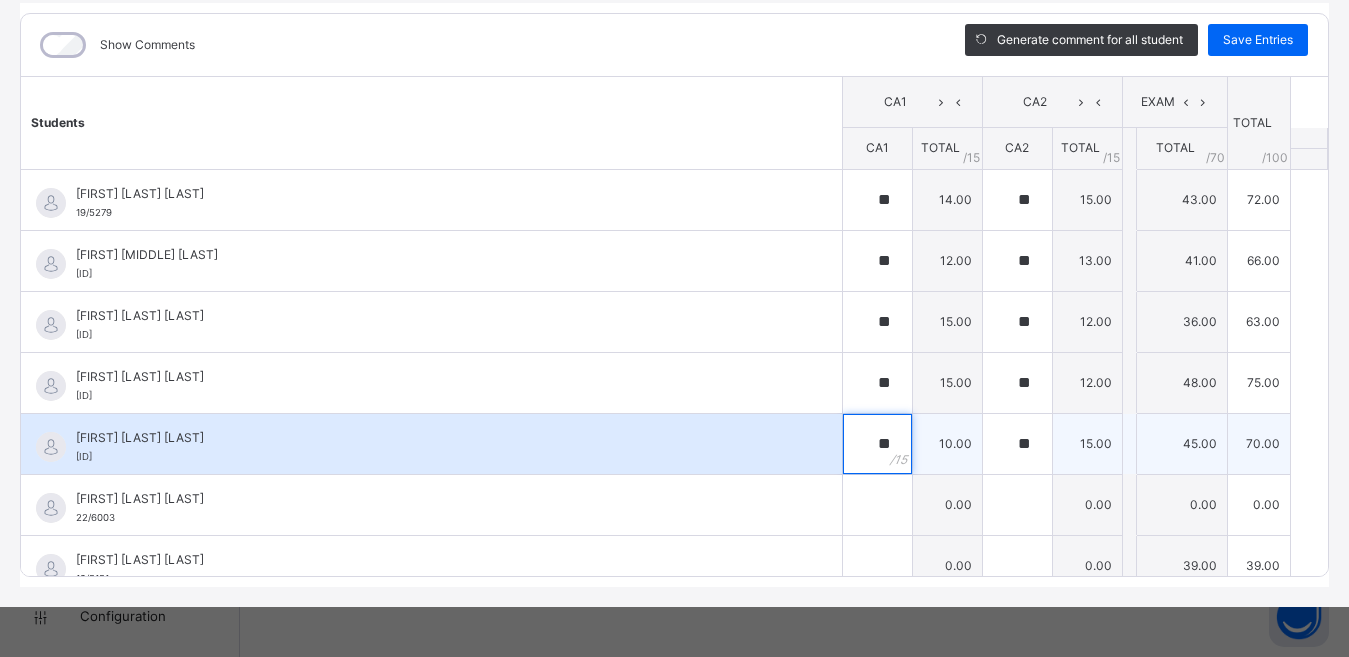 click on "**" at bounding box center [877, 444] 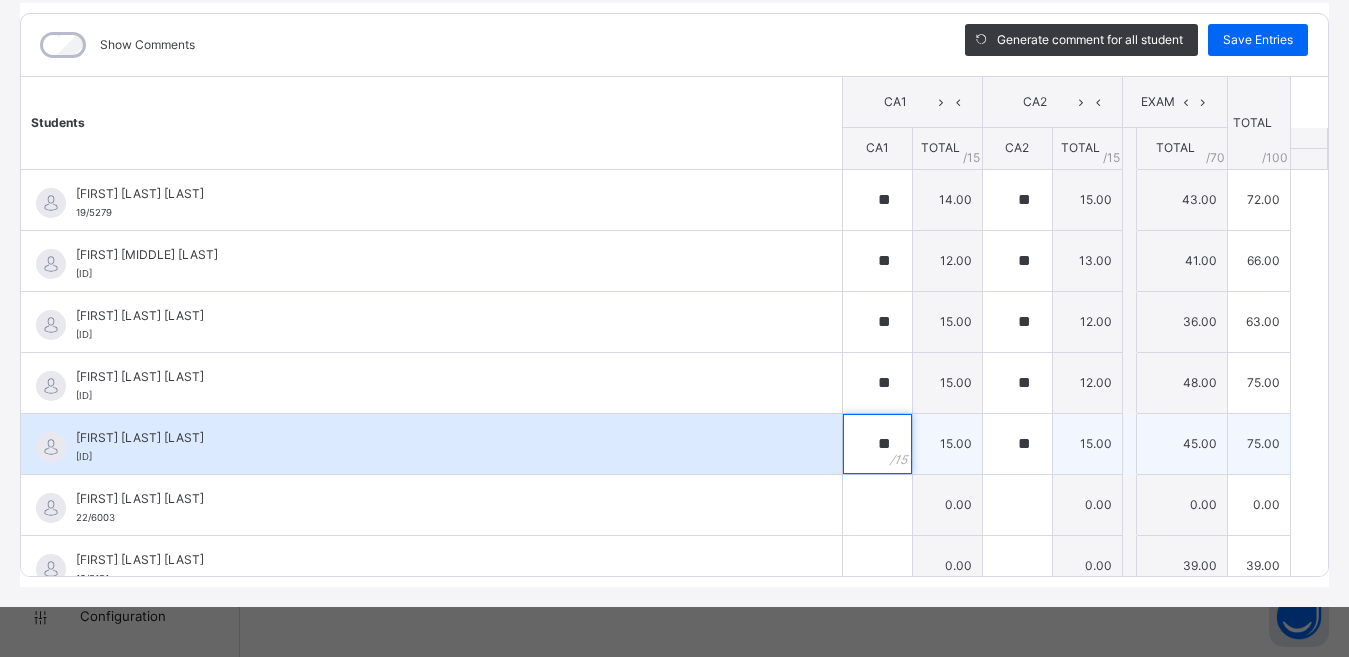 type on "**" 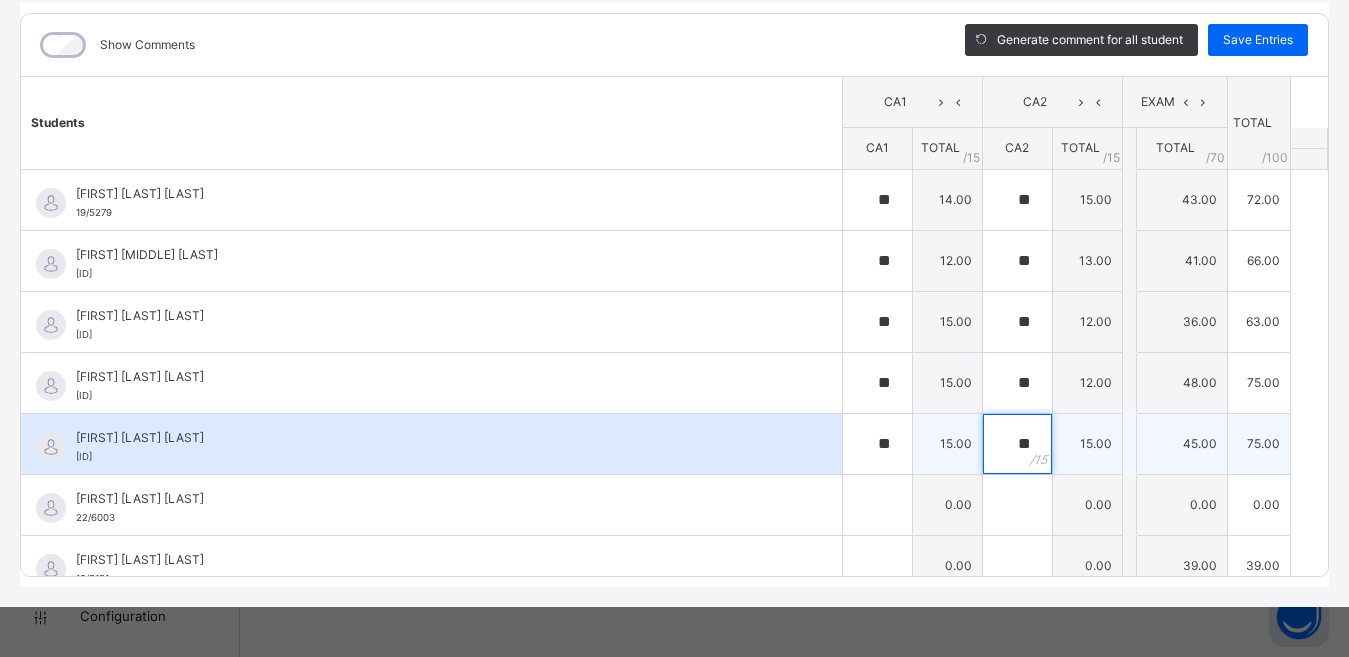 click on "**" at bounding box center (1017, 444) 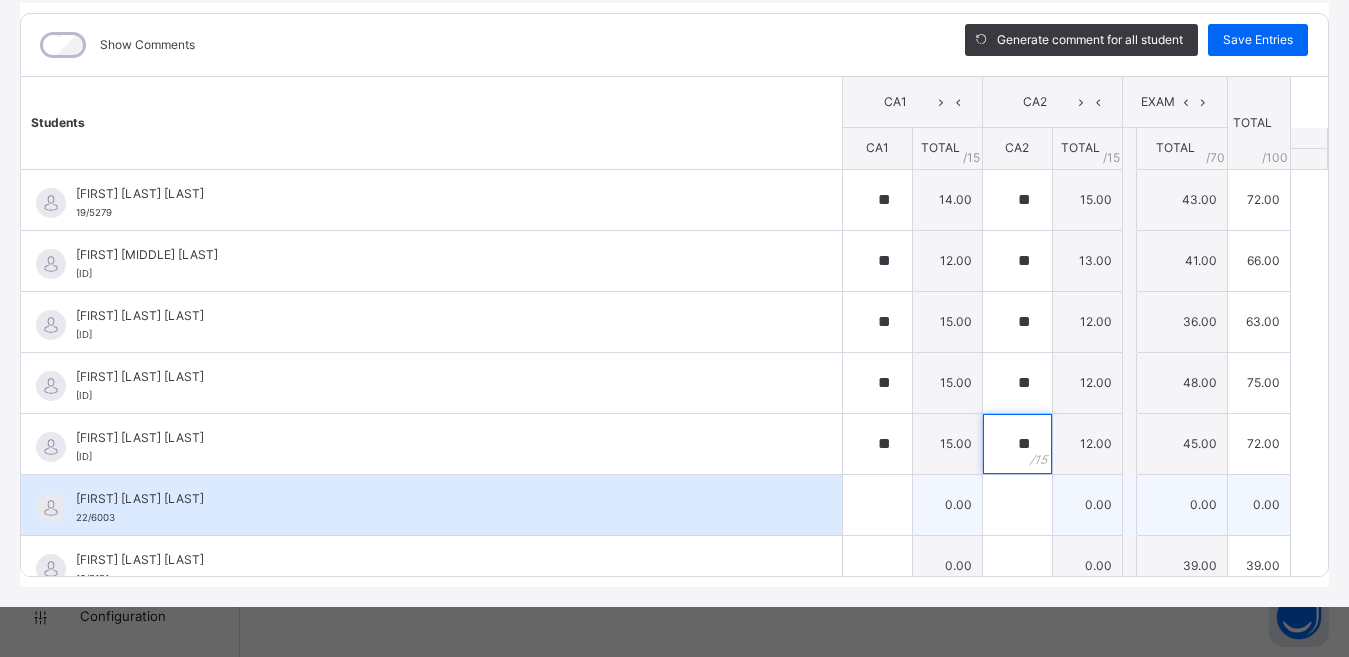 type on "**" 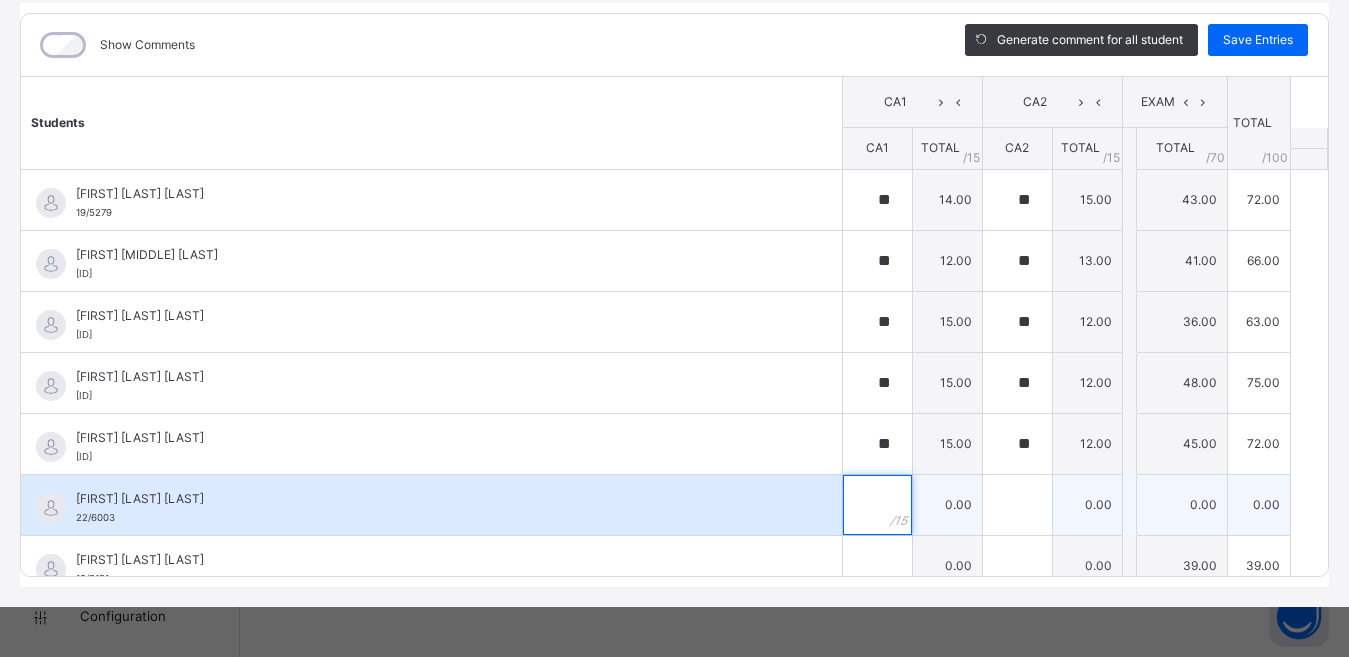 click at bounding box center (877, 505) 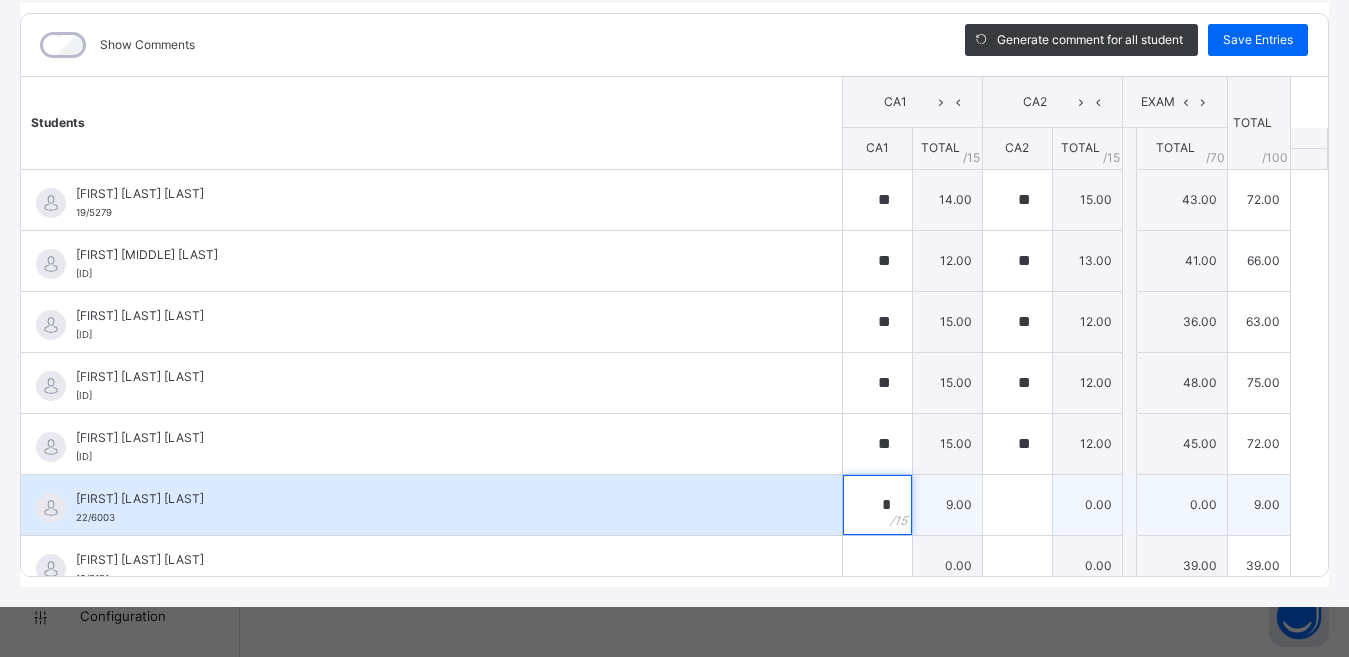 type on "*" 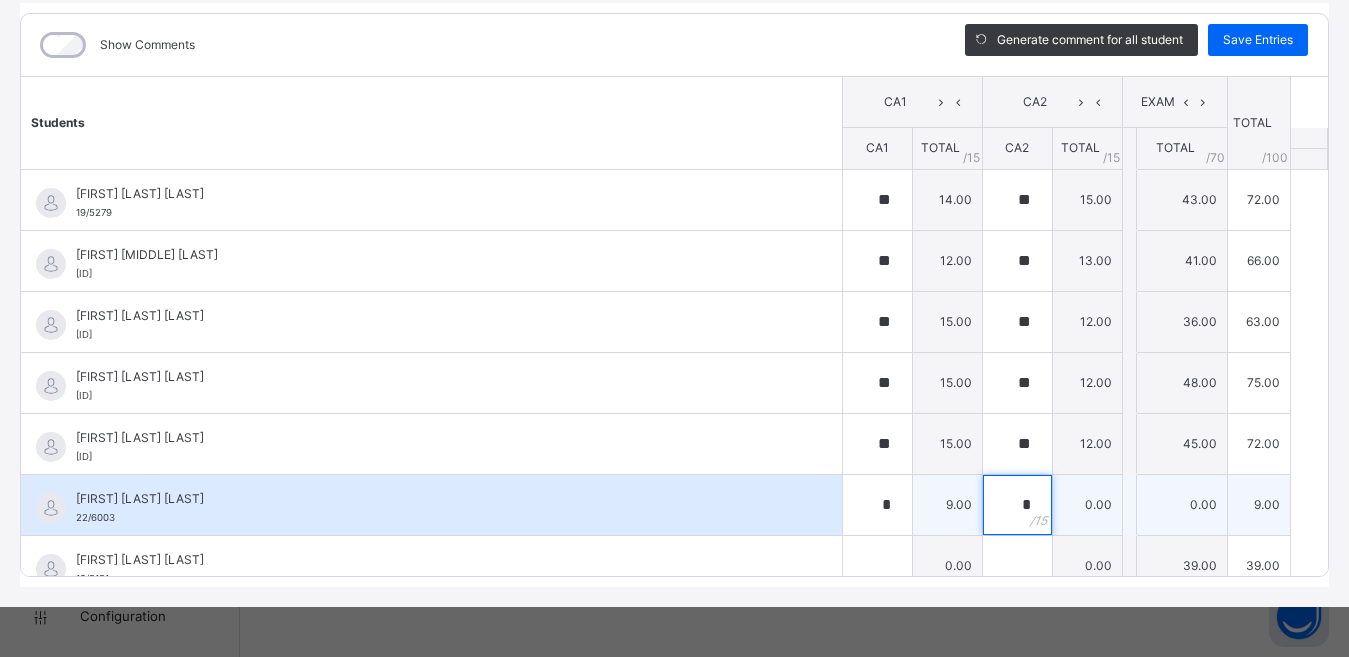 type on "*" 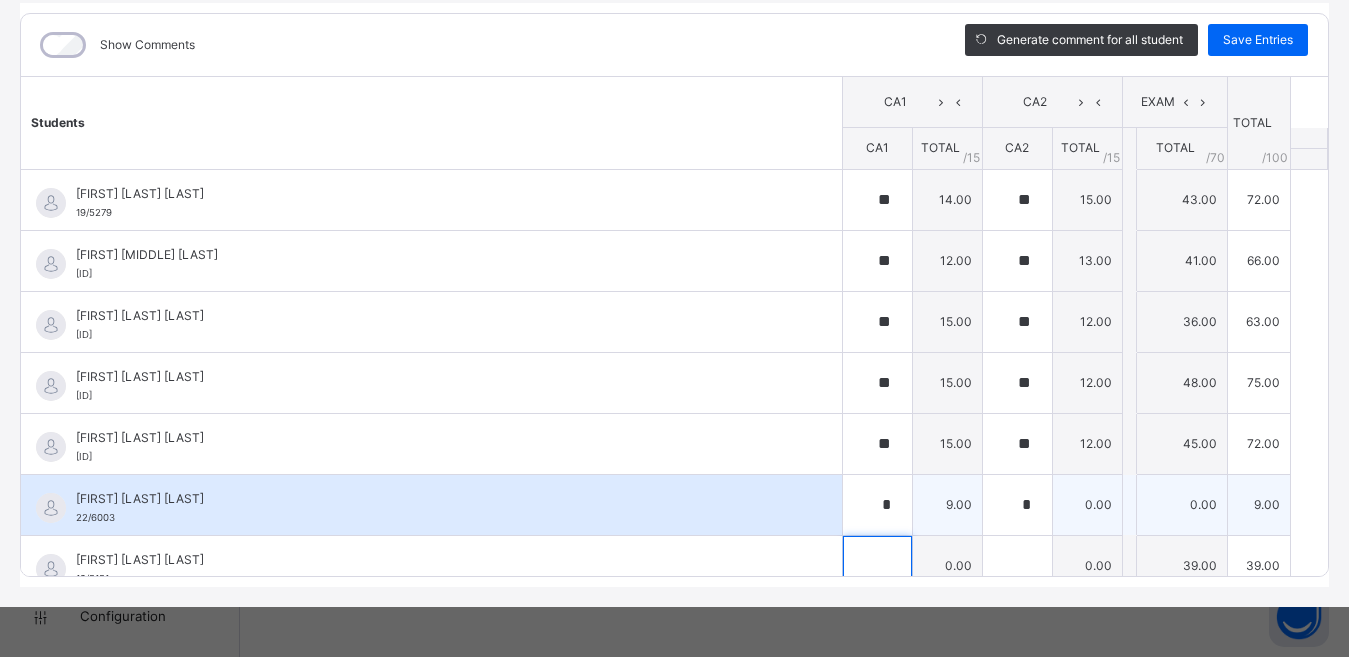scroll, scrollTop: 20, scrollLeft: 0, axis: vertical 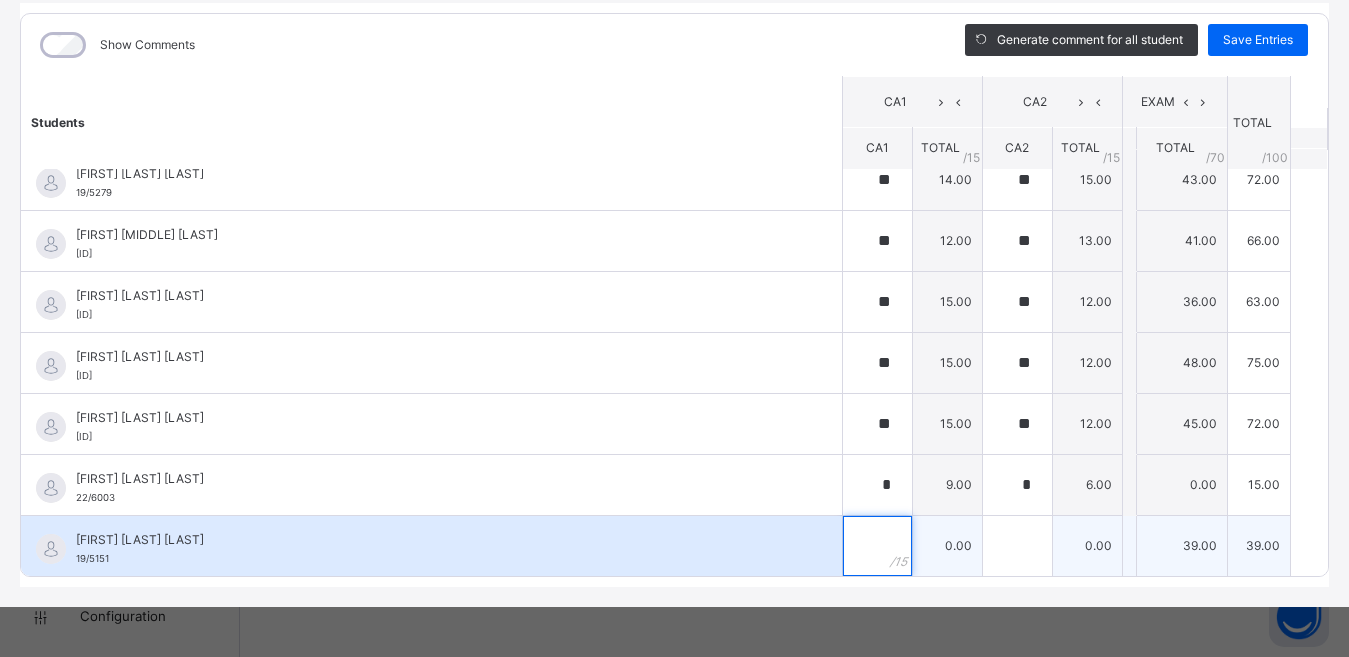 click at bounding box center (877, 546) 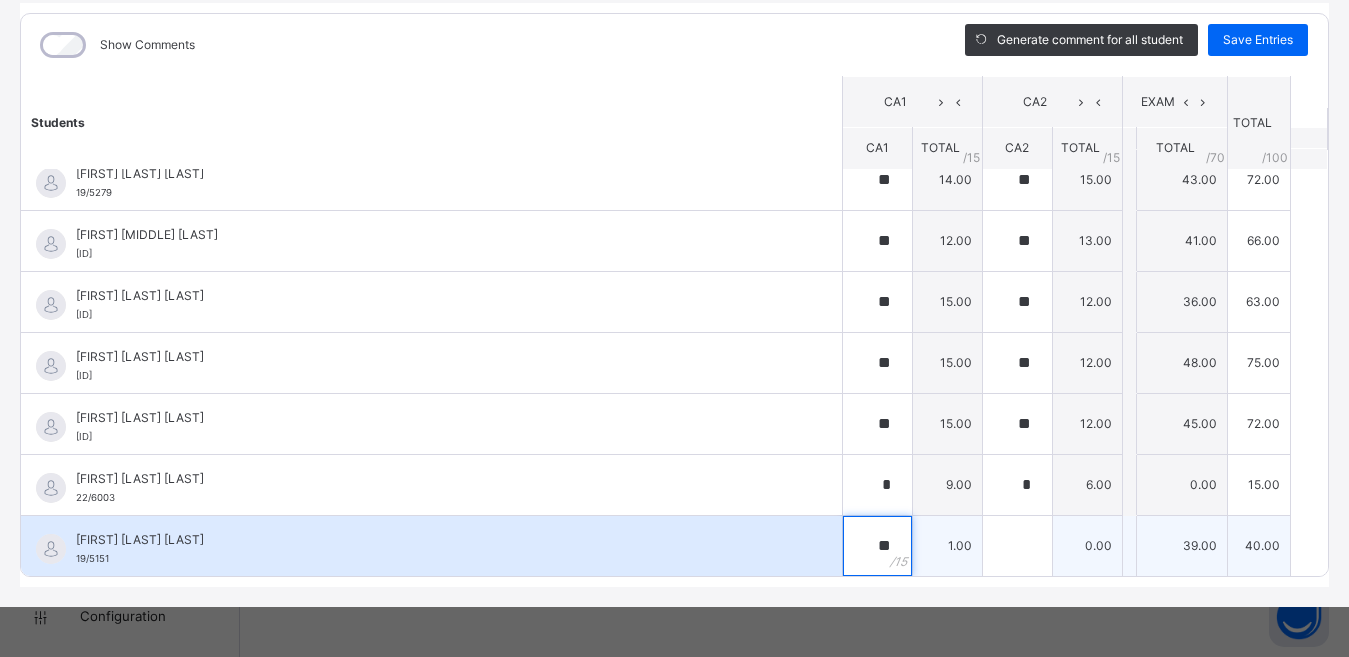 type on "**" 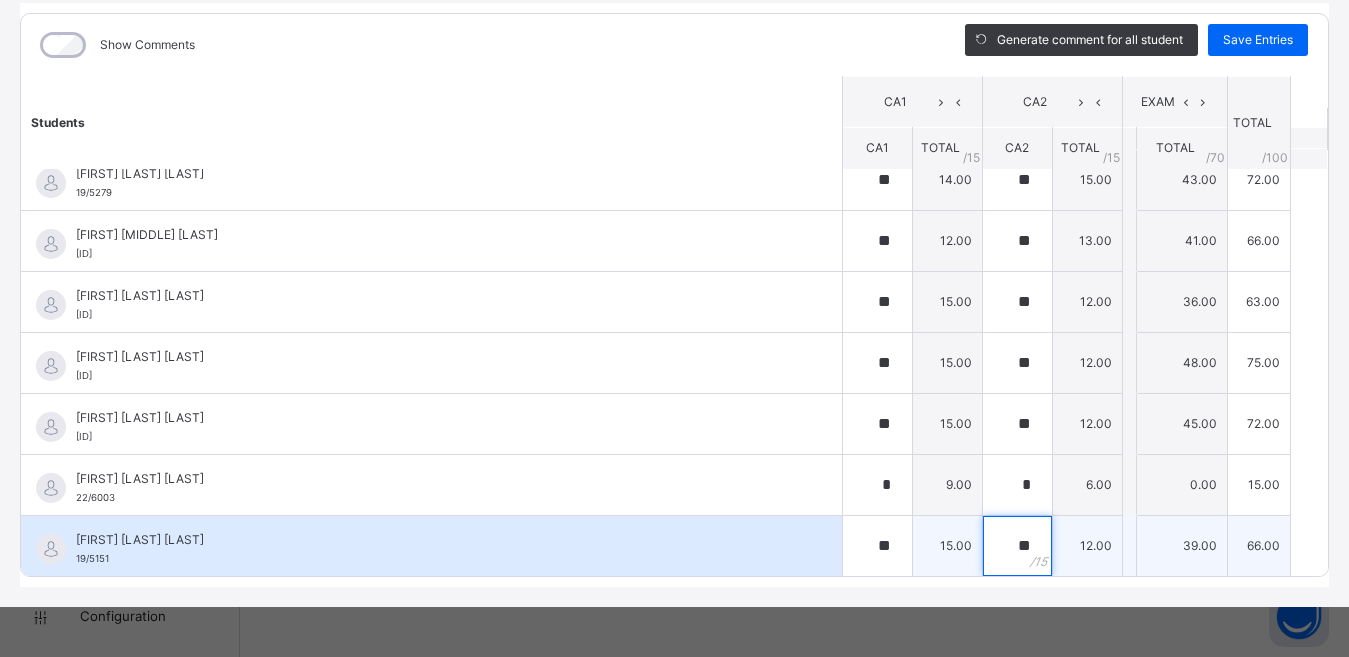 type on "**" 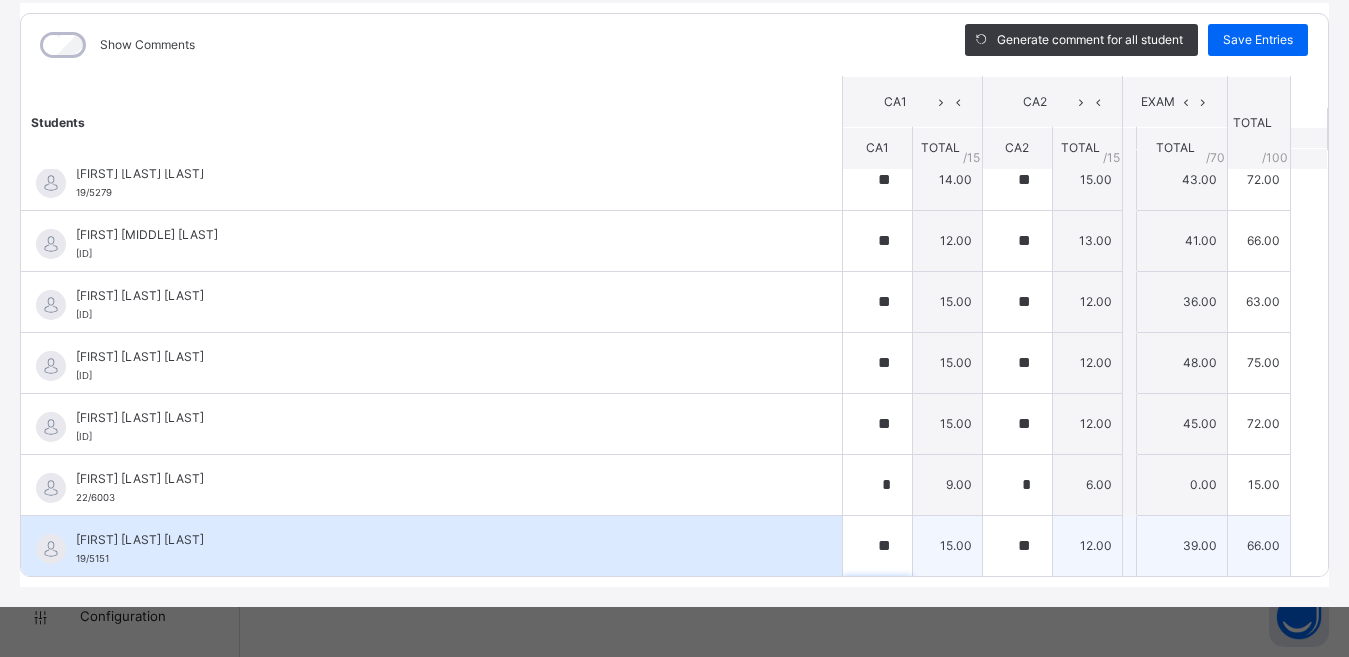 scroll, scrollTop: 301, scrollLeft: 0, axis: vertical 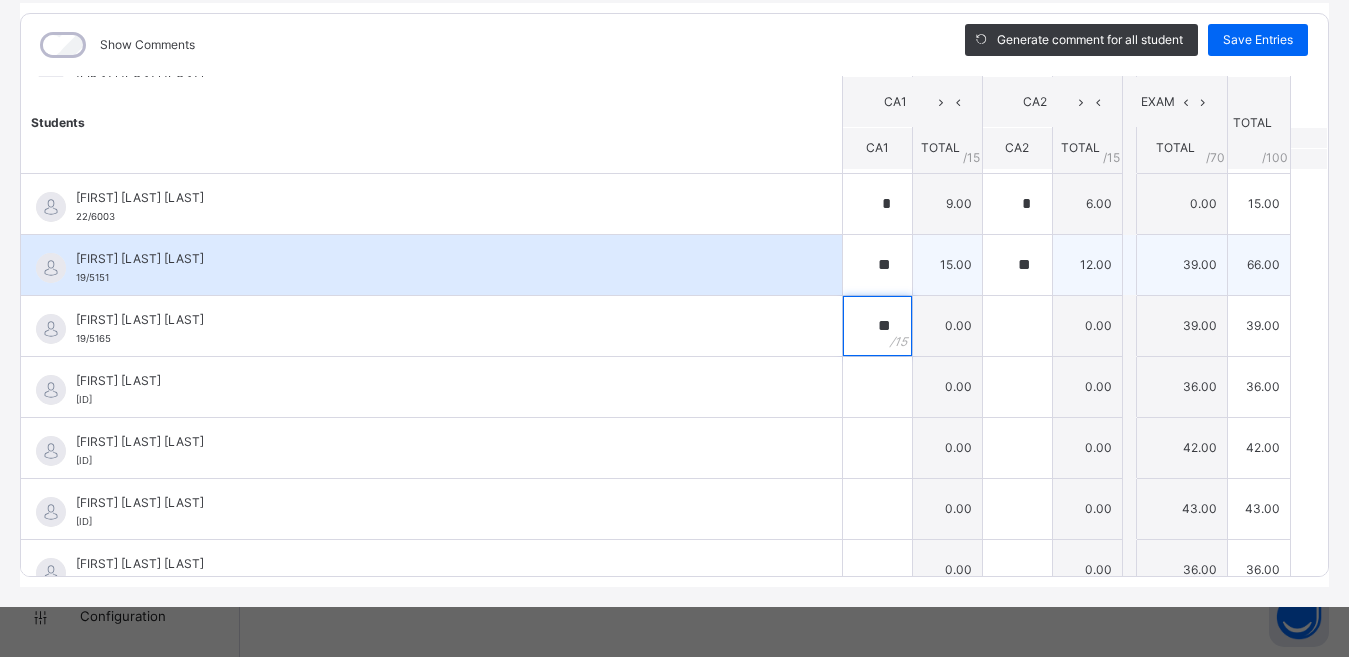 type on "**" 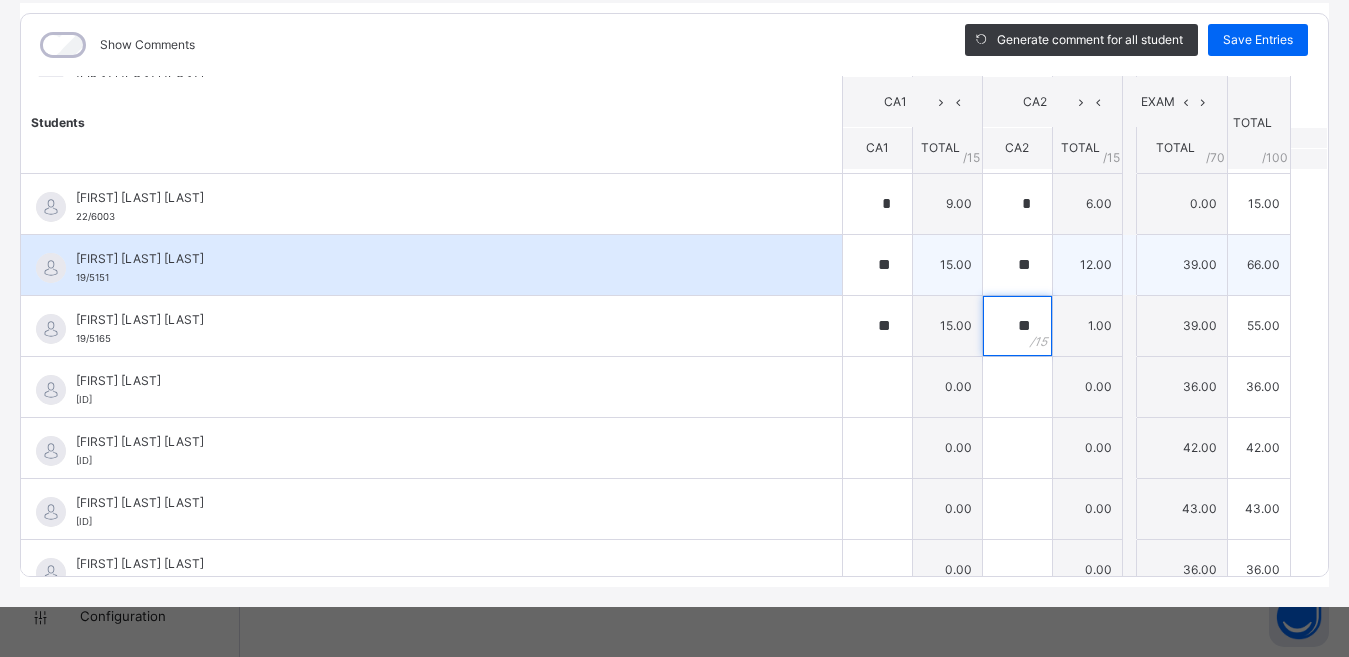 type on "**" 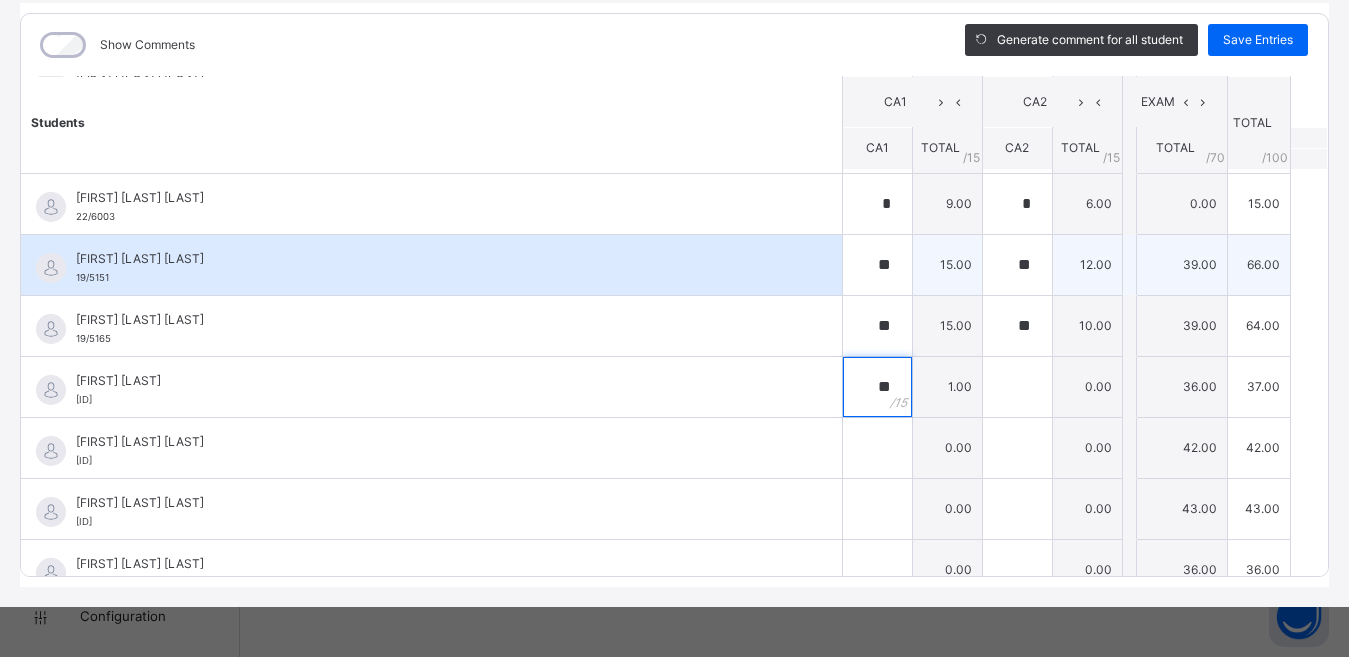 type on "**" 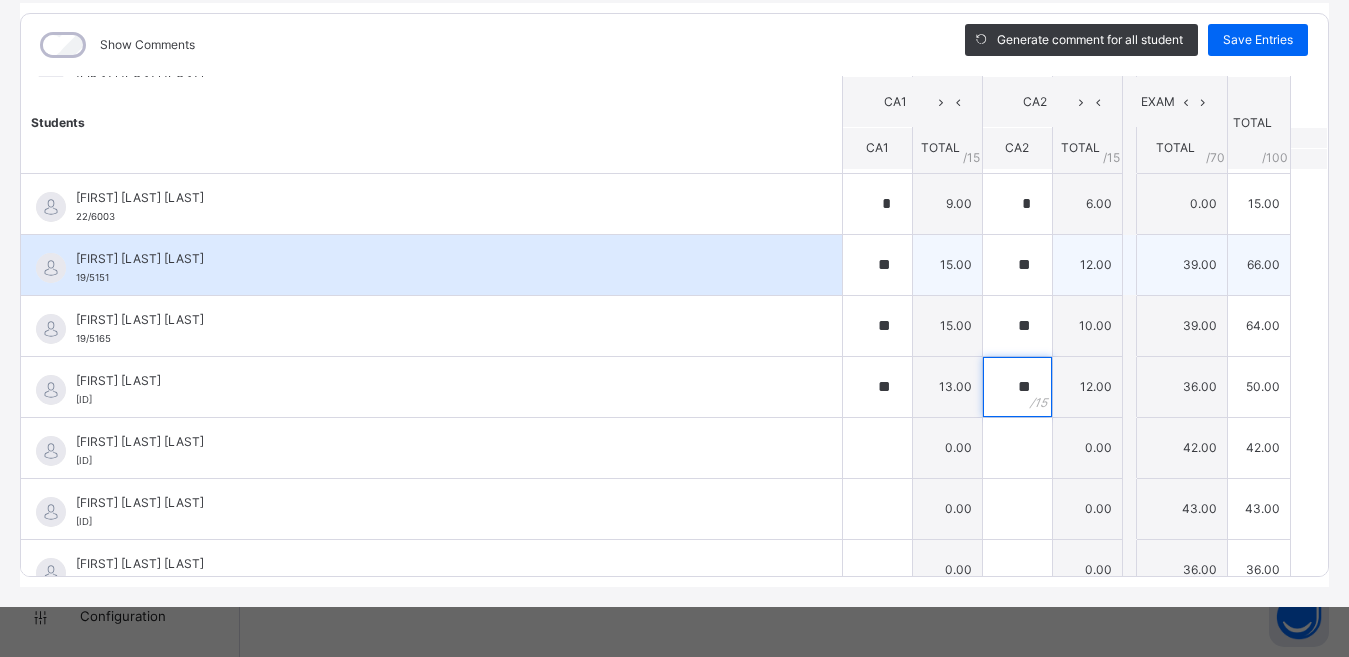 type on "**" 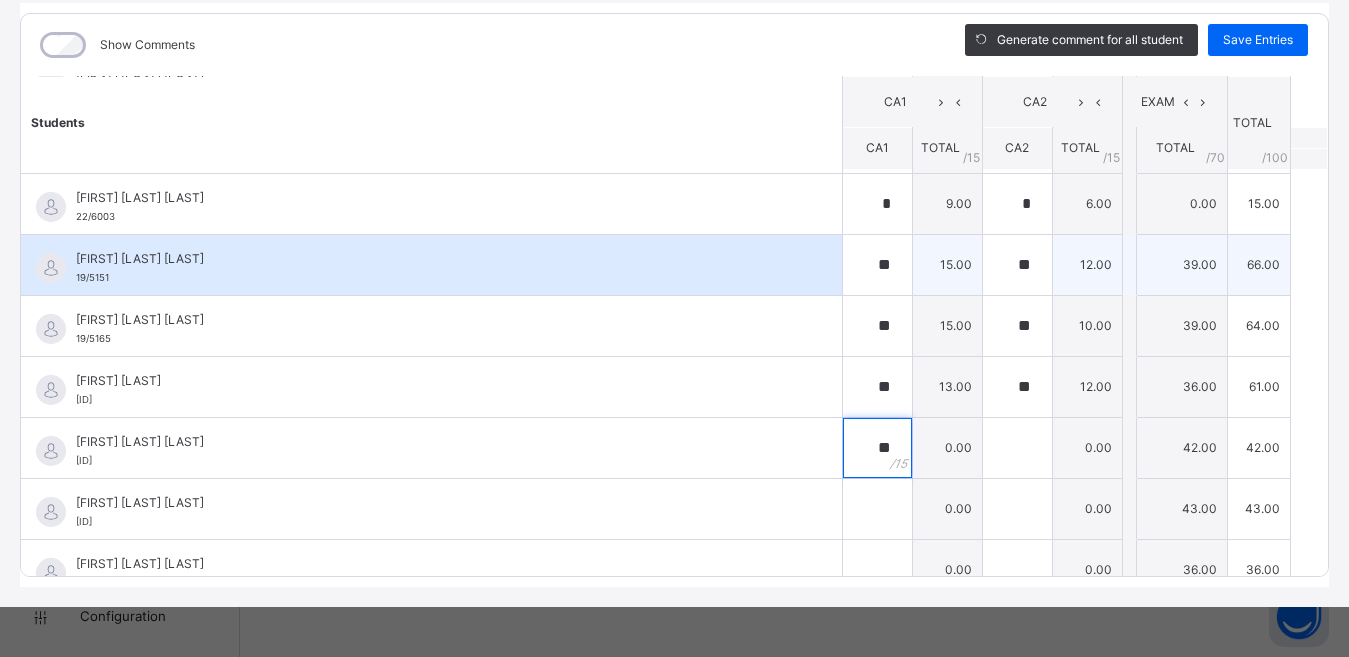 type on "**" 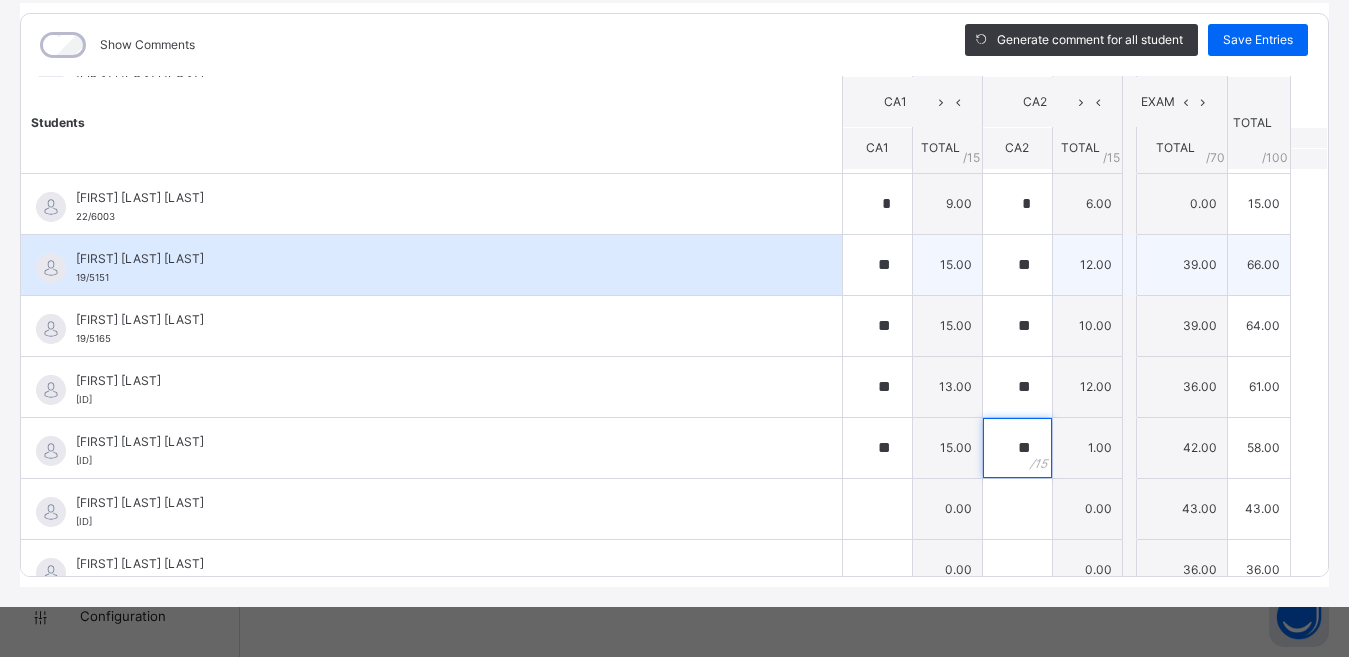 type on "**" 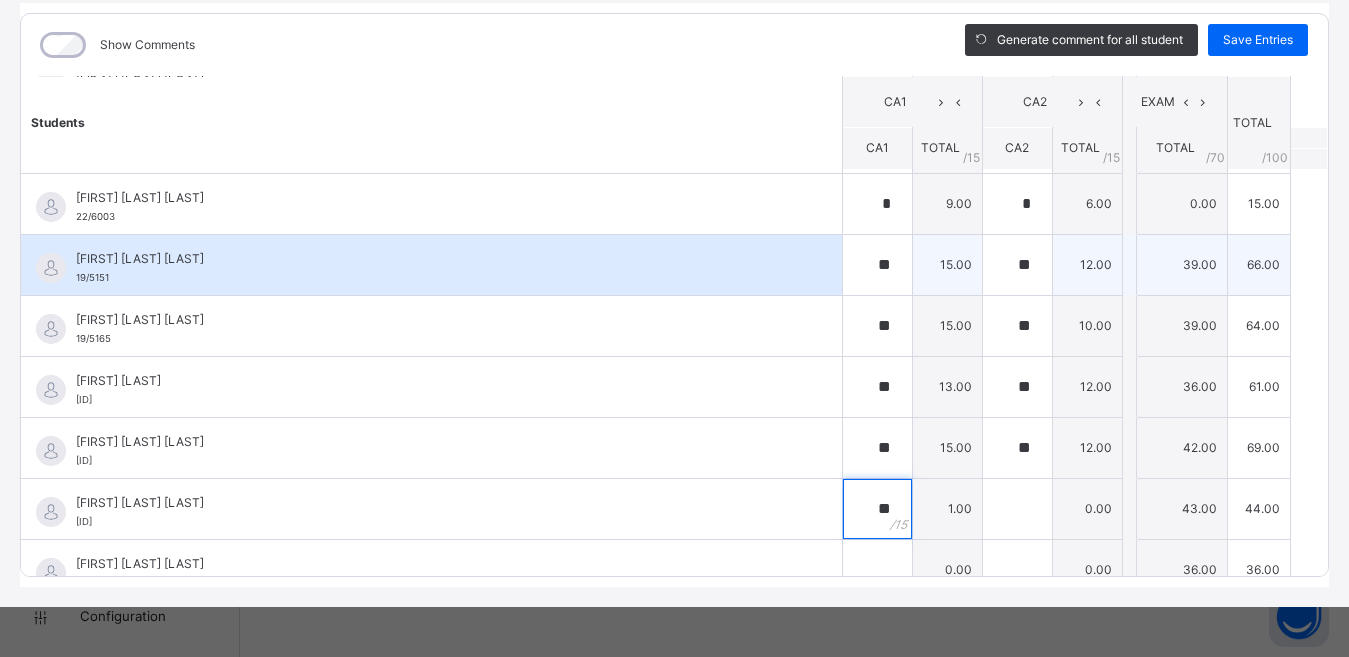 type on "**" 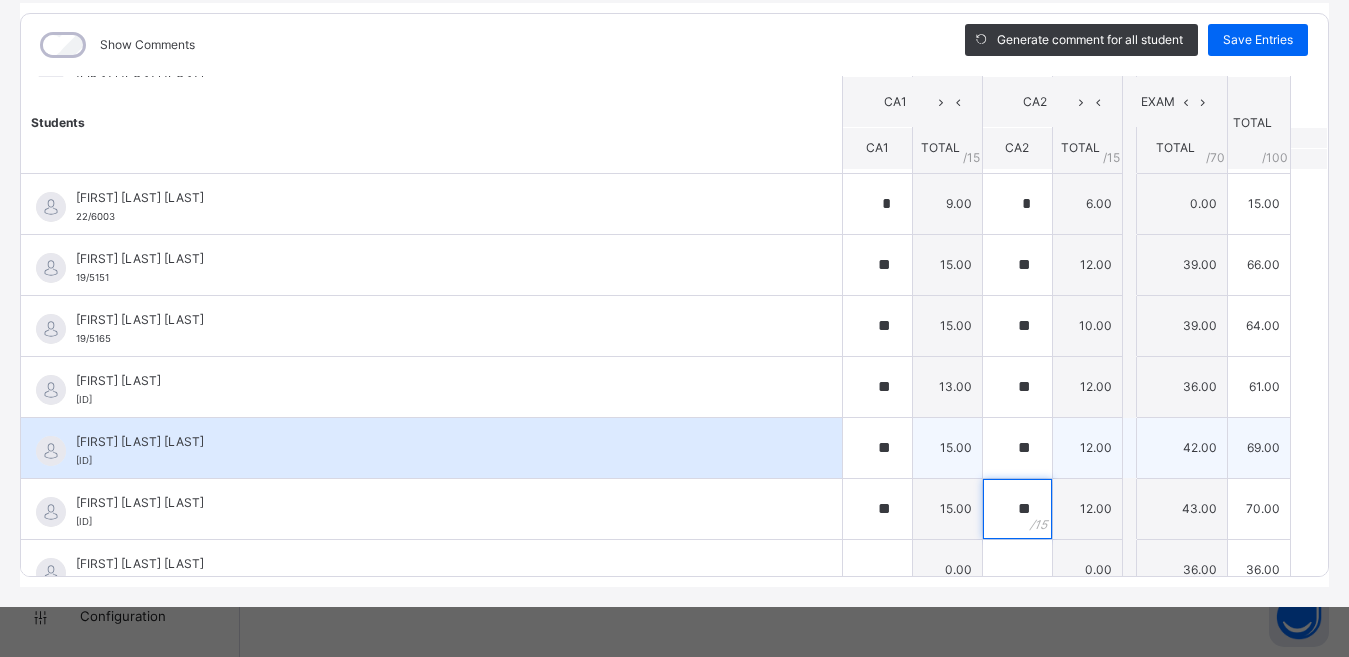 type on "**" 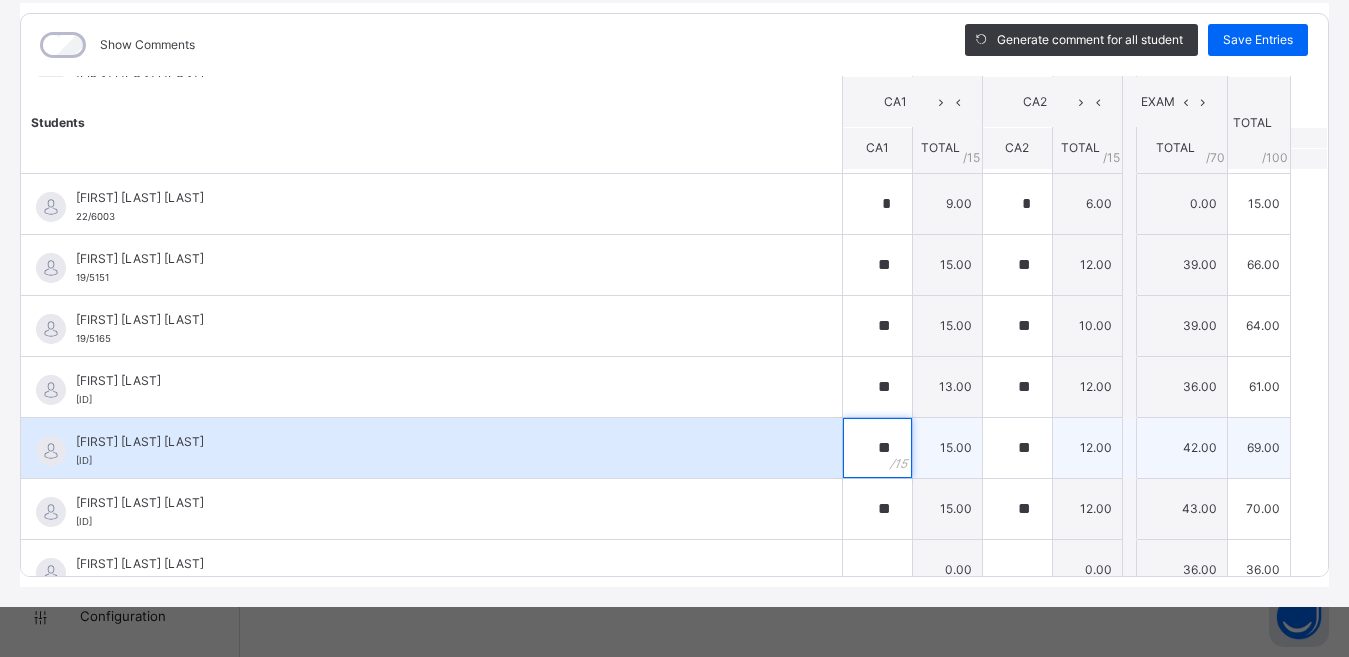 click on "**" at bounding box center [877, 448] 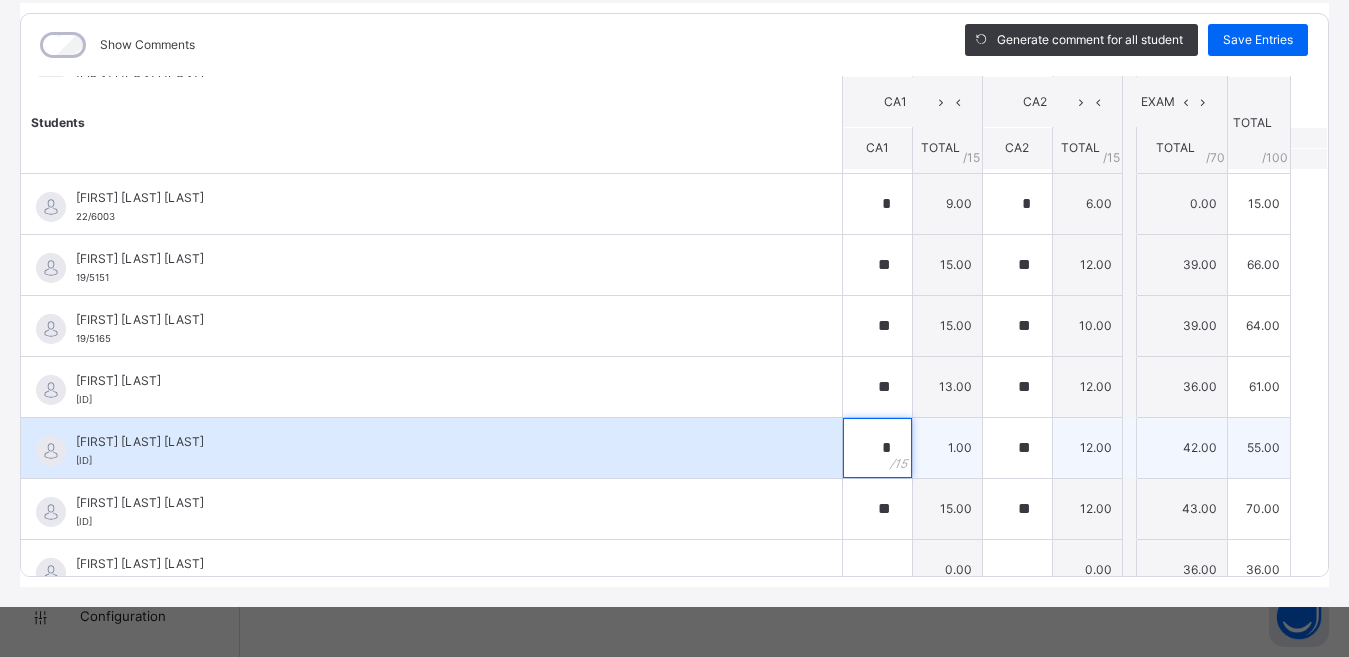 type on "**" 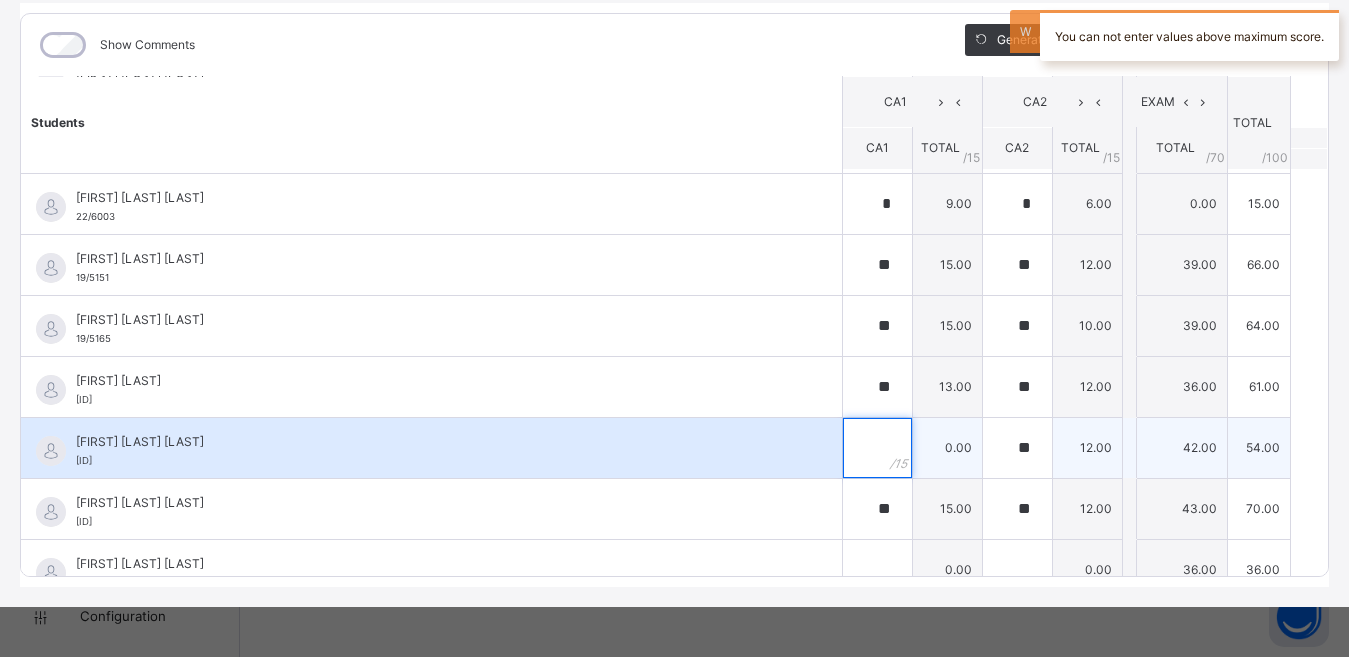click at bounding box center [877, 448] 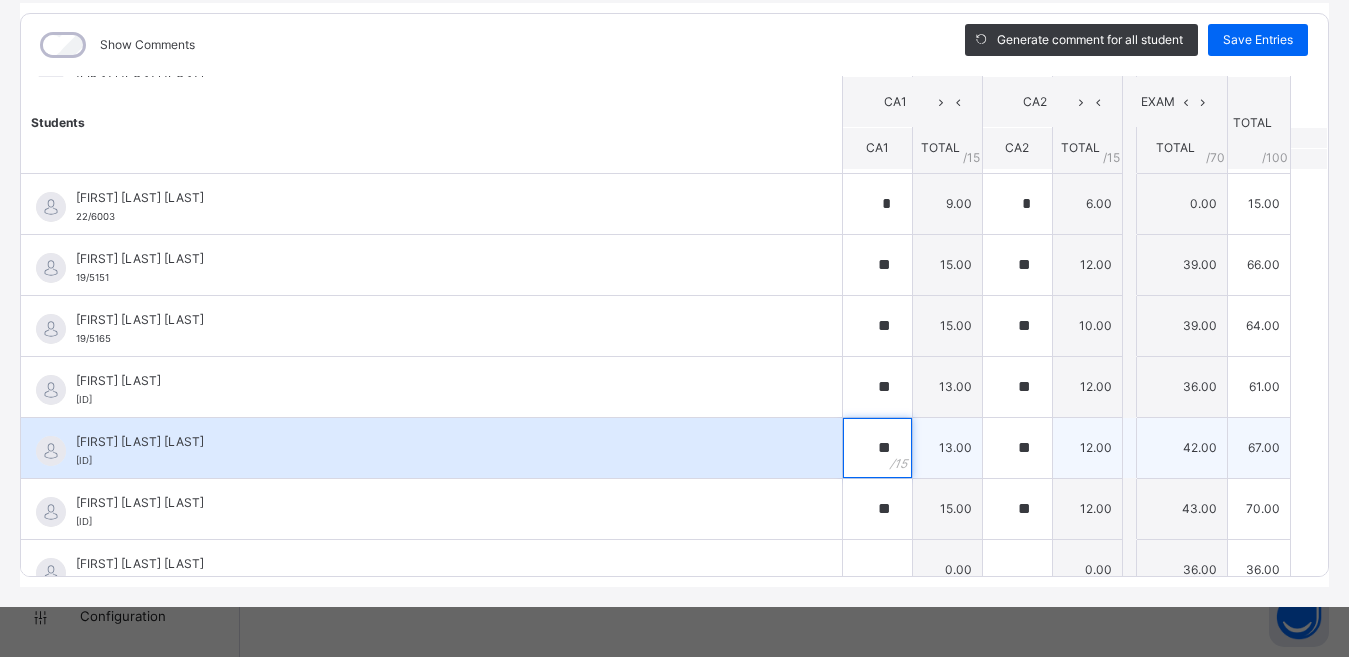 type on "**" 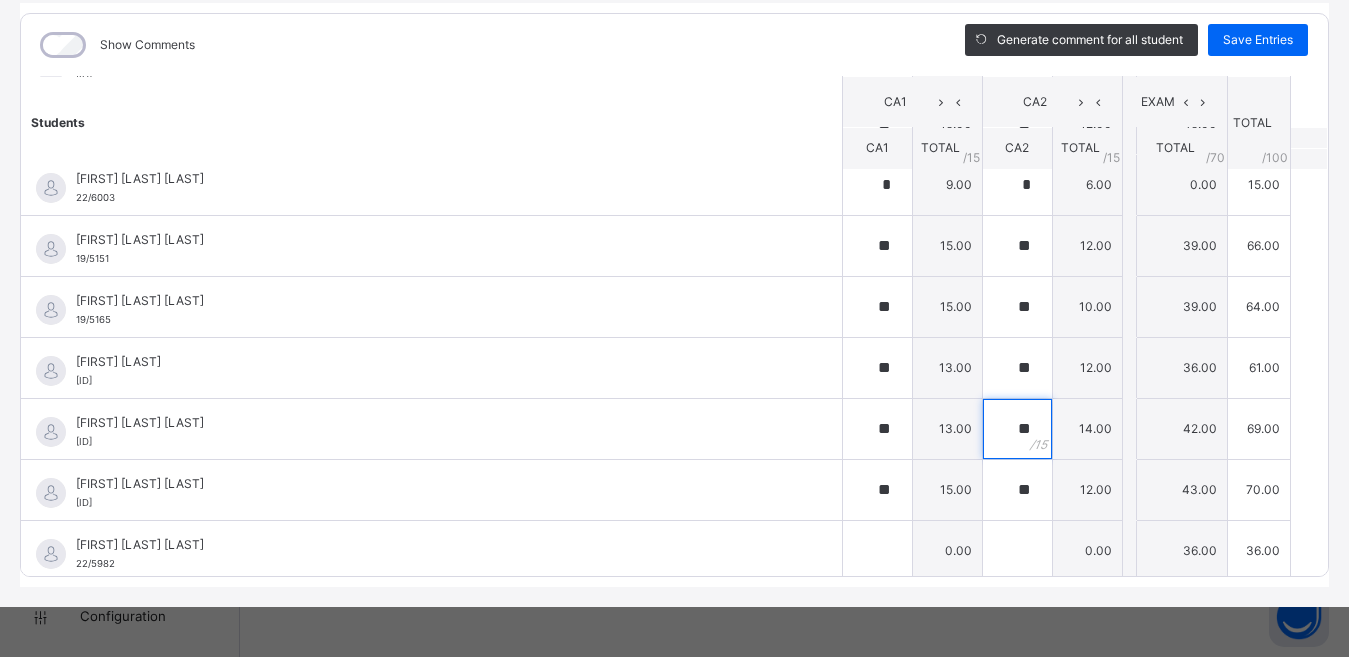 scroll, scrollTop: 326, scrollLeft: 0, axis: vertical 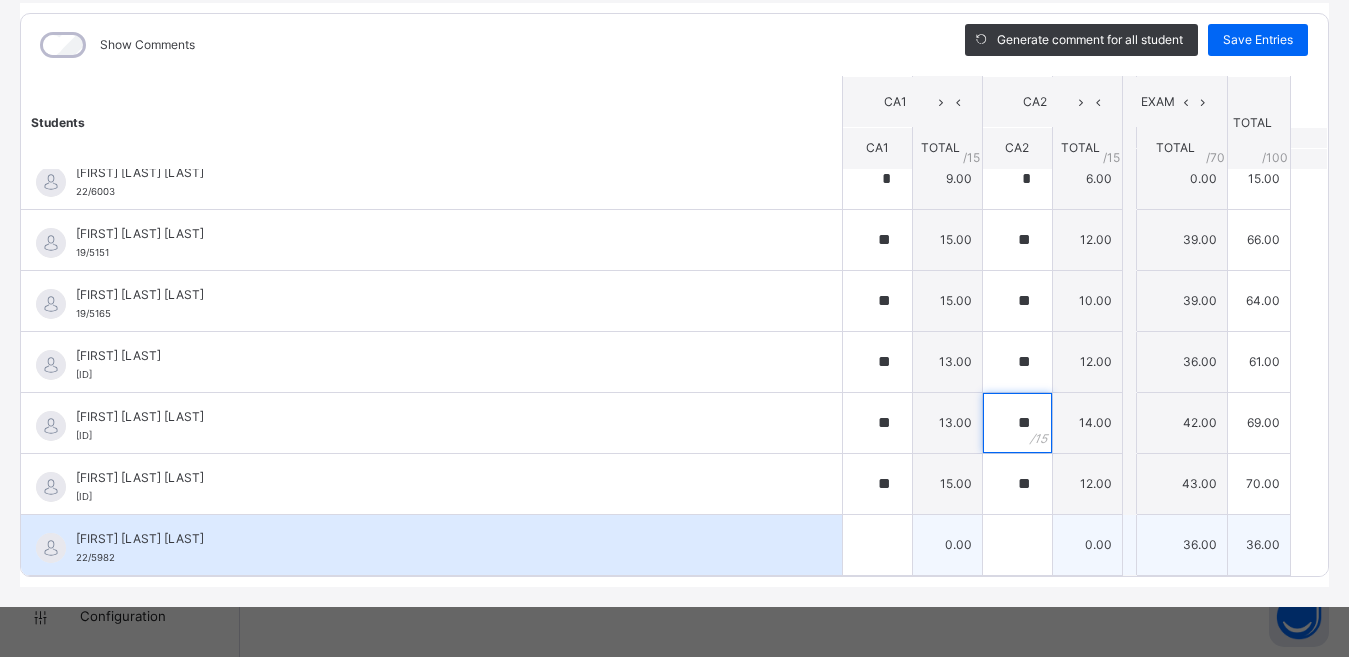 type on "**" 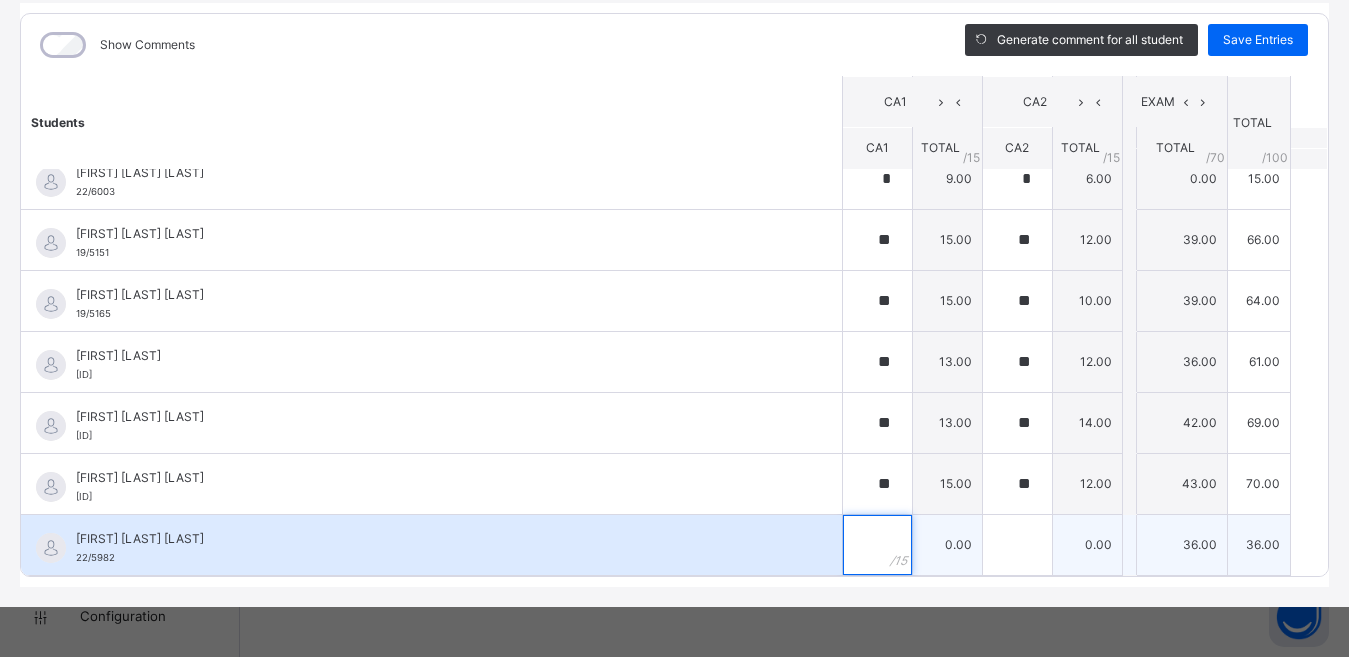 click at bounding box center [877, 545] 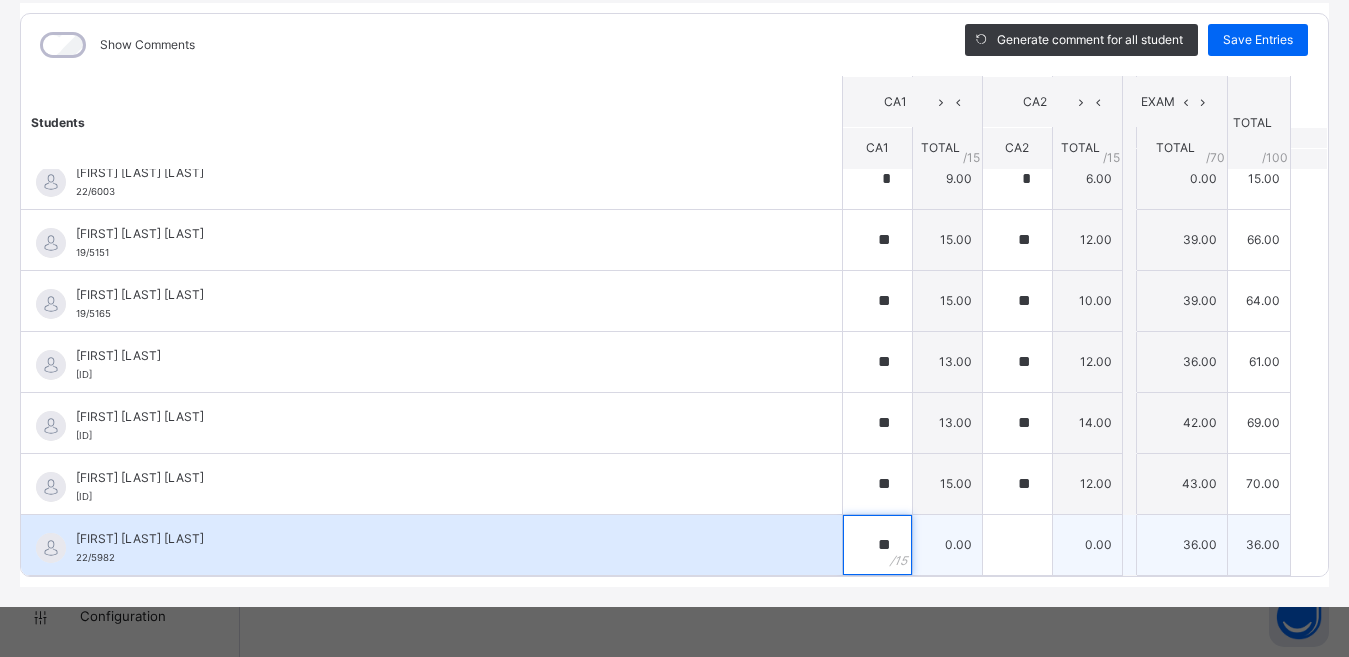 type on "**" 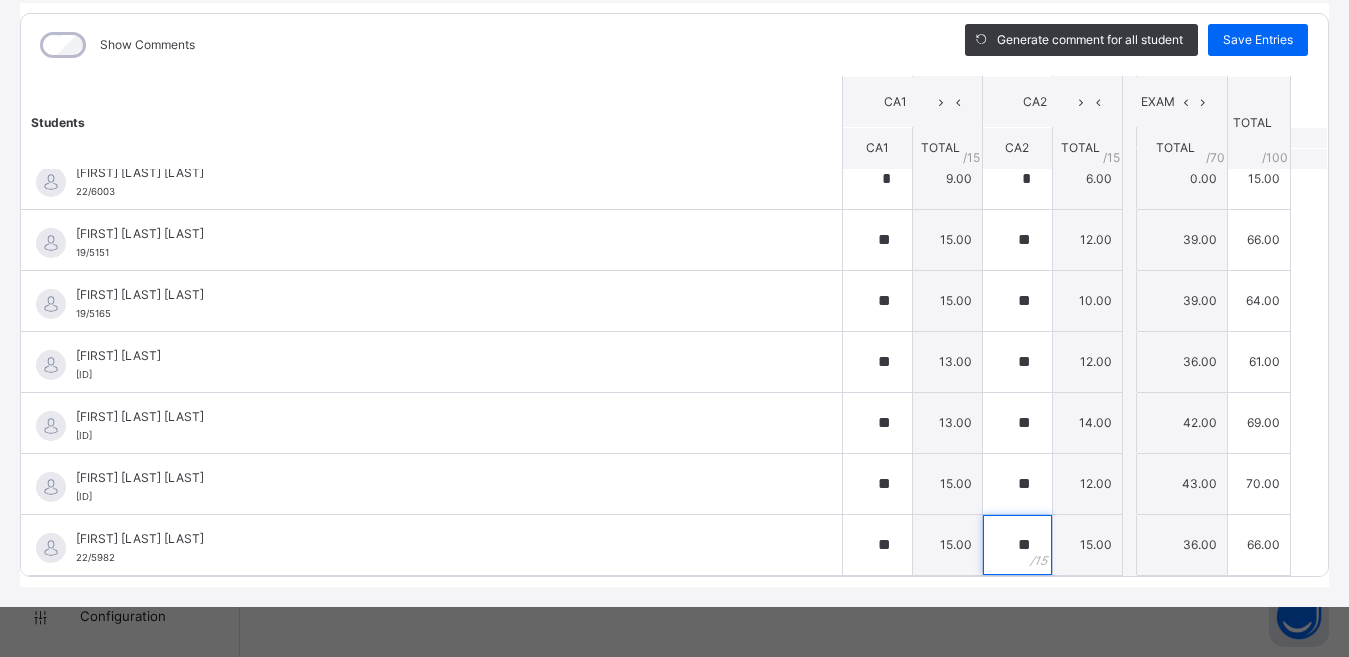 scroll, scrollTop: 109, scrollLeft: 0, axis: vertical 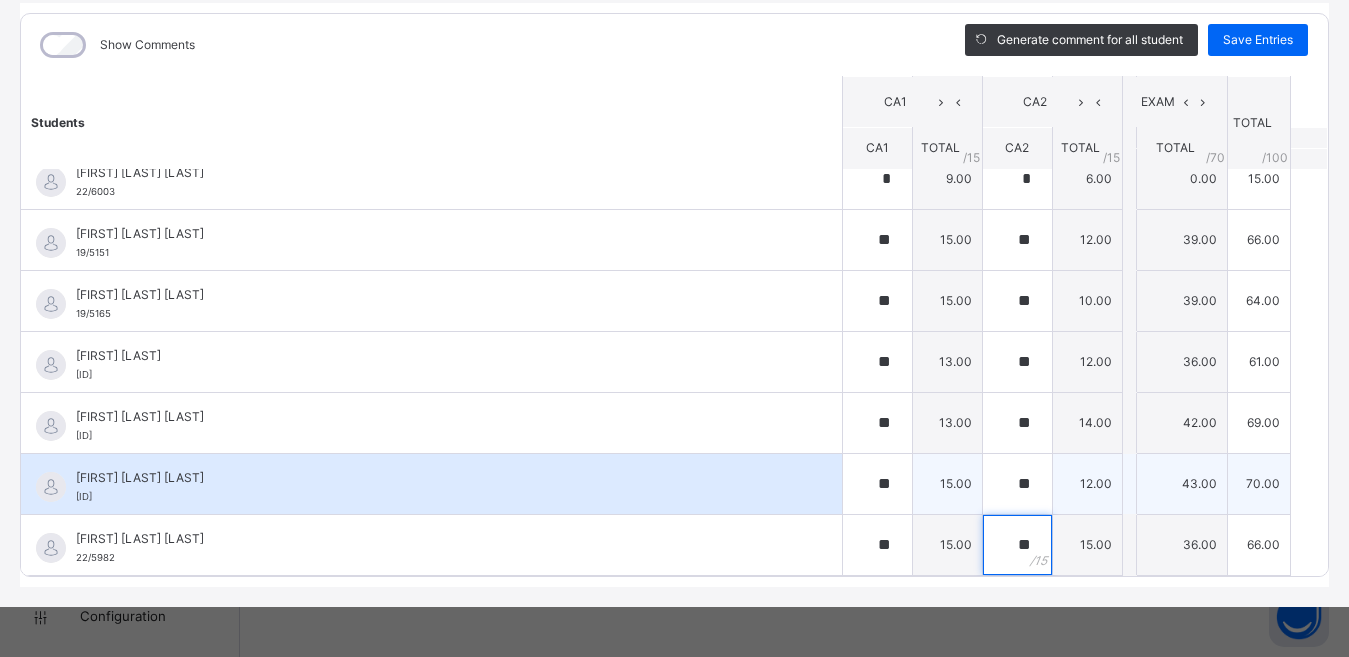 type on "**" 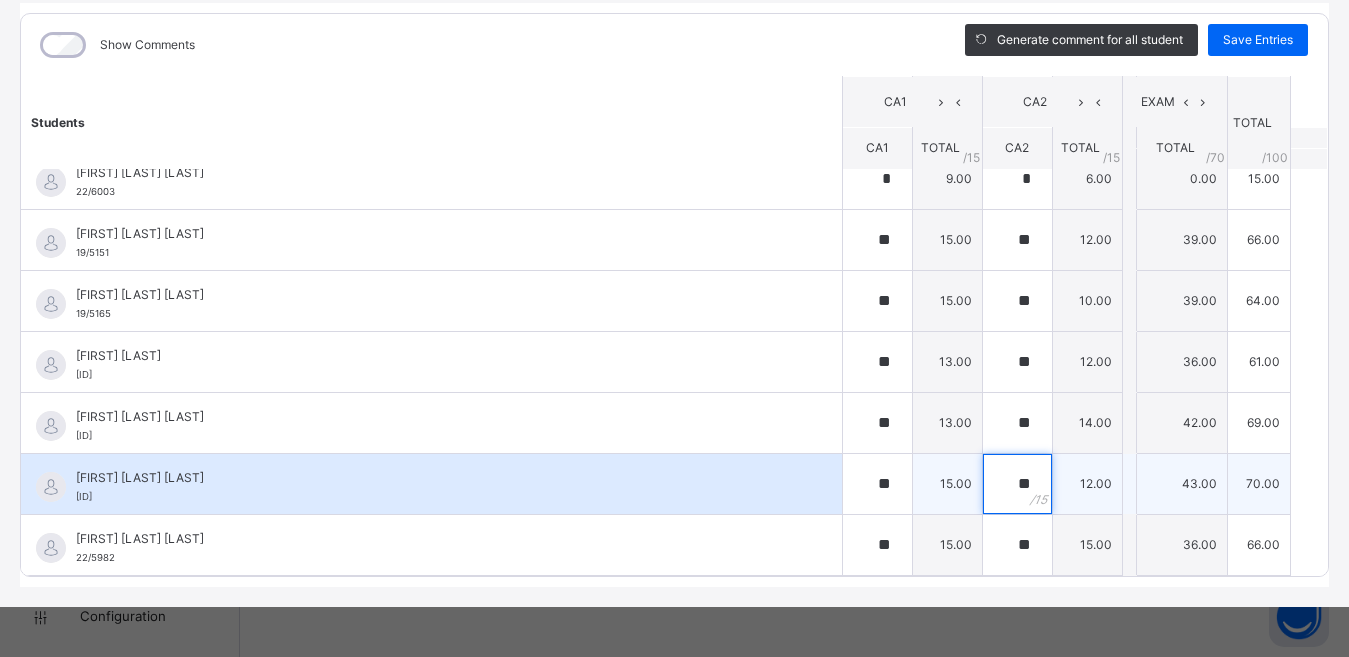 click on "**" at bounding box center [1017, 484] 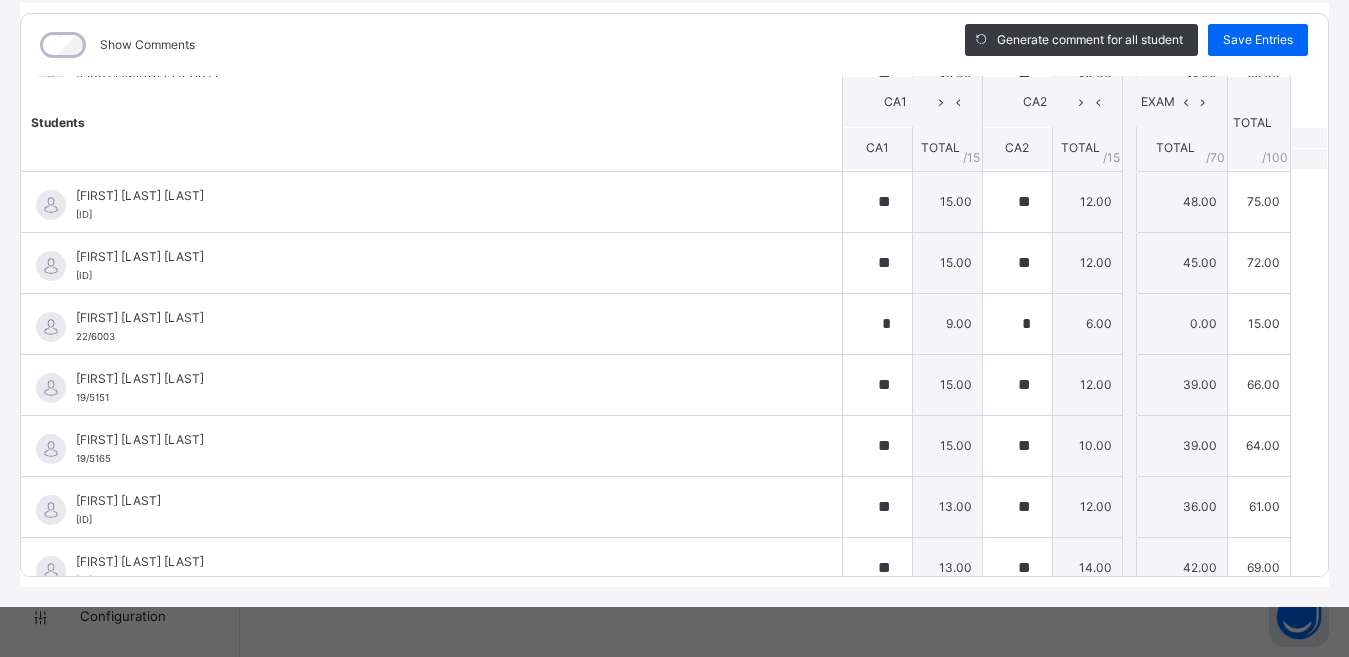 scroll, scrollTop: 182, scrollLeft: 0, axis: vertical 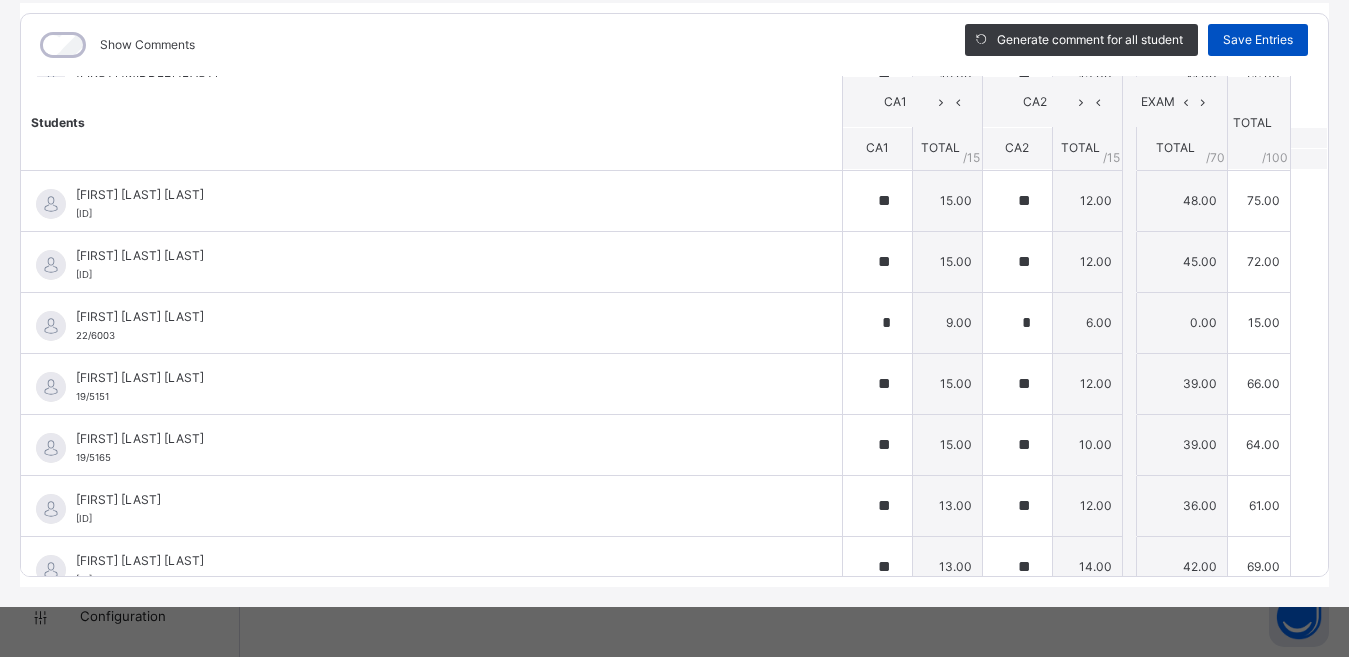 click on "Save Entries" at bounding box center (1258, 40) 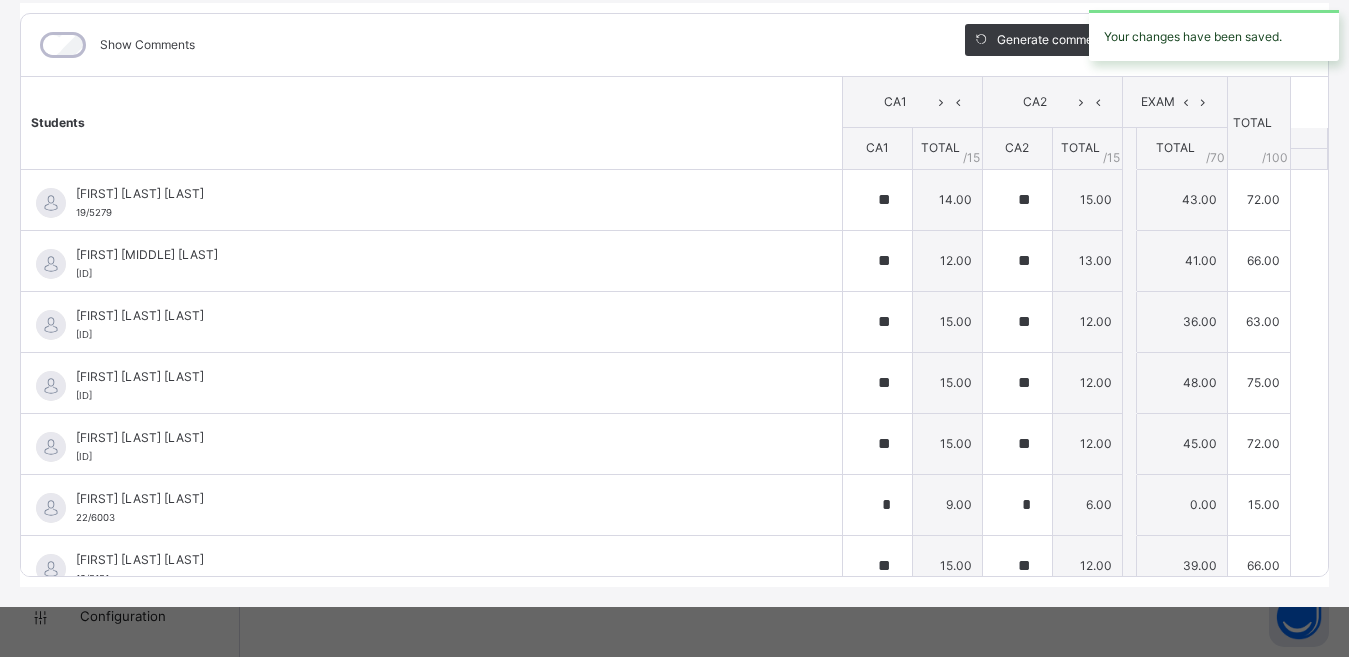 type on "**" 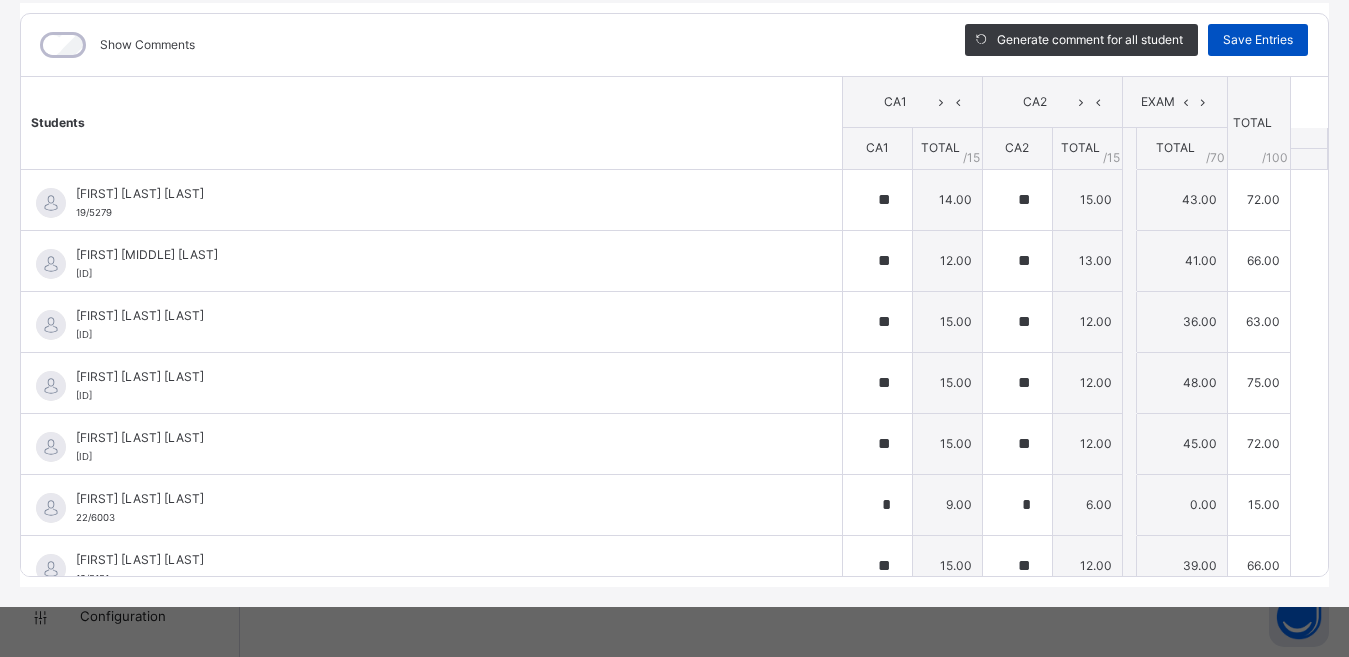 click on "Save Entries" at bounding box center (1258, 40) 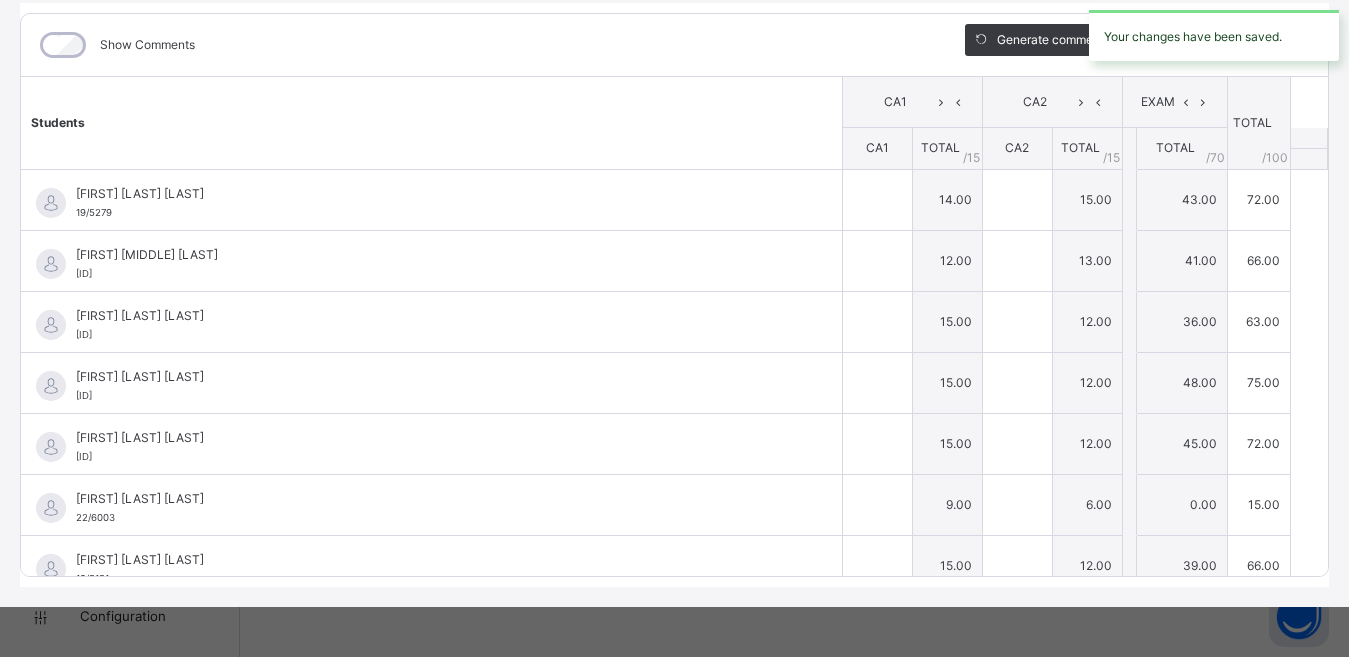 type on "**" 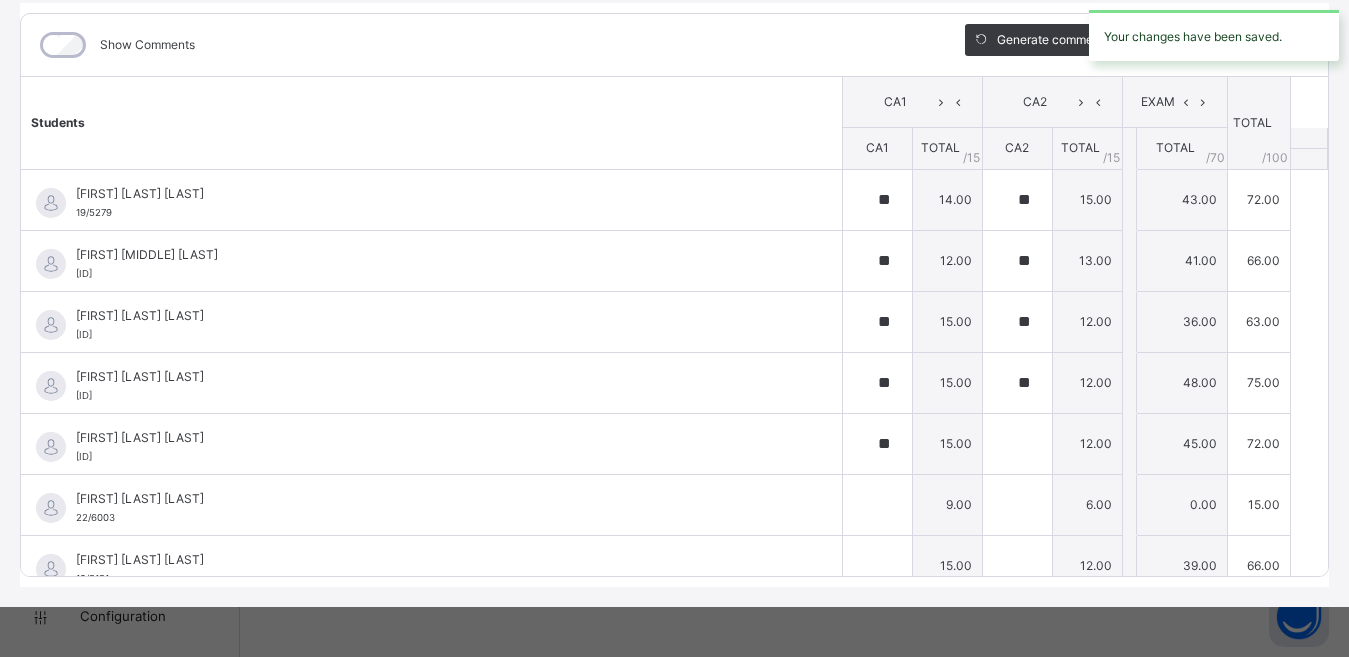 type on "**" 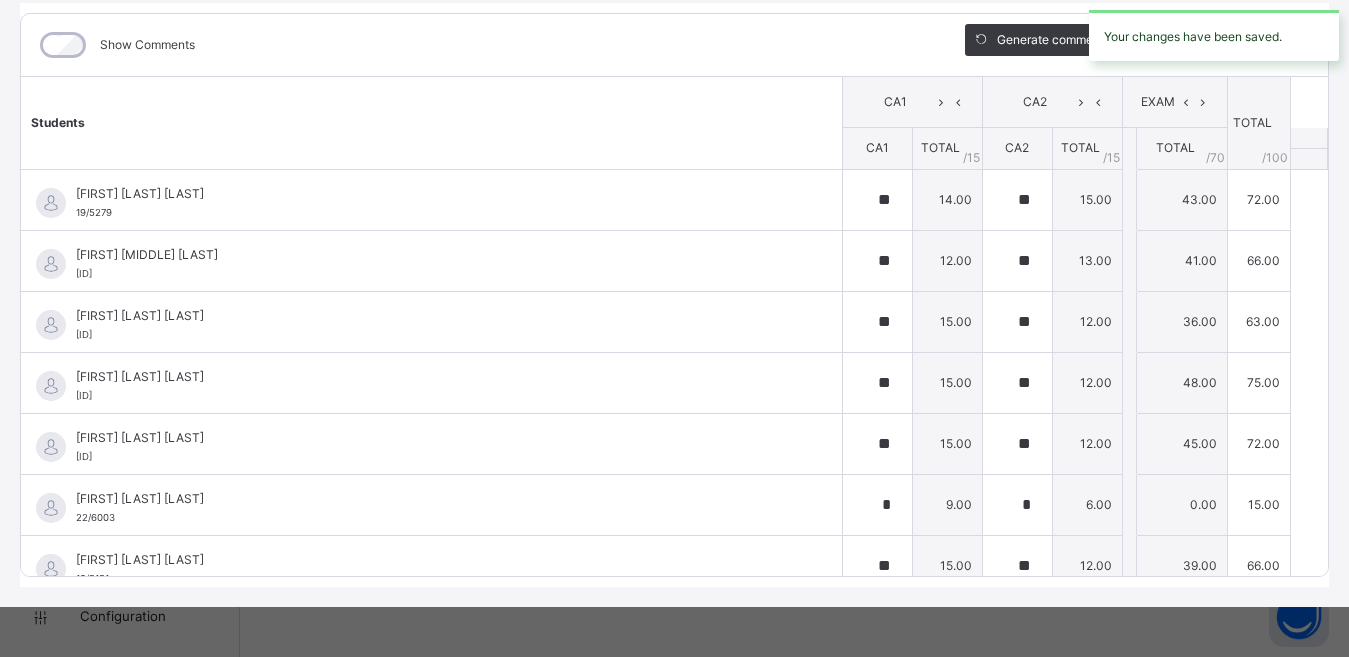 type on "**" 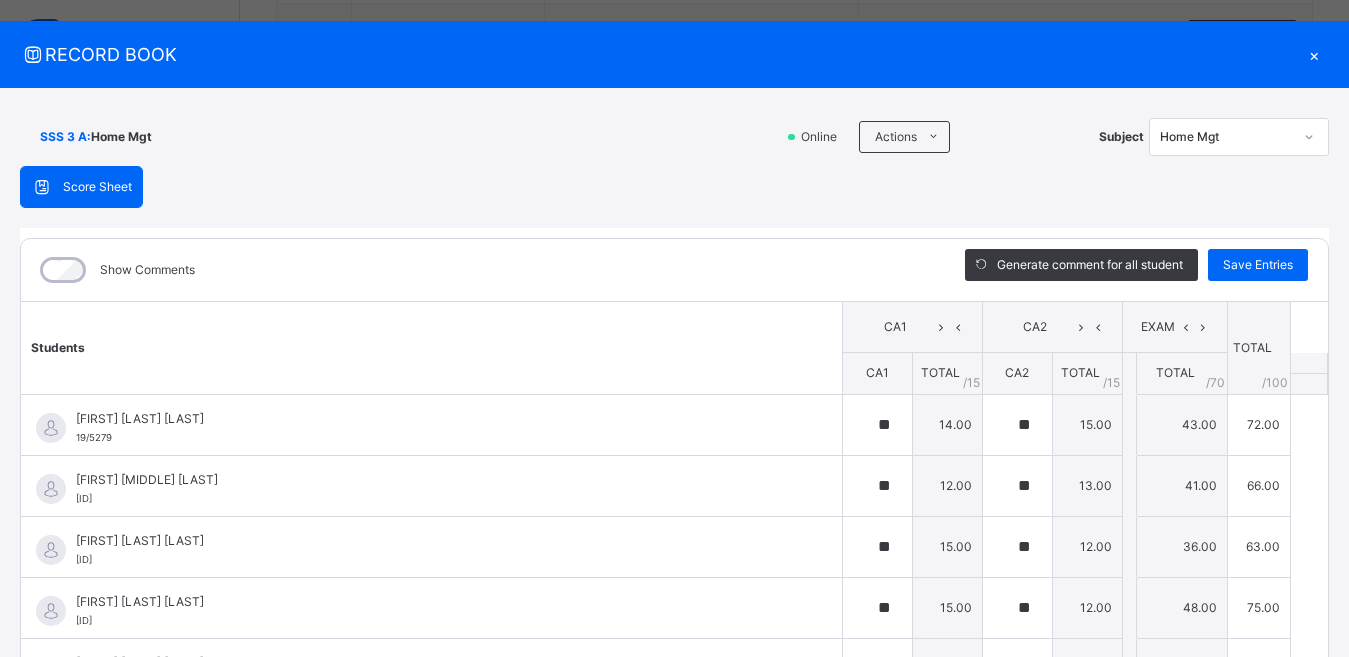 scroll, scrollTop: 0, scrollLeft: 0, axis: both 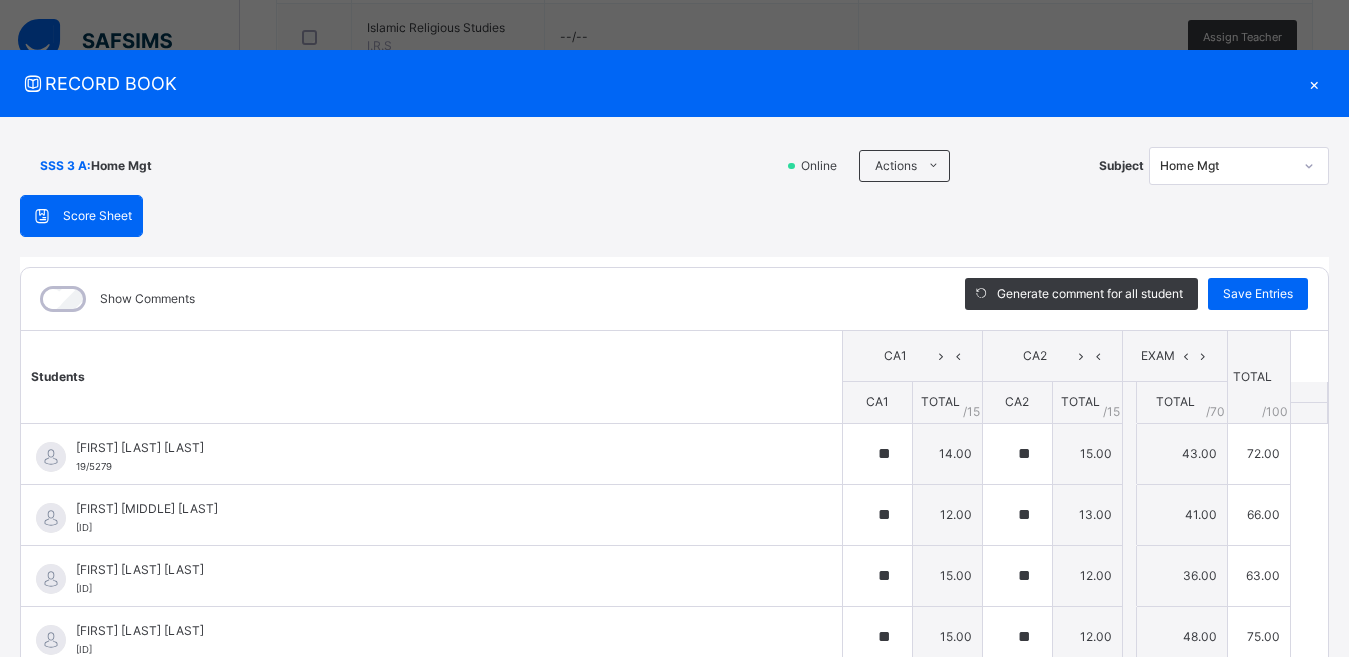 click on "×" at bounding box center (1314, 83) 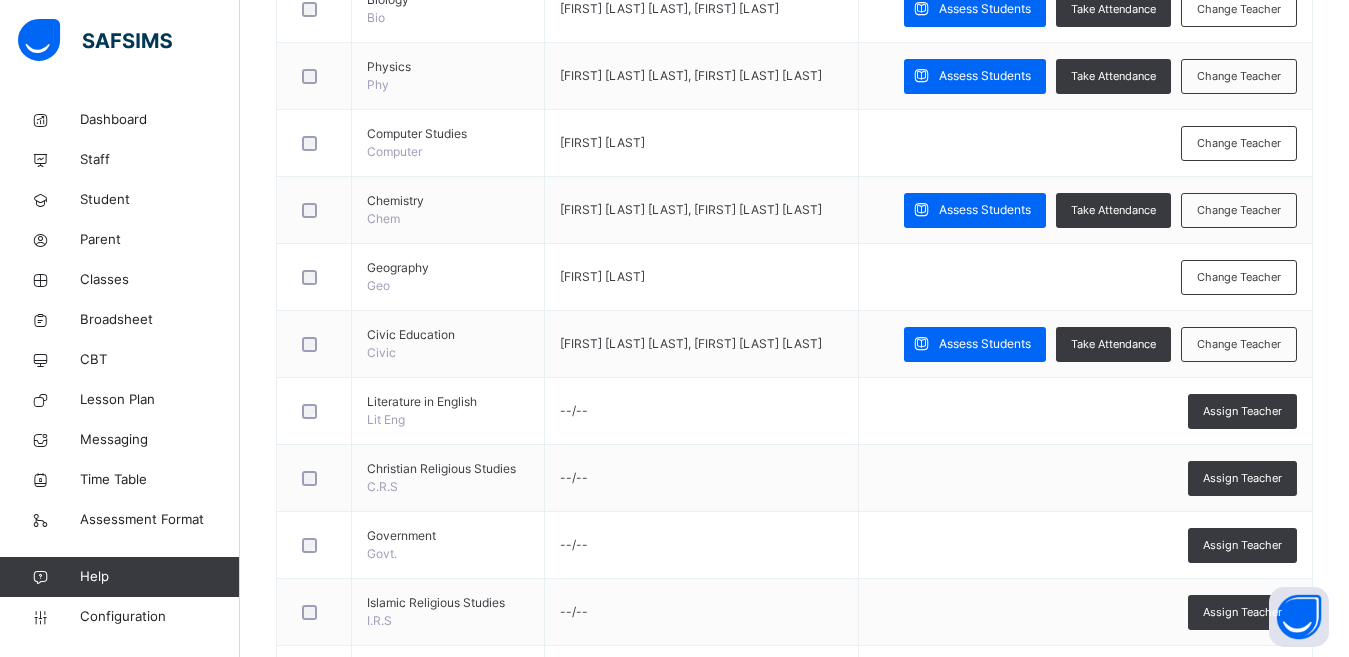 scroll, scrollTop: 290, scrollLeft: 0, axis: vertical 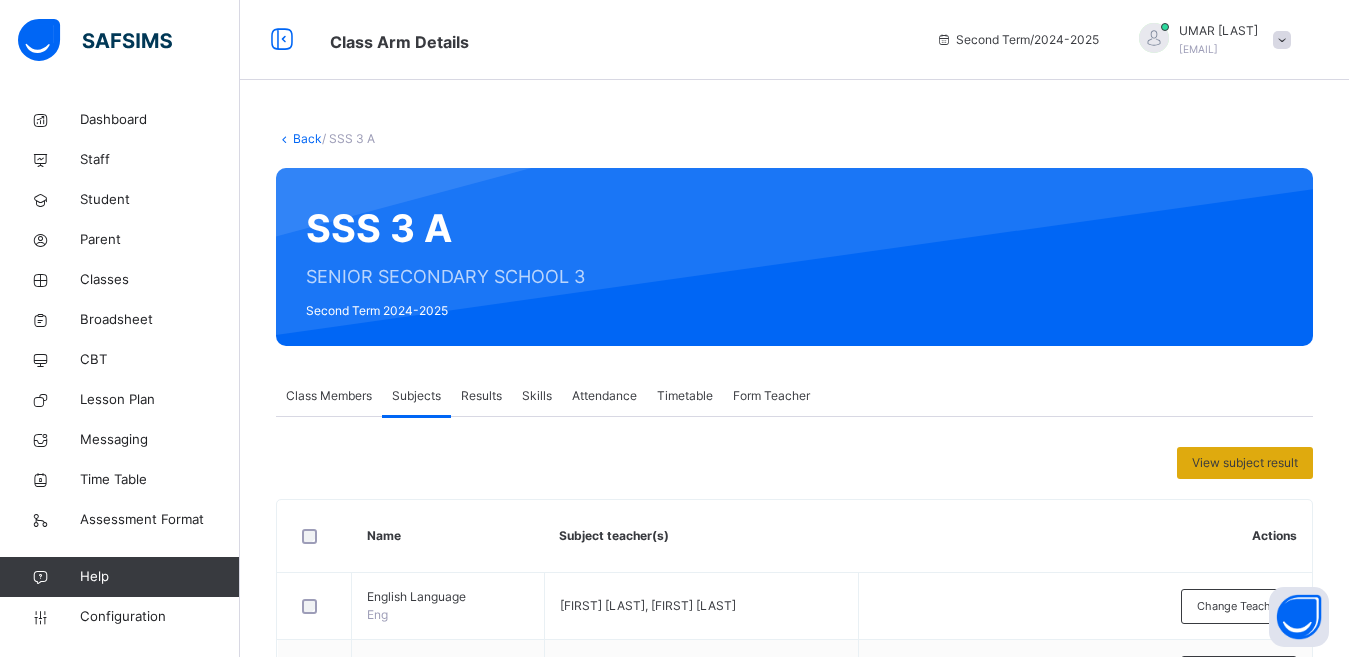click on "View subject result" at bounding box center (1245, 463) 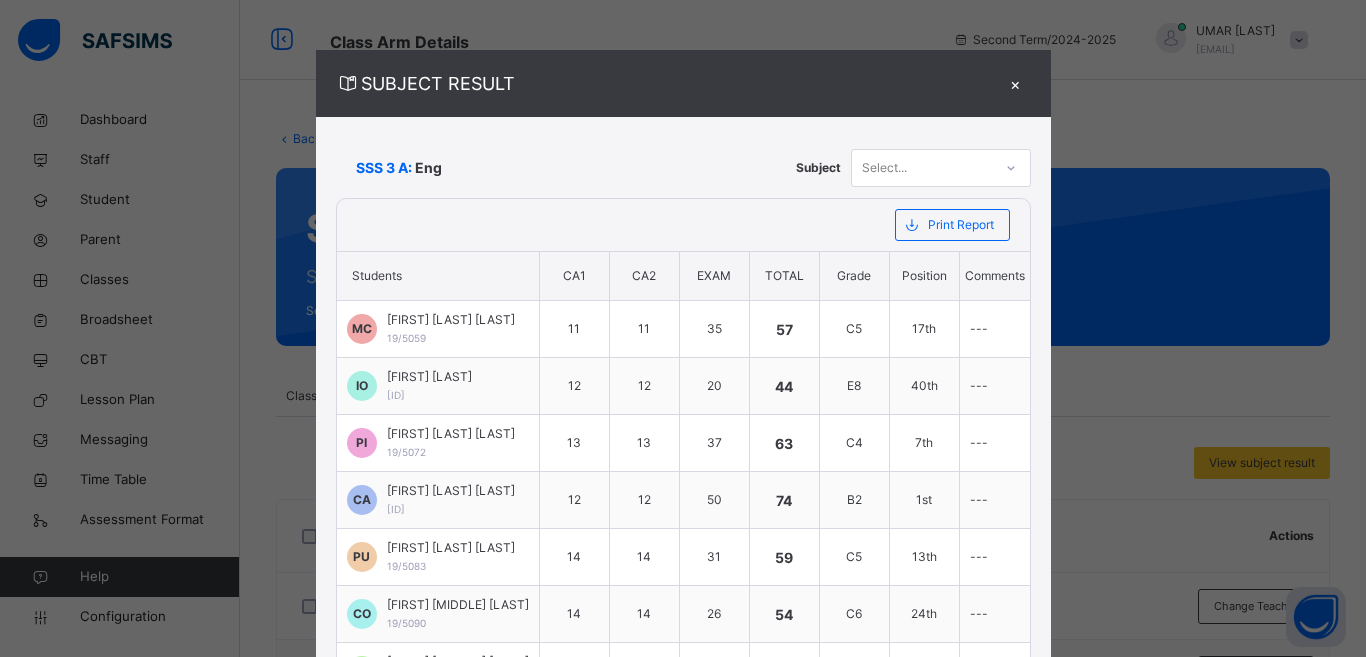 click on "Select..." at bounding box center (922, 167) 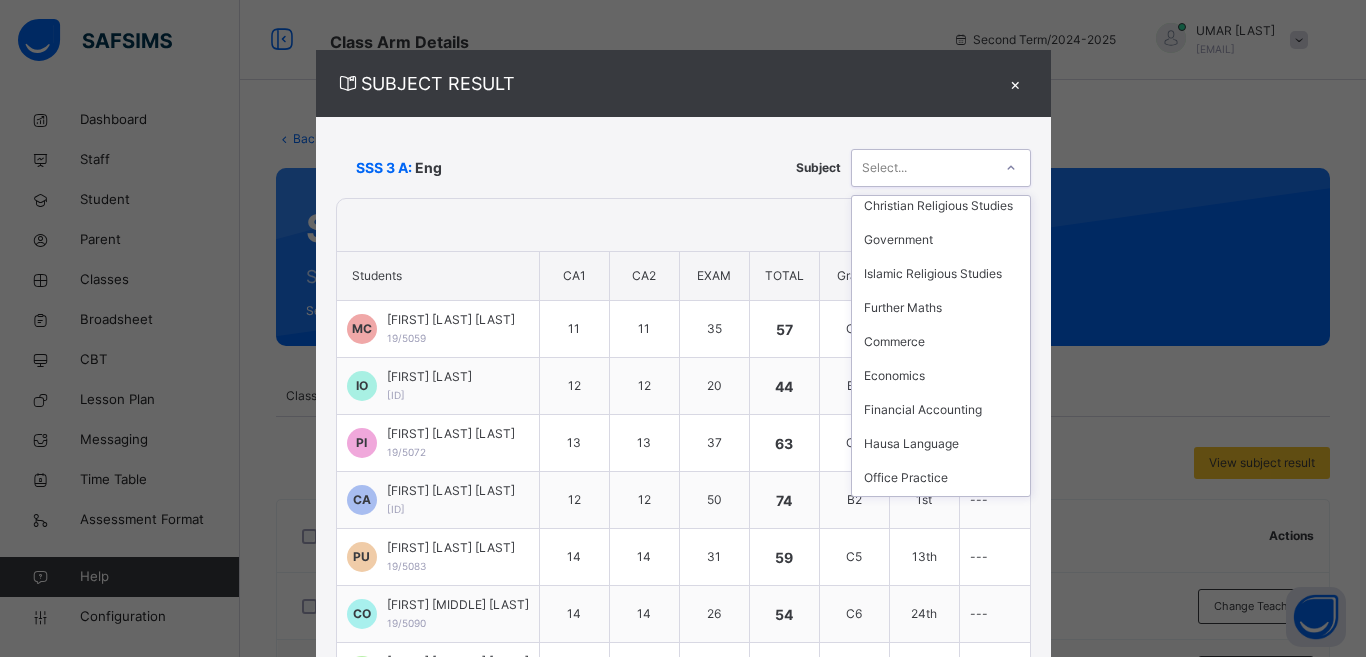 scroll, scrollTop: 484, scrollLeft: 0, axis: vertical 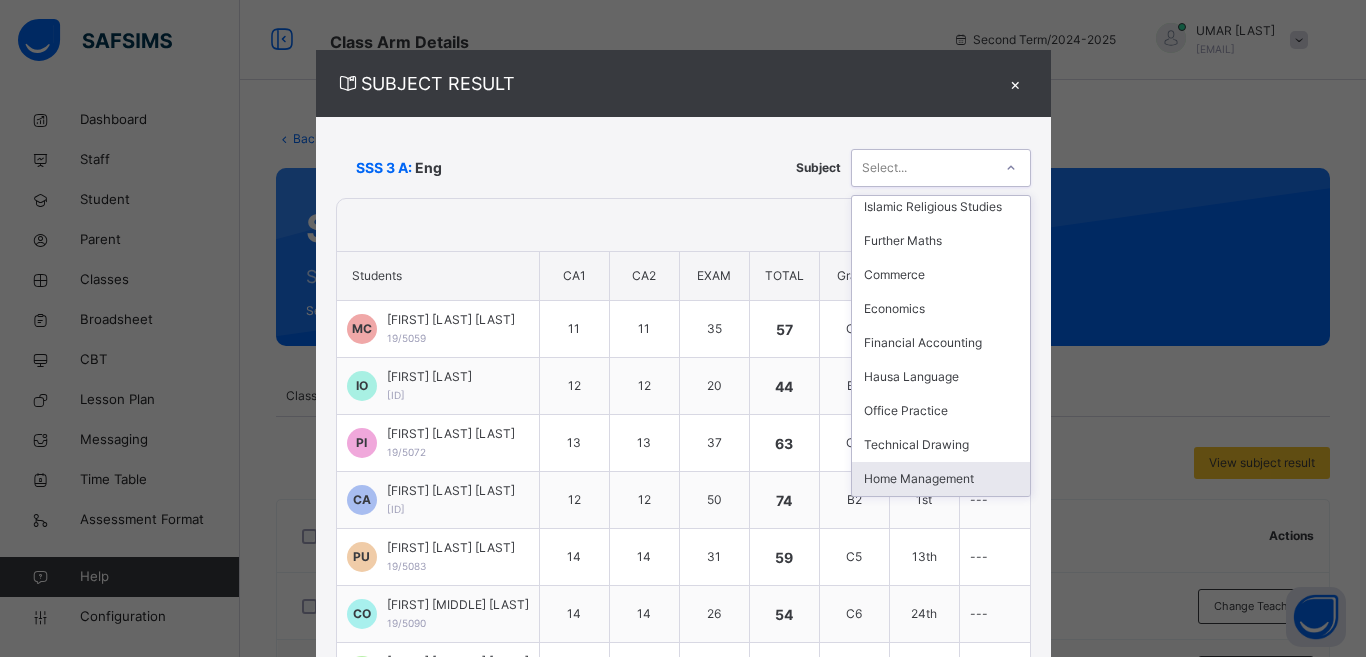 click on "Home Management" at bounding box center [941, 479] 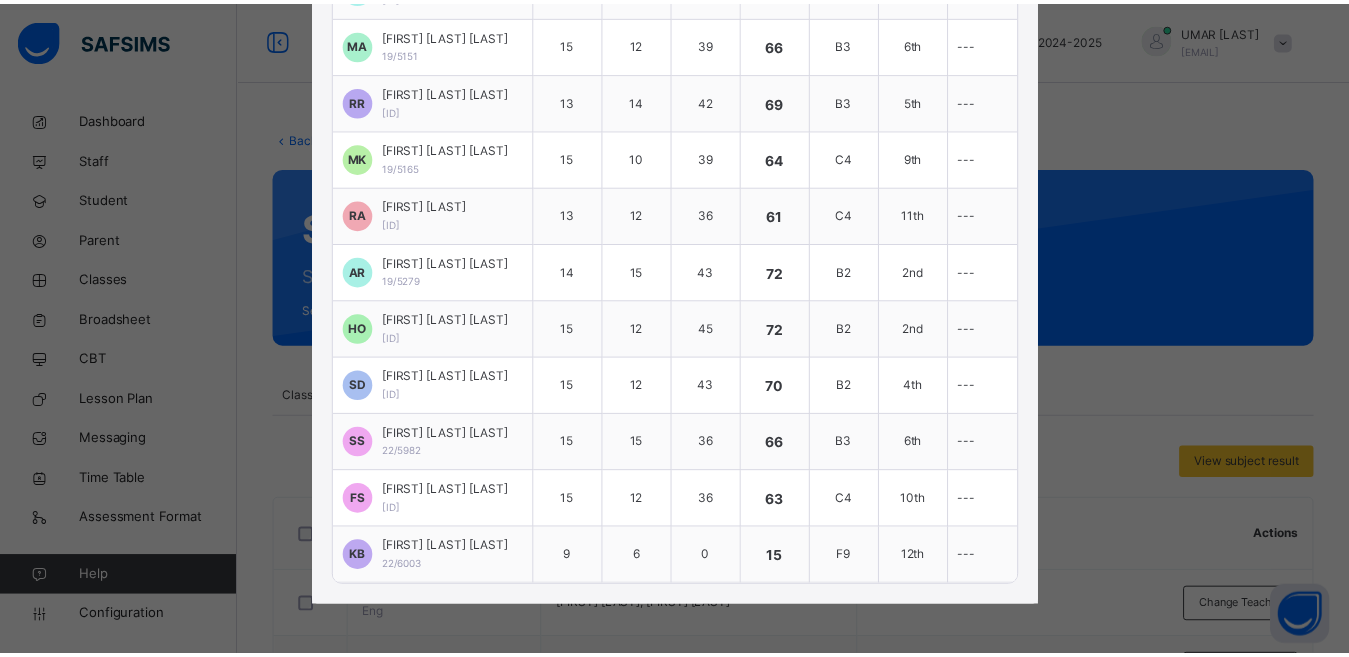 scroll, scrollTop: 0, scrollLeft: 0, axis: both 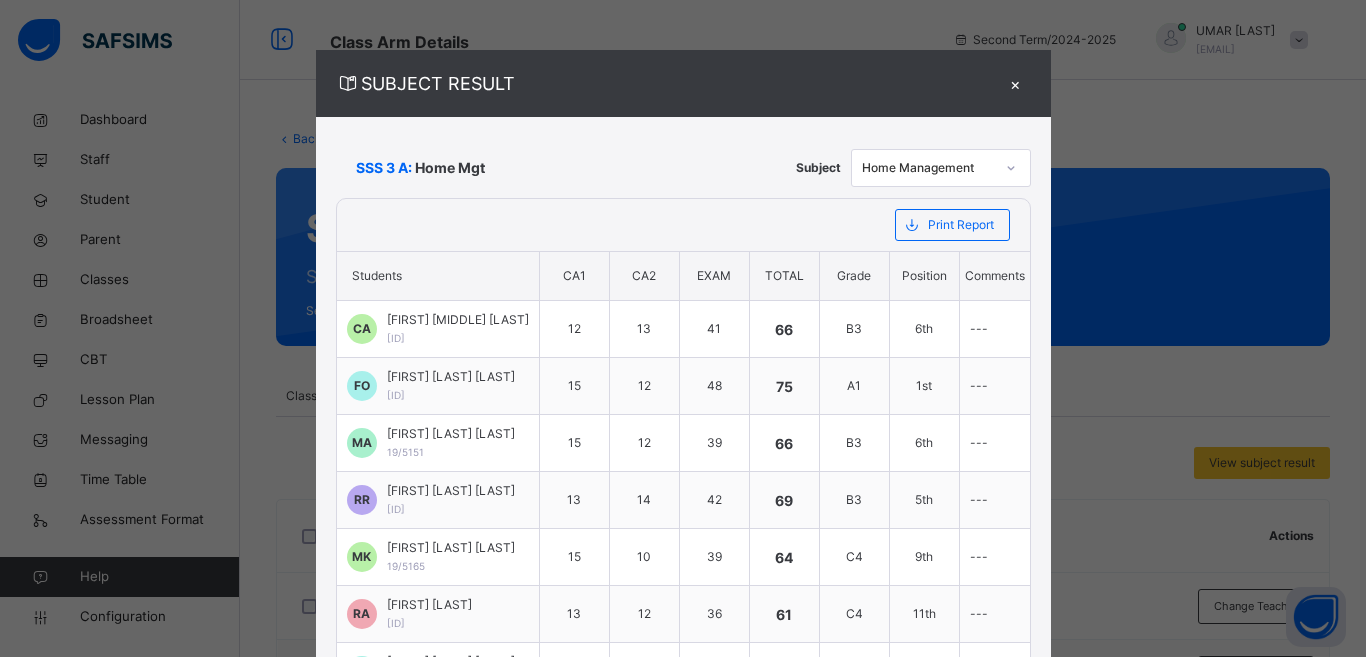 click on "×" at bounding box center [1016, 83] 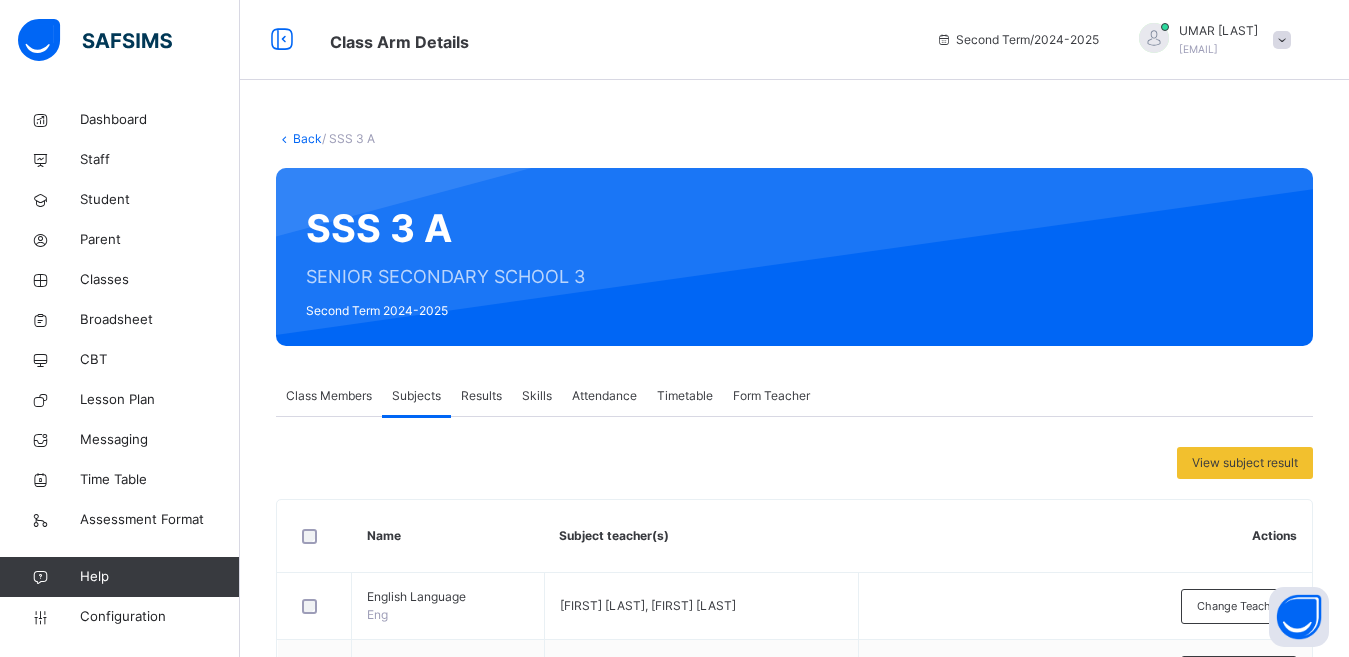 click on "Back" at bounding box center (307, 138) 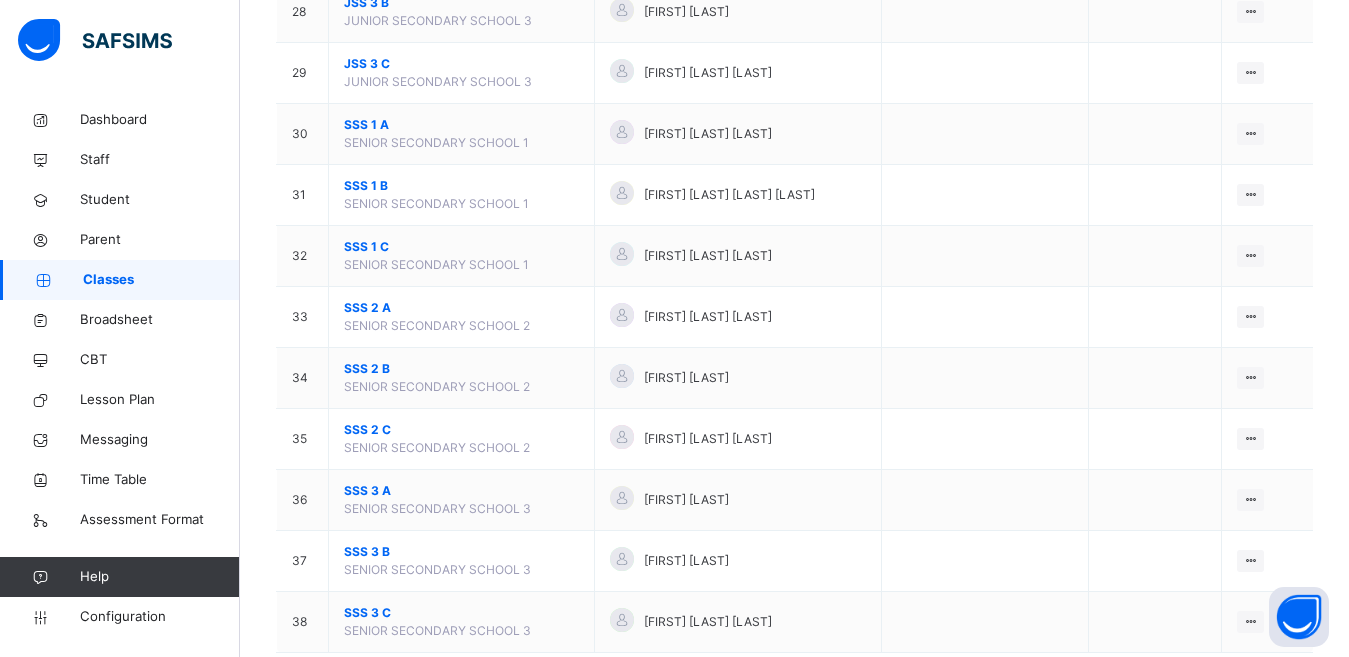 scroll, scrollTop: 1949, scrollLeft: 0, axis: vertical 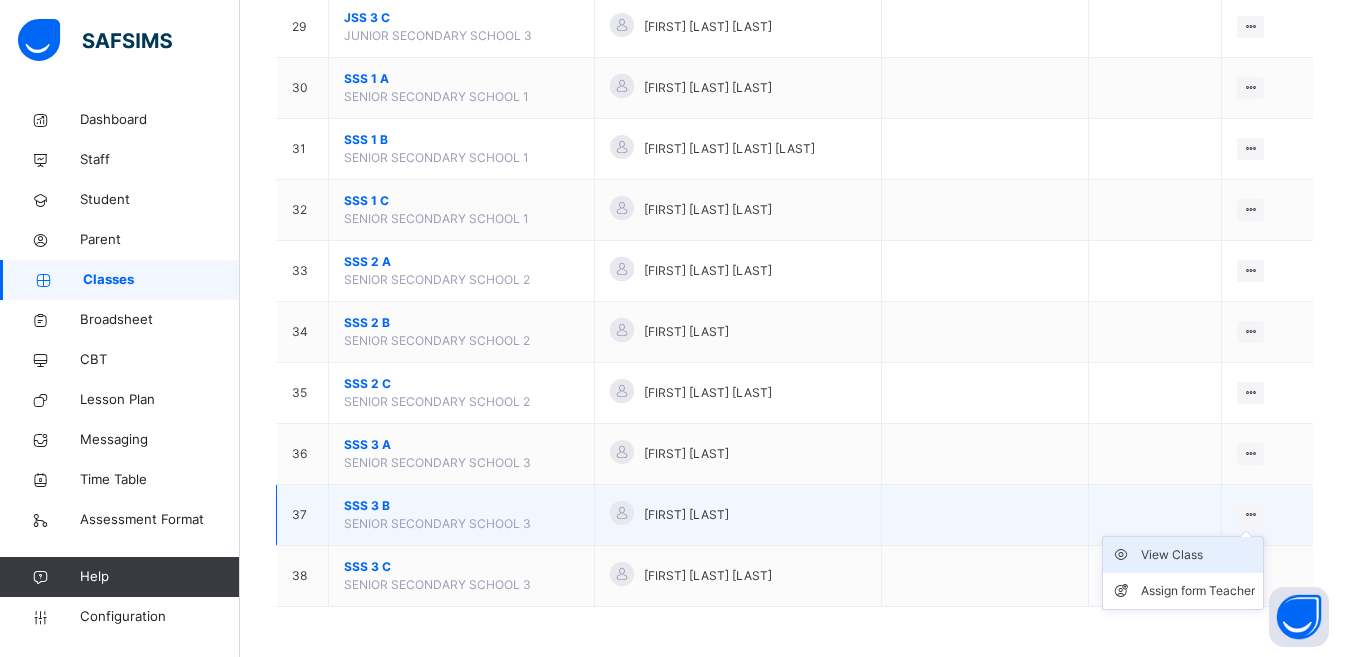 click on "View Class" at bounding box center (1198, 555) 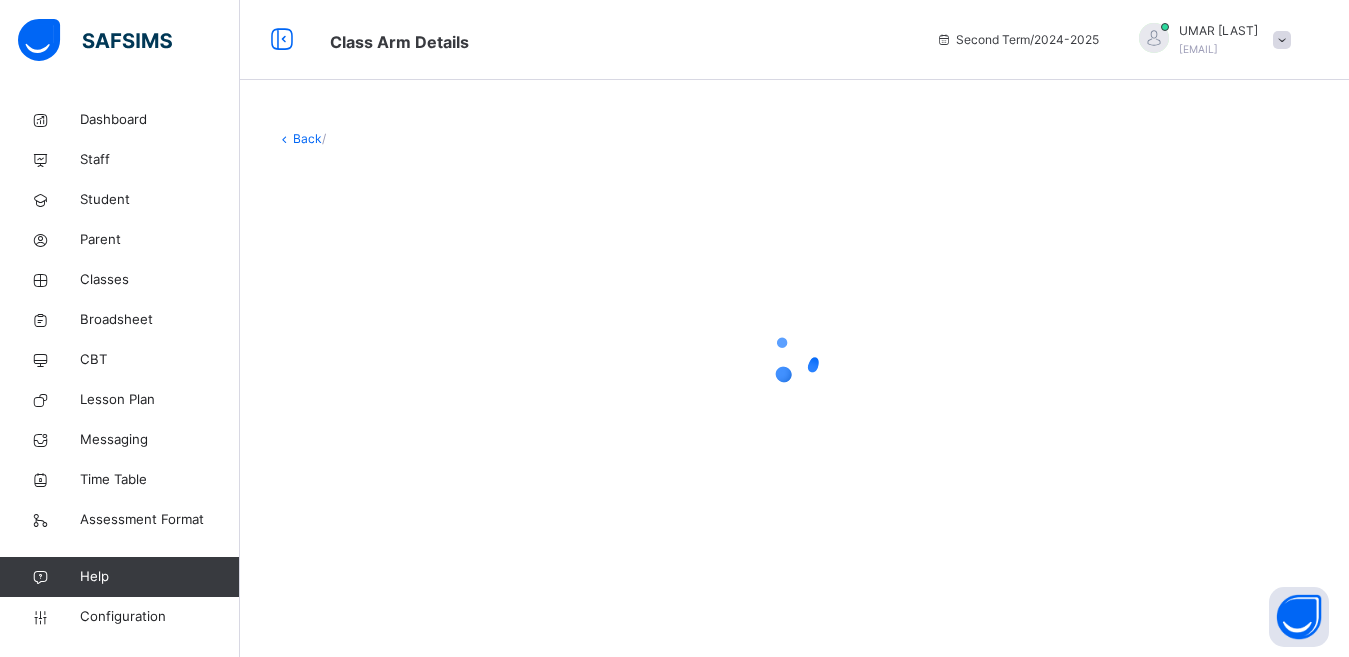 scroll, scrollTop: 0, scrollLeft: 0, axis: both 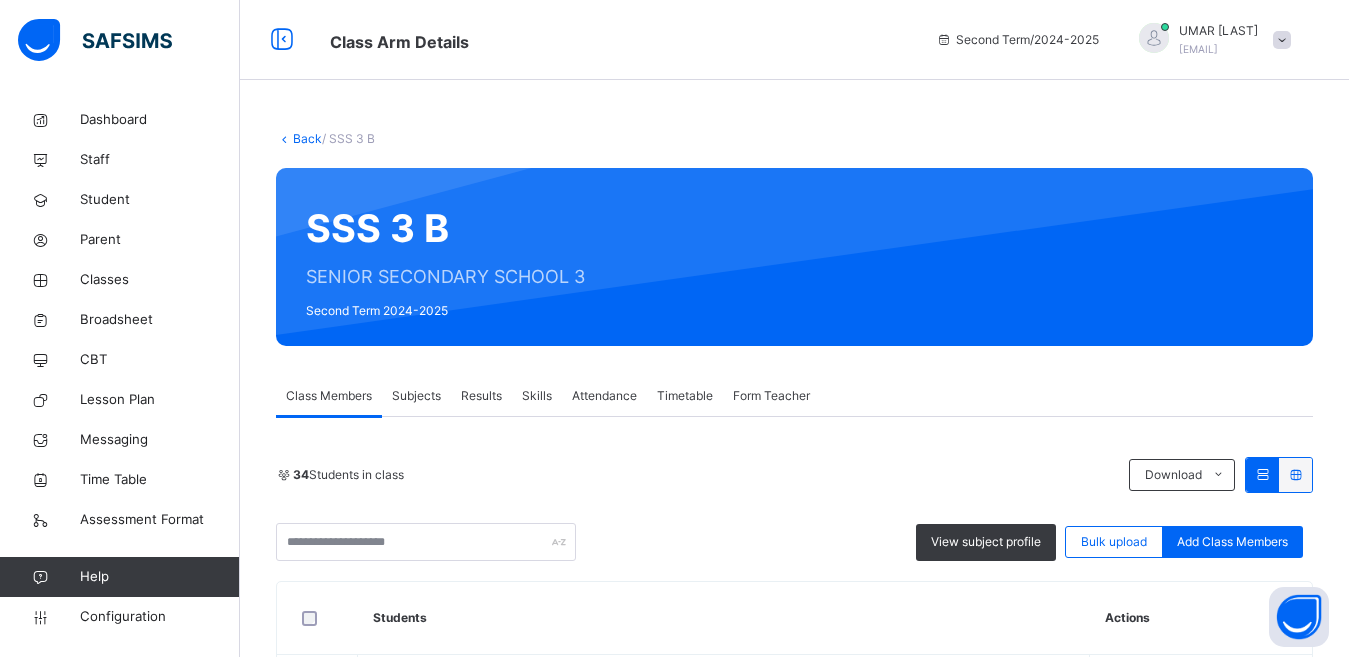 click on "Subjects" at bounding box center (416, 396) 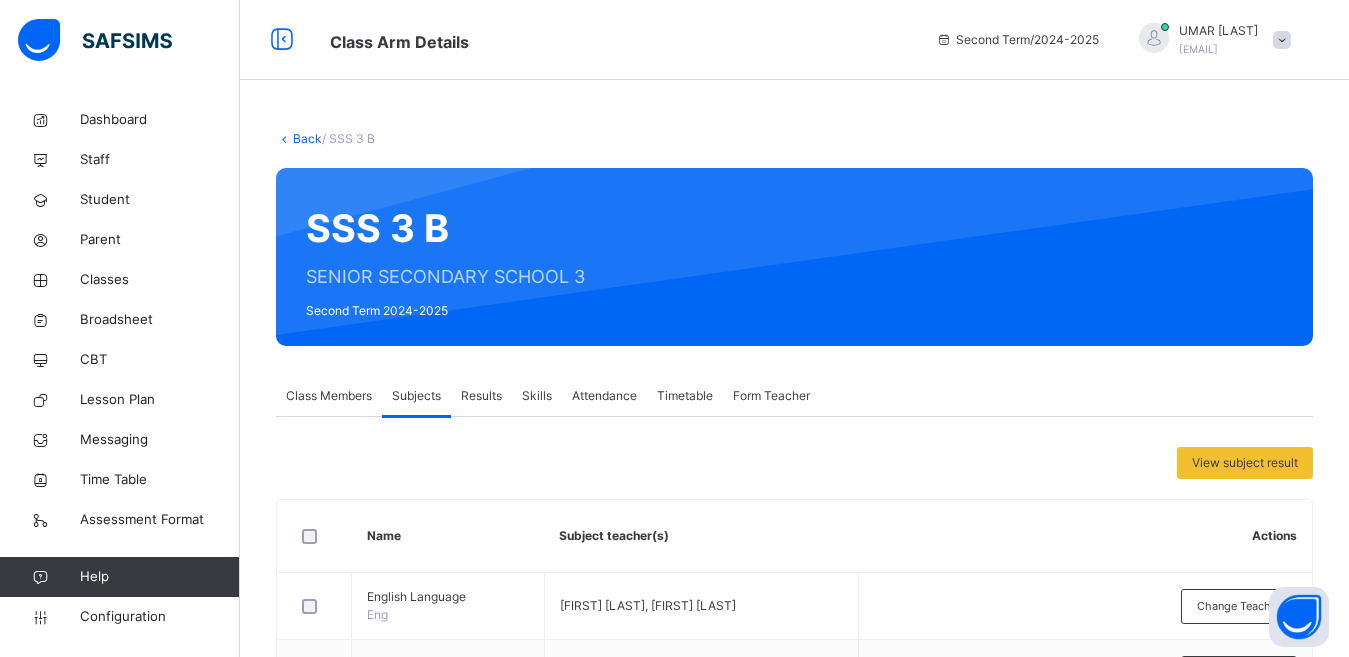 scroll, scrollTop: 1440, scrollLeft: 0, axis: vertical 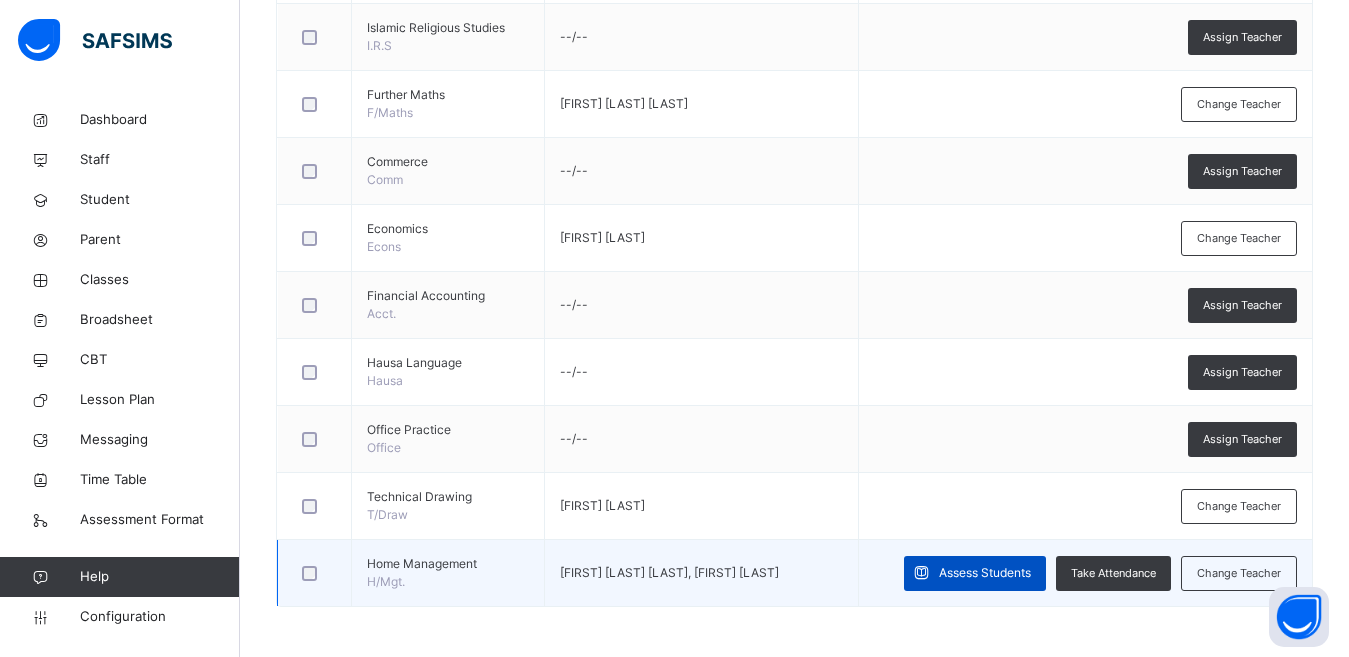 click on "Assess Students" at bounding box center (985, 573) 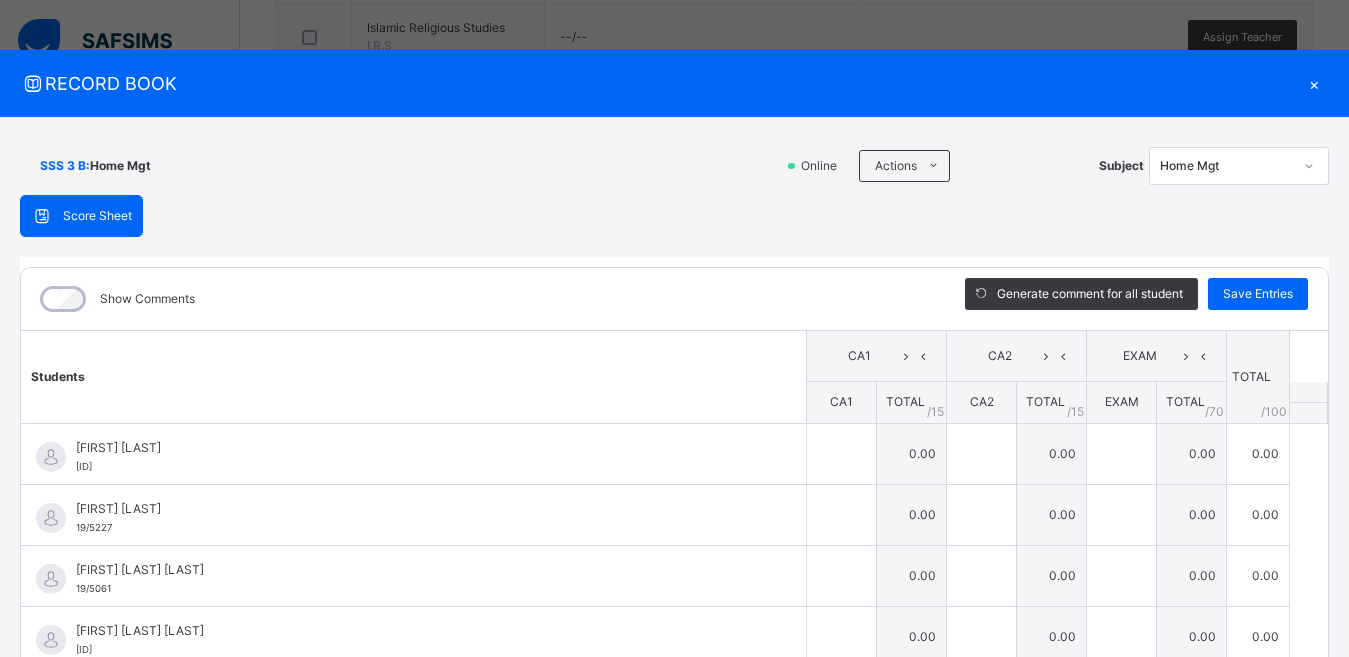 type on "**" 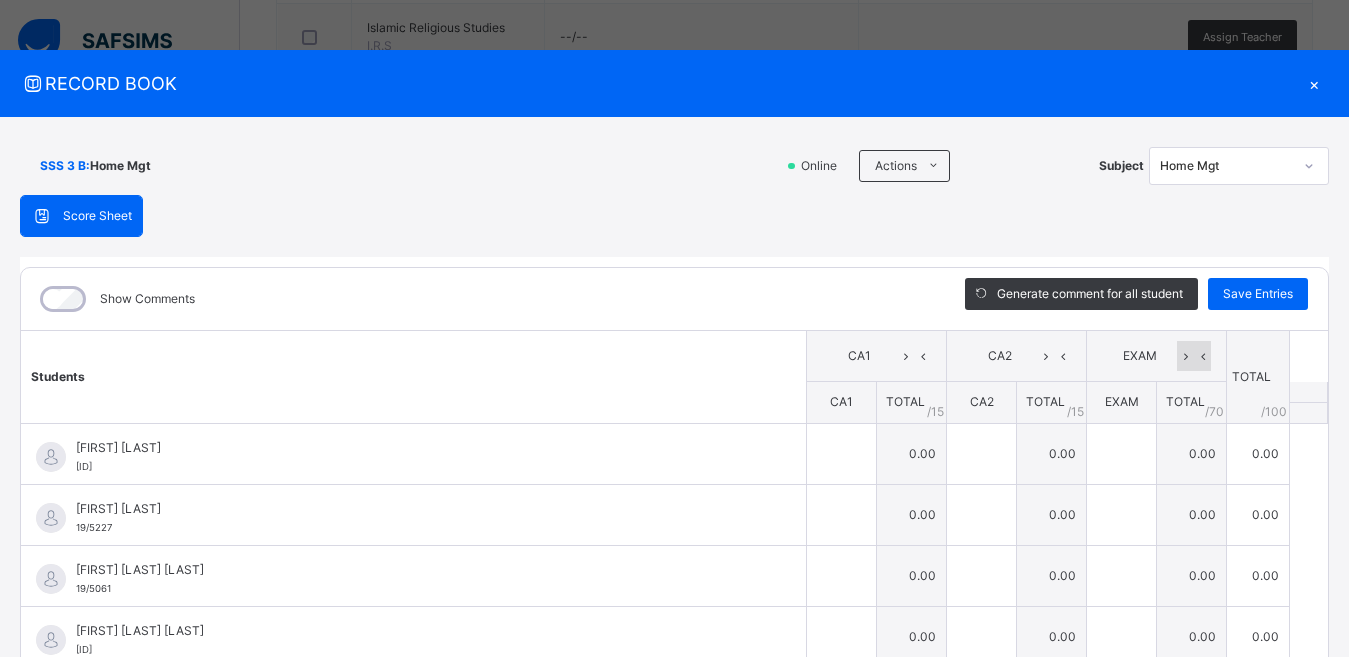 click at bounding box center (1185, 356) 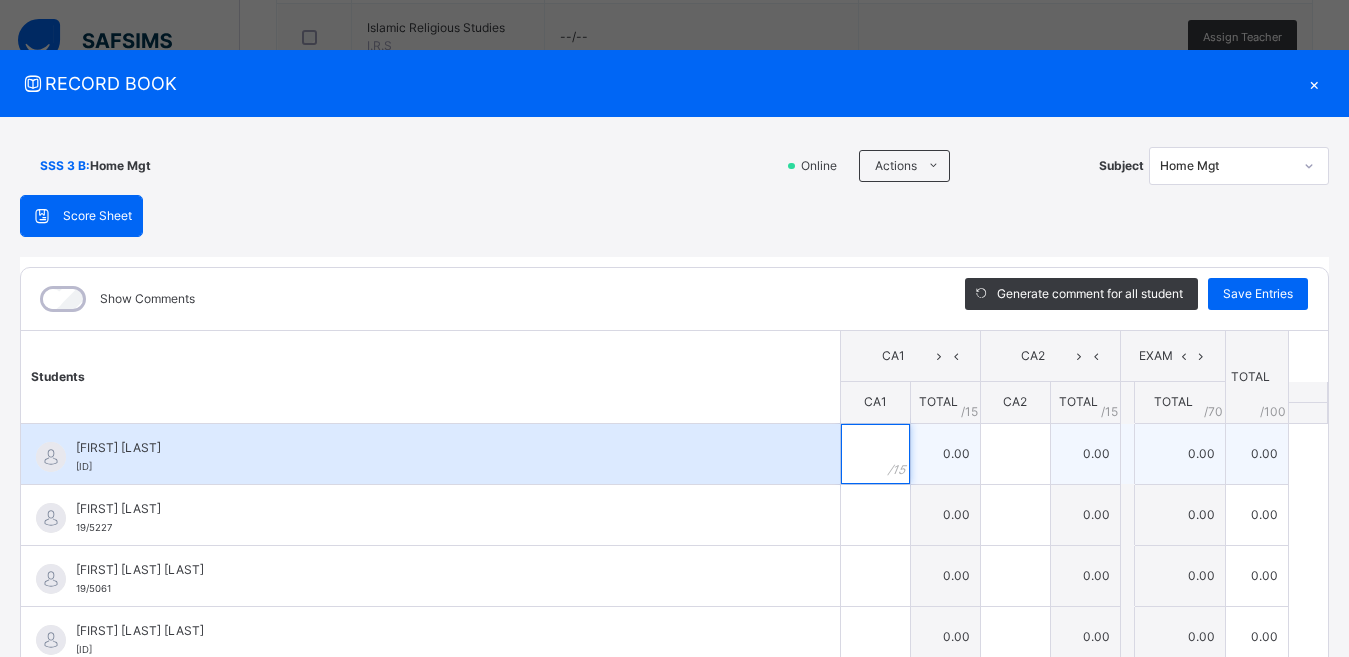 click at bounding box center (875, 454) 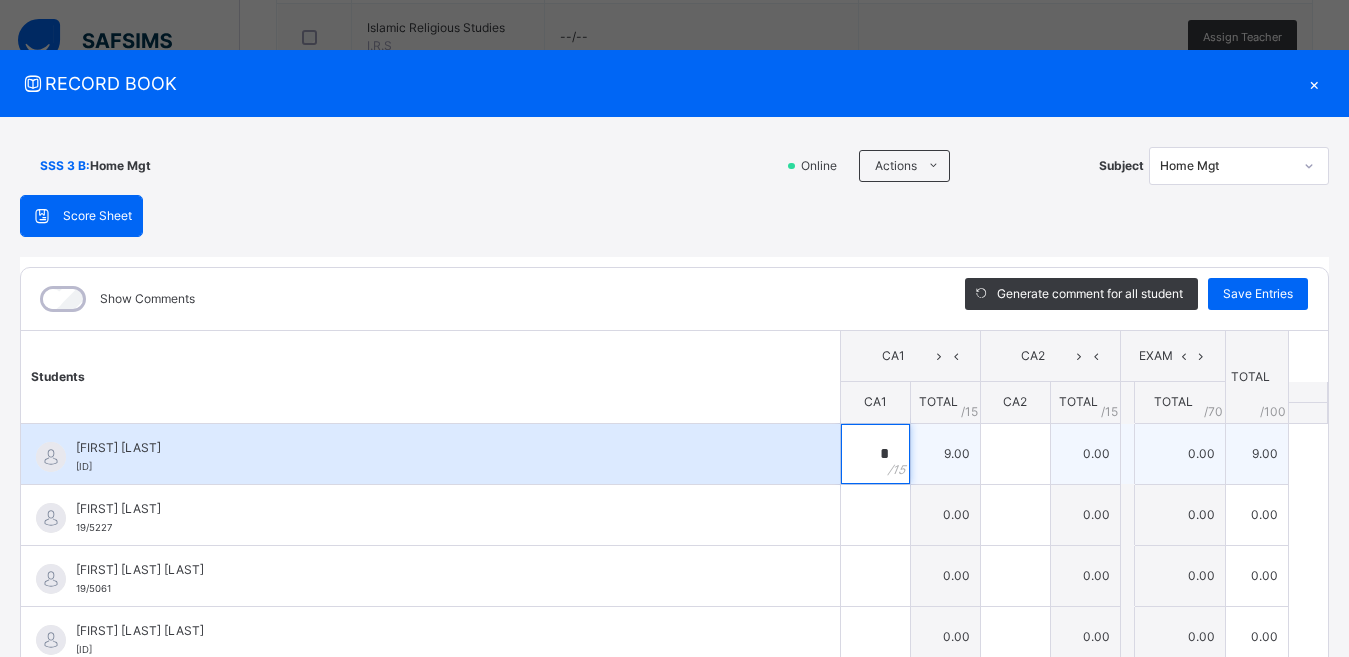 type on "*" 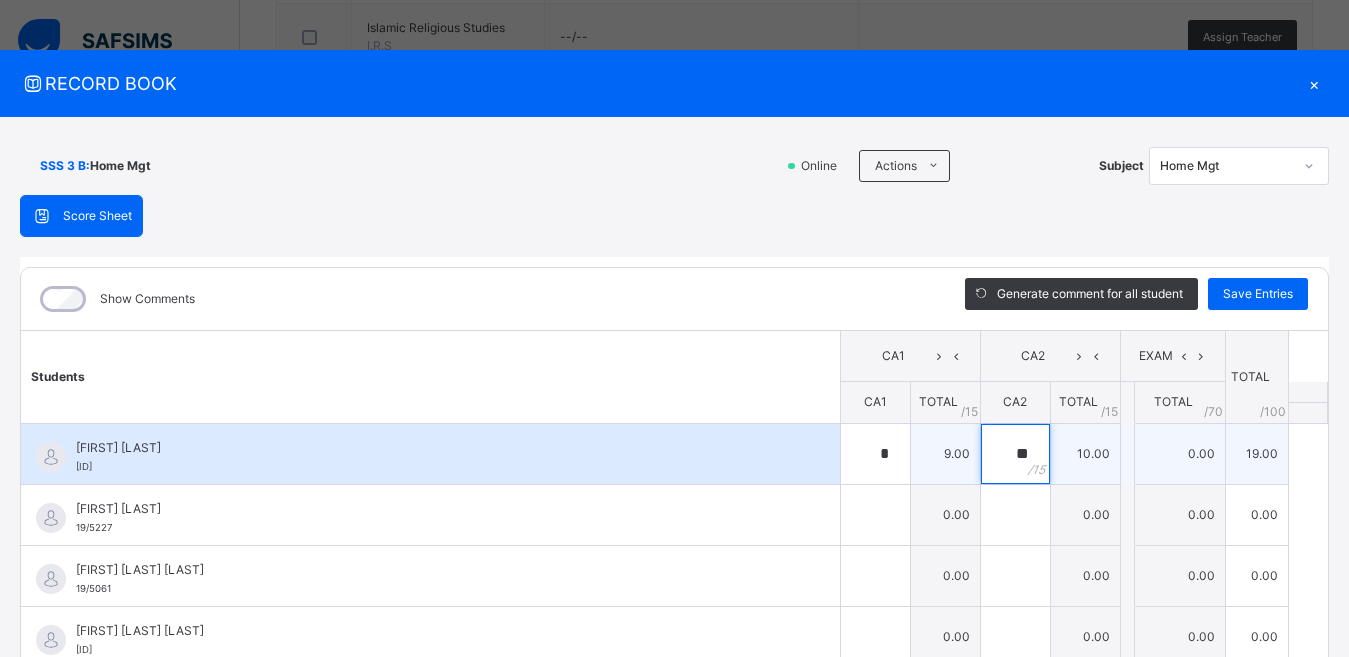 type on "**" 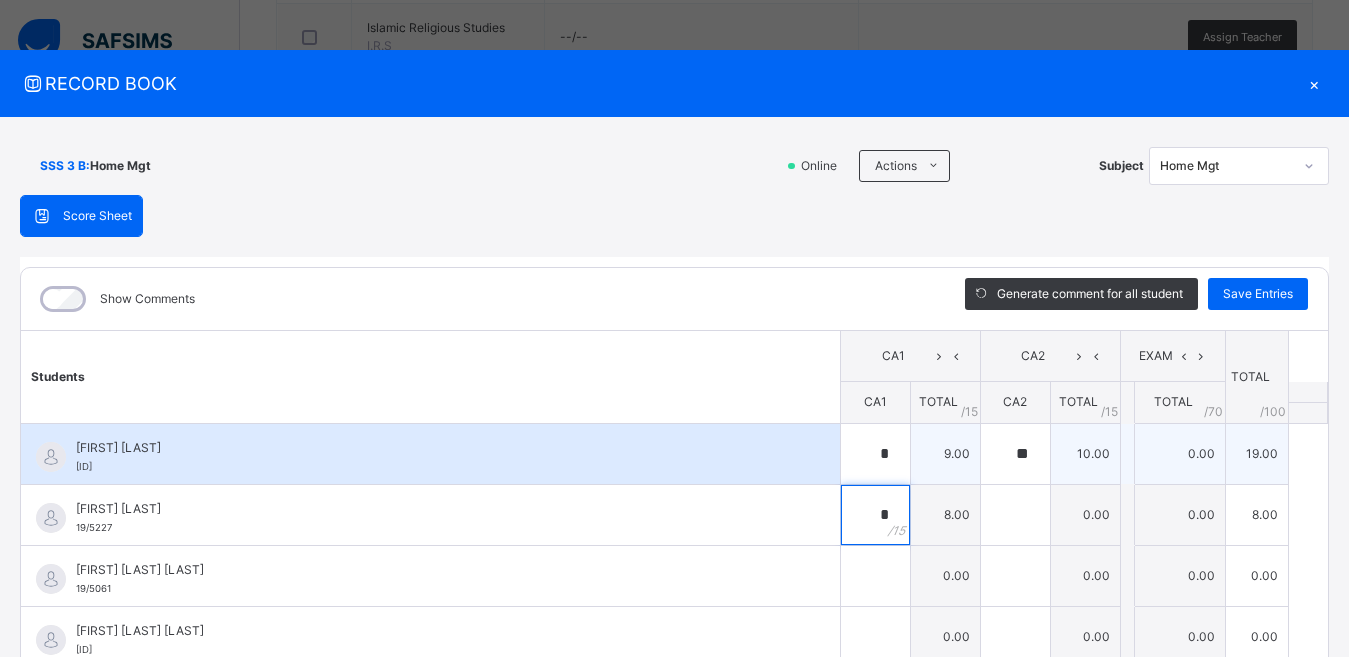 type on "*" 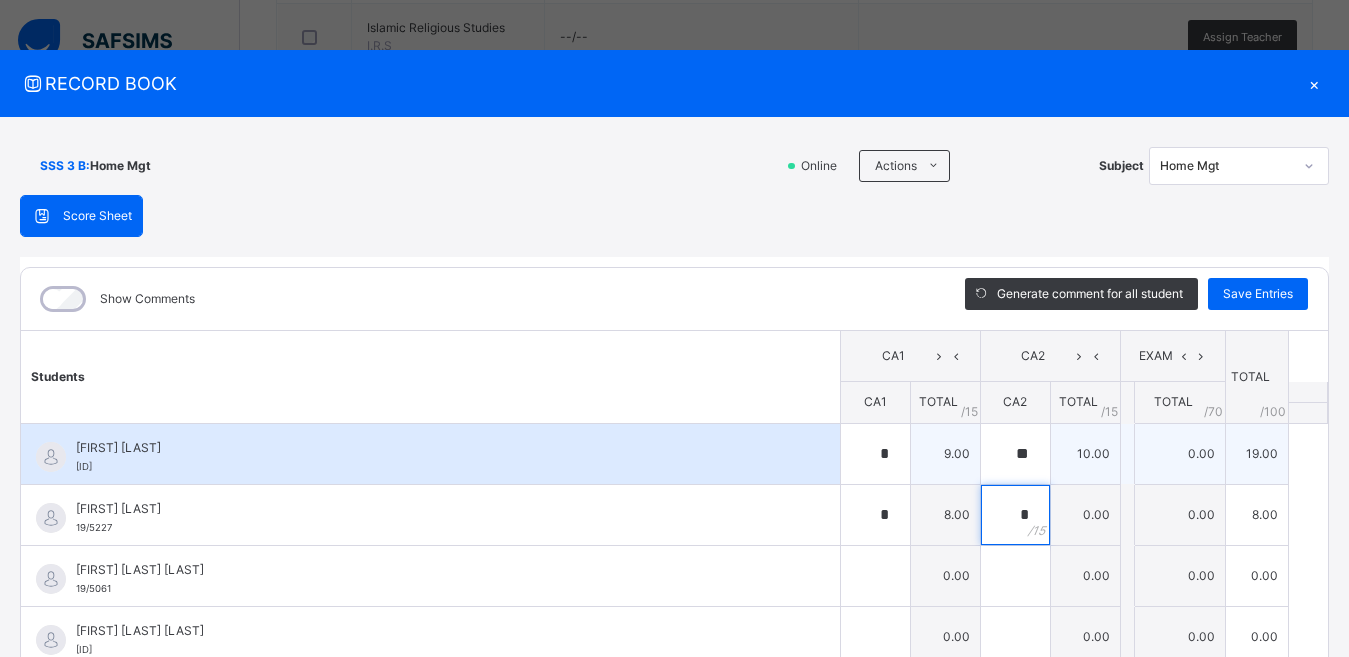 type on "*" 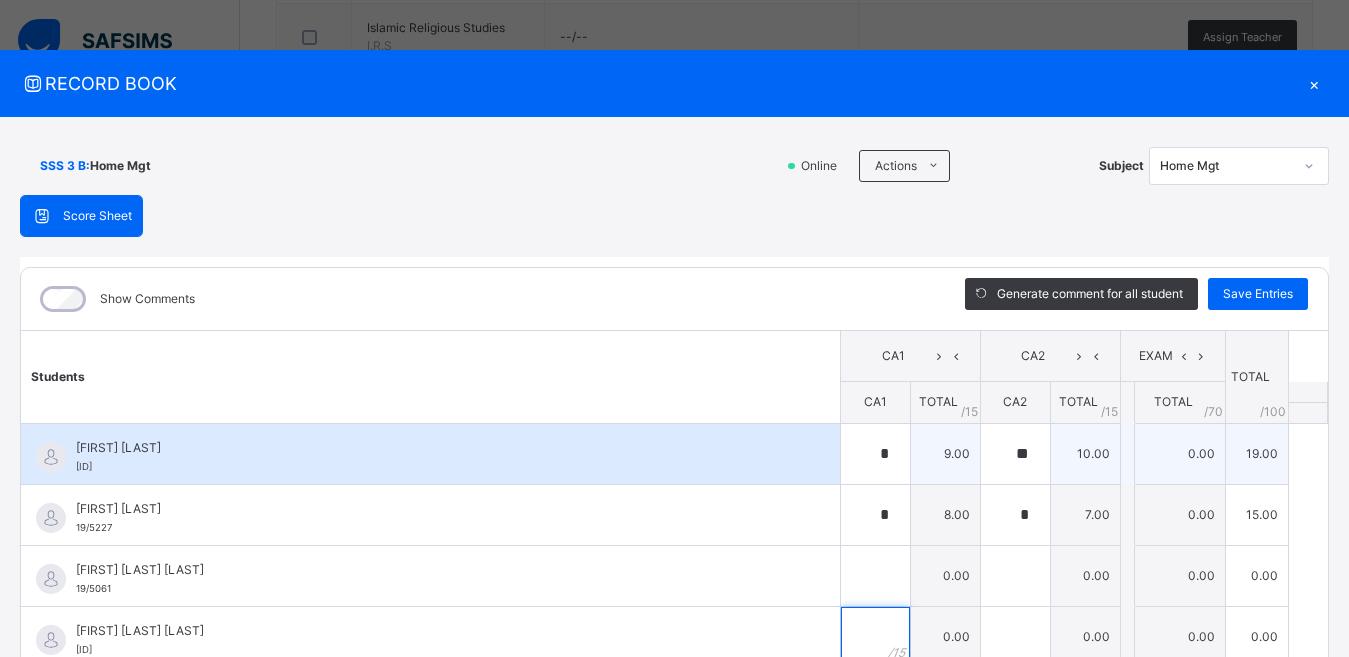 scroll, scrollTop: 10, scrollLeft: 0, axis: vertical 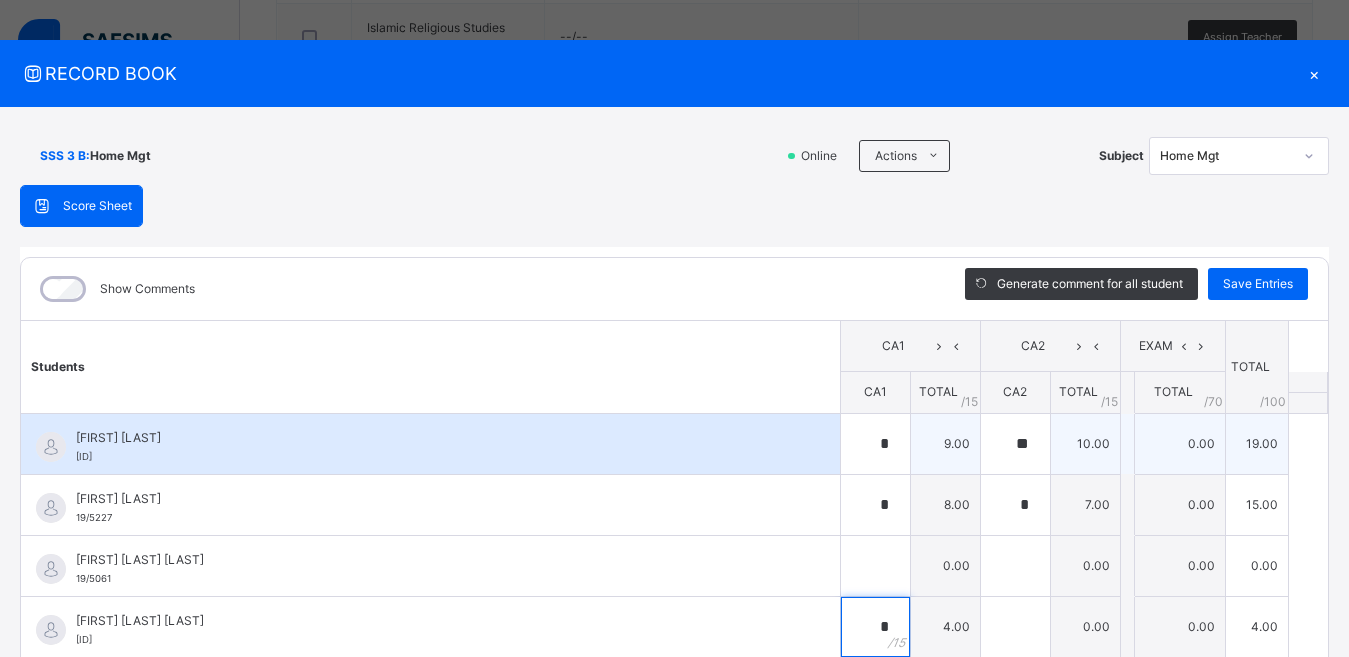 type on "*" 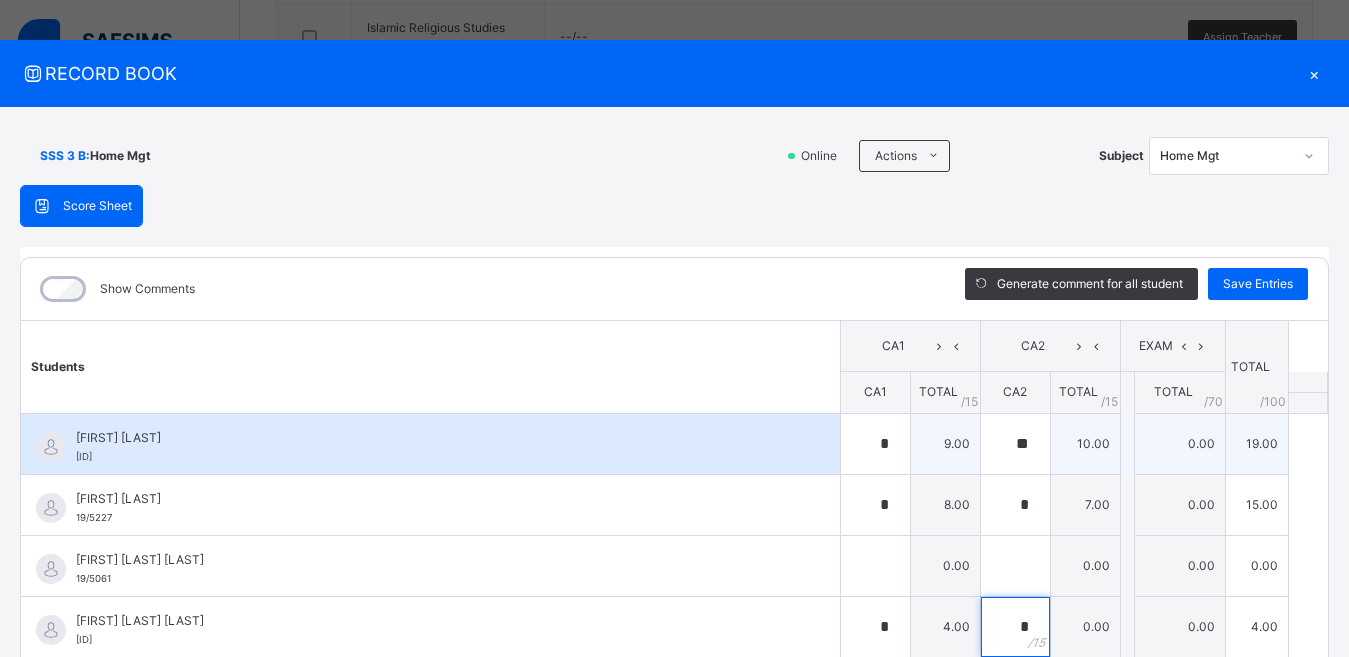 type on "*" 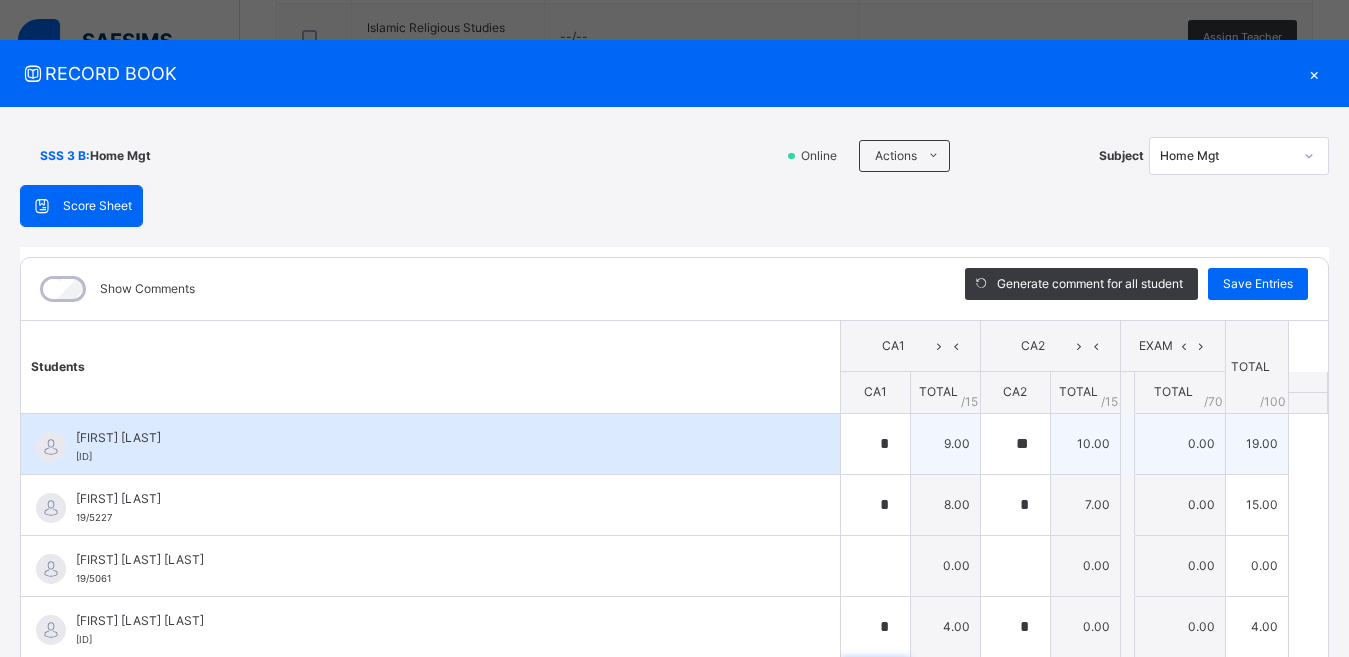scroll, scrollTop: 254, scrollLeft: 0, axis: vertical 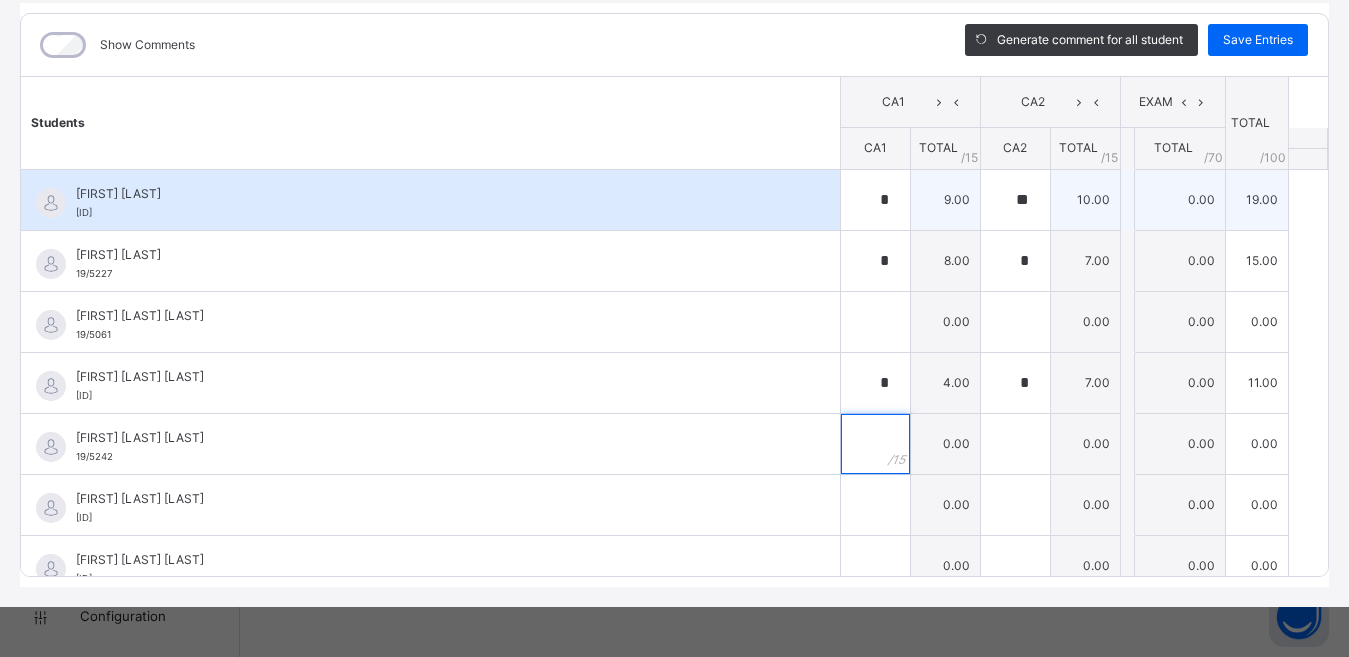 type on "*" 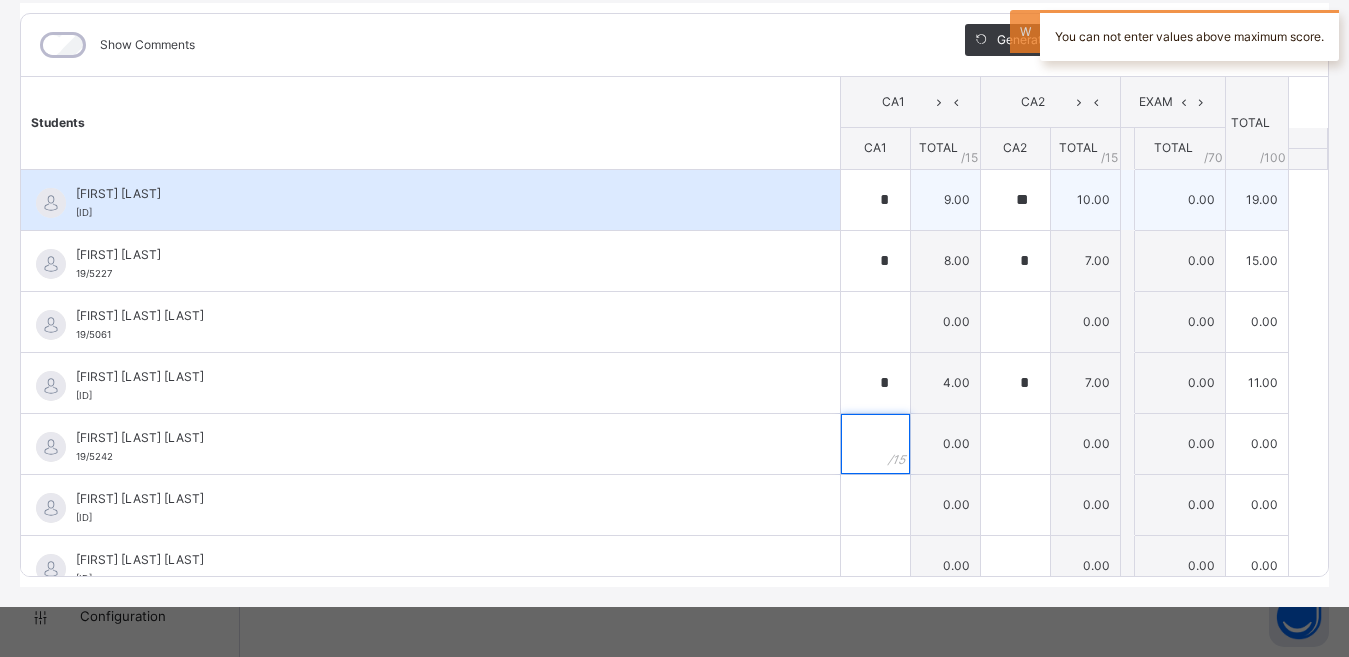click at bounding box center [875, 444] 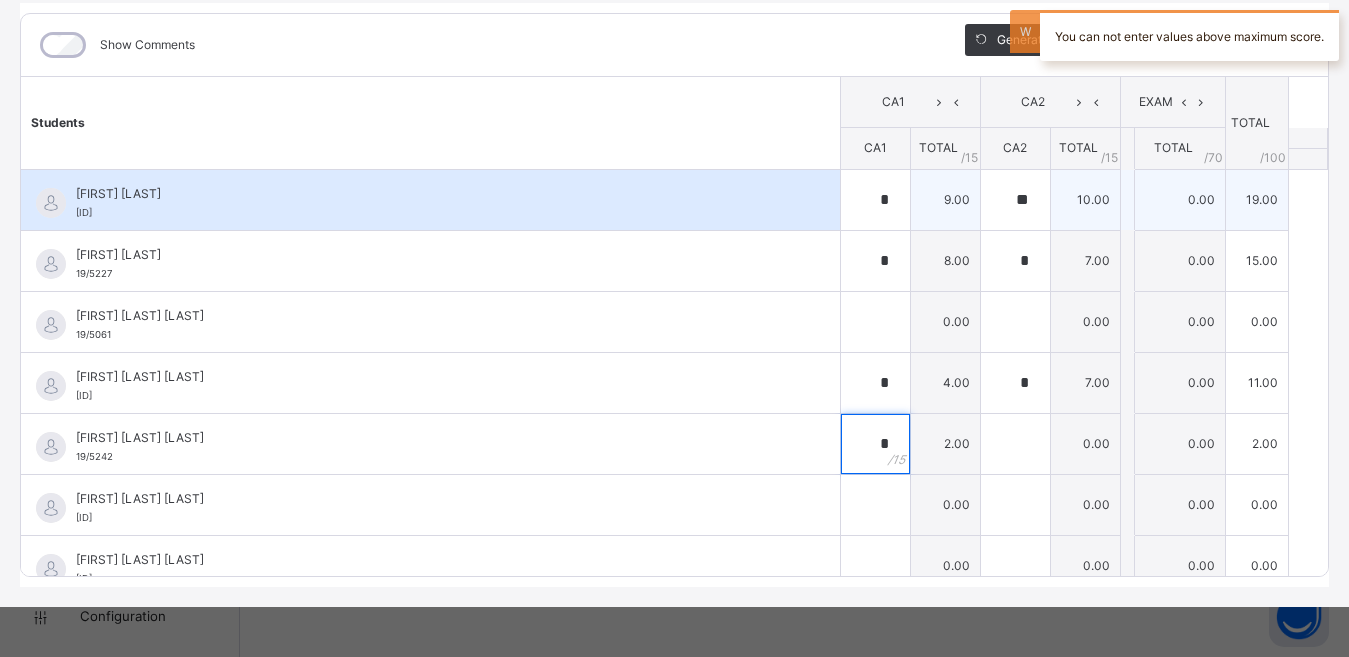 click on "*" at bounding box center (875, 444) 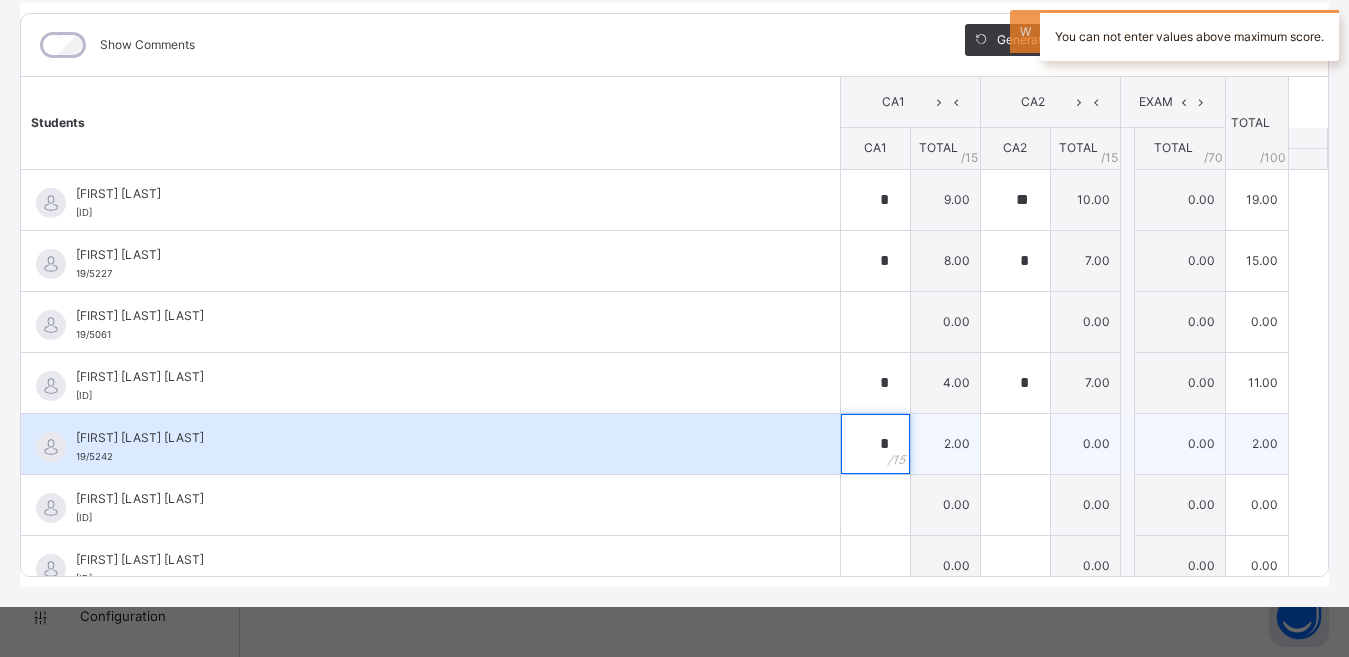 type on "*" 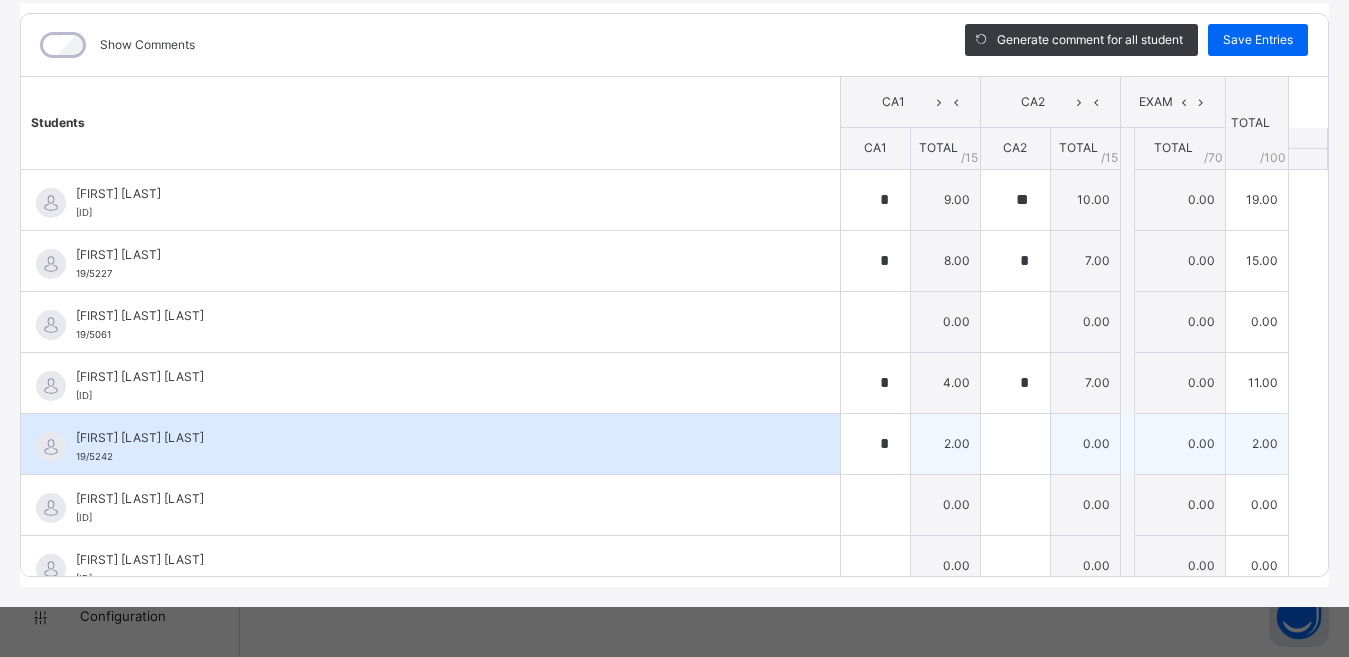 click on "*" at bounding box center [875, 444] 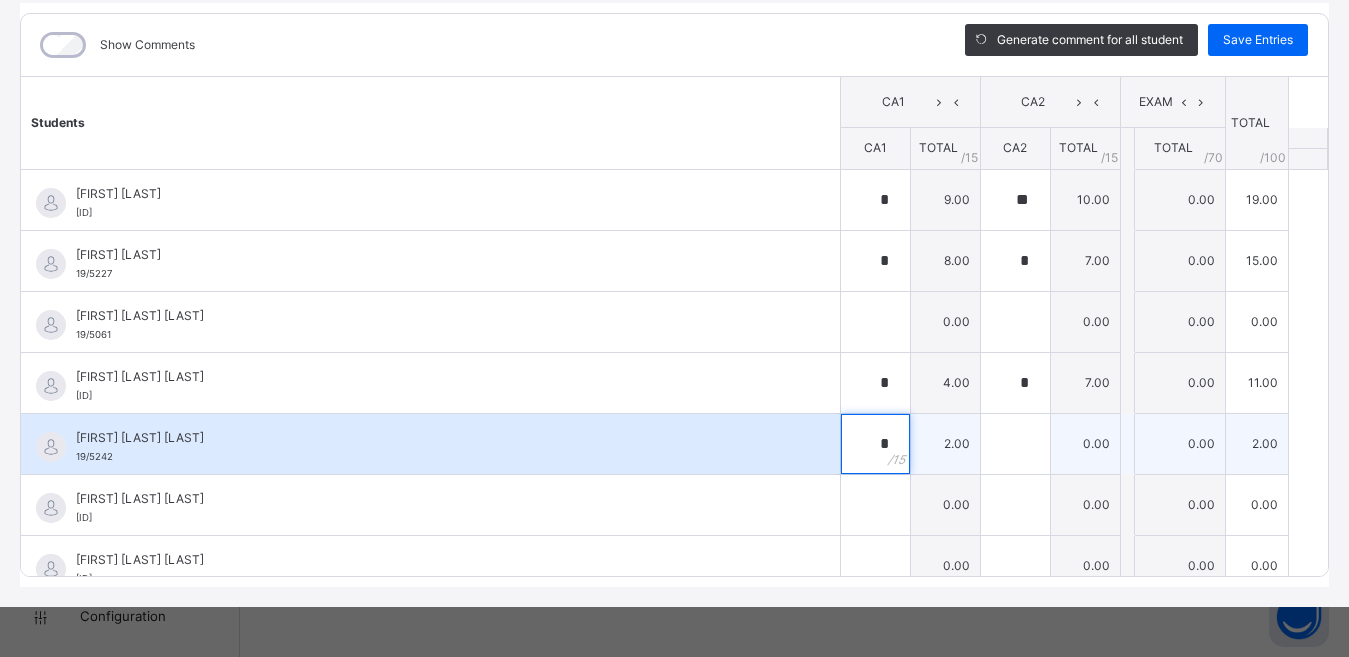 click on "*" at bounding box center [875, 444] 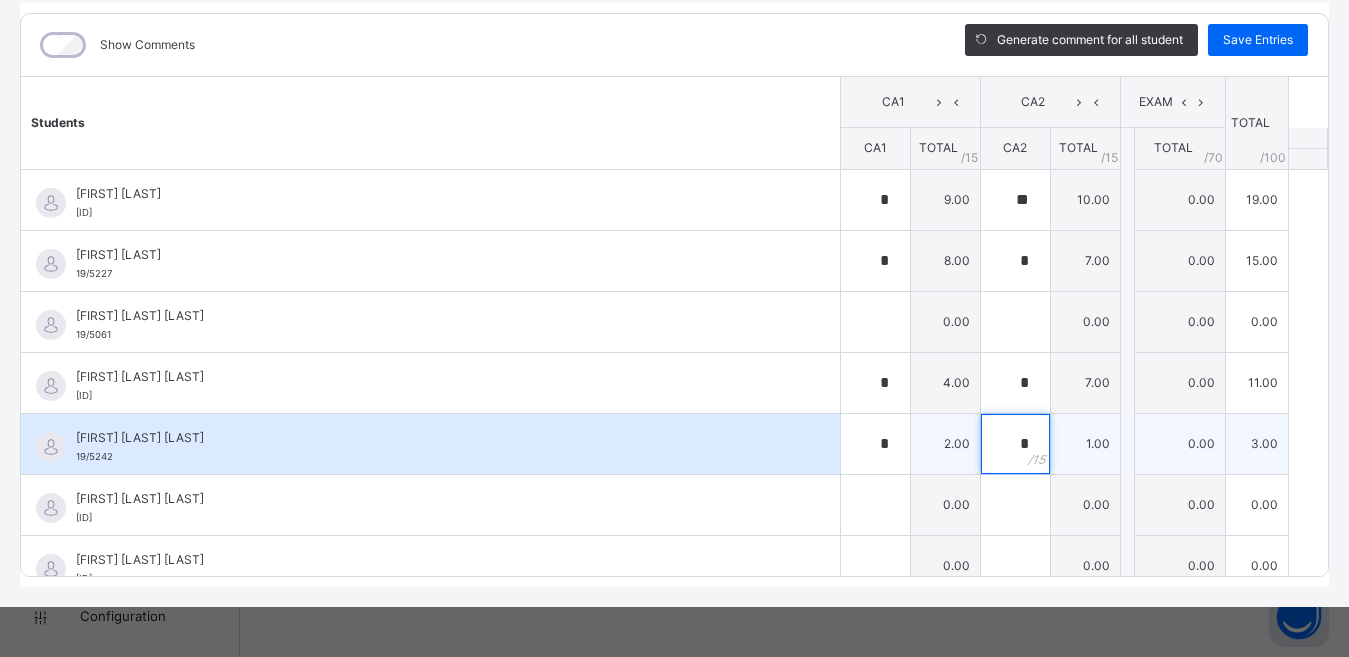 type on "*" 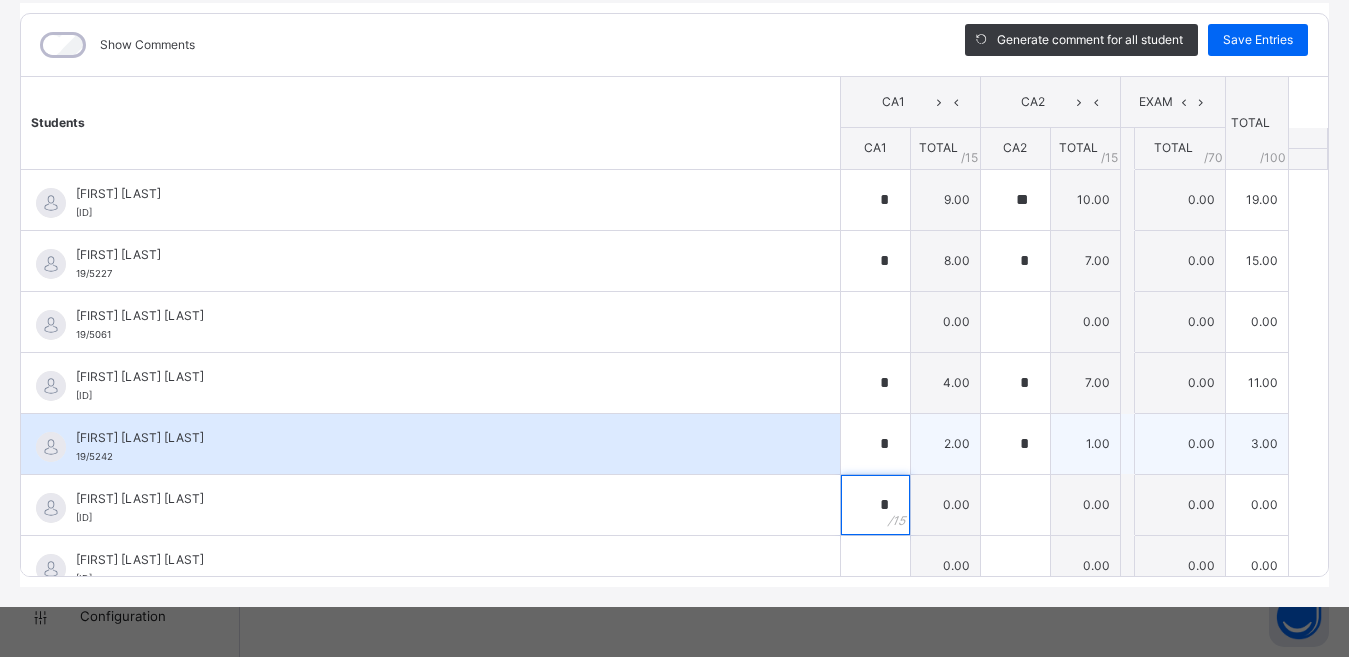type on "*" 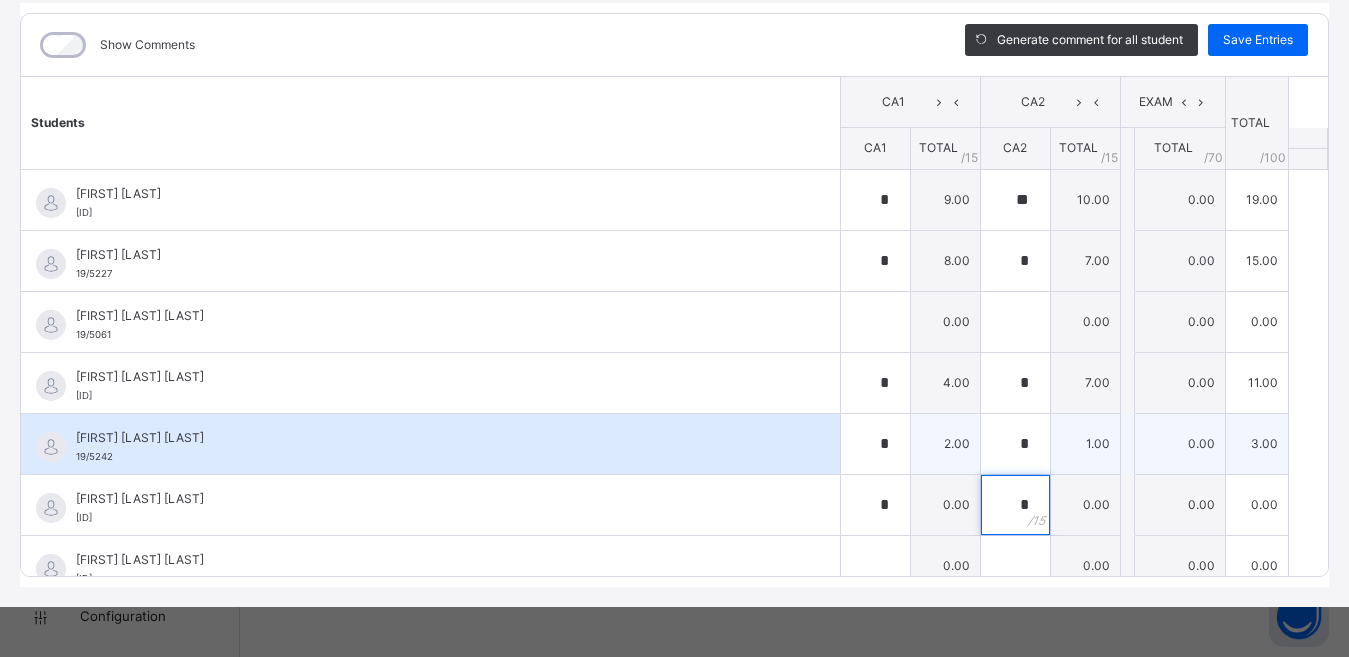 type on "*" 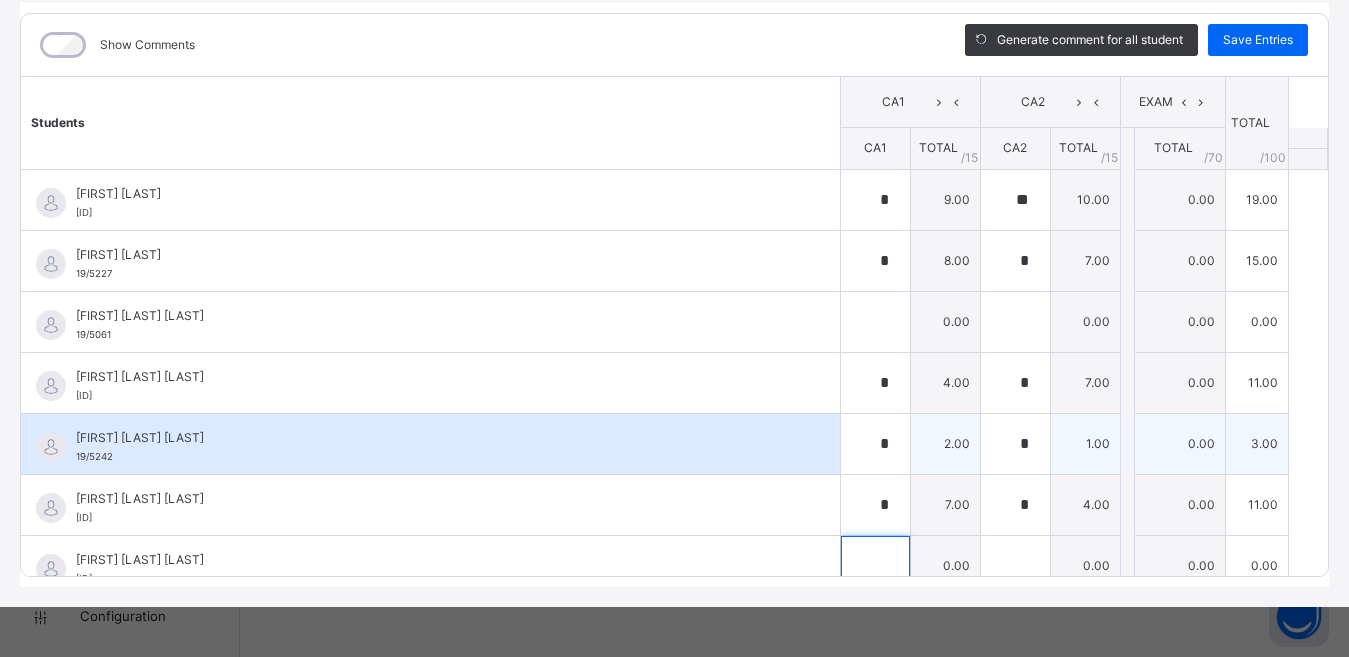 scroll, scrollTop: 20, scrollLeft: 0, axis: vertical 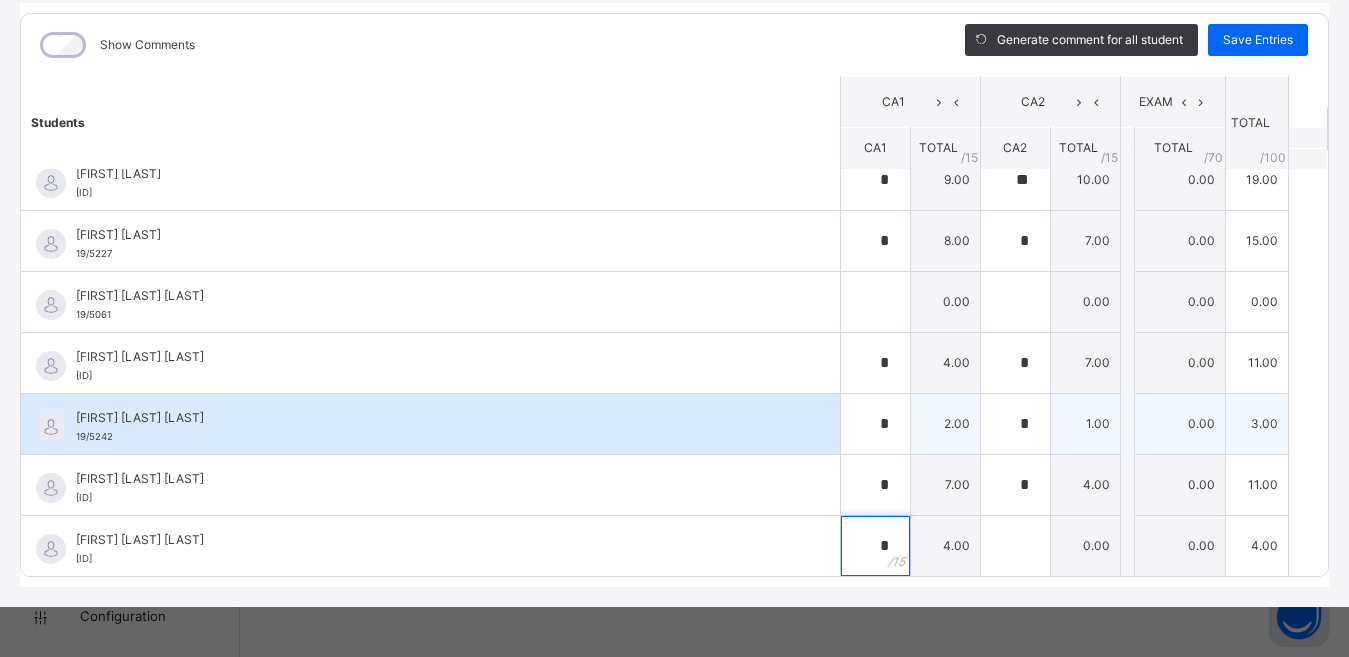 type on "*" 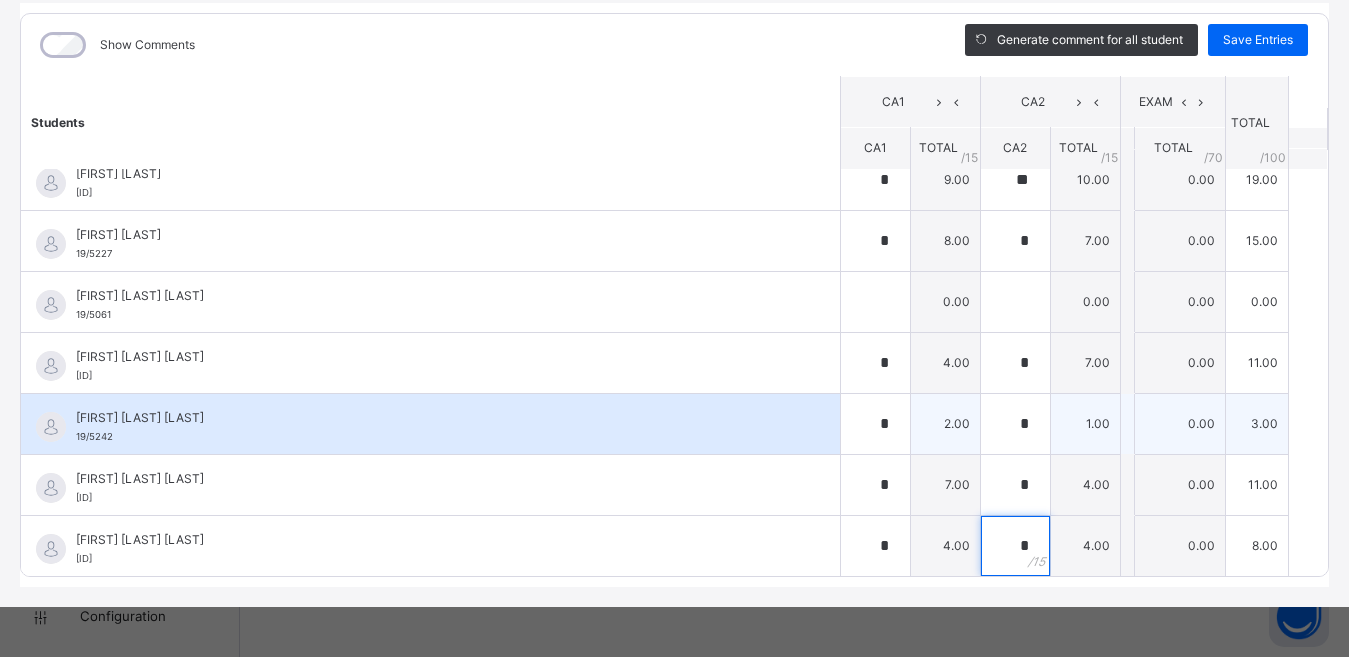 type on "*" 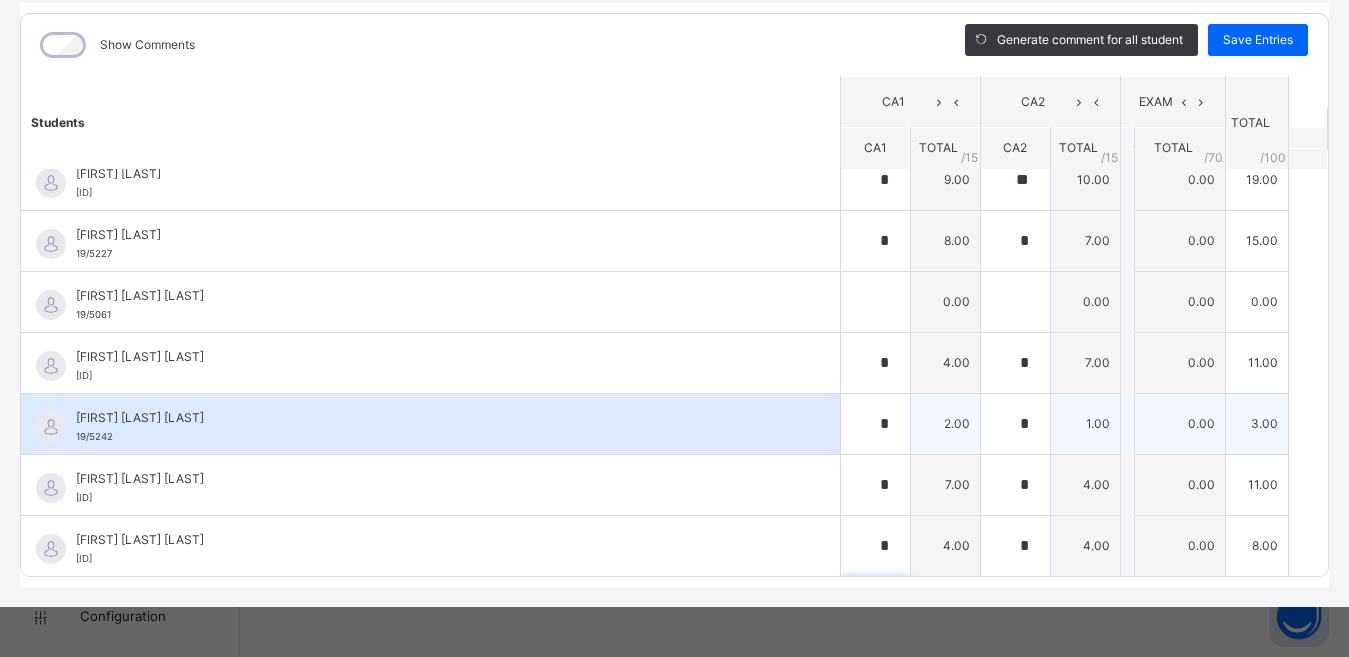 scroll, scrollTop: 301, scrollLeft: 0, axis: vertical 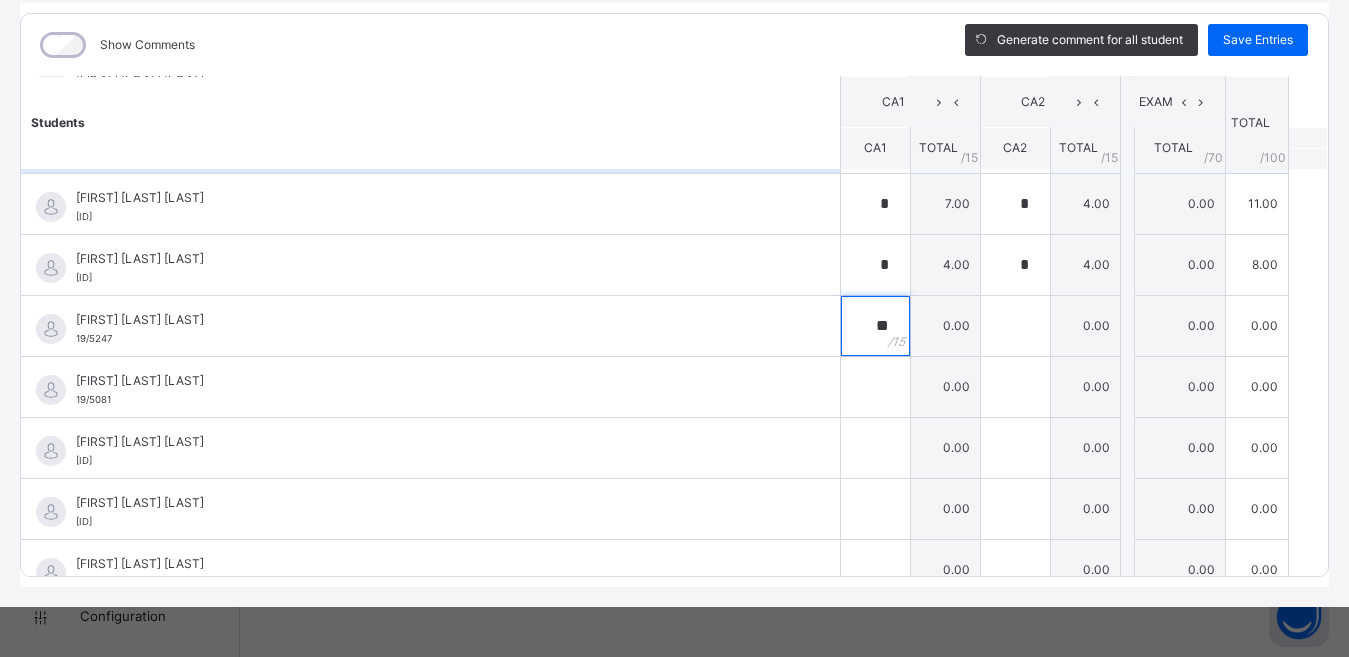 type on "**" 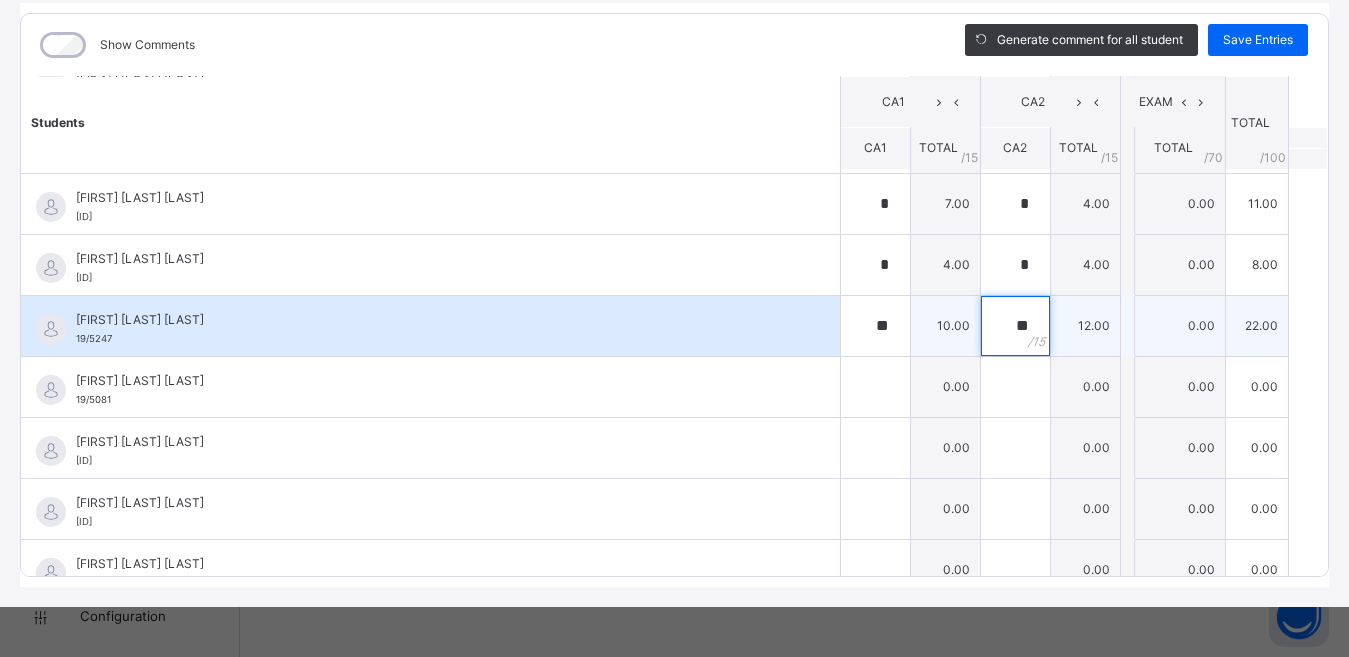 click on "**" at bounding box center [1015, 326] 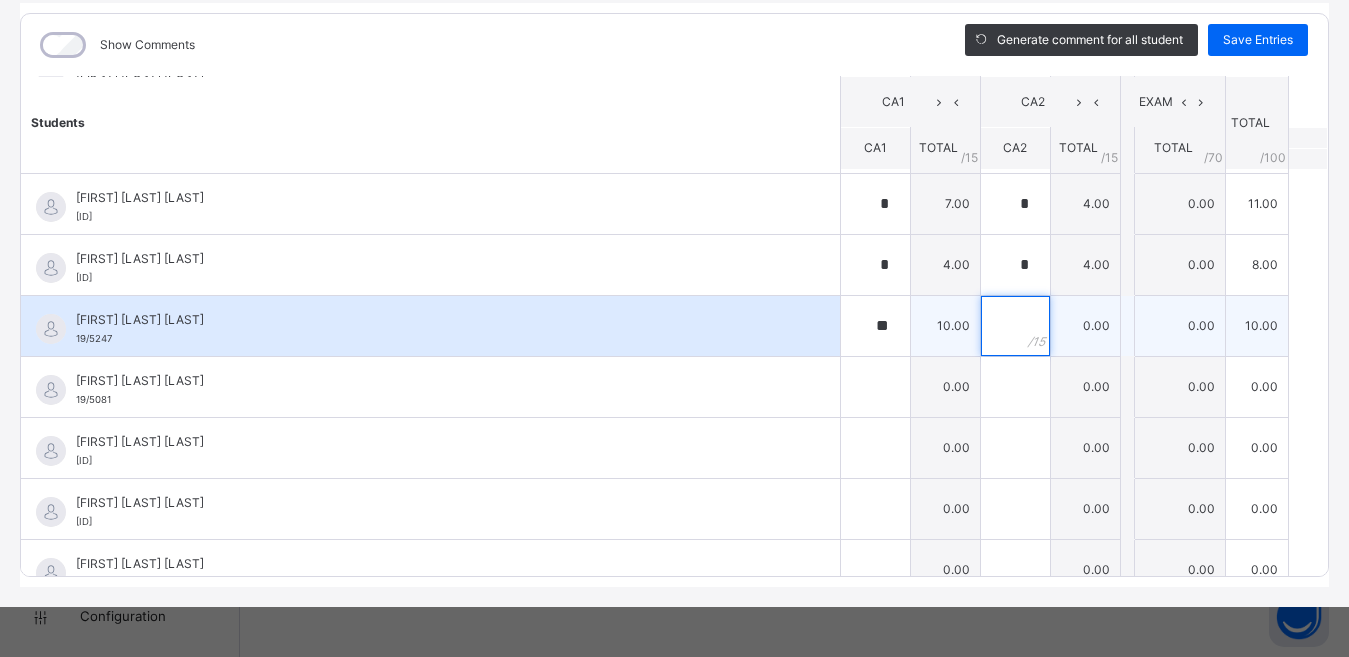 type 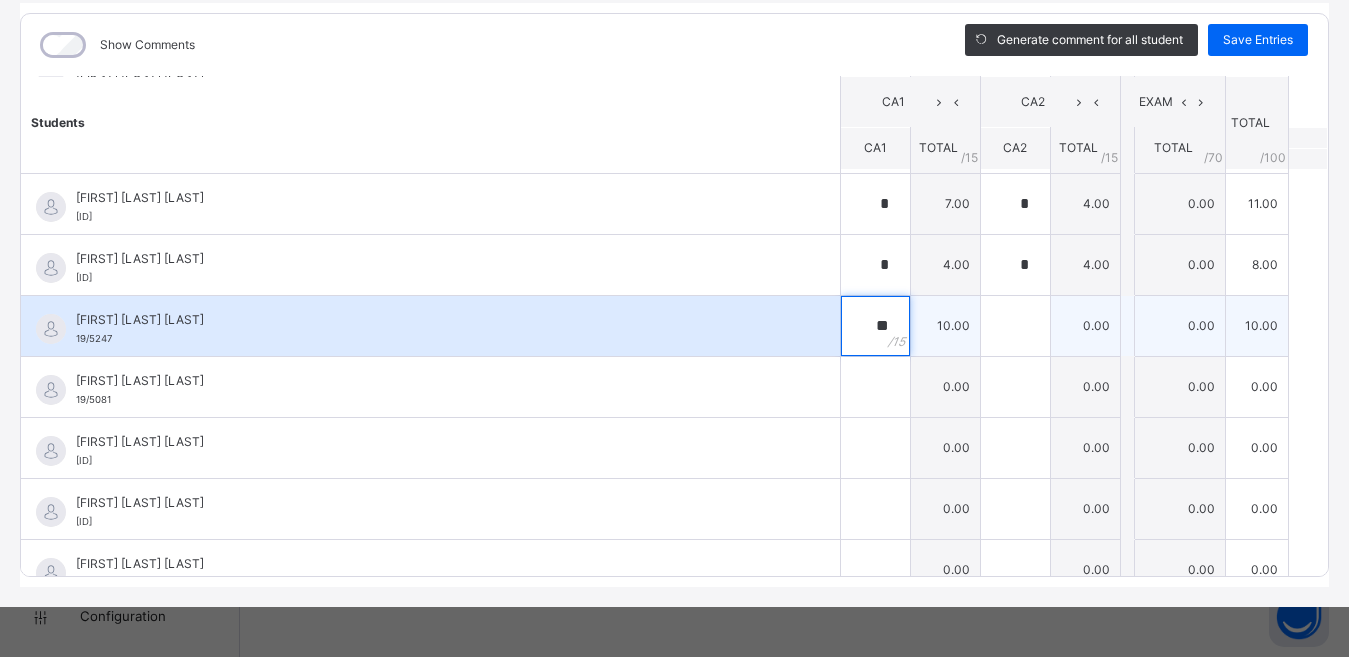 click on "**" at bounding box center [875, 326] 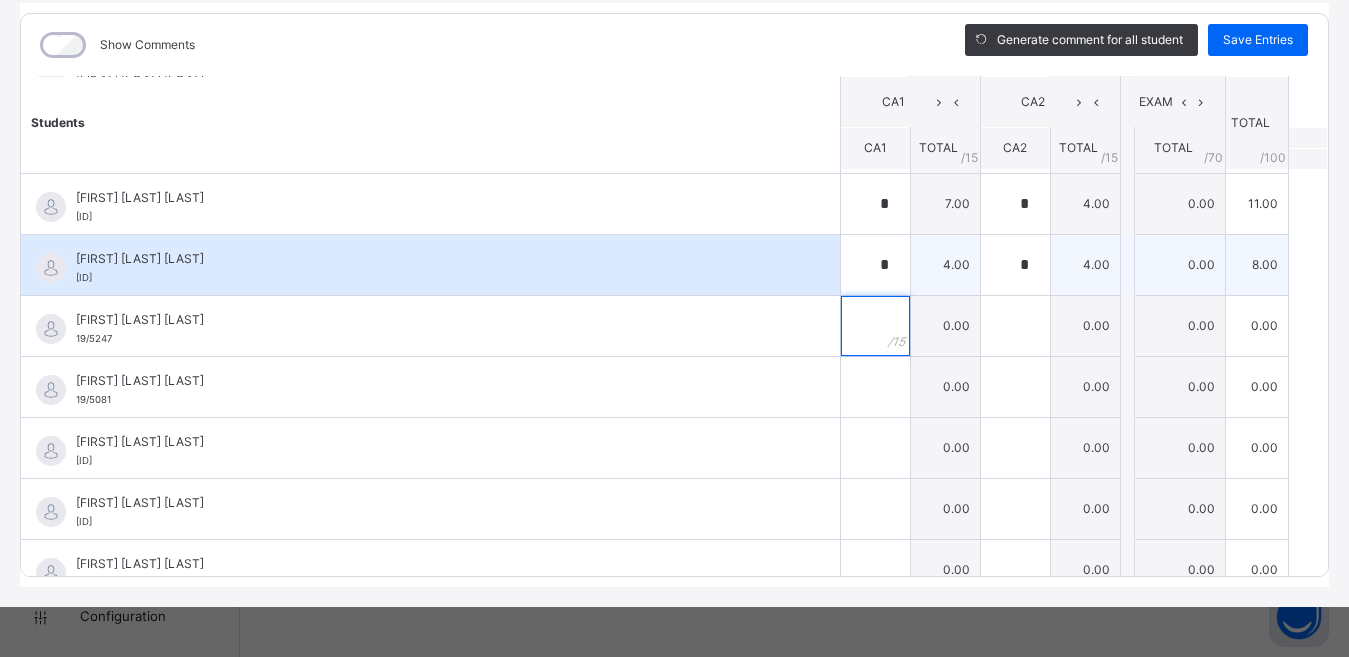 type 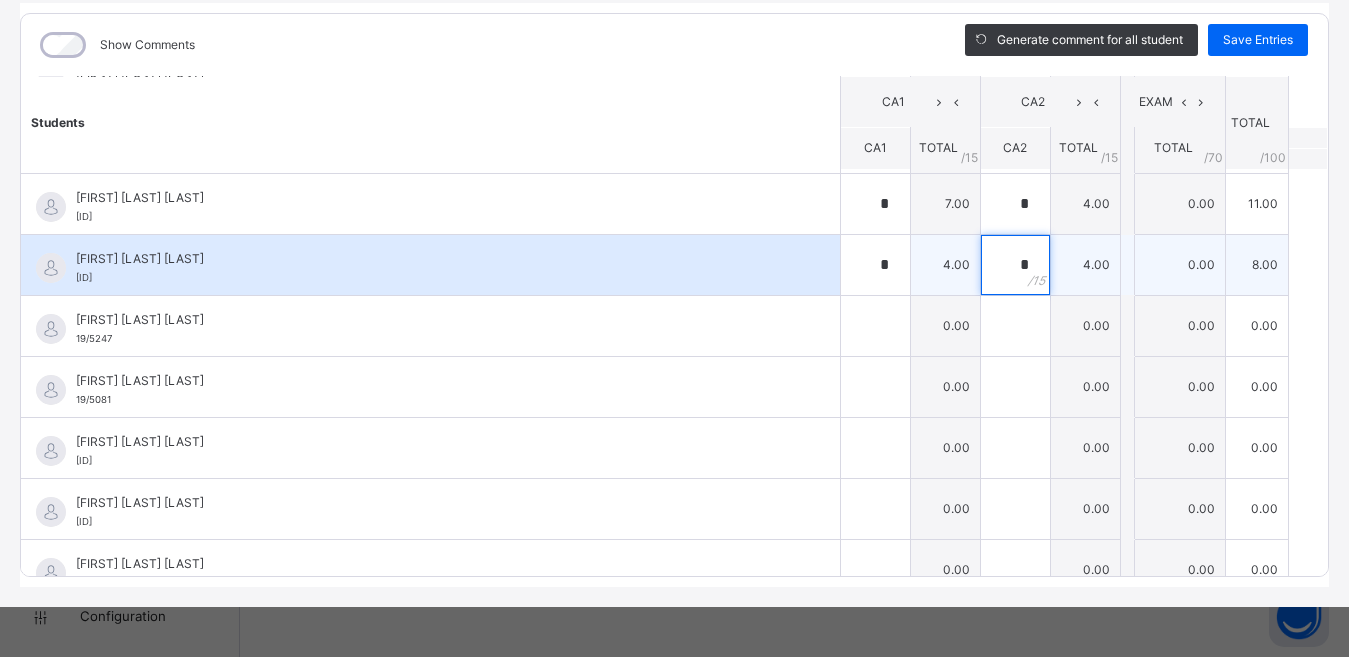 click on "*" at bounding box center [1015, 265] 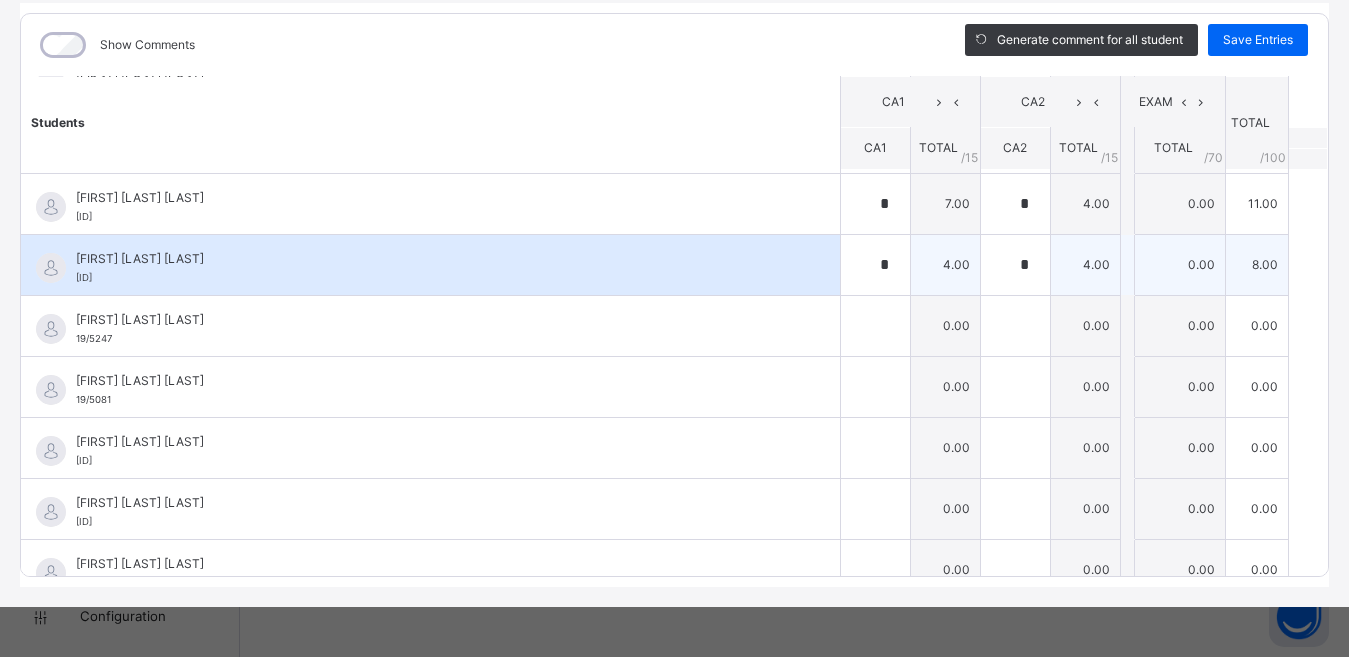 click on "*" at bounding box center (1015, 265) 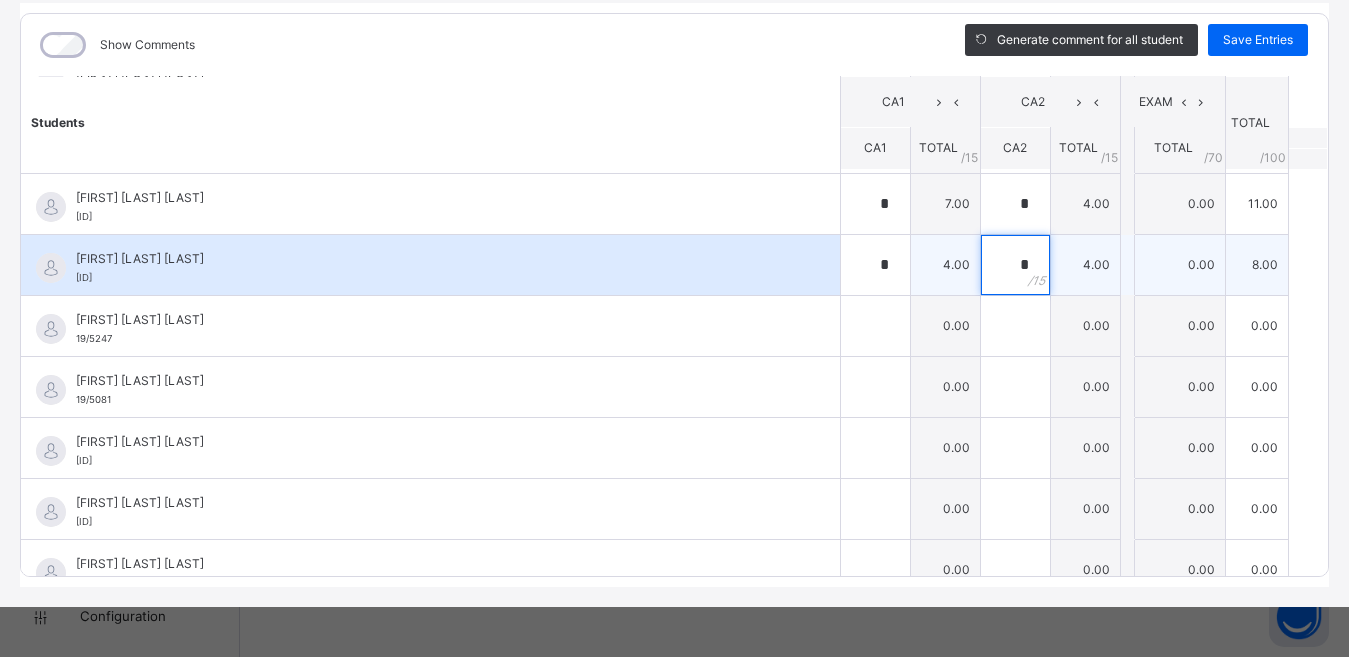 click on "*" at bounding box center (1015, 265) 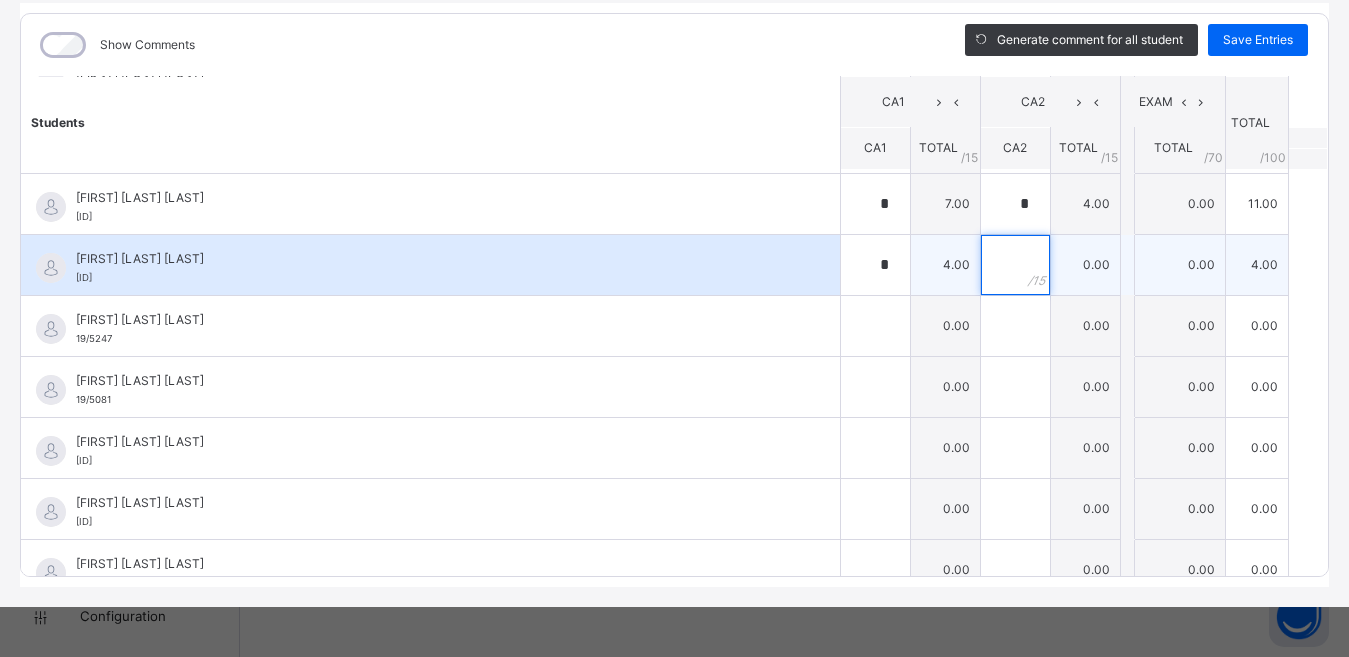 type 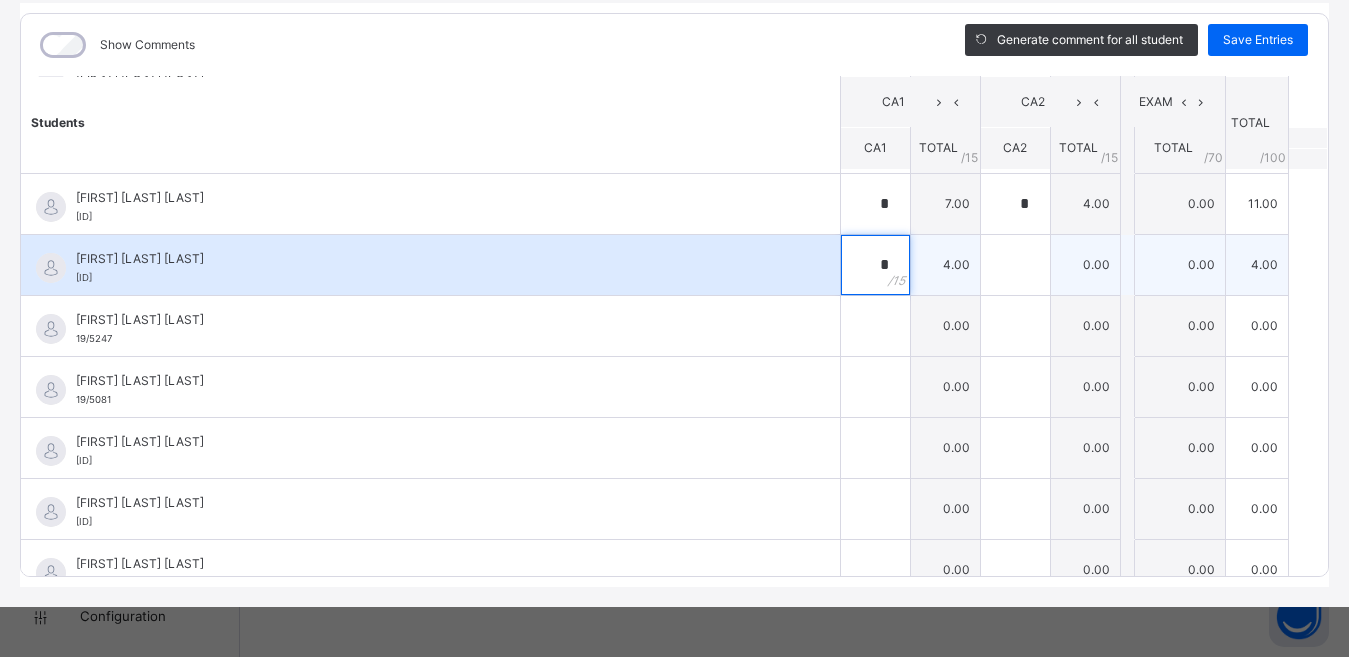 click on "*" at bounding box center (875, 265) 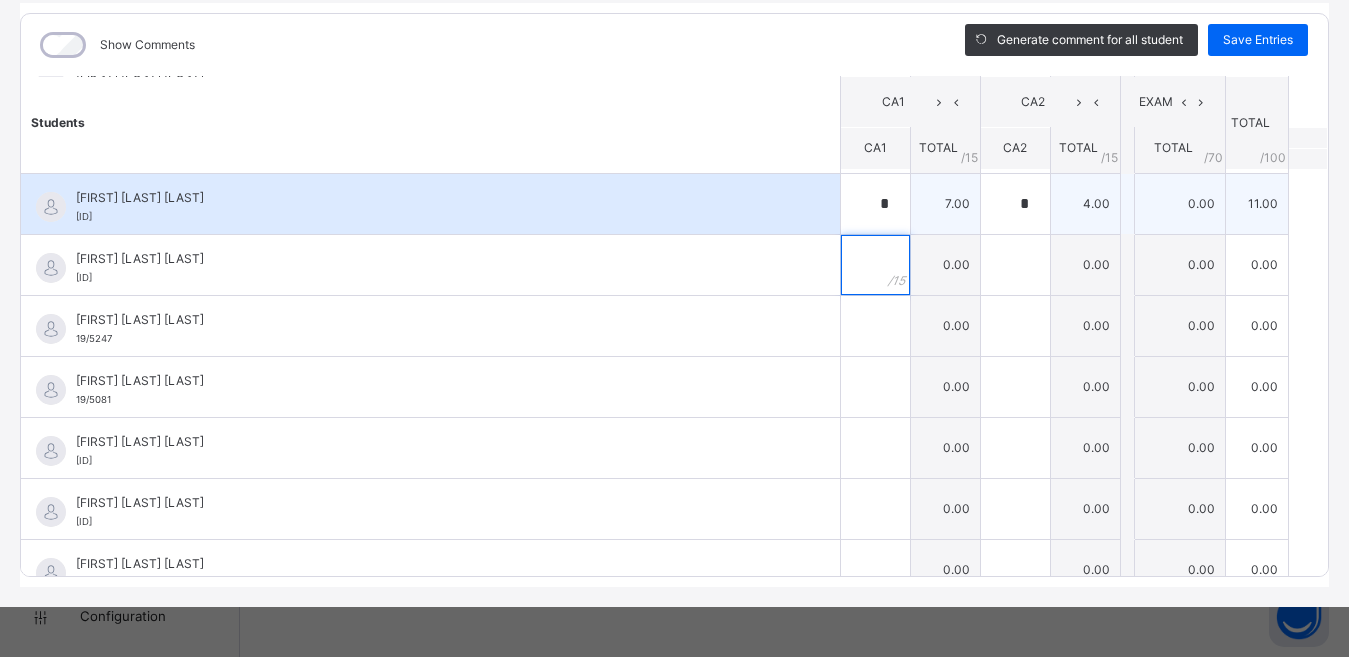 type 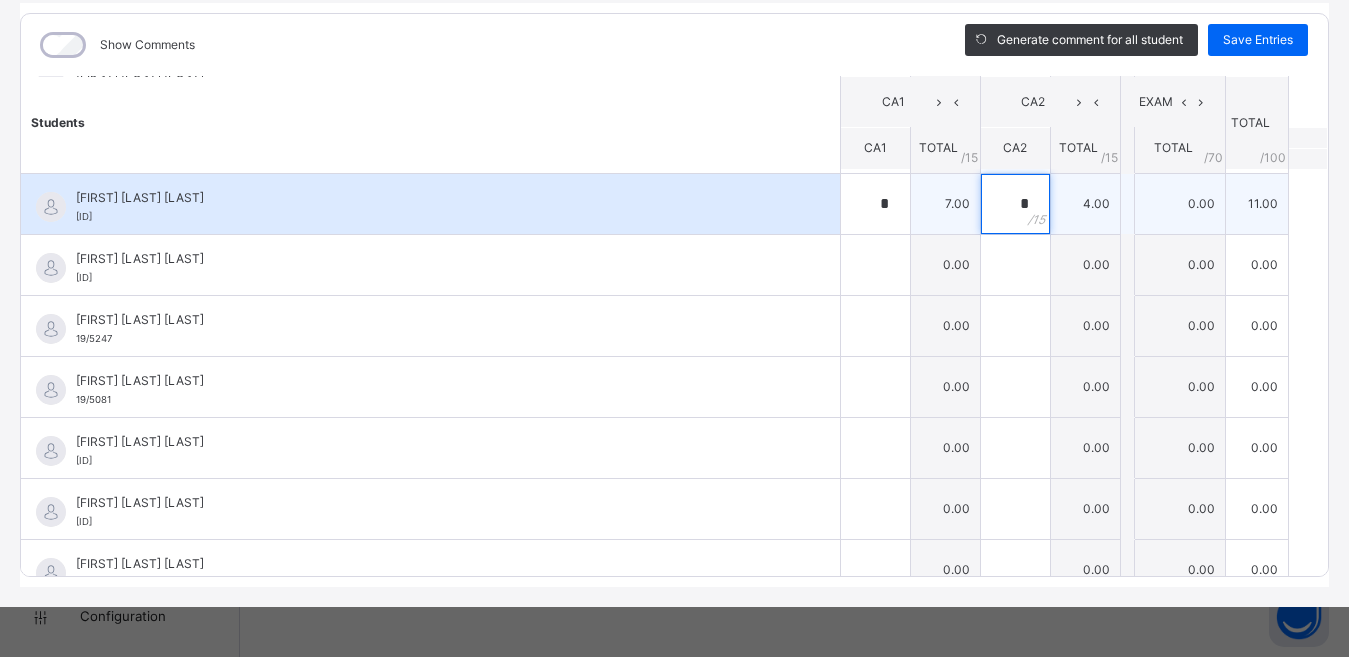 click on "*" at bounding box center (1015, 204) 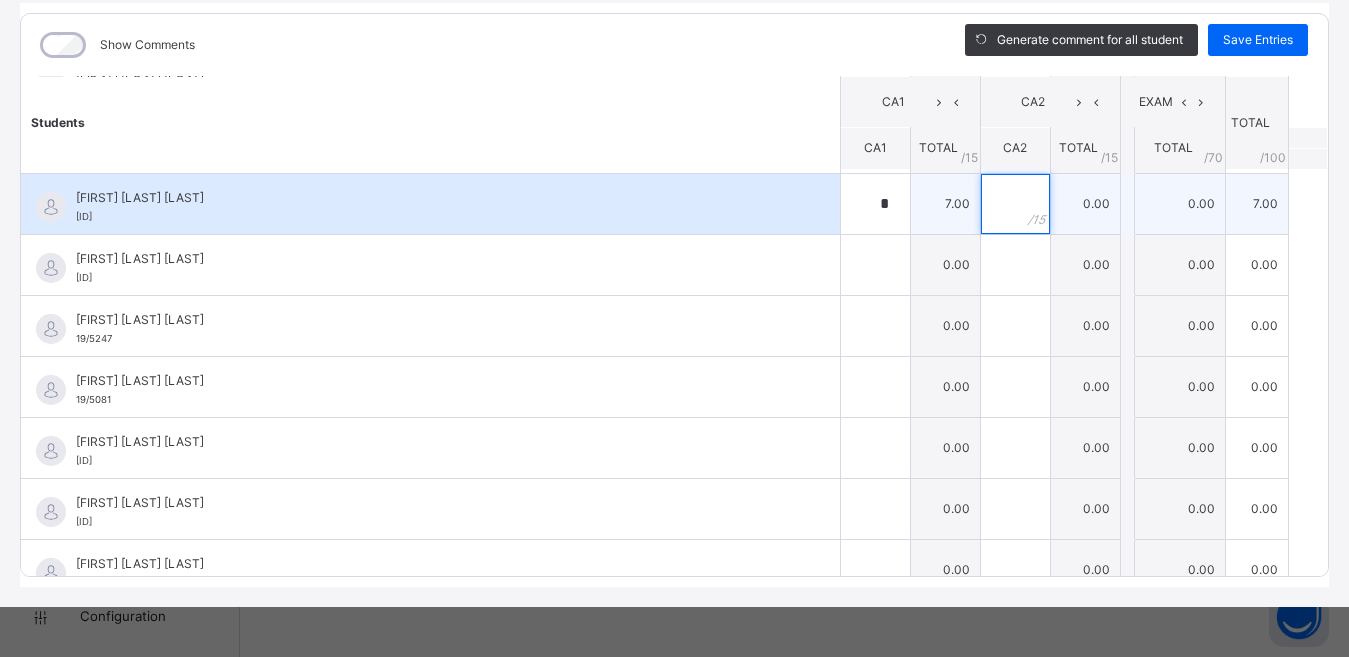 type 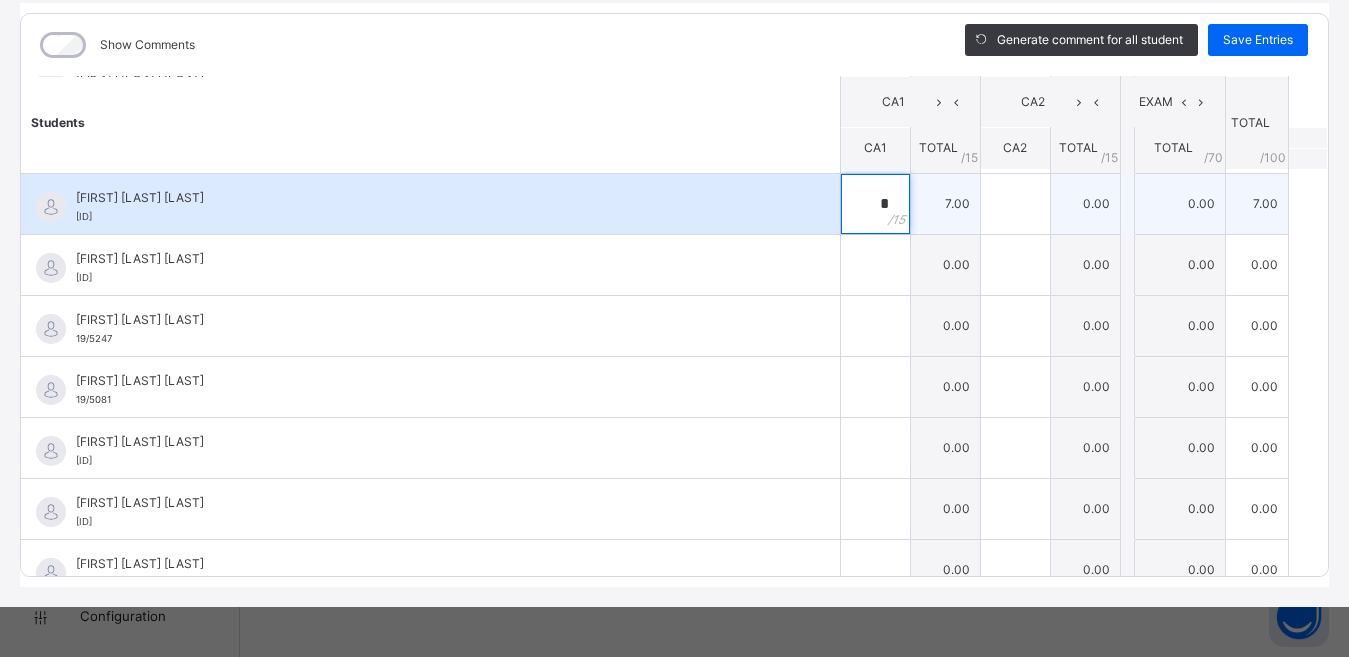 click on "*" at bounding box center [875, 204] 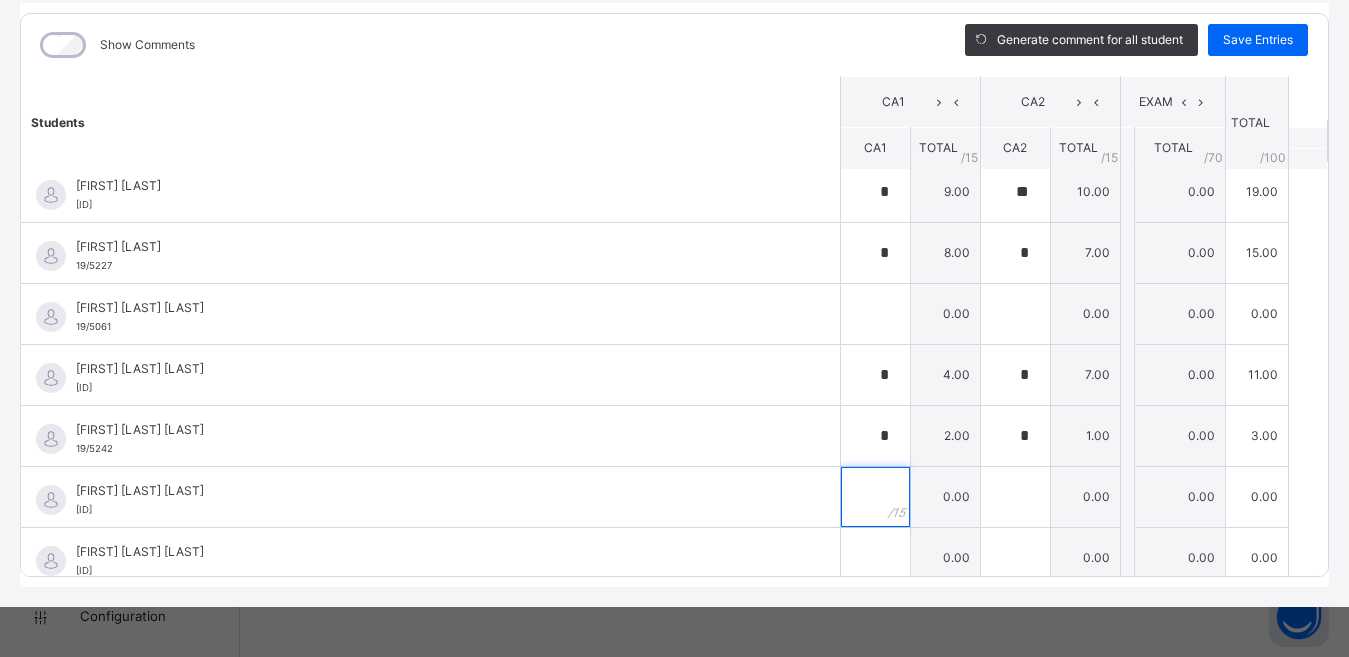 scroll, scrollTop: 0, scrollLeft: 0, axis: both 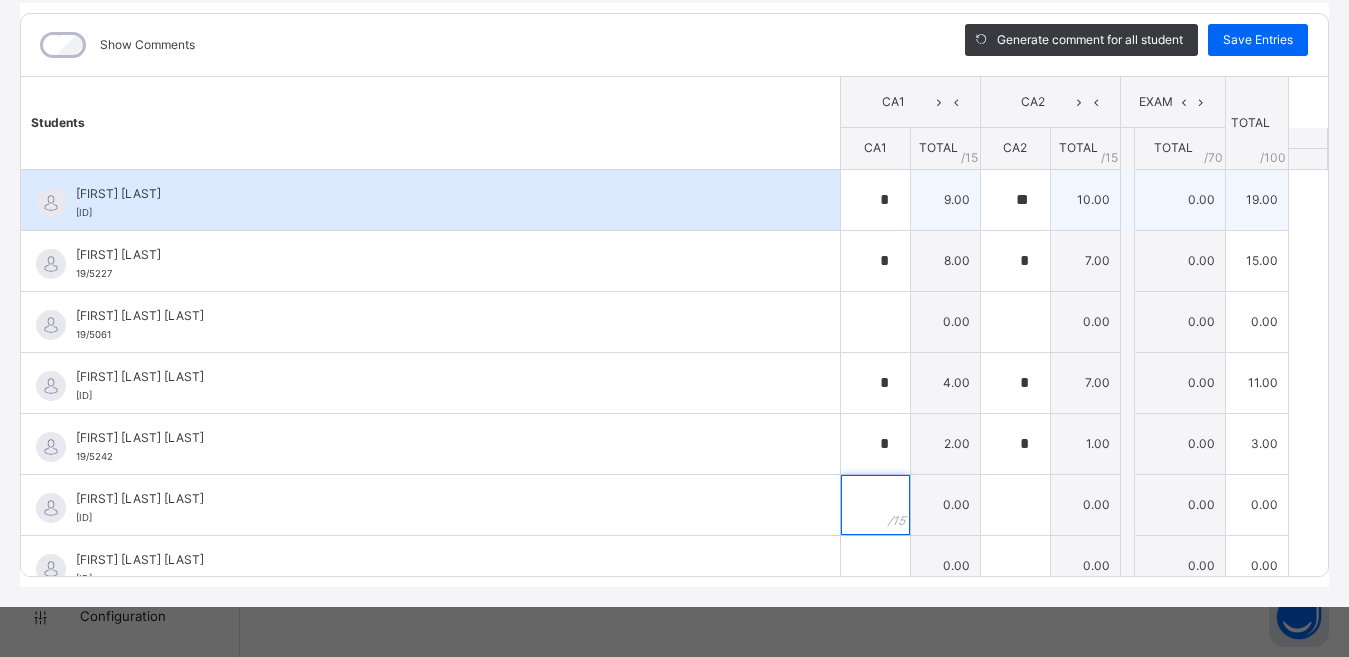 type 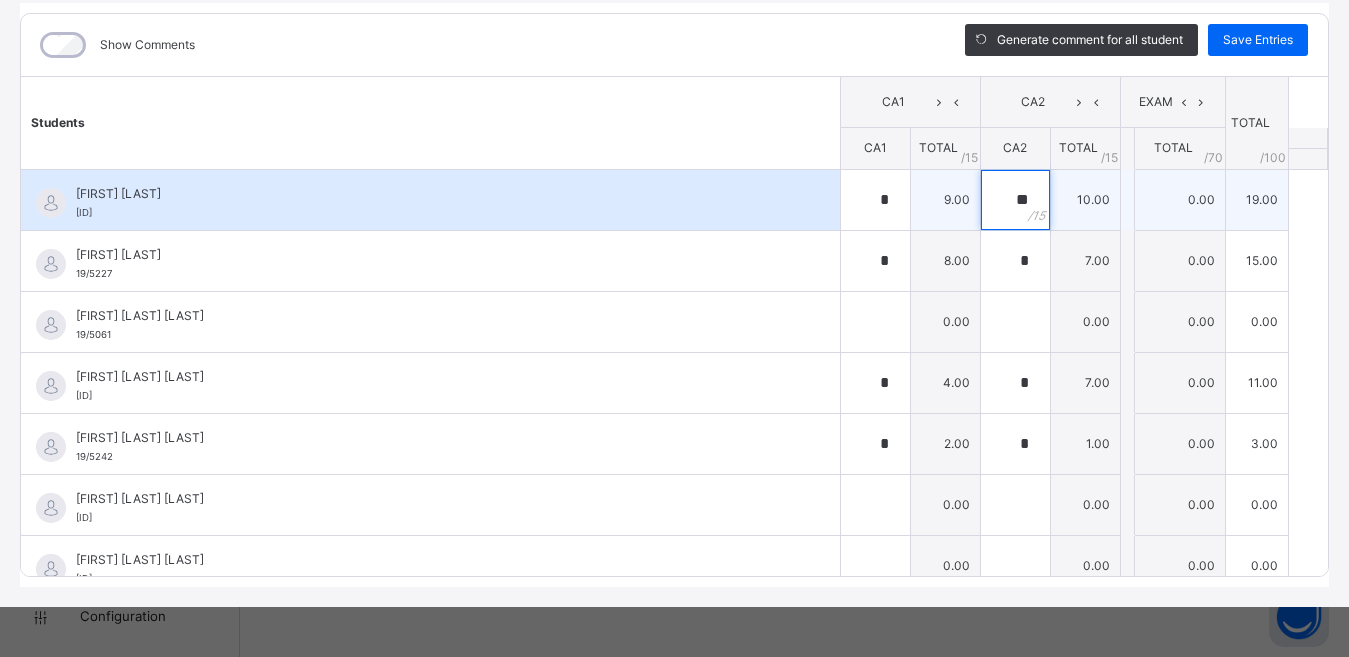 drag, startPoint x: 1023, startPoint y: 200, endPoint x: 998, endPoint y: 200, distance: 25 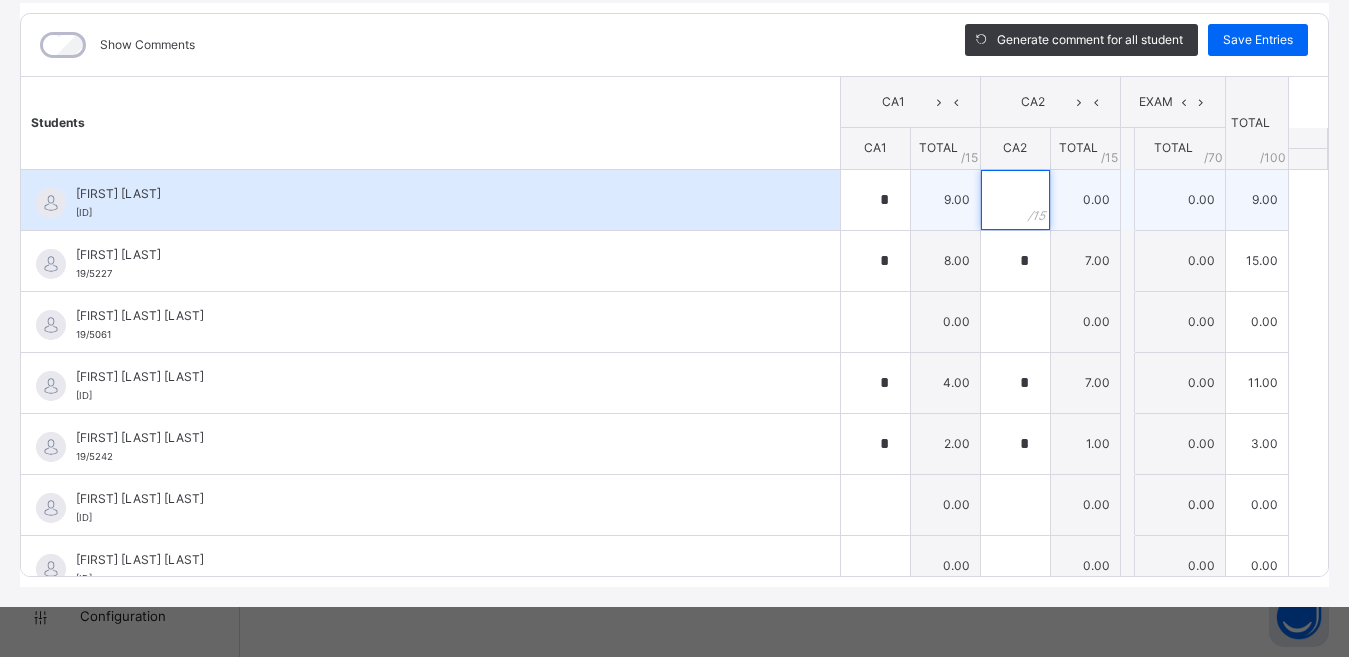 type 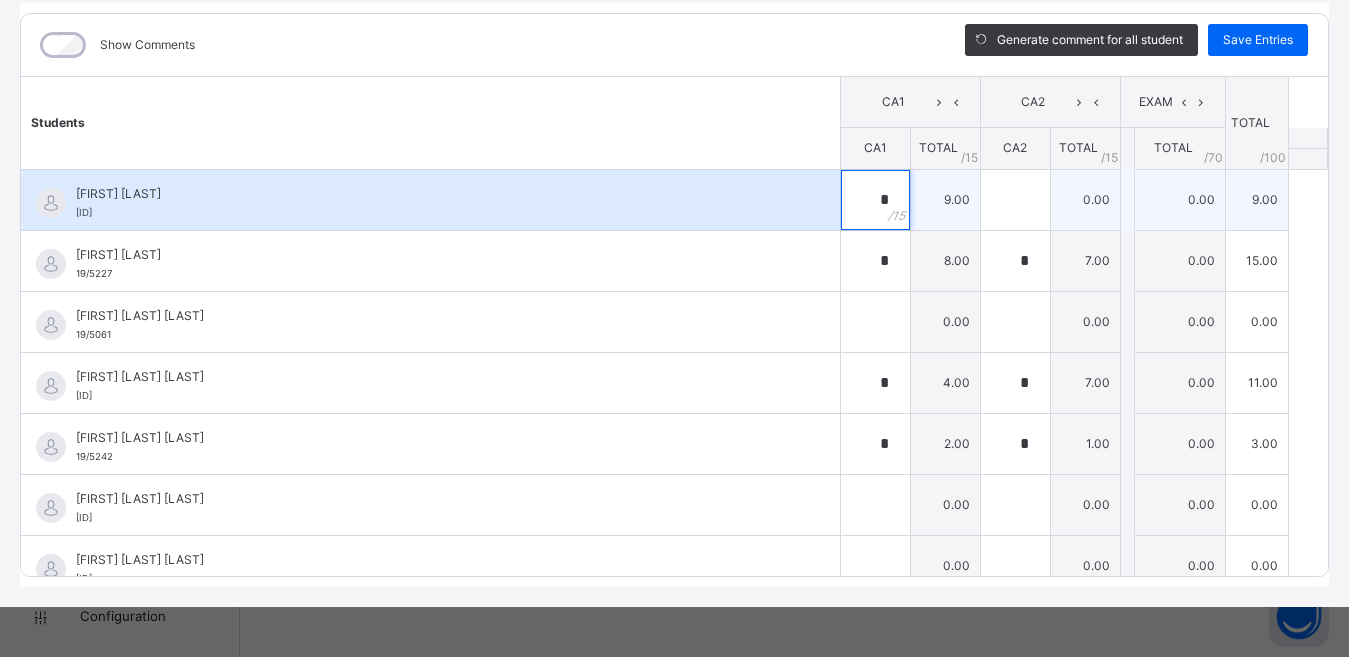 drag, startPoint x: 884, startPoint y: 199, endPoint x: 861, endPoint y: 199, distance: 23 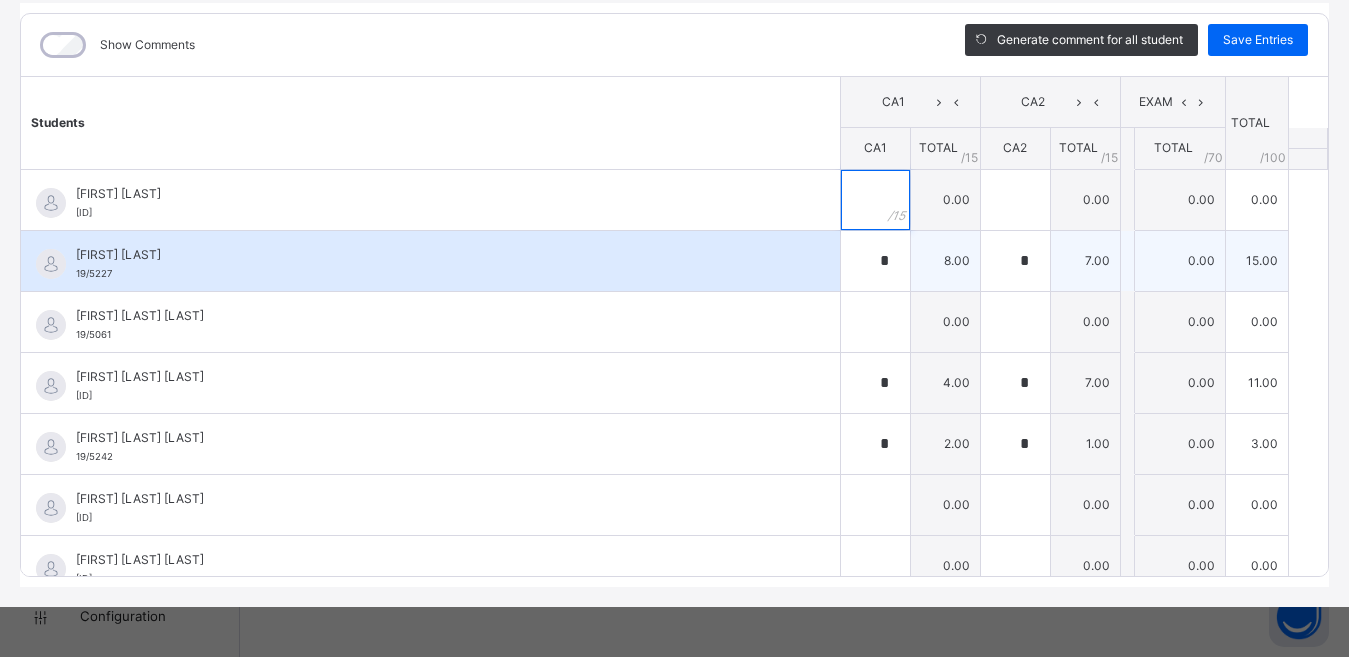 type 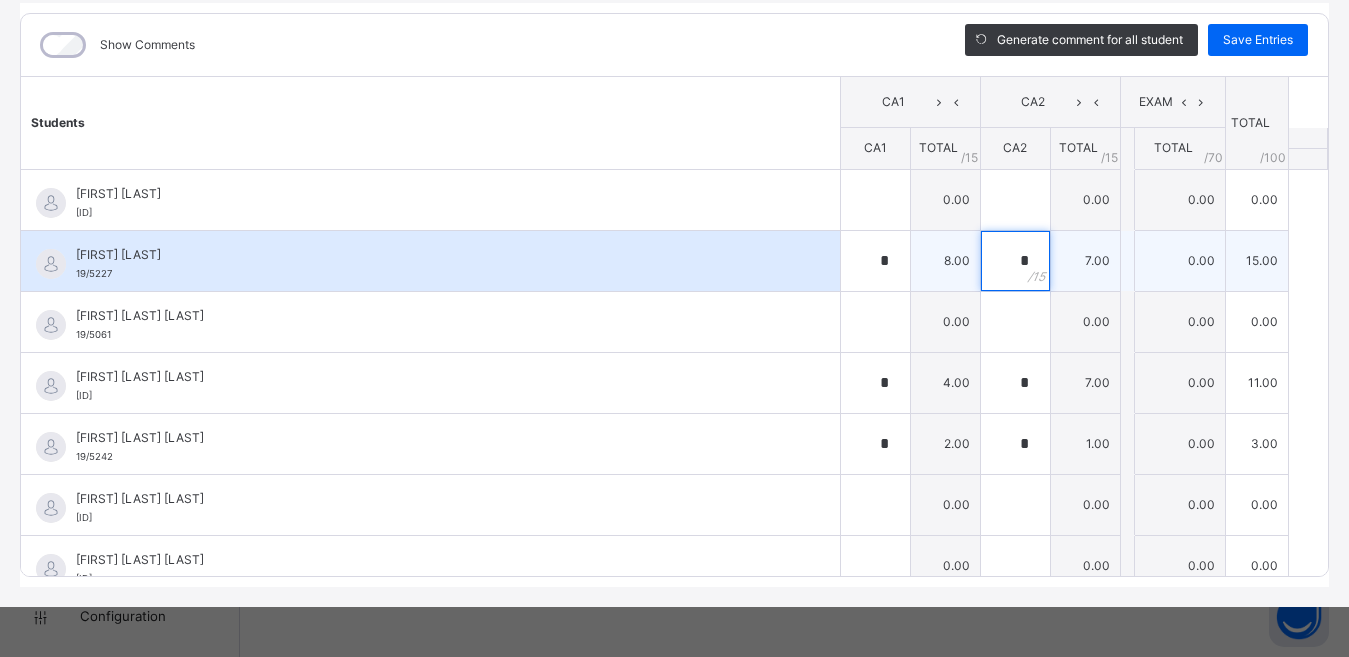 drag, startPoint x: 1019, startPoint y: 256, endPoint x: 1003, endPoint y: 256, distance: 16 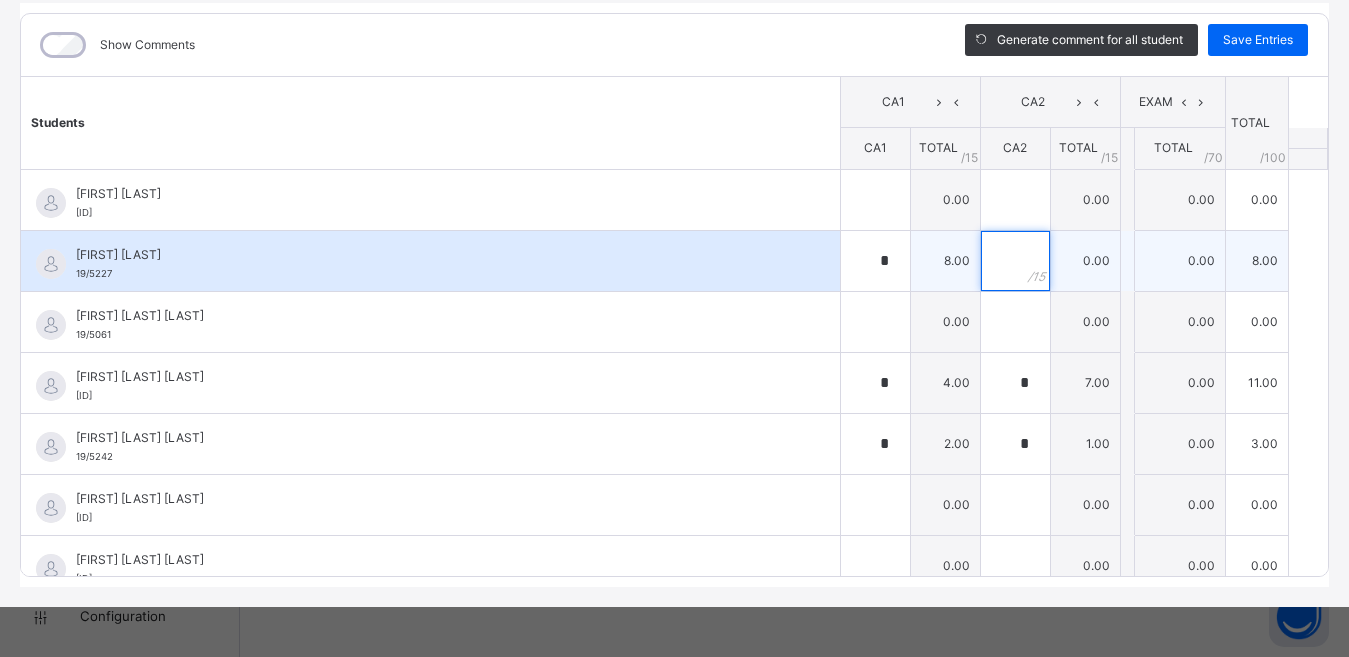 type 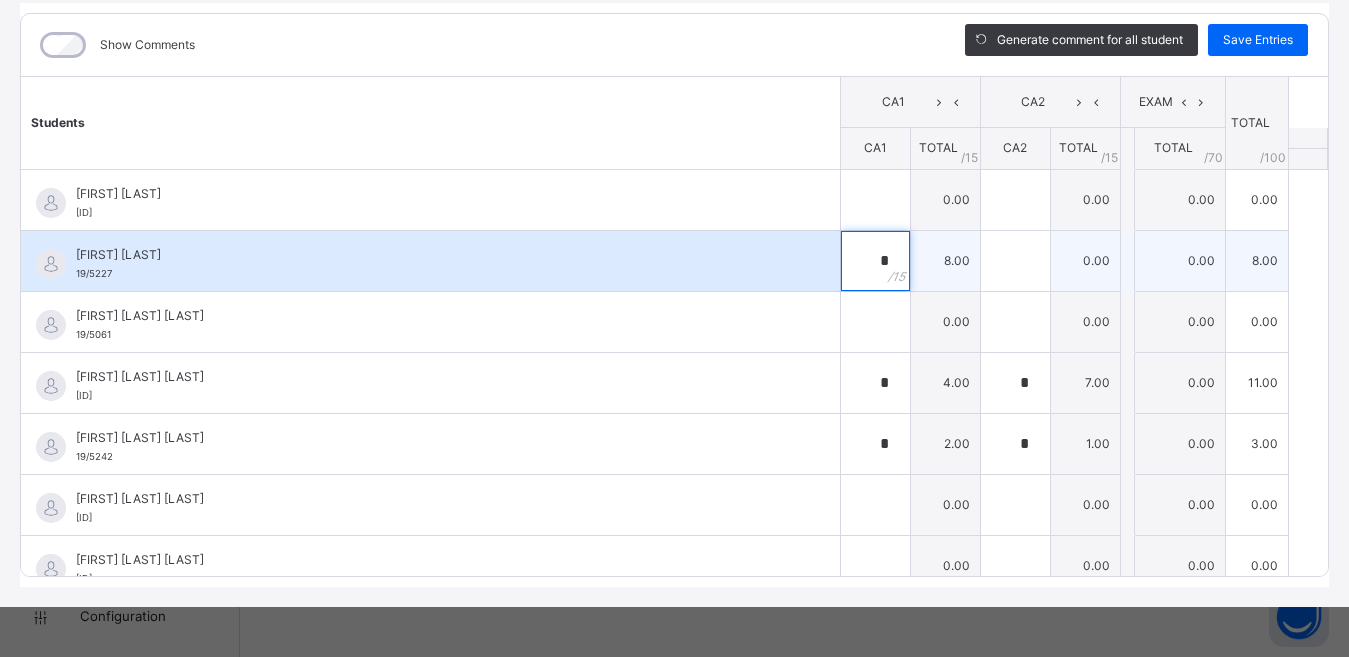 drag, startPoint x: 883, startPoint y: 257, endPoint x: 839, endPoint y: 258, distance: 44.011364 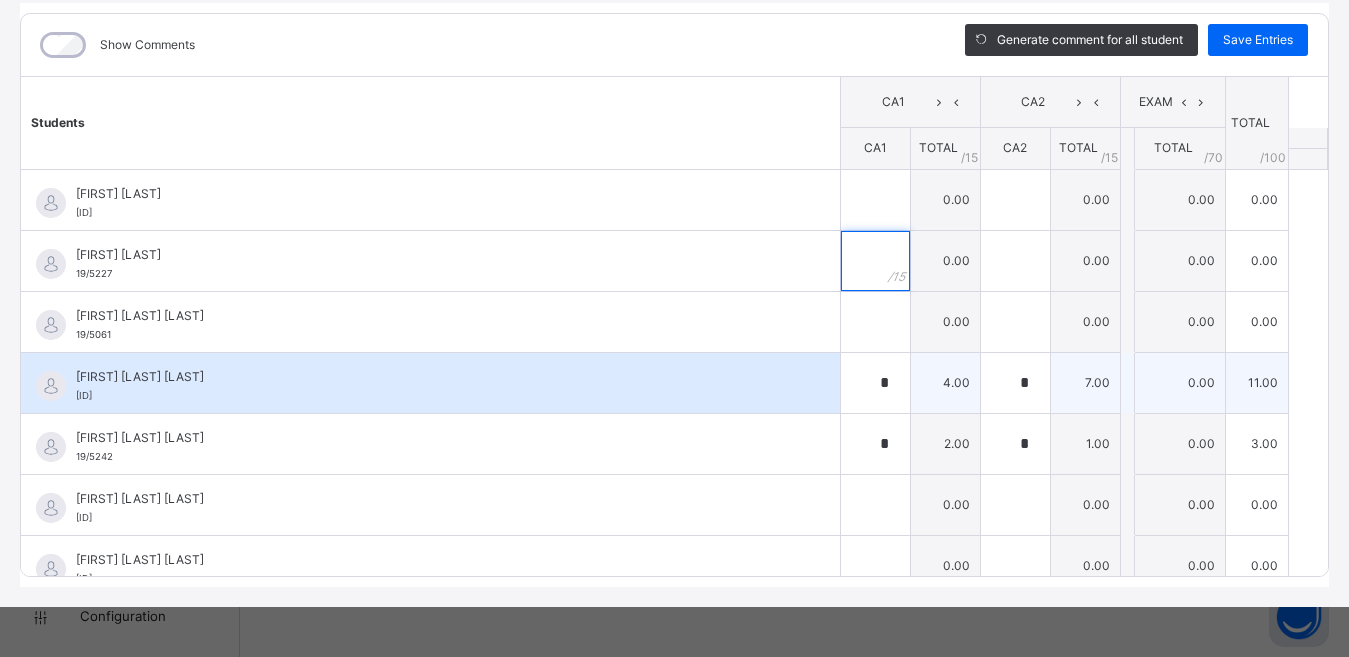 type 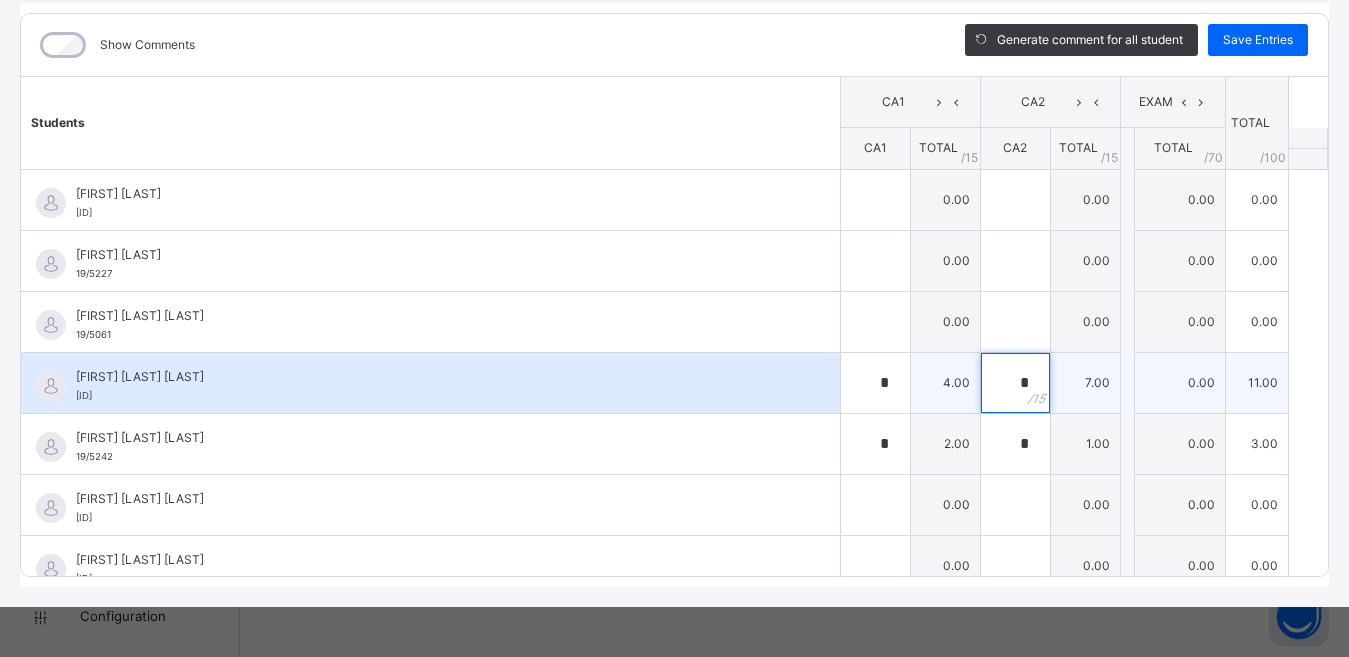 drag, startPoint x: 1028, startPoint y: 385, endPoint x: 1003, endPoint y: 382, distance: 25.179358 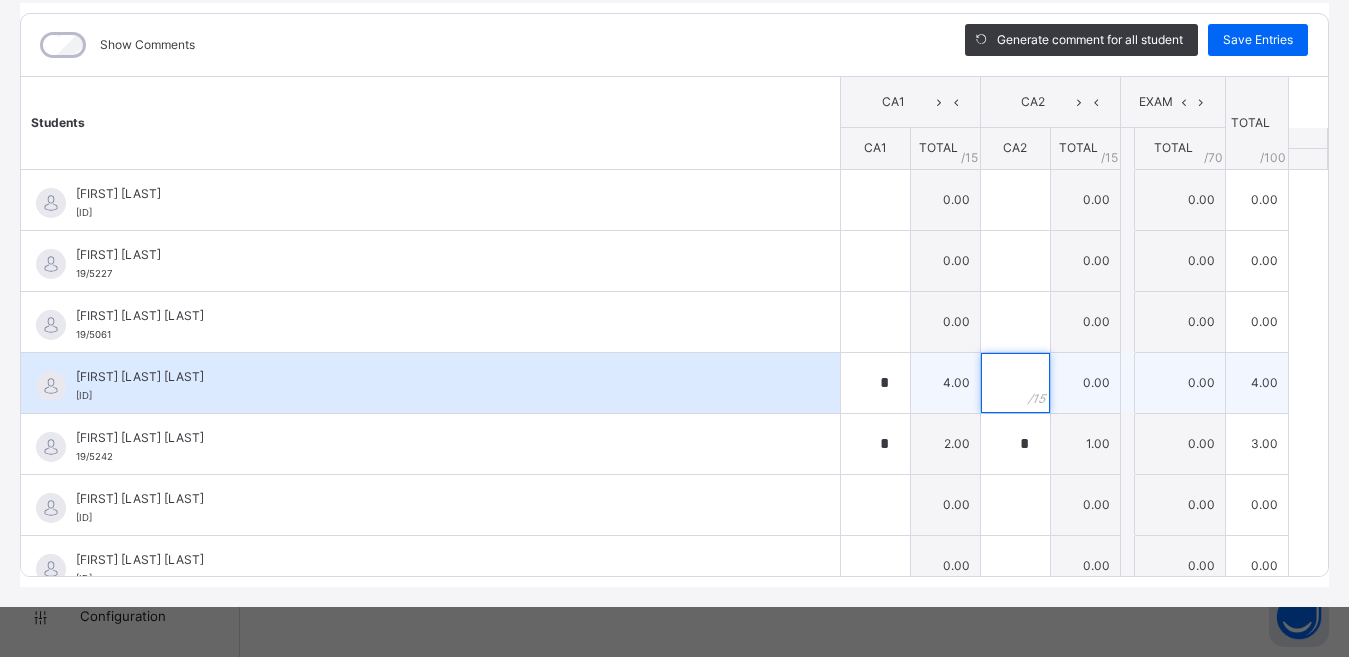 type 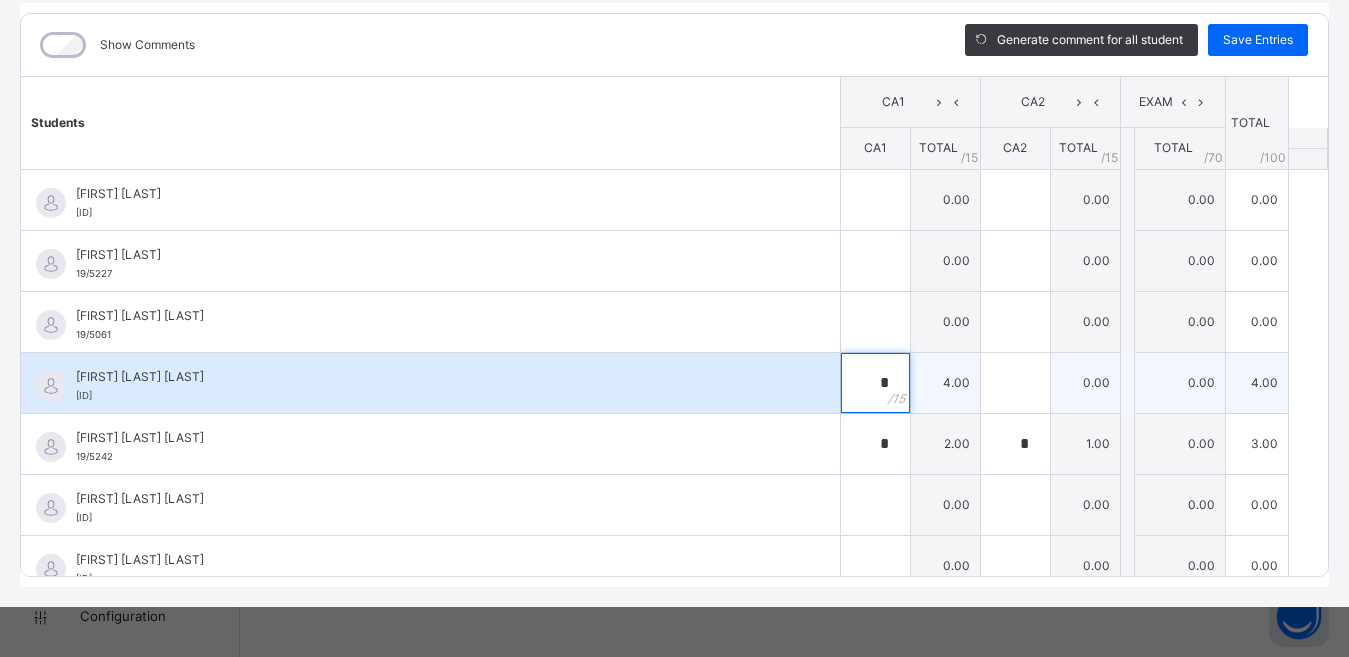 click on "*" at bounding box center (875, 383) 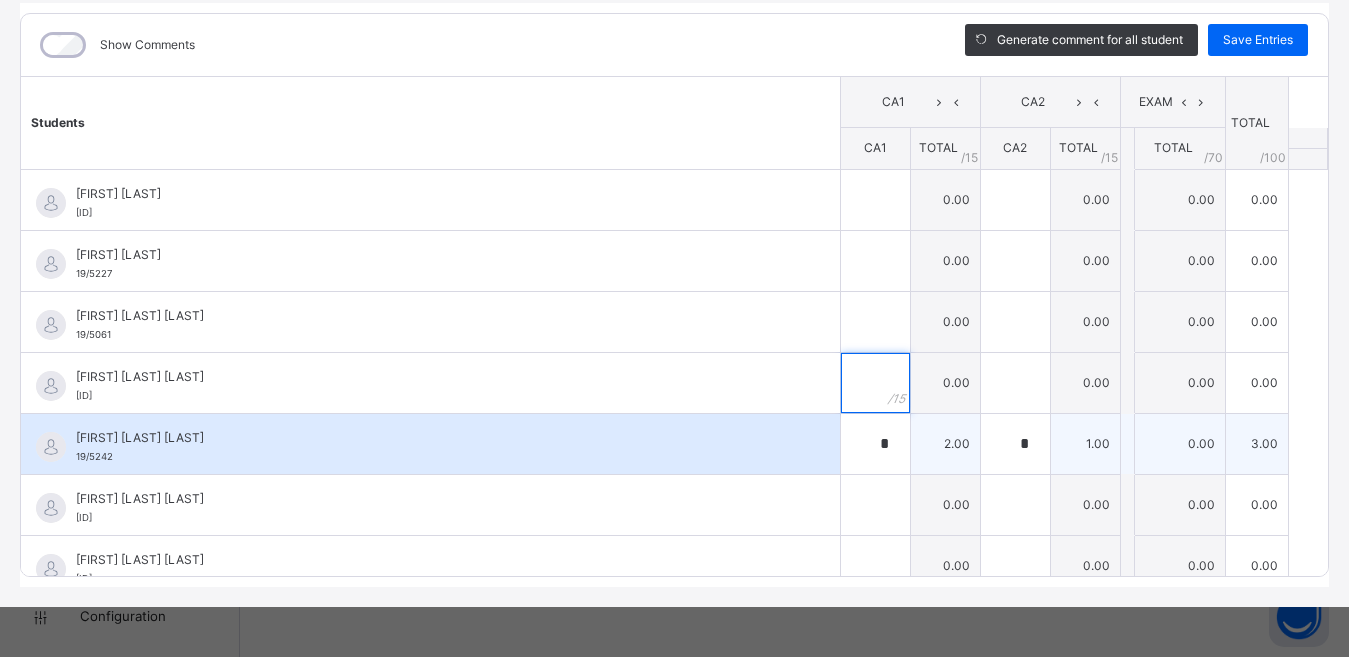 type 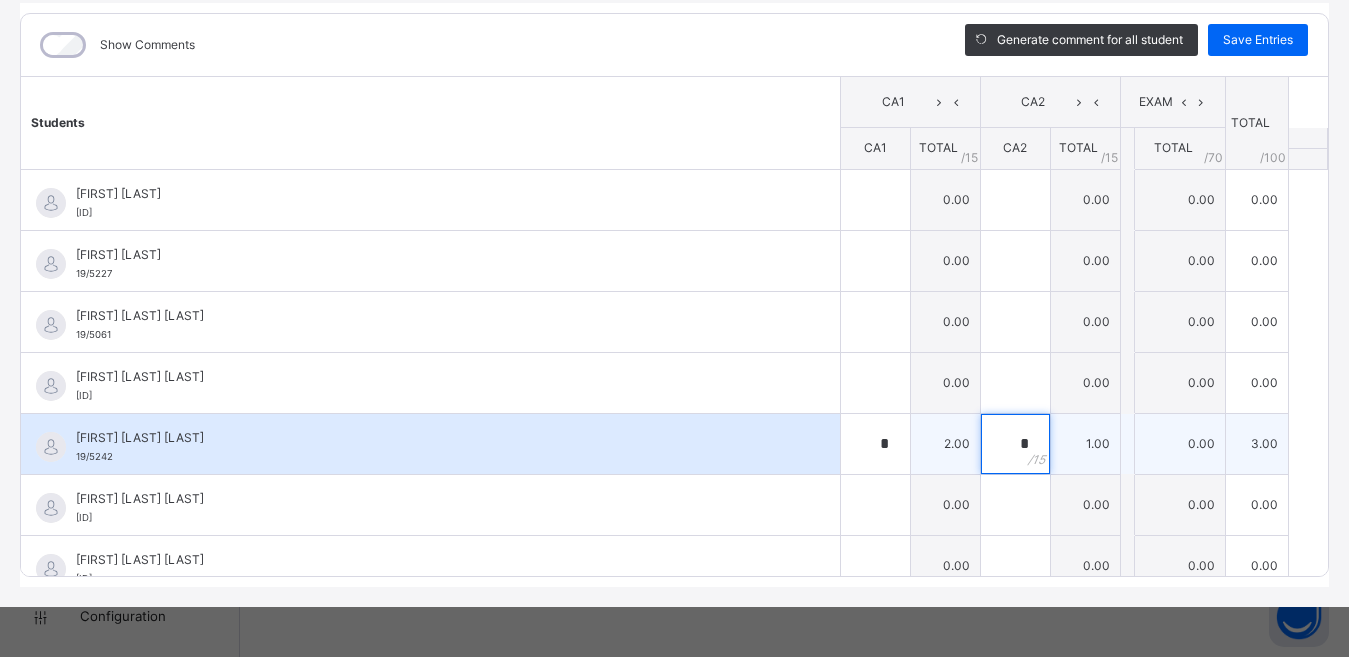 drag, startPoint x: 1021, startPoint y: 445, endPoint x: 974, endPoint y: 448, distance: 47.095646 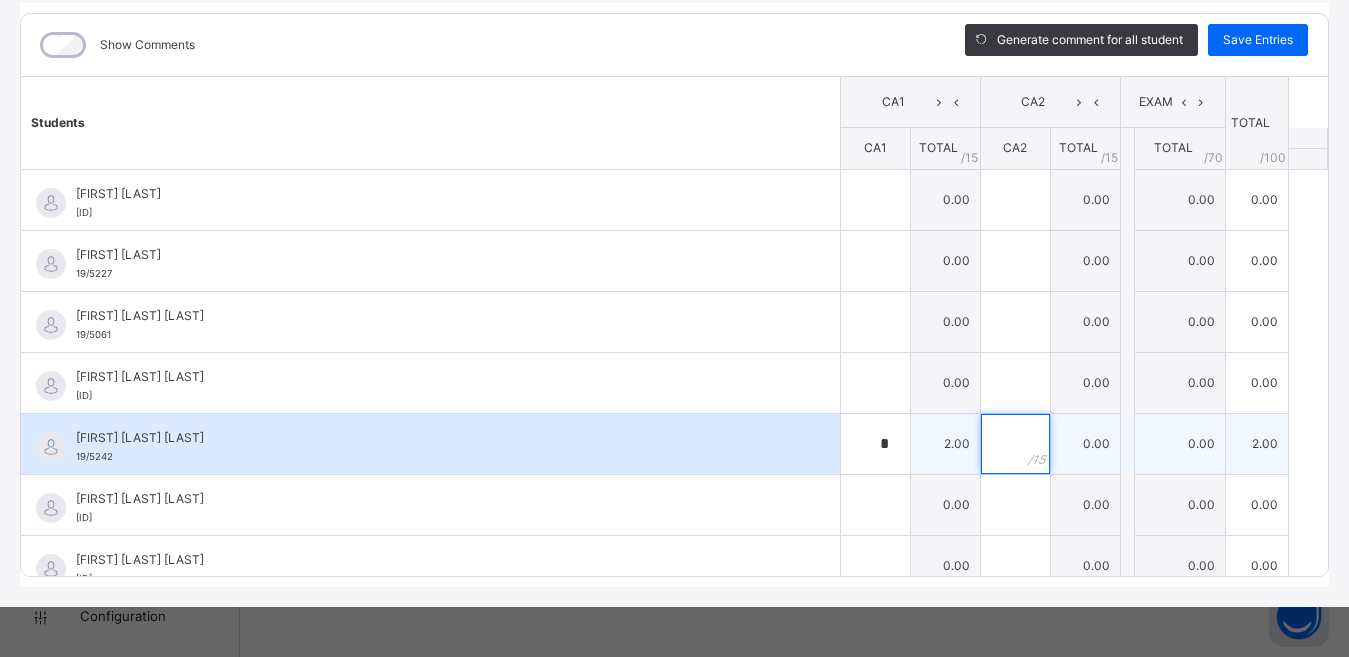 type 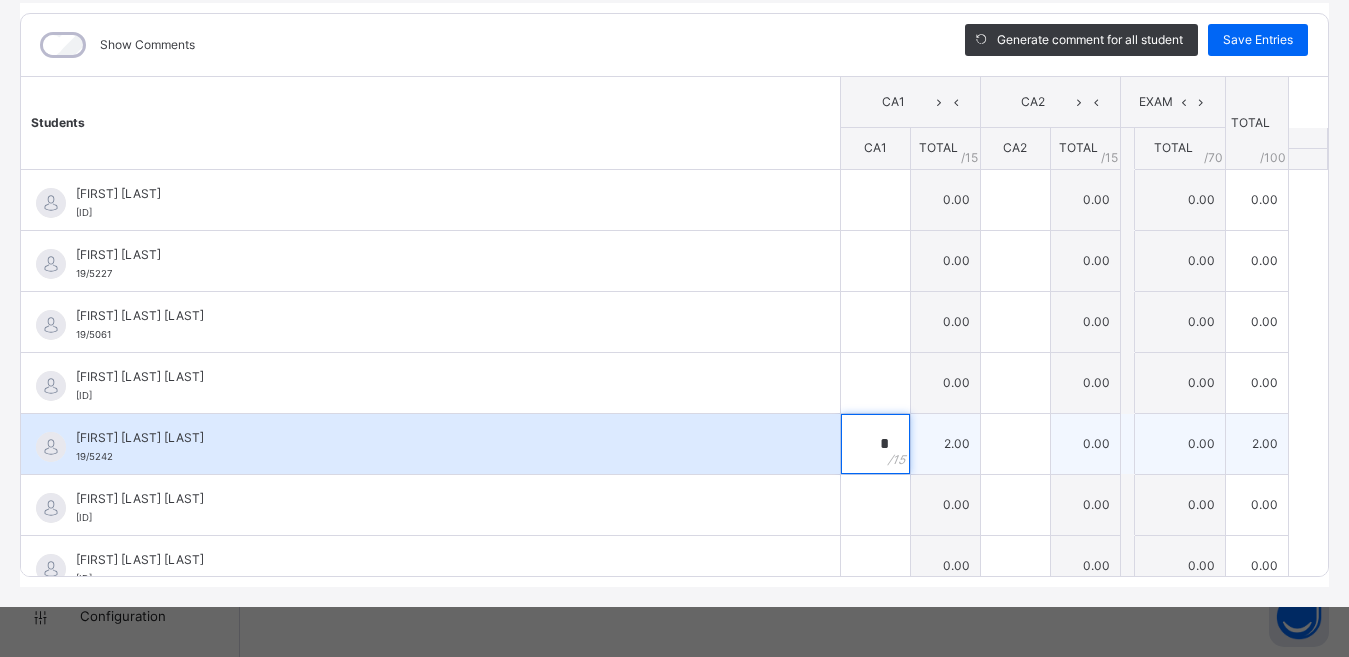 drag, startPoint x: 874, startPoint y: 443, endPoint x: 796, endPoint y: 443, distance: 78 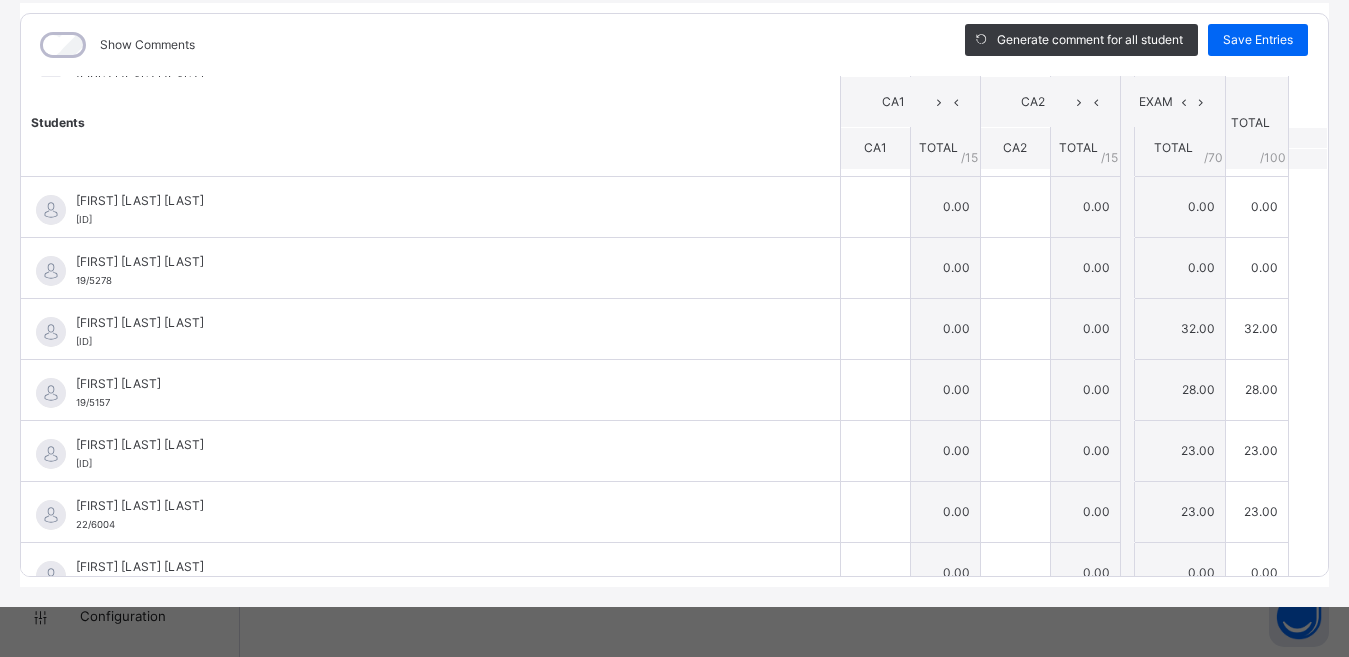 scroll, scrollTop: 610, scrollLeft: 0, axis: vertical 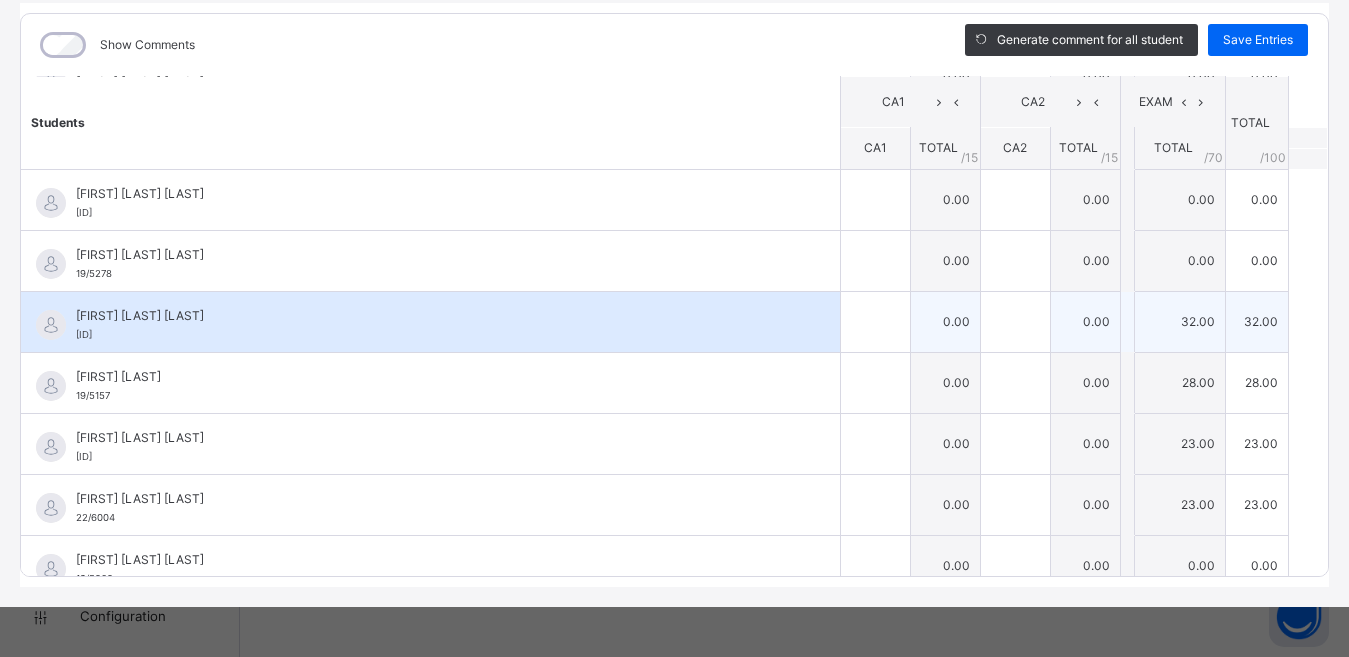 type 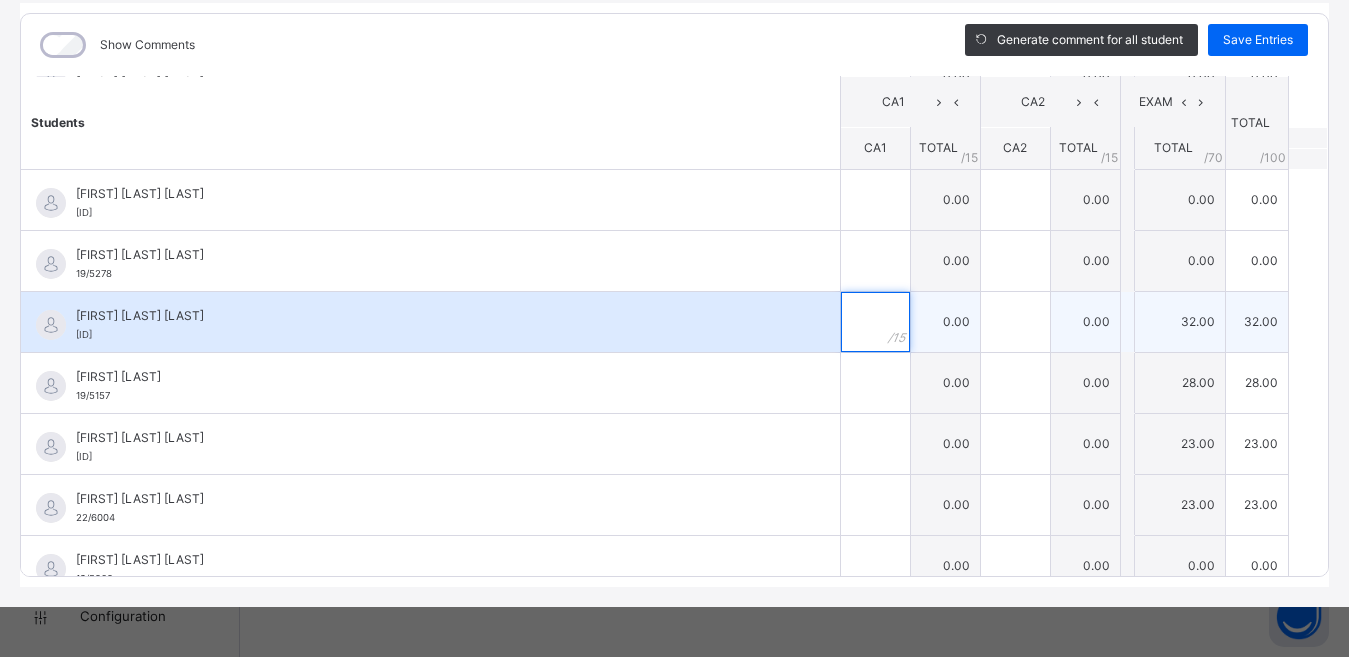 click at bounding box center [875, 322] 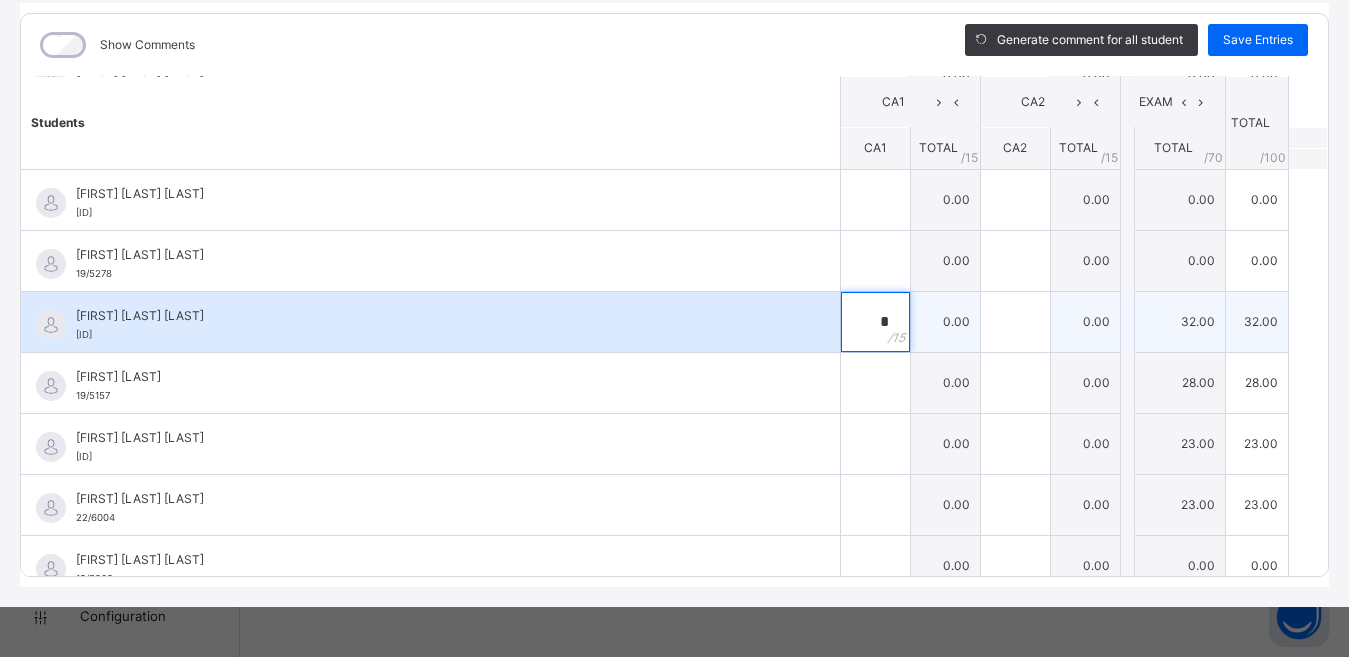 type on "*" 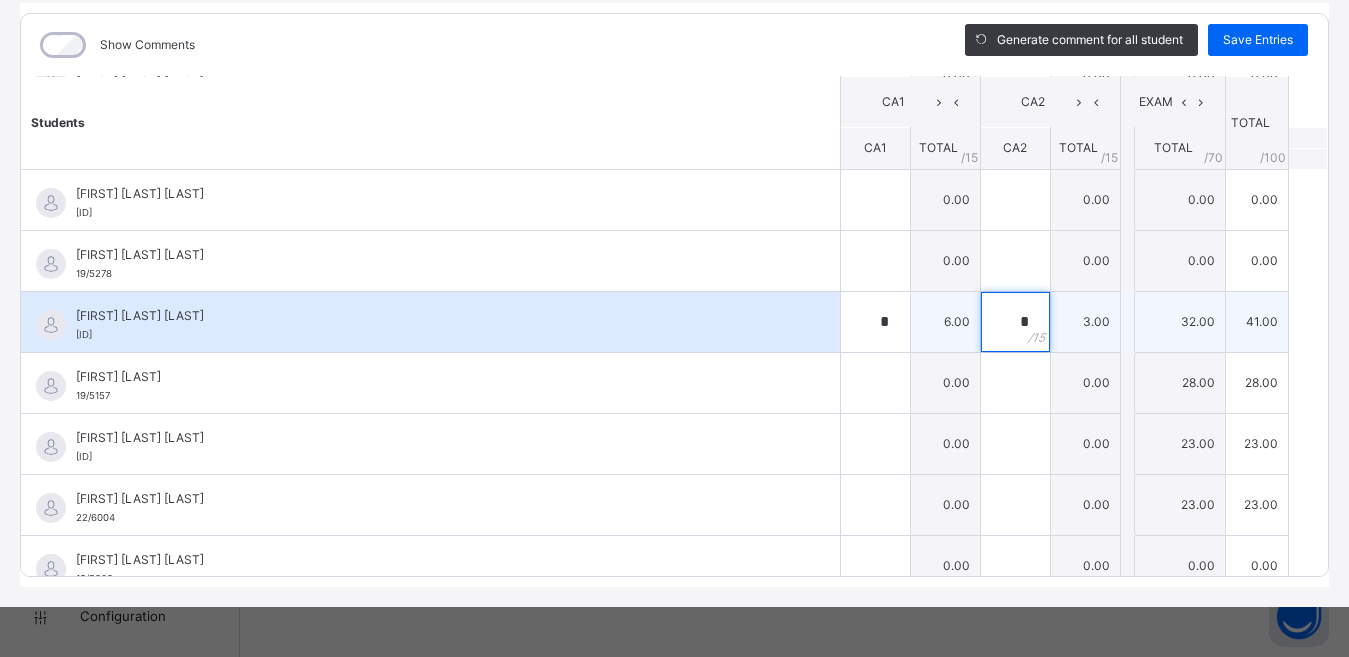 type on "*" 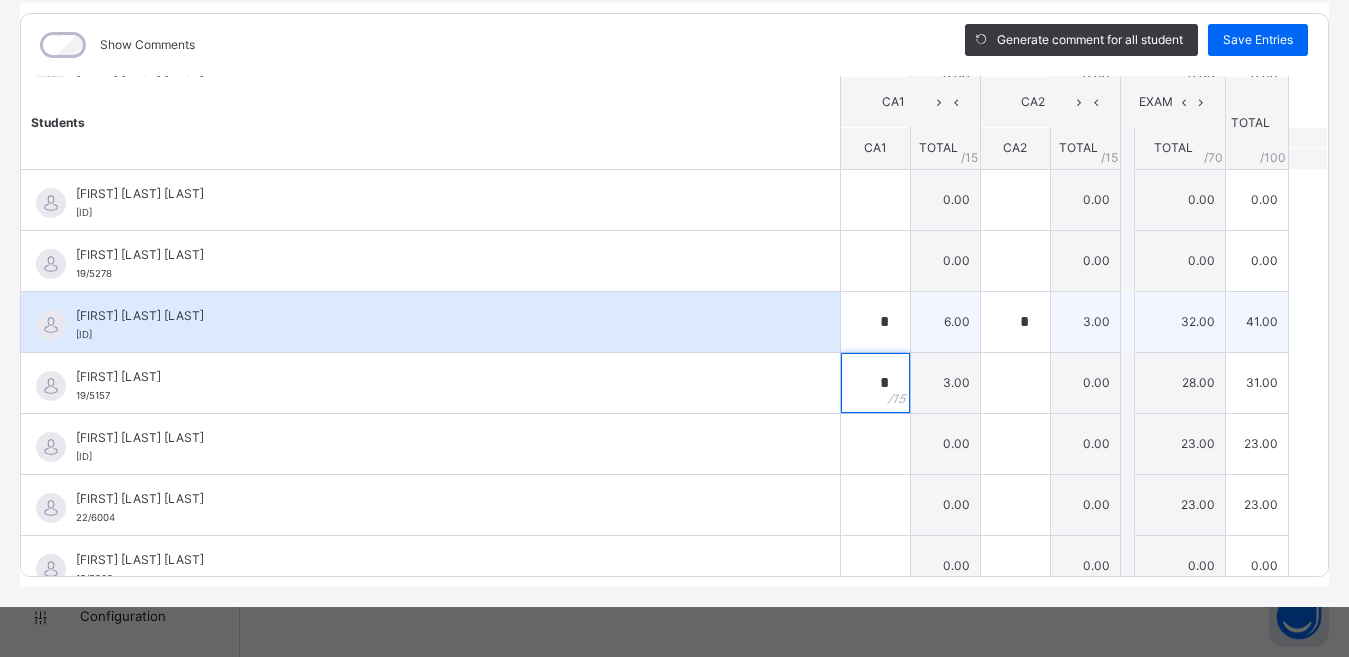 type on "*" 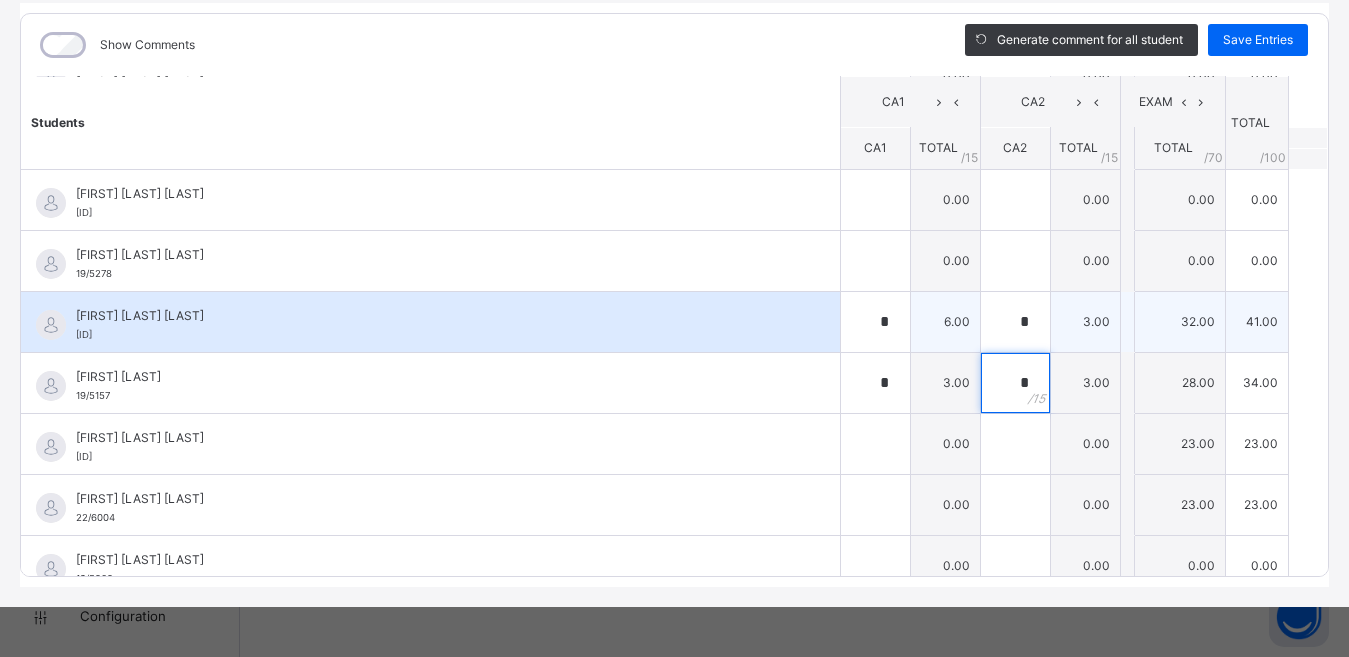 type on "*" 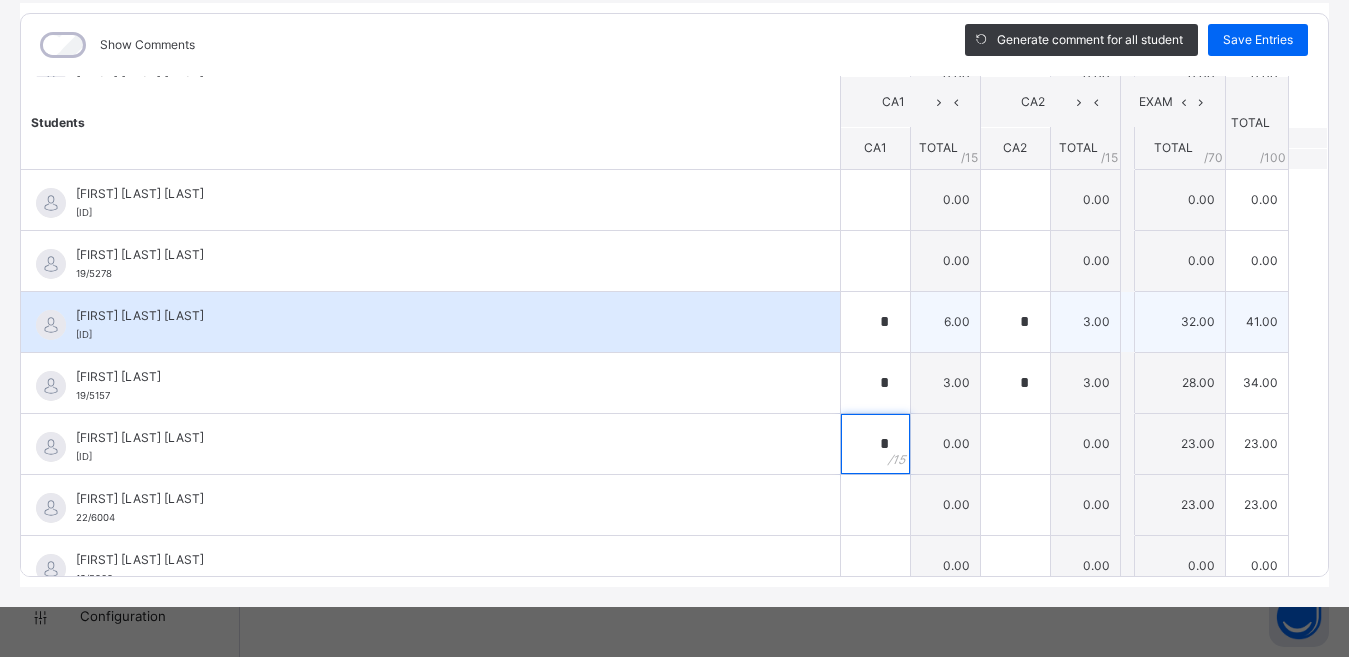 type on "*" 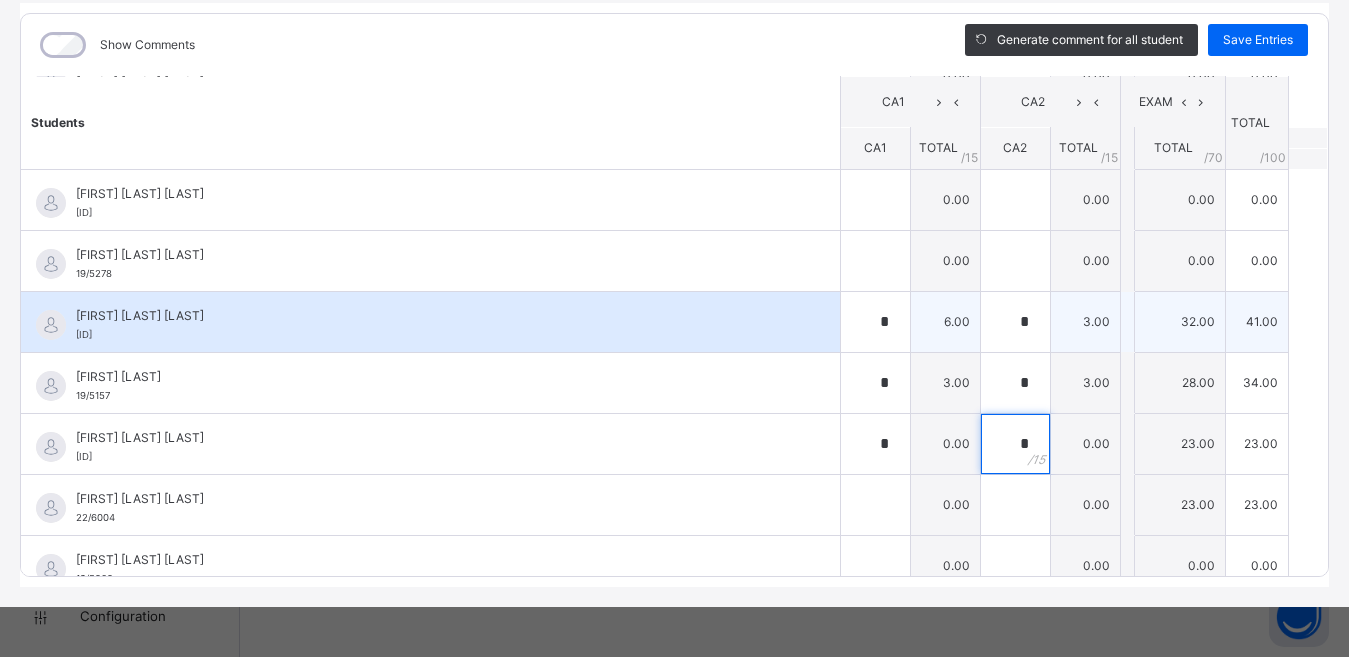 type on "*" 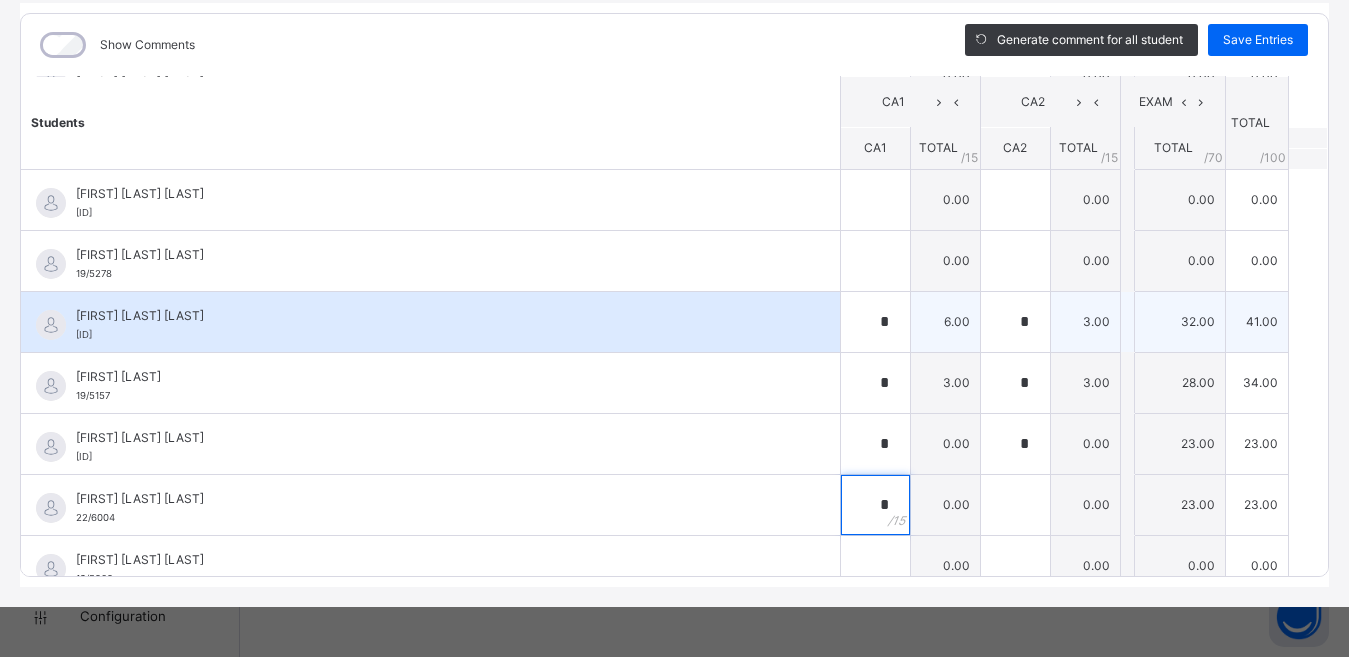 type on "*" 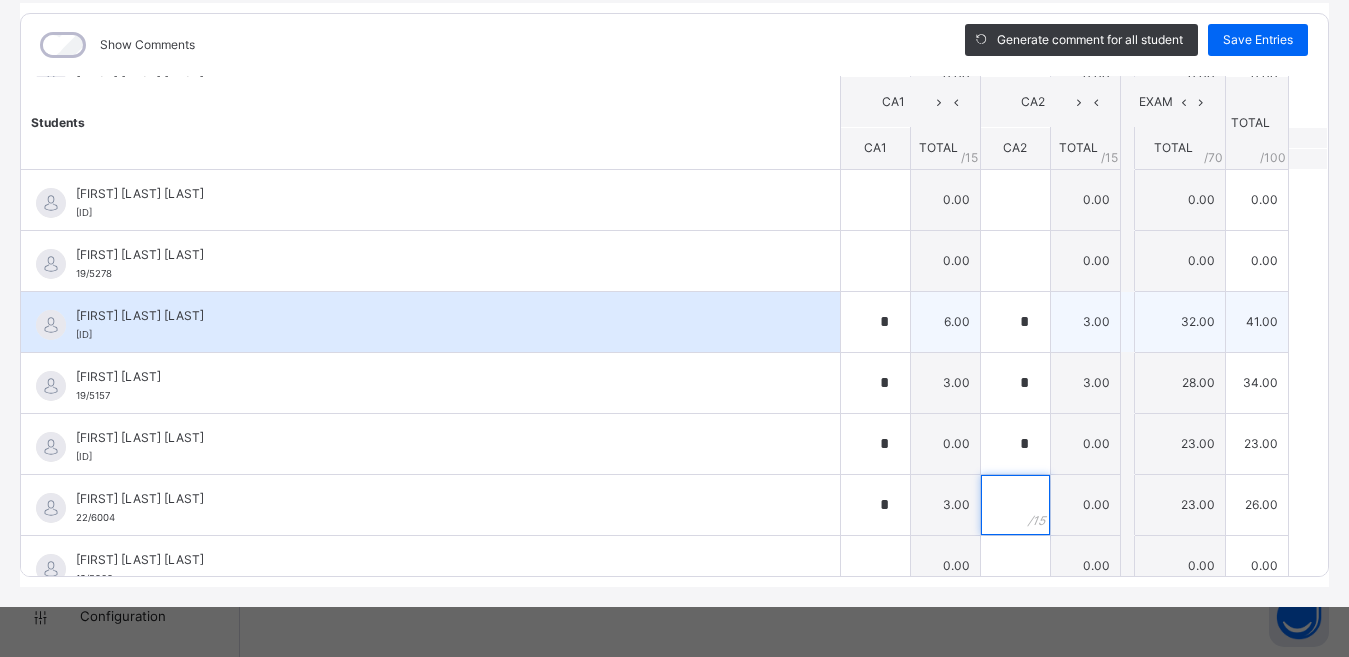 type on "*" 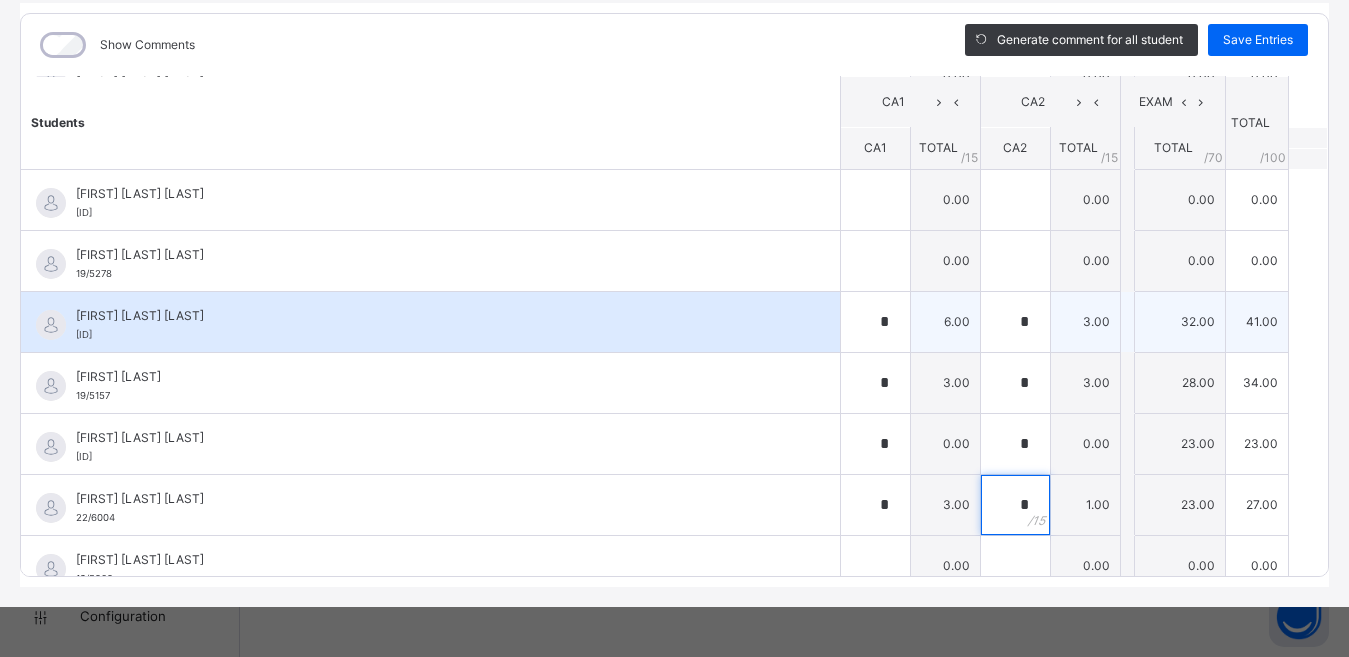 type on "*" 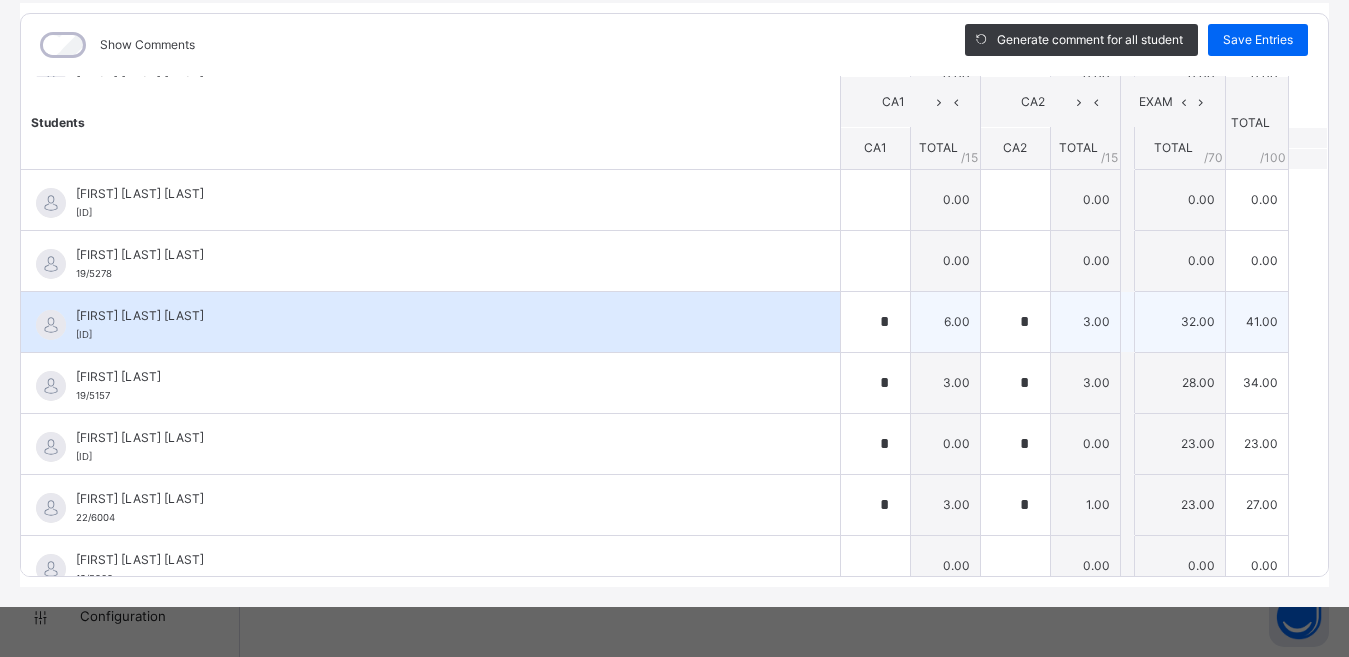 scroll, scrollTop: 692, scrollLeft: 0, axis: vertical 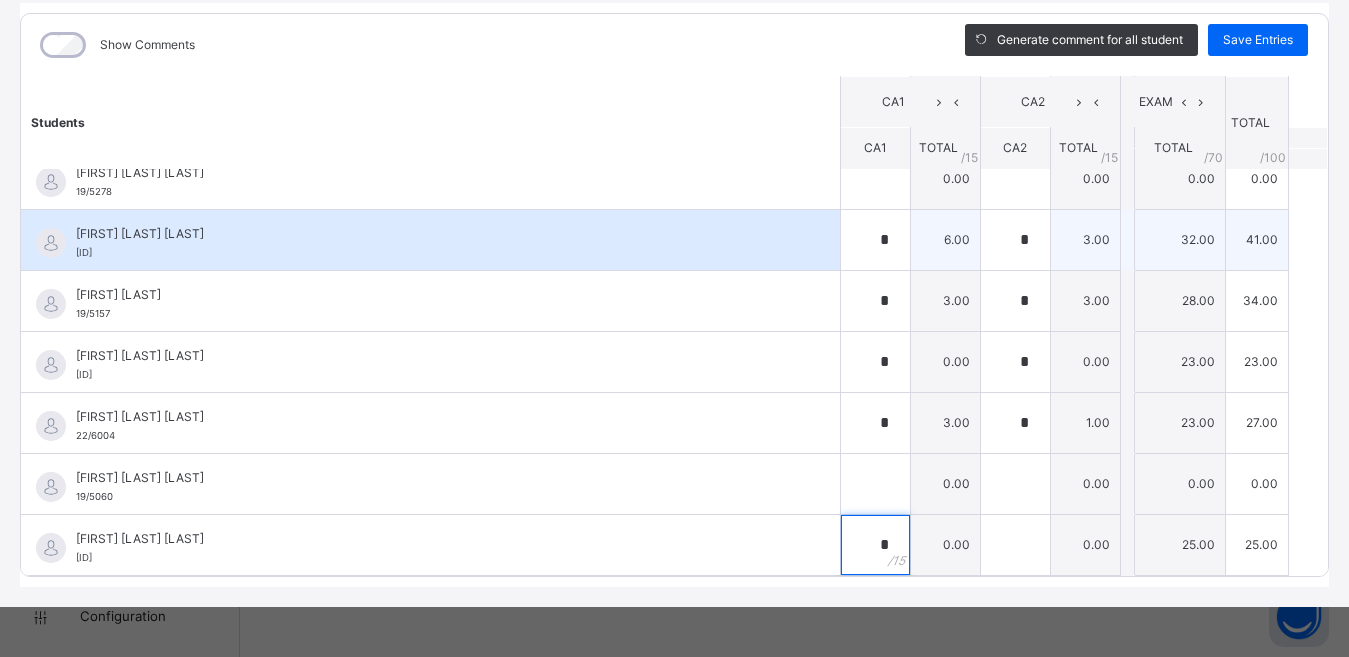 type on "*" 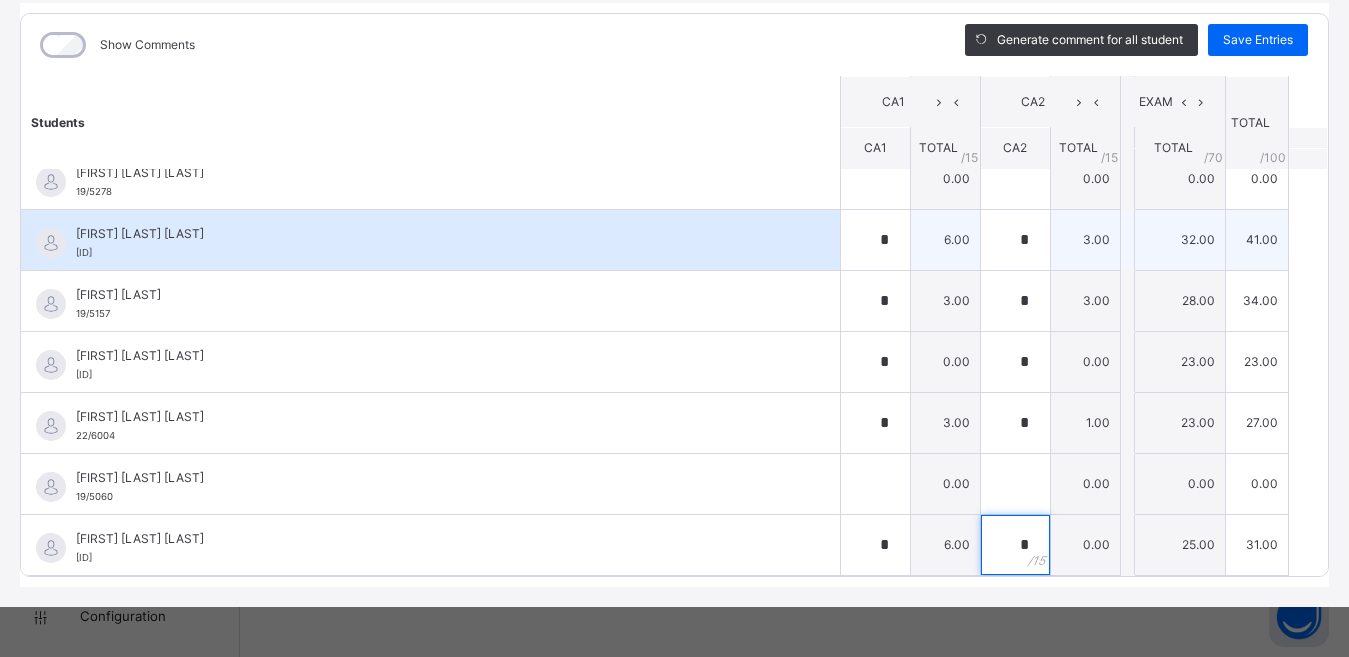 type on "*" 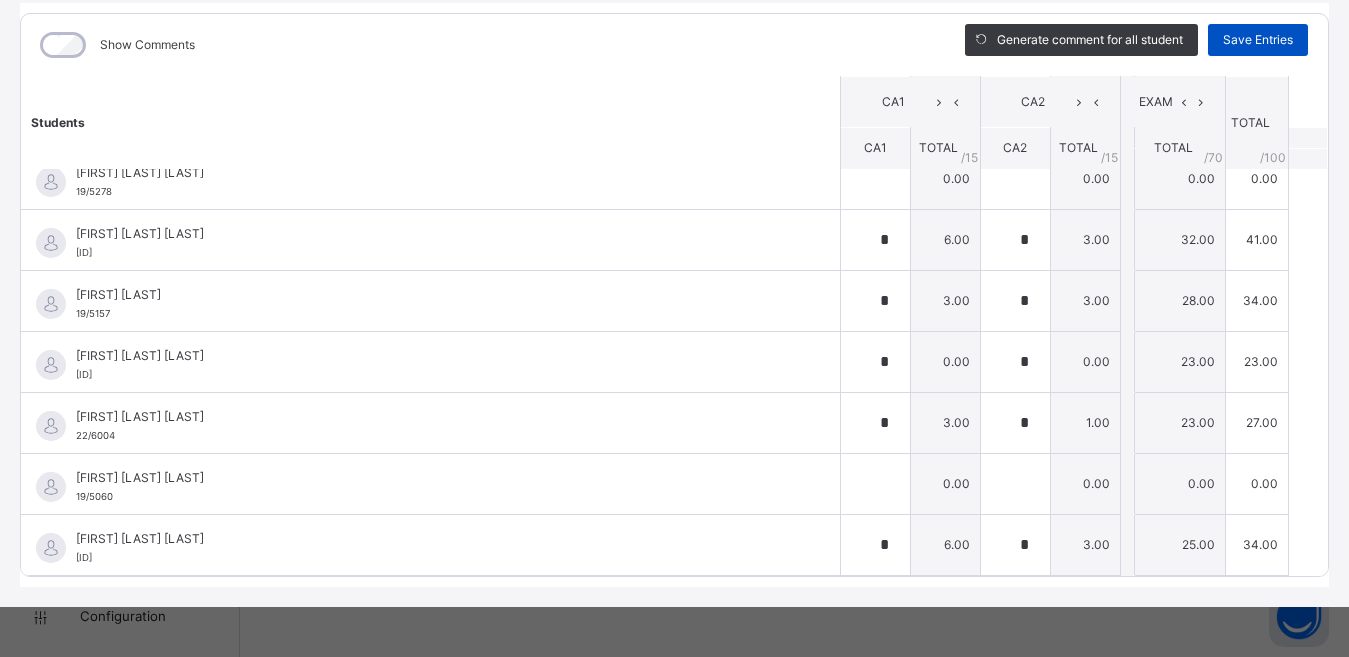 click on "Save Entries" at bounding box center [1258, 40] 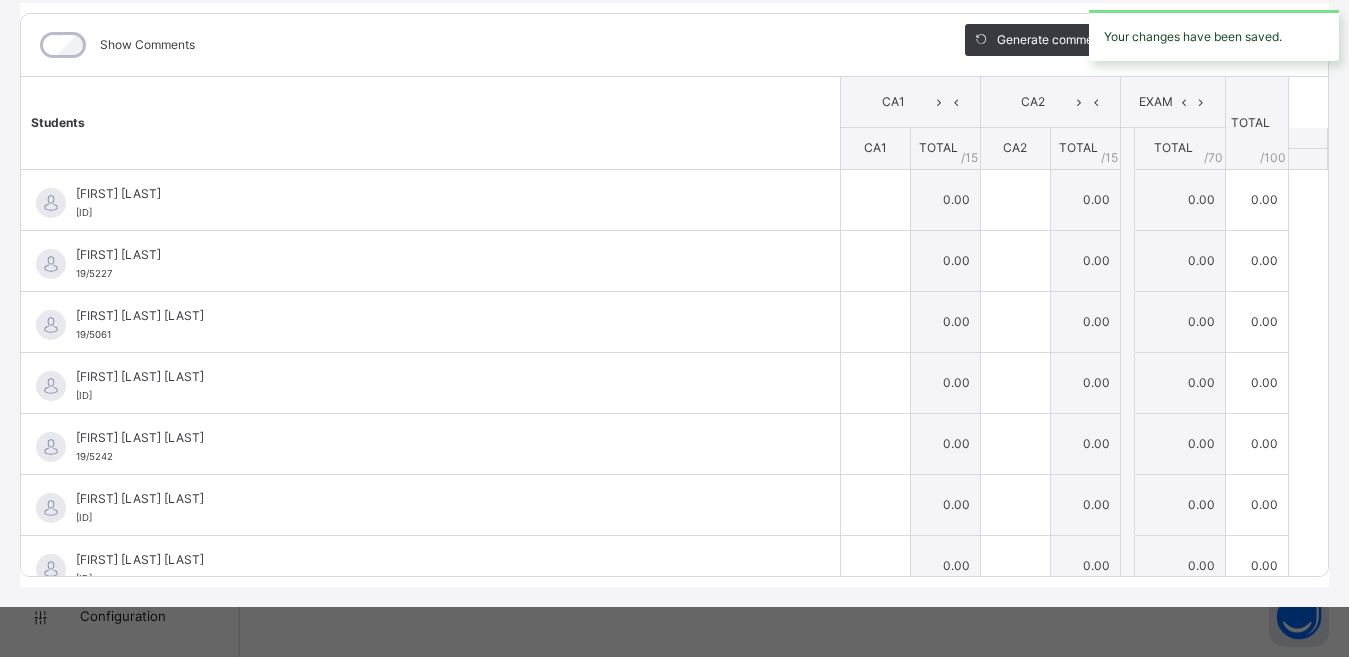 type on "*" 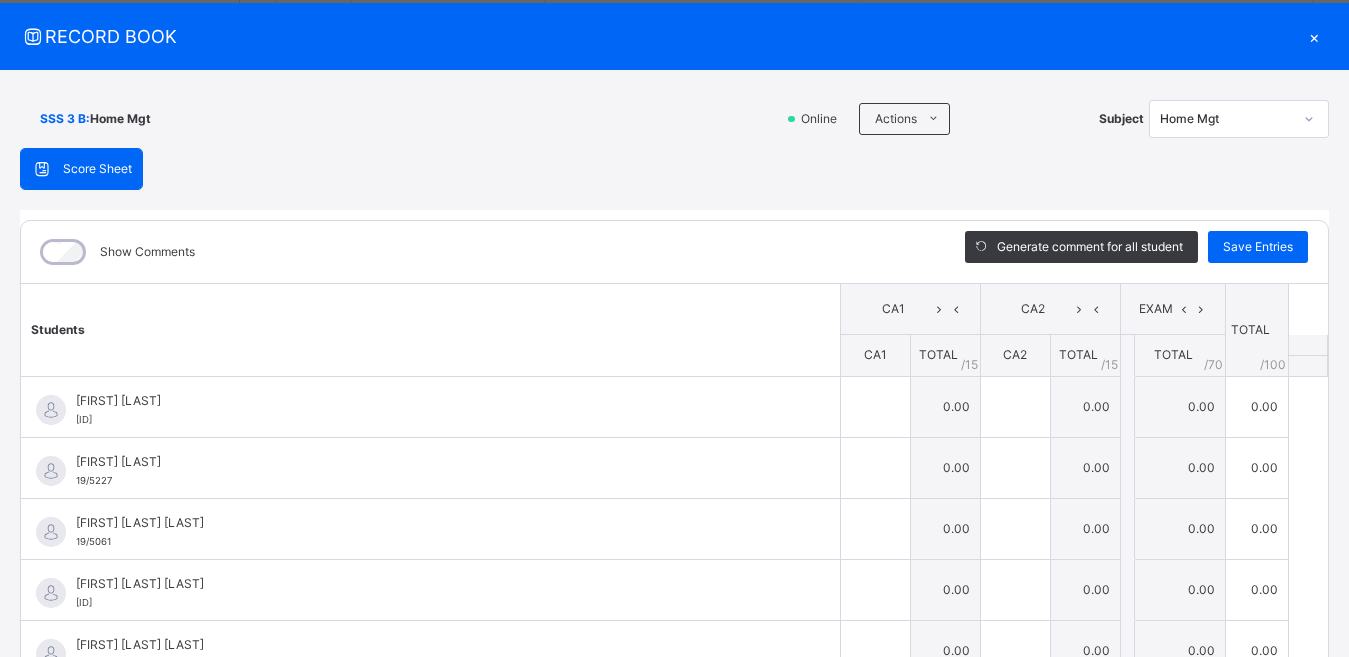 scroll, scrollTop: 40, scrollLeft: 0, axis: vertical 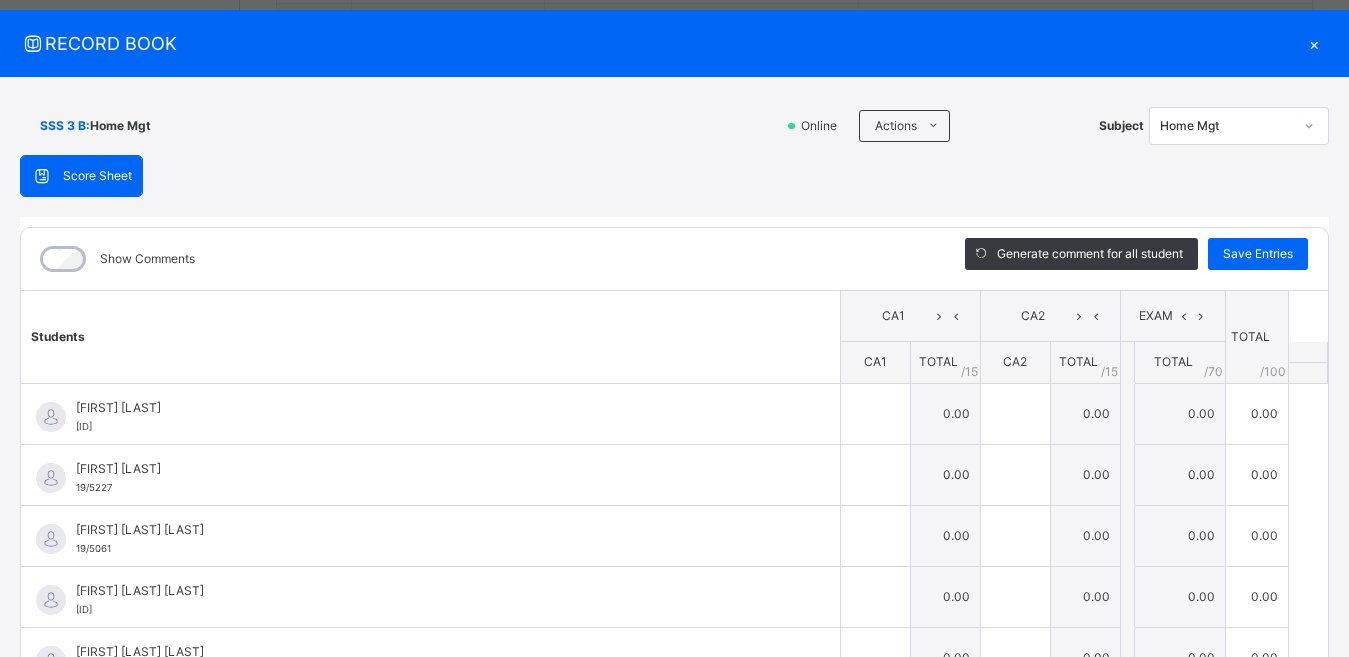 click on "RECORD BOOK ×" at bounding box center [674, 43] 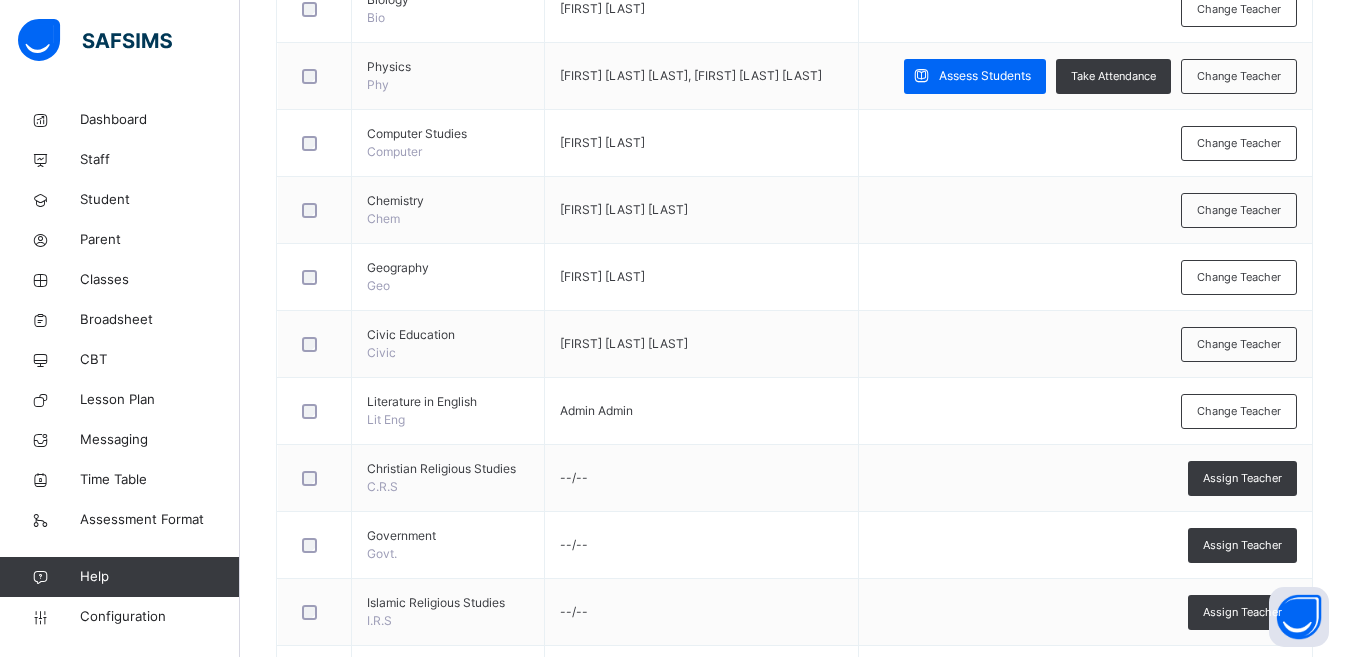 scroll, scrollTop: 290, scrollLeft: 0, axis: vertical 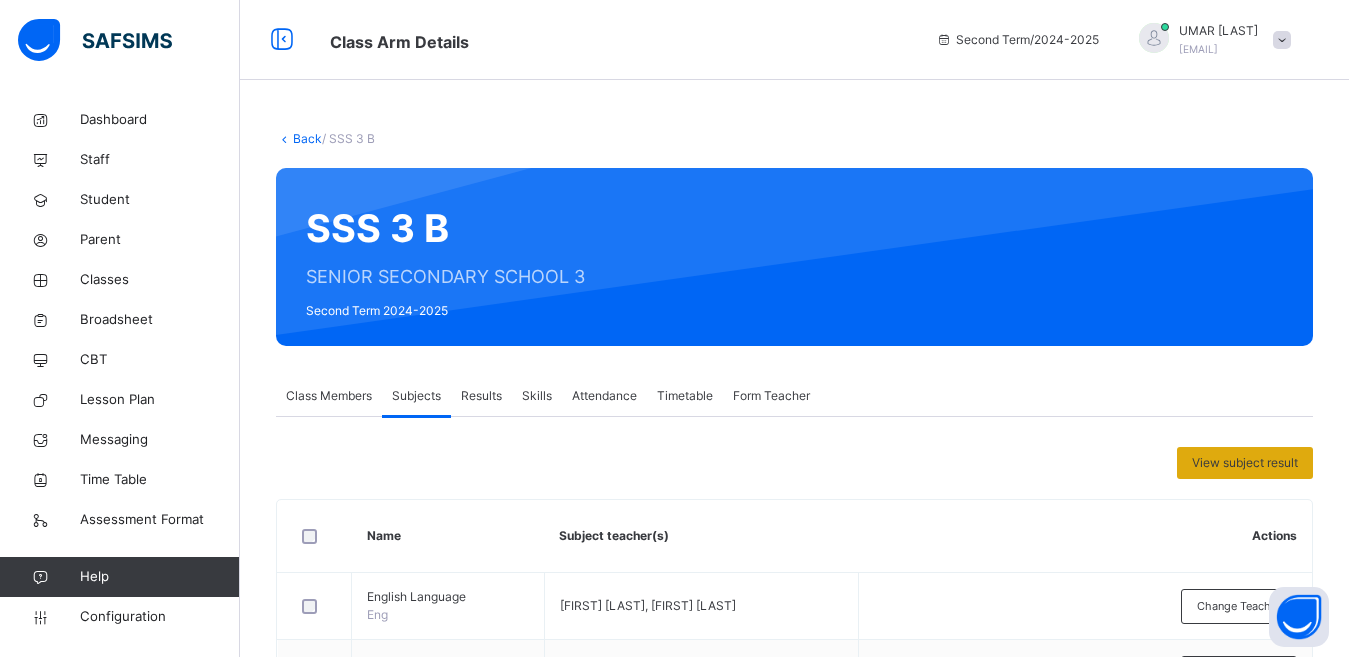 click on "View subject result" at bounding box center [1245, 463] 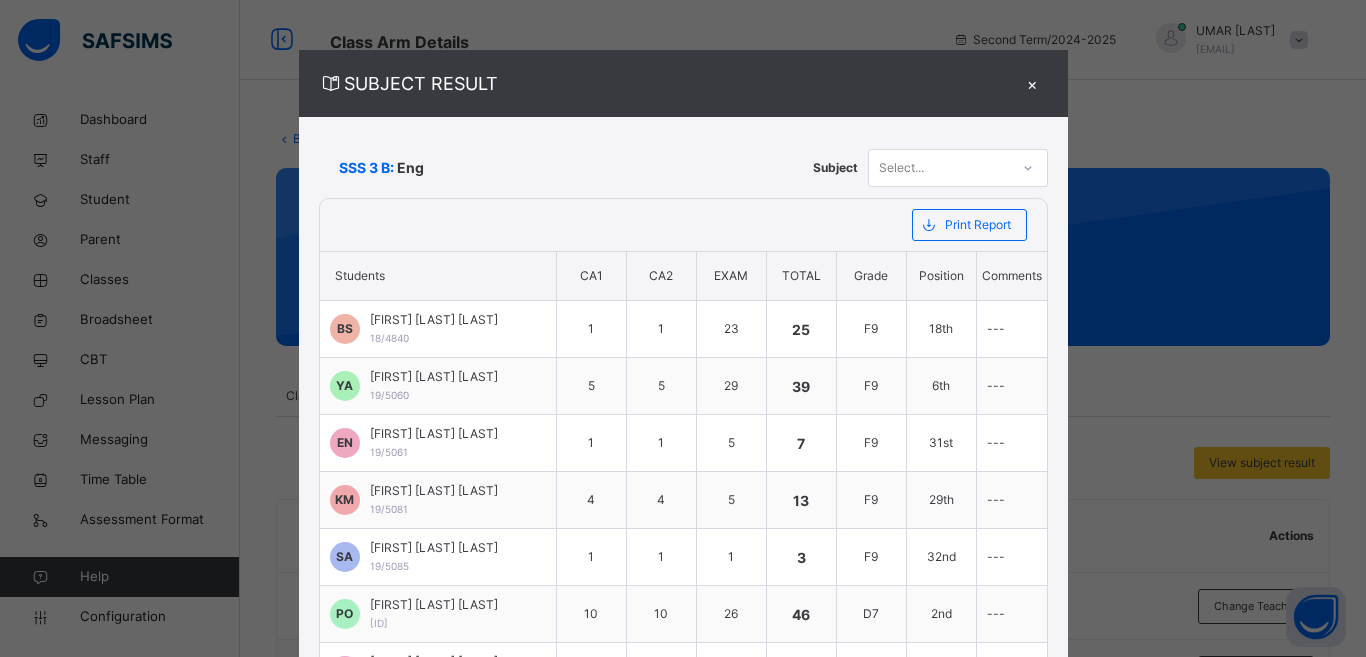 click on "Select..." at bounding box center (939, 167) 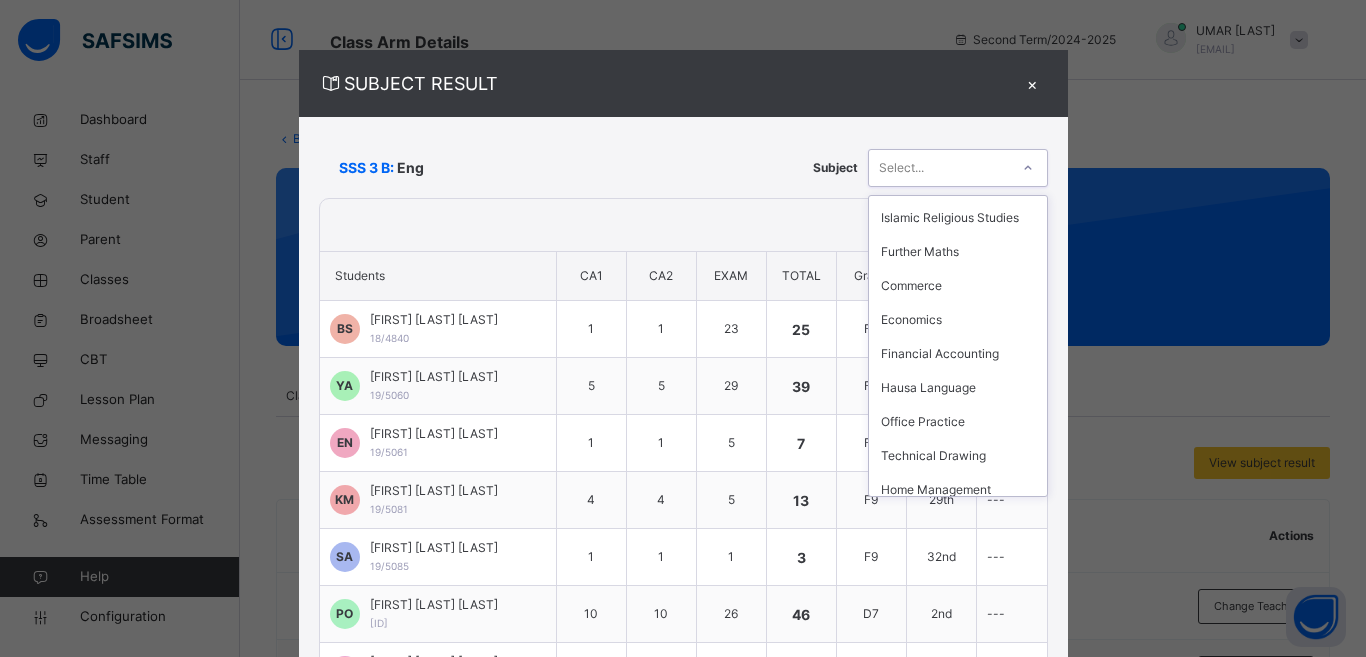 scroll, scrollTop: 484, scrollLeft: 0, axis: vertical 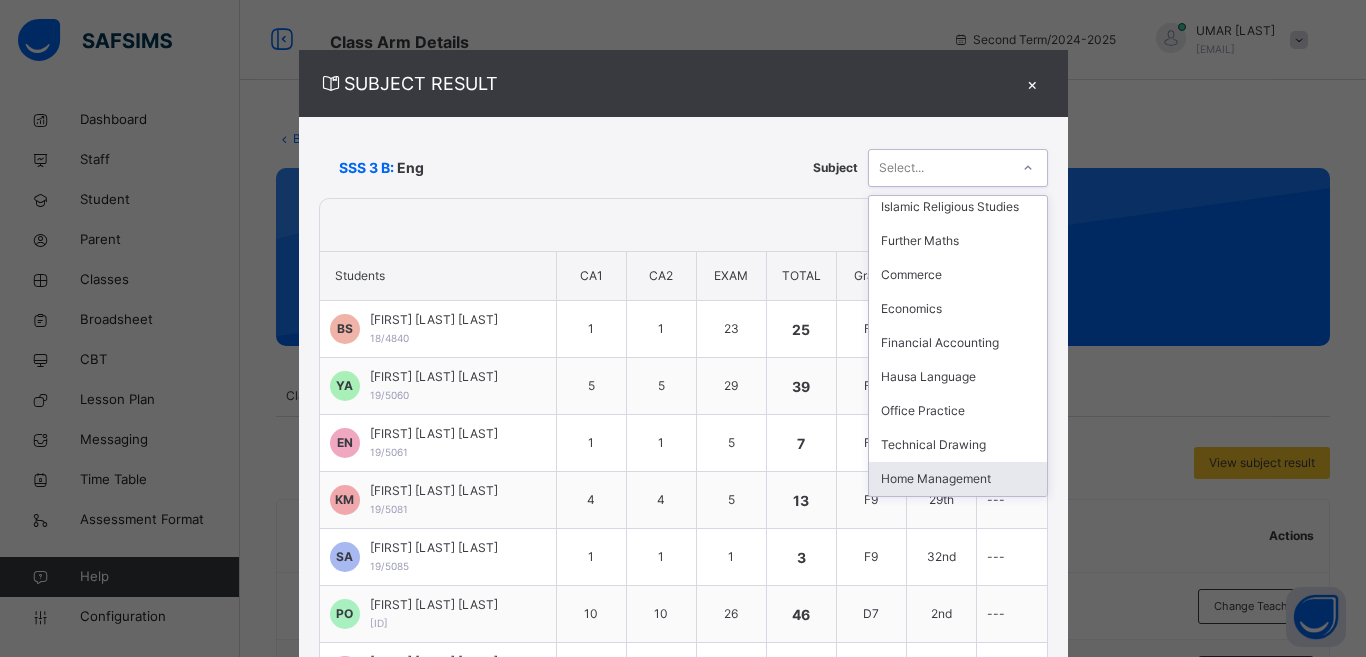 click on "Home Management" at bounding box center [958, 479] 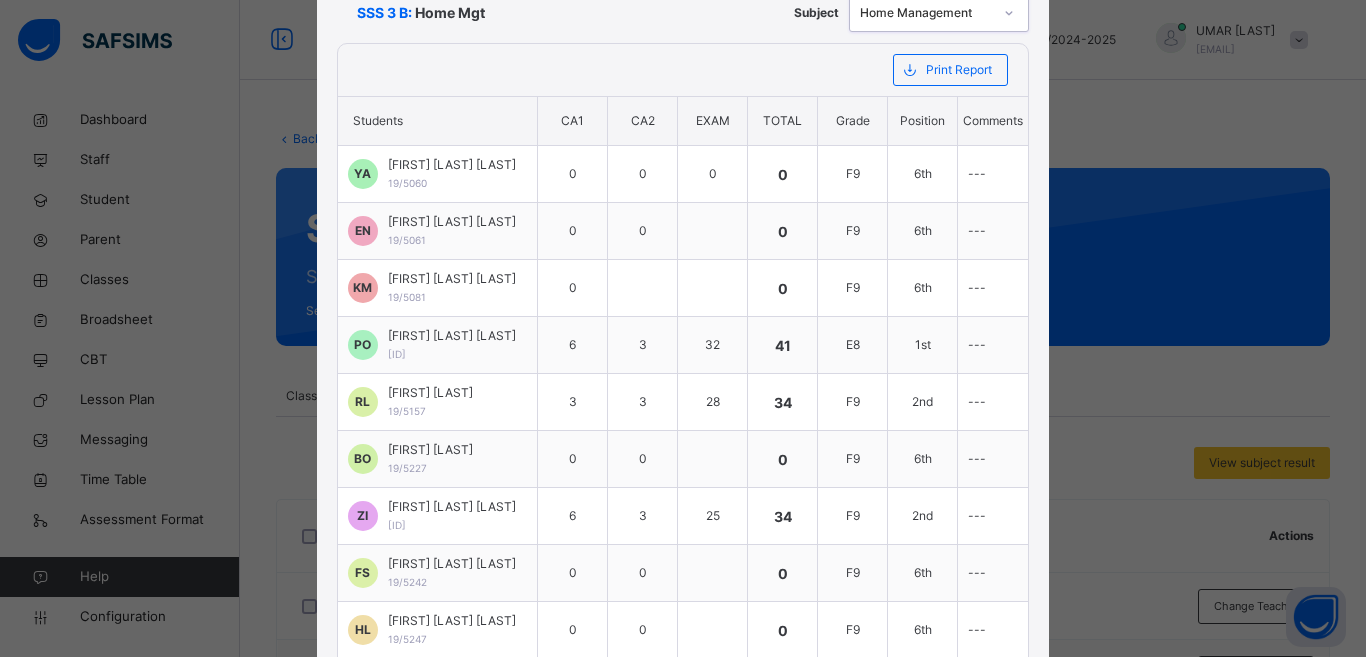 scroll, scrollTop: 249, scrollLeft: 0, axis: vertical 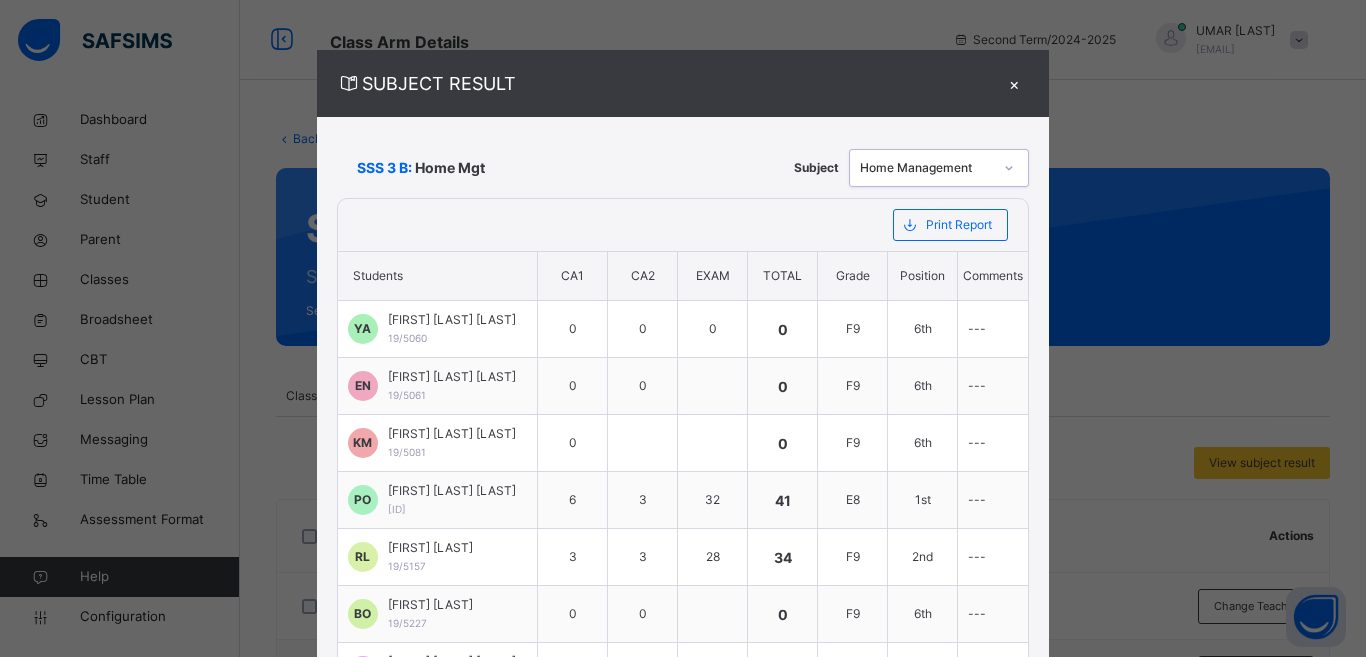 click on "×" at bounding box center (1014, 83) 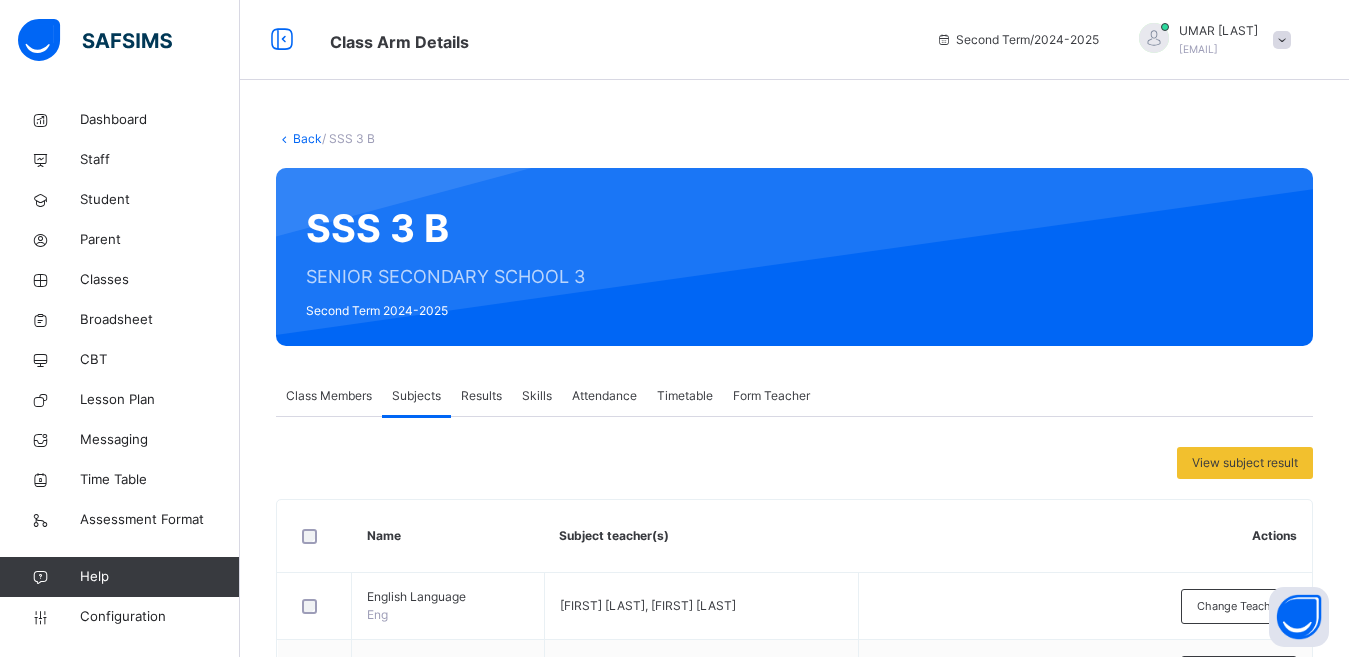 click on "Back" at bounding box center [307, 138] 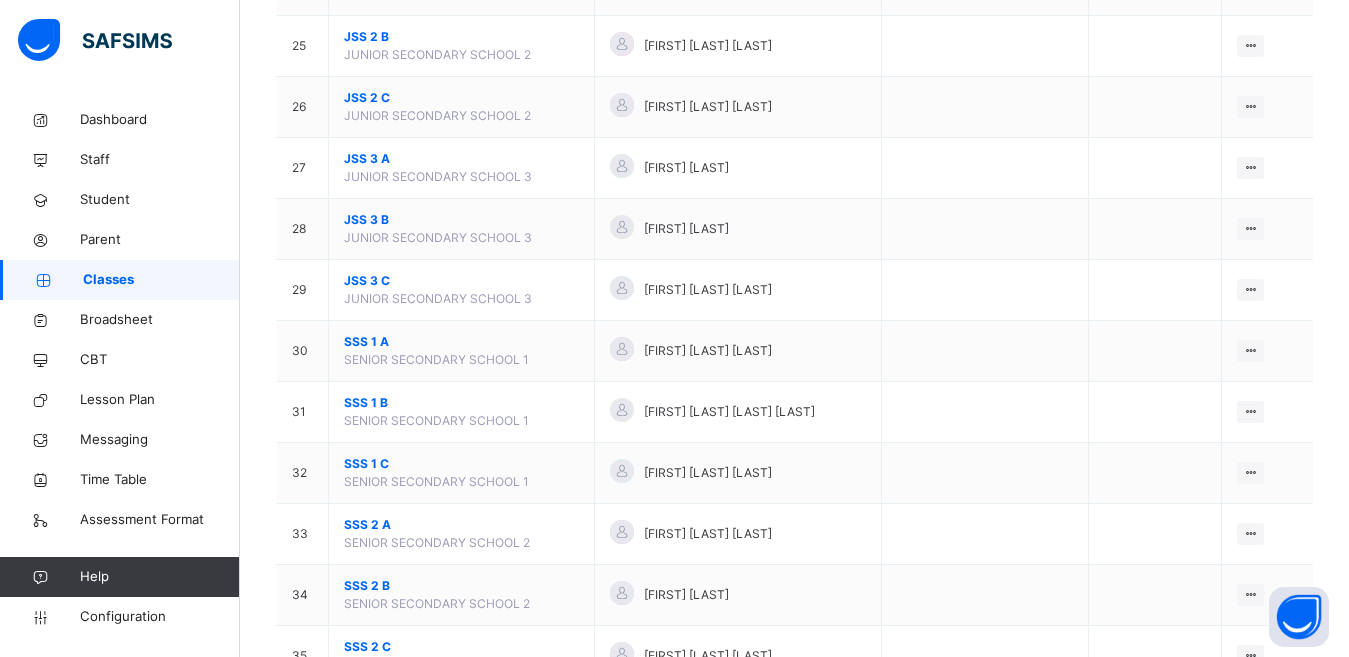 scroll, scrollTop: 1949, scrollLeft: 0, axis: vertical 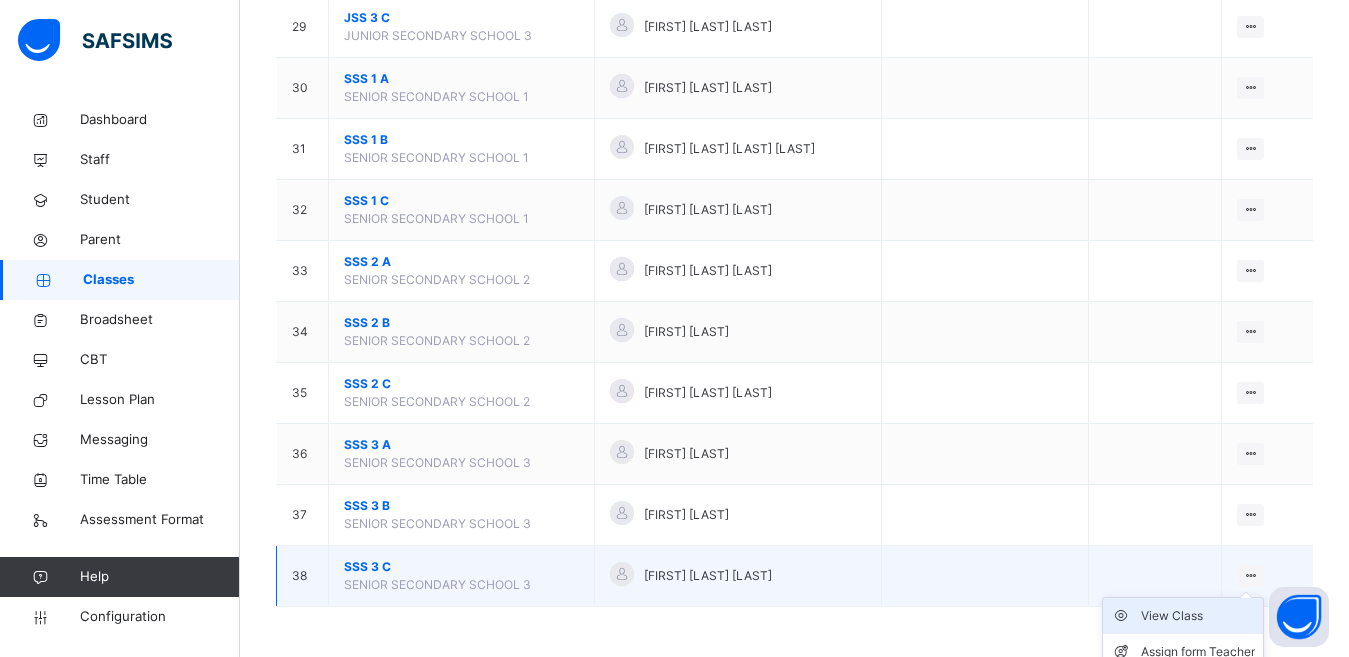 click on "View Class" at bounding box center (1198, 616) 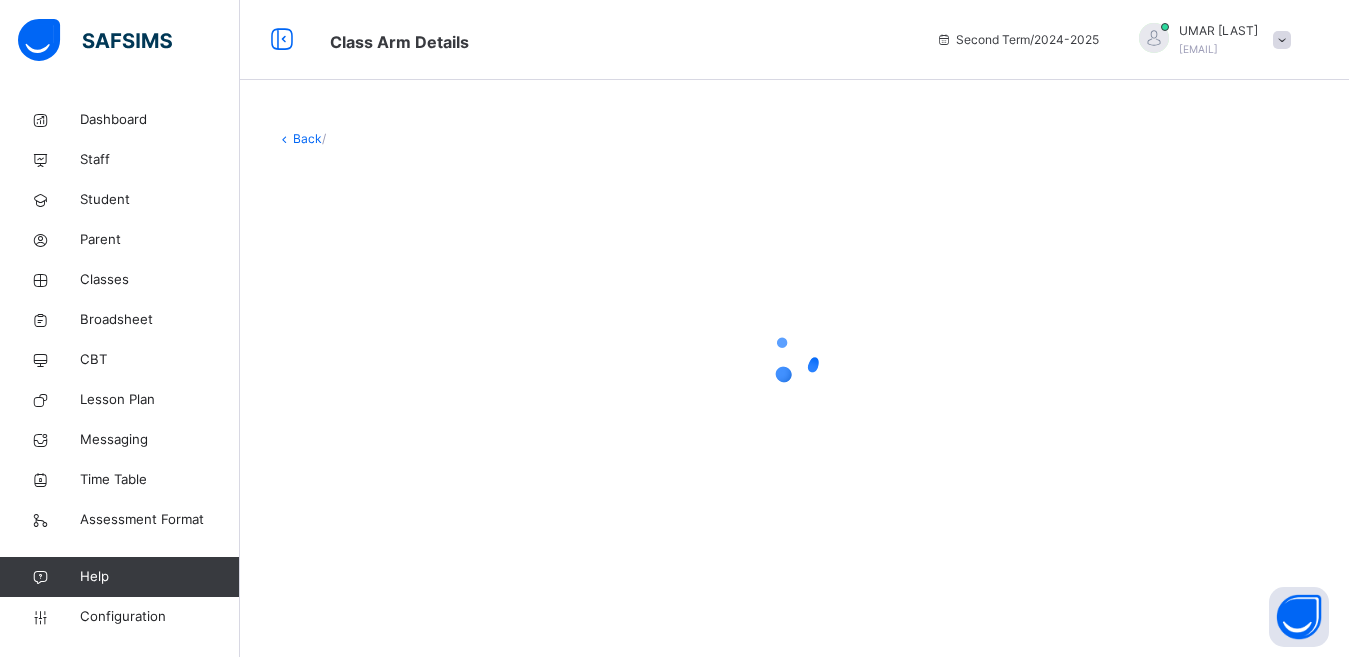 scroll, scrollTop: 0, scrollLeft: 0, axis: both 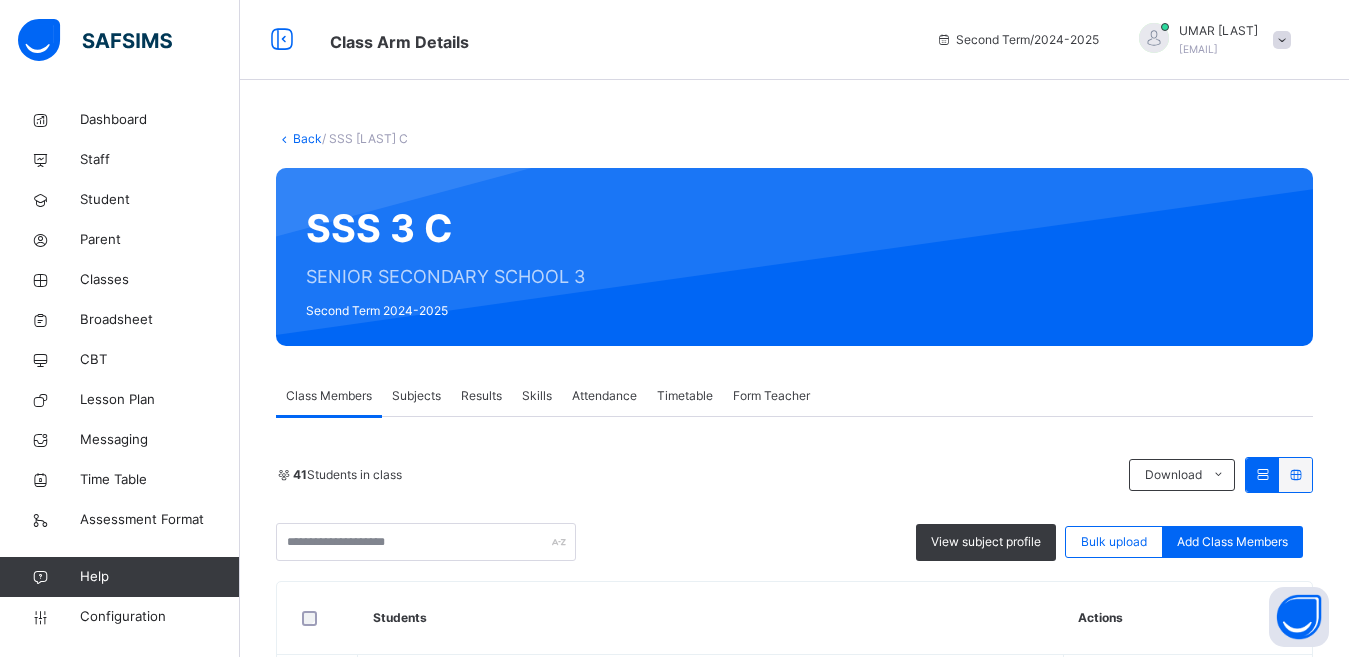 click on "Subjects" at bounding box center (416, 396) 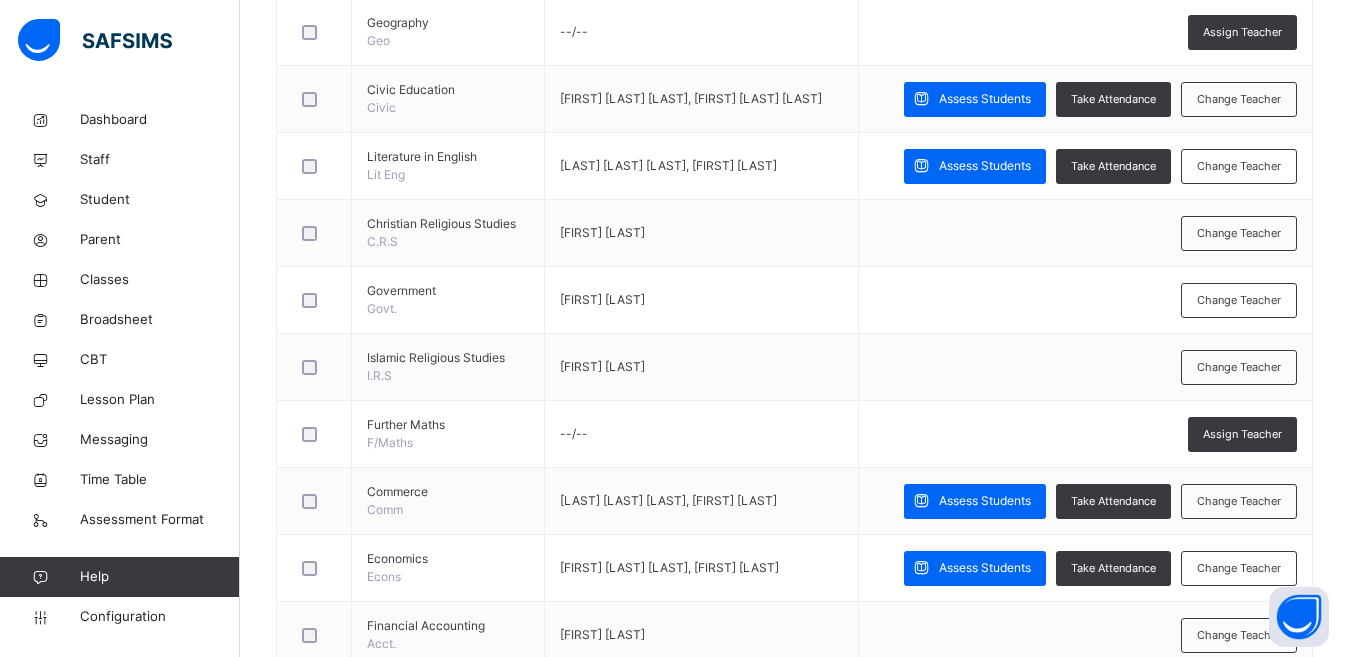 scroll, scrollTop: 1440, scrollLeft: 0, axis: vertical 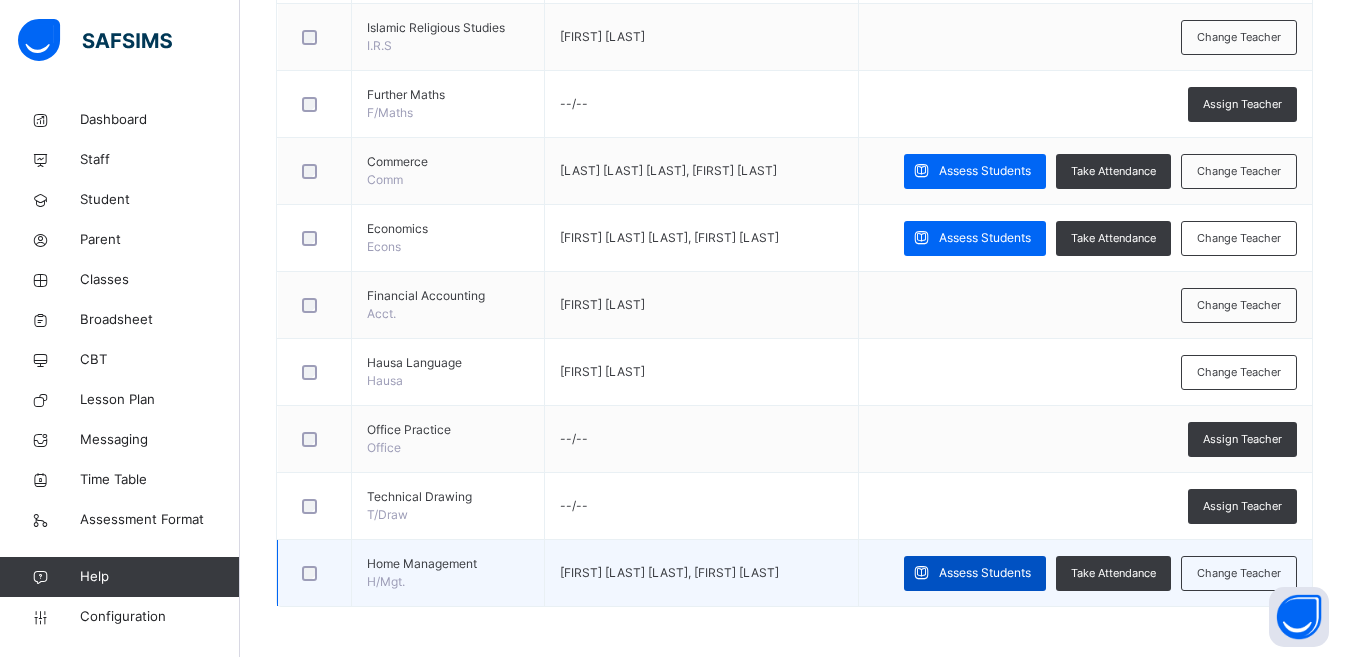 click on "Assess Students" at bounding box center [985, 573] 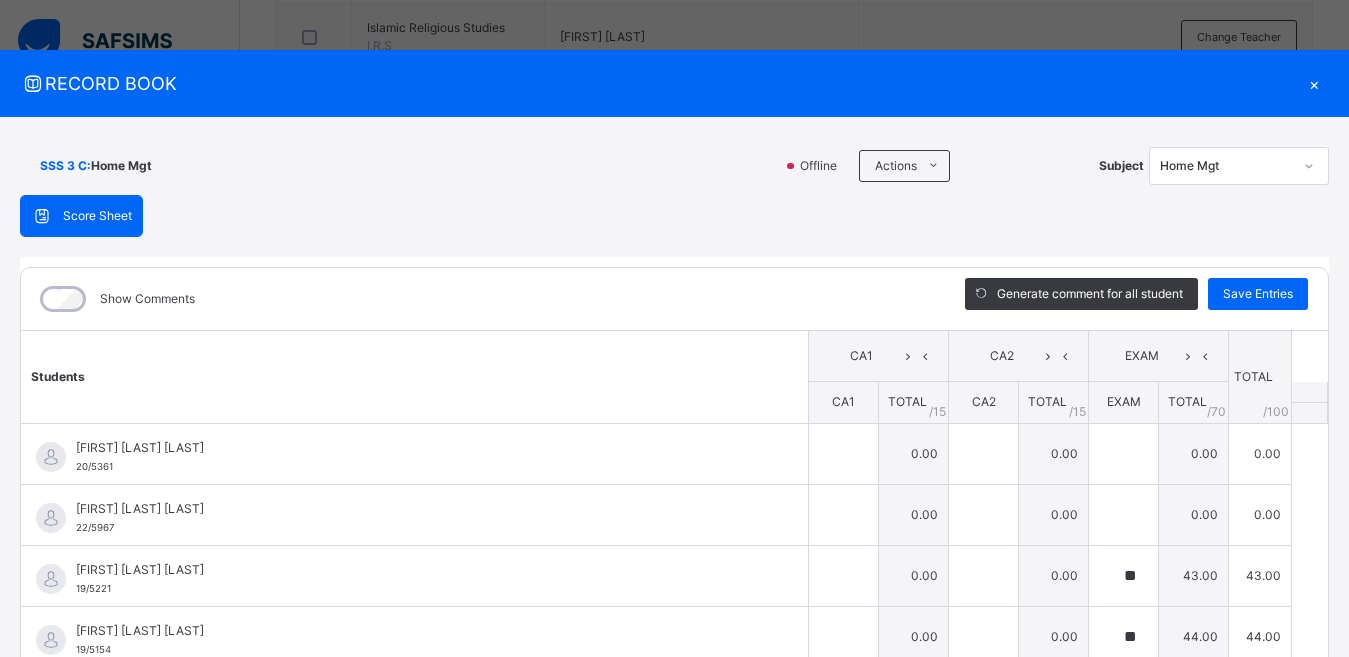 type on "**" 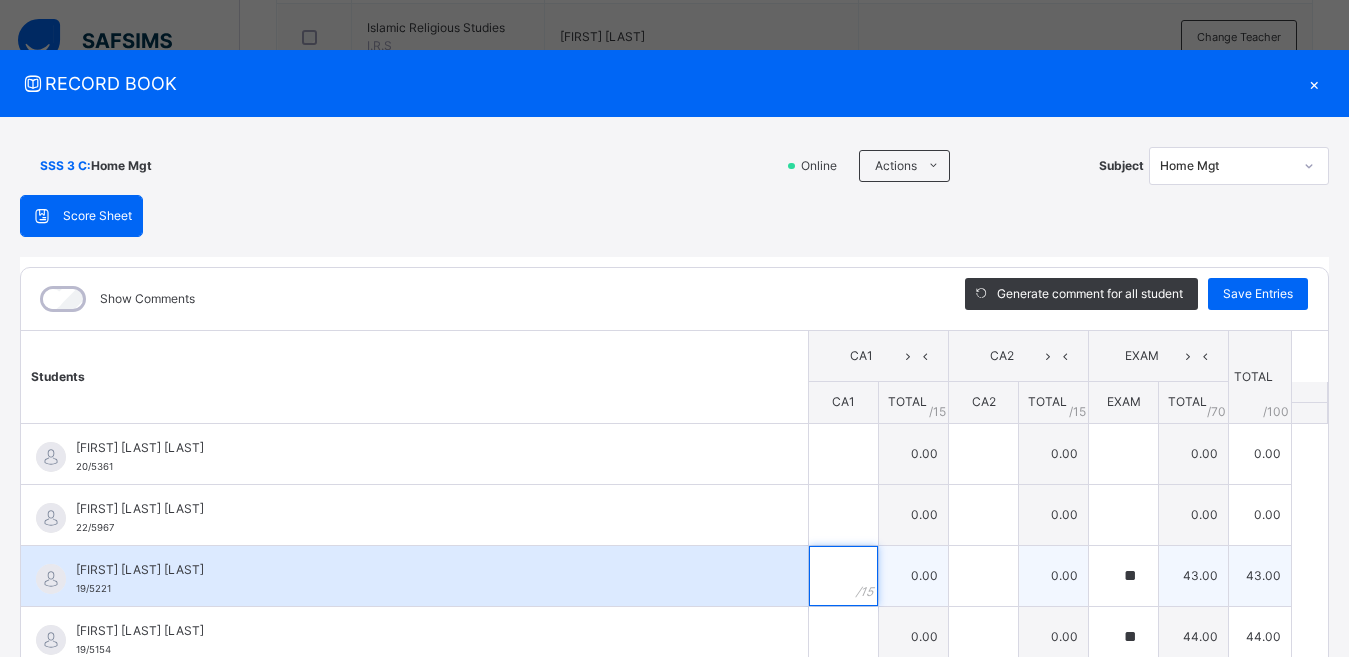 click at bounding box center (843, 576) 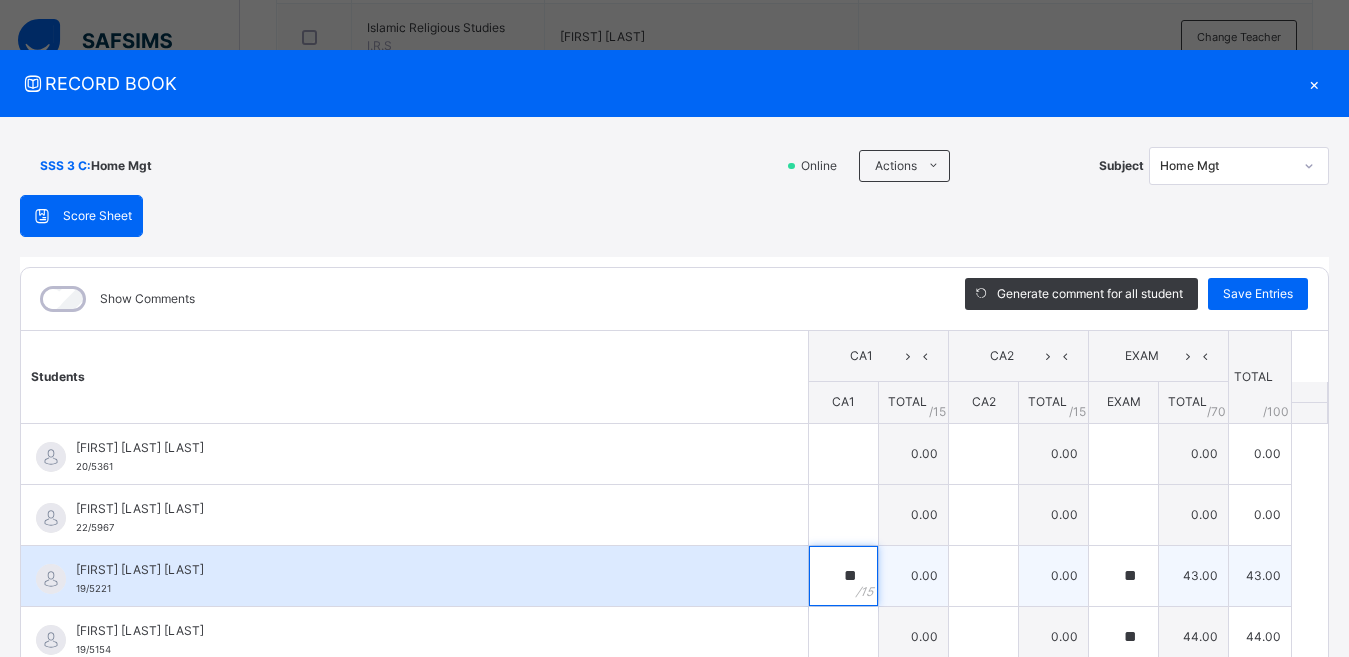 type on "**" 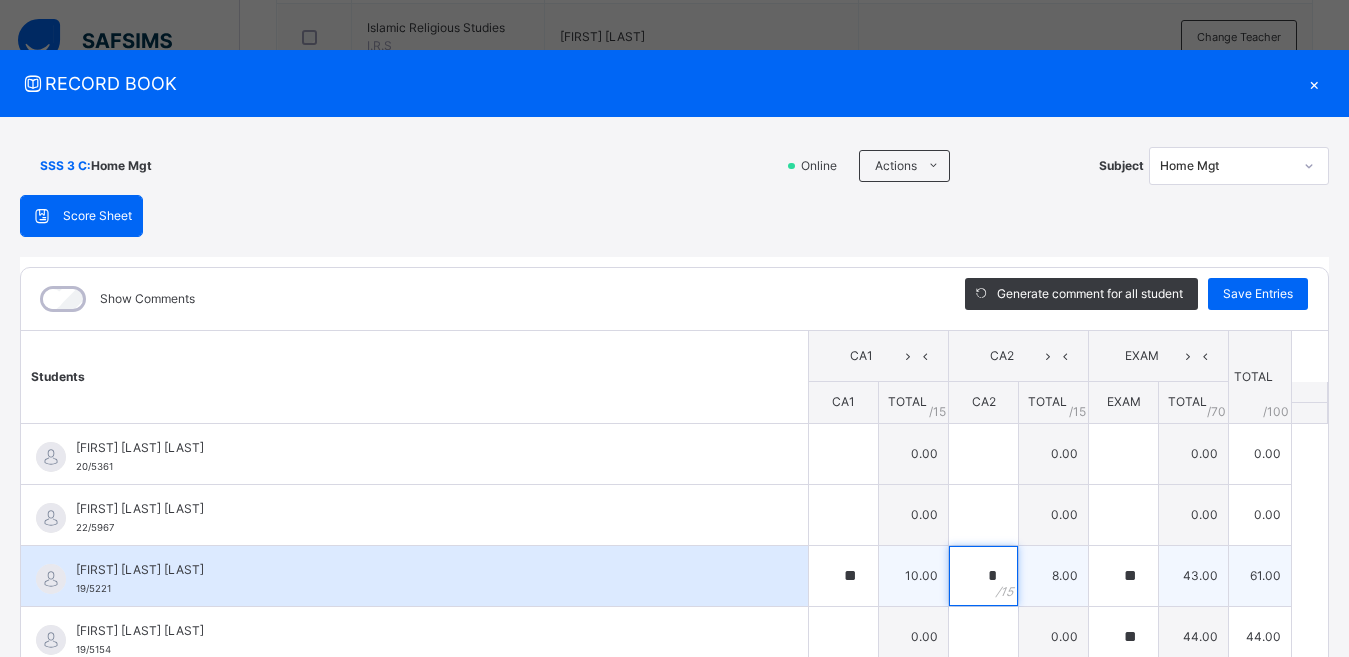 type on "*" 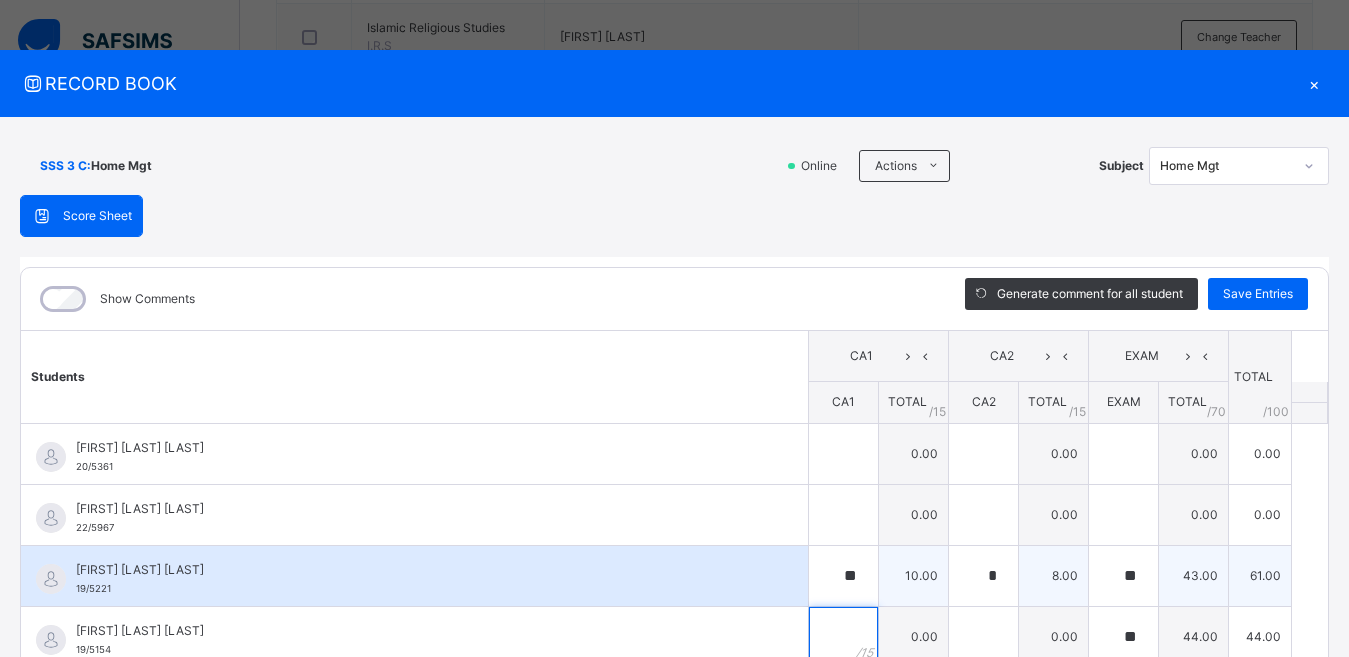 scroll, scrollTop: 10, scrollLeft: 0, axis: vertical 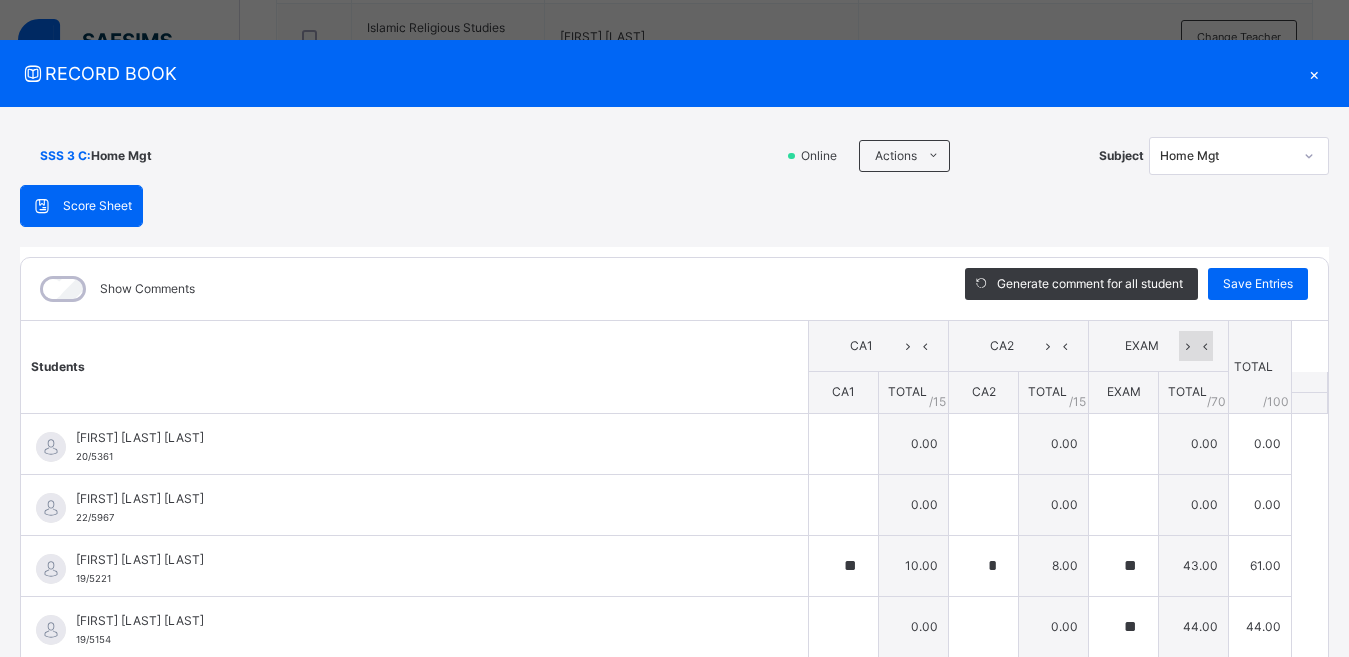click at bounding box center [1187, 346] 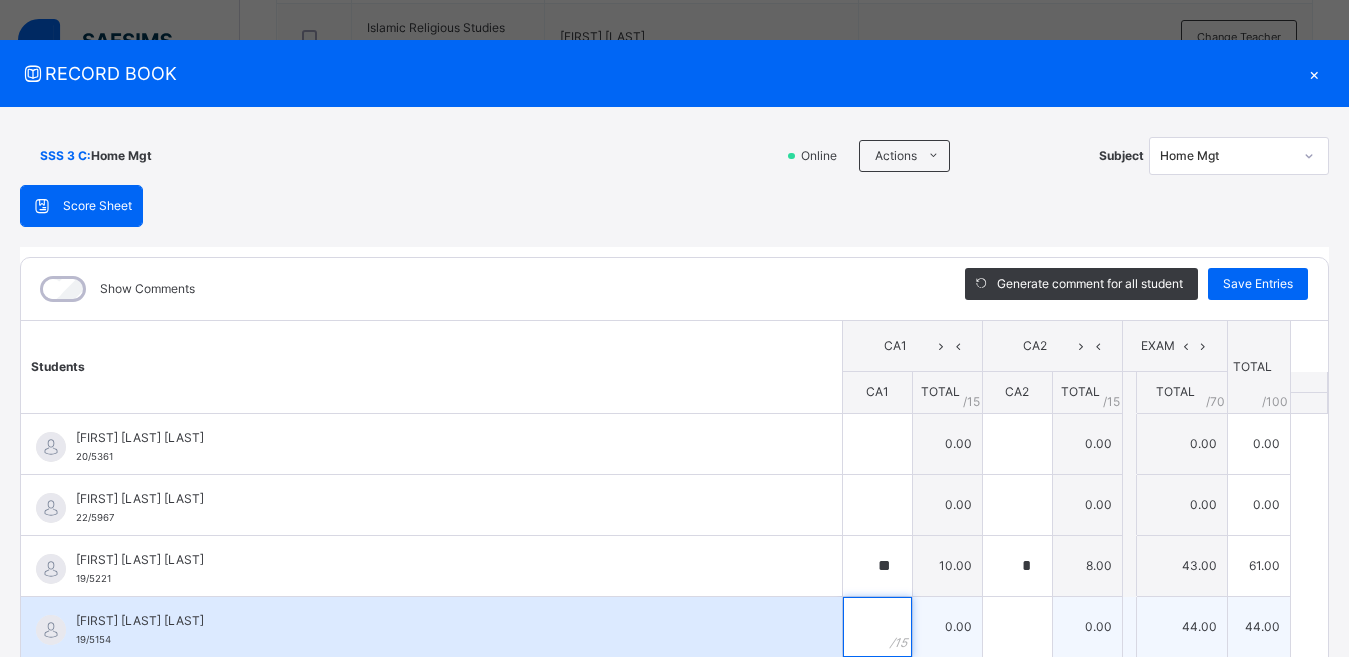 click at bounding box center (877, 627) 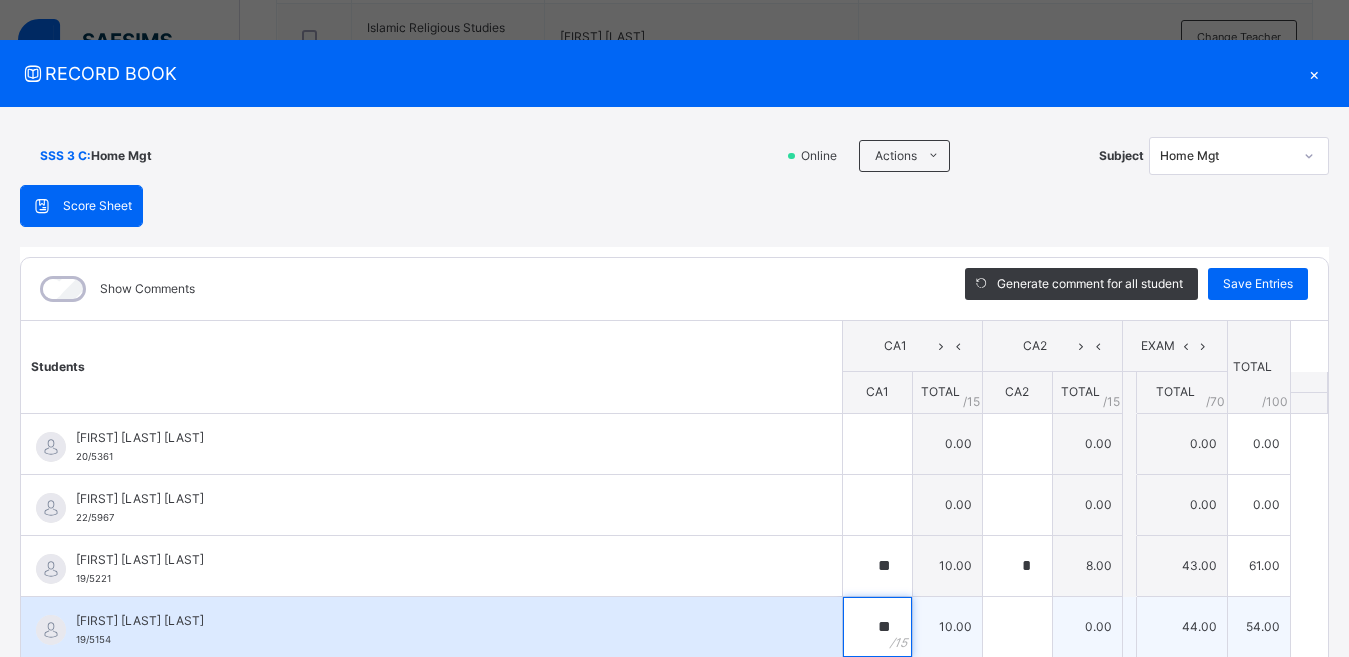 type on "**" 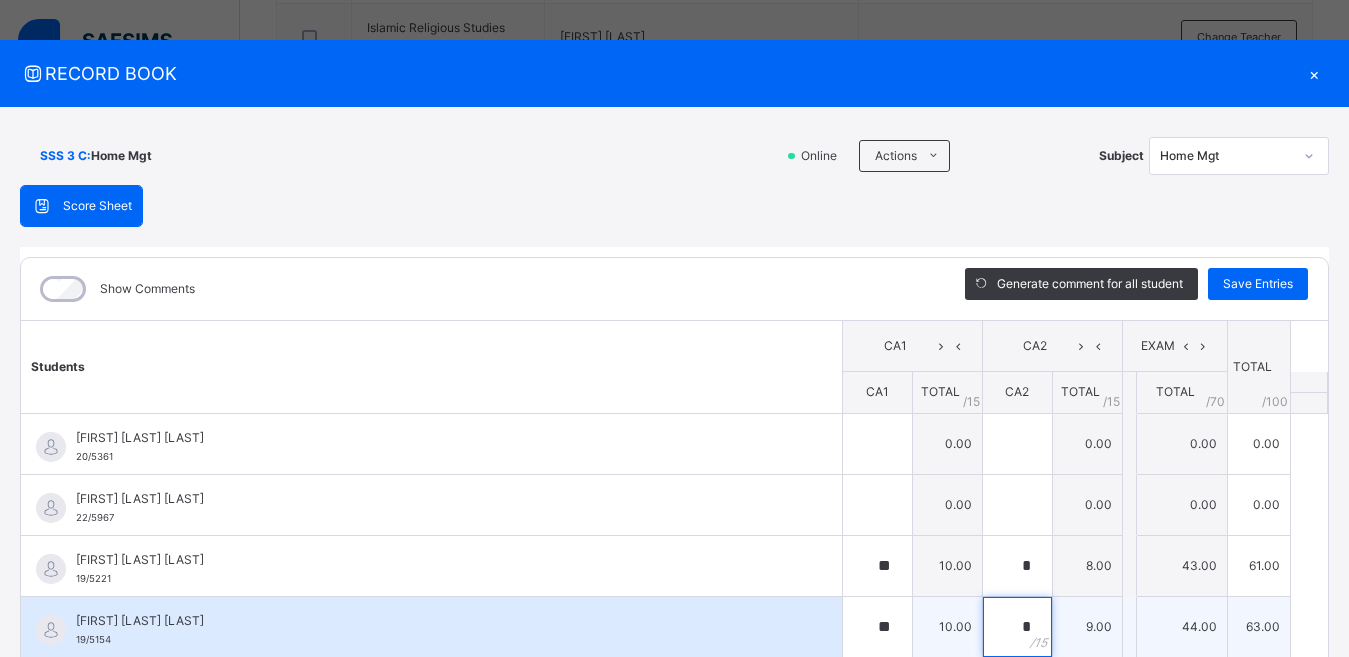 type on "*" 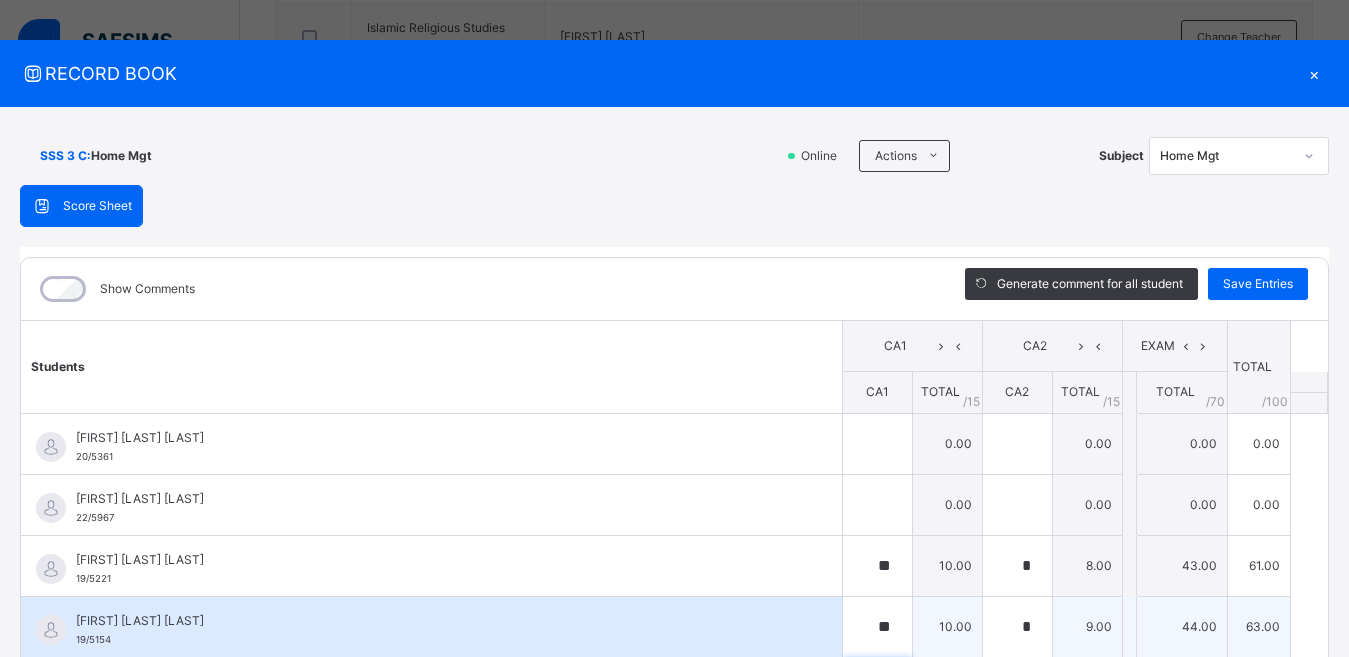 scroll, scrollTop: 254, scrollLeft: 0, axis: vertical 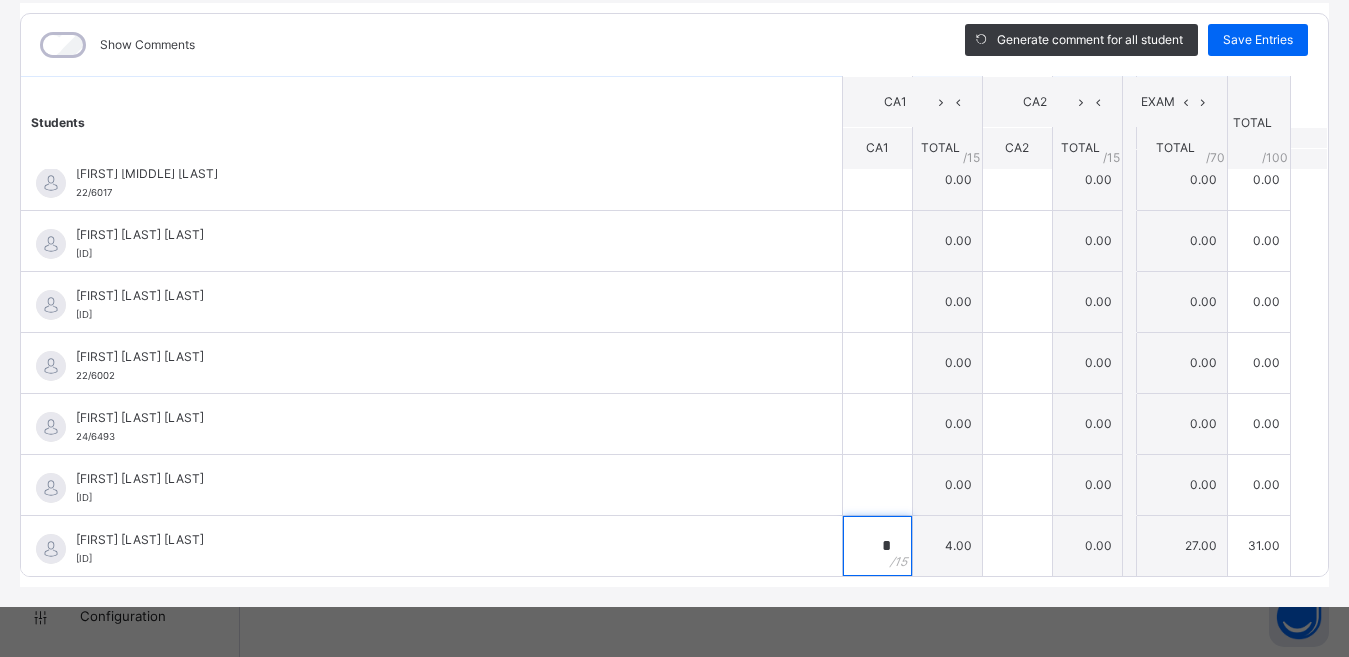 type on "*" 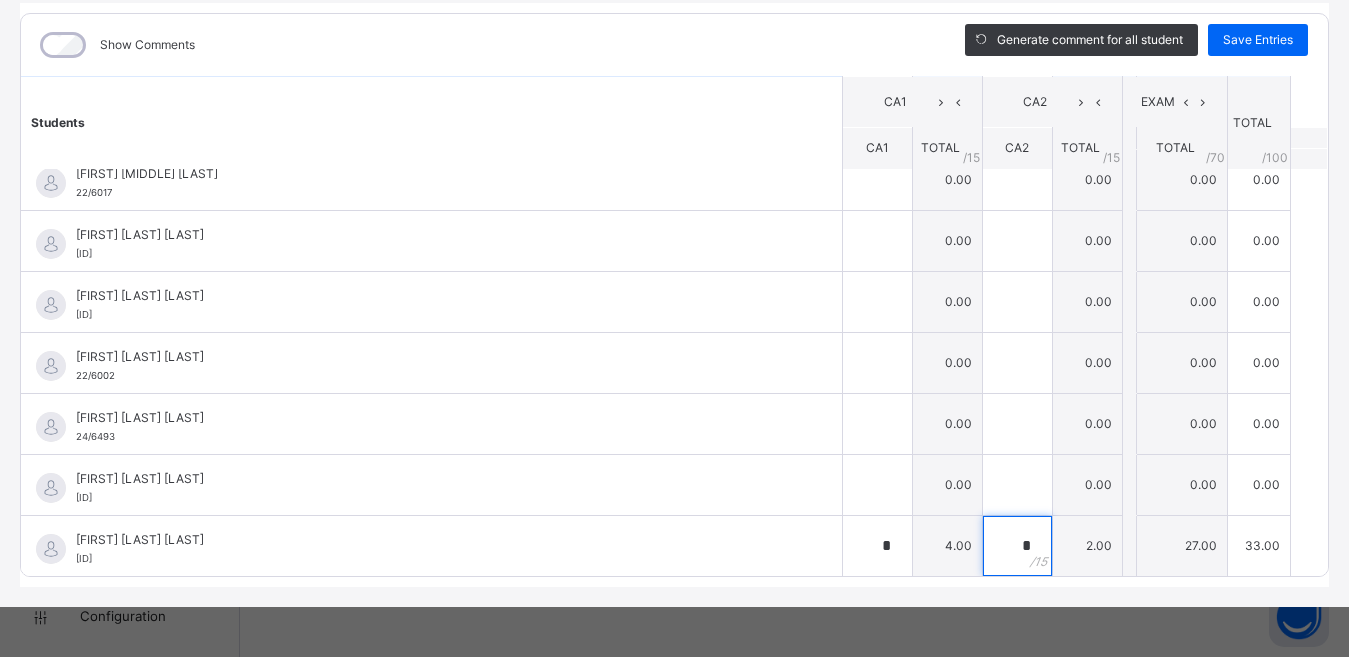type on "*" 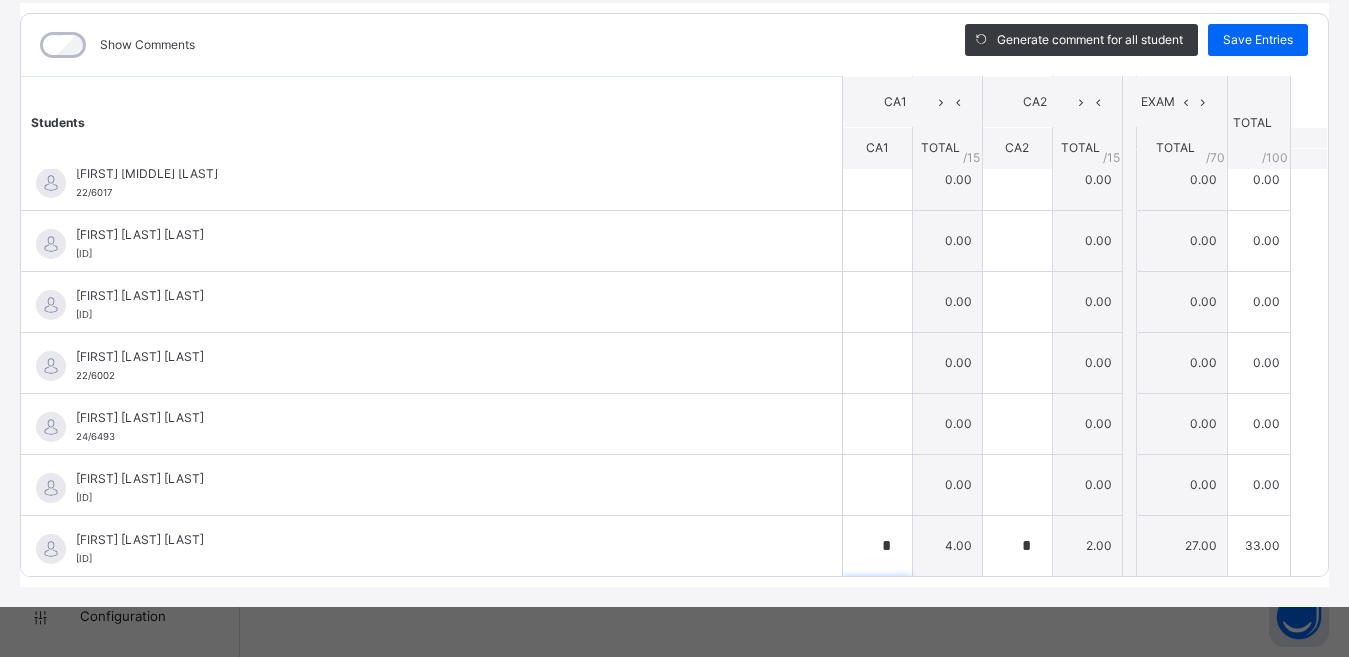 scroll, scrollTop: 606, scrollLeft: 0, axis: vertical 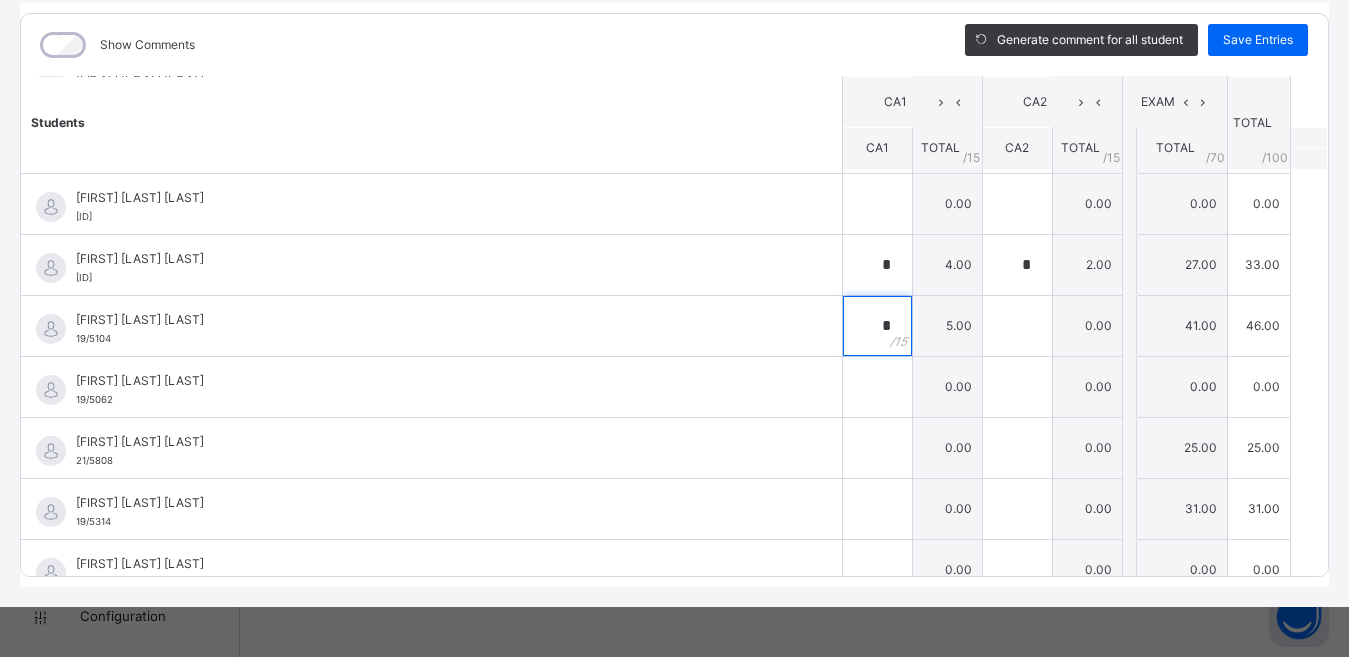 type on "*" 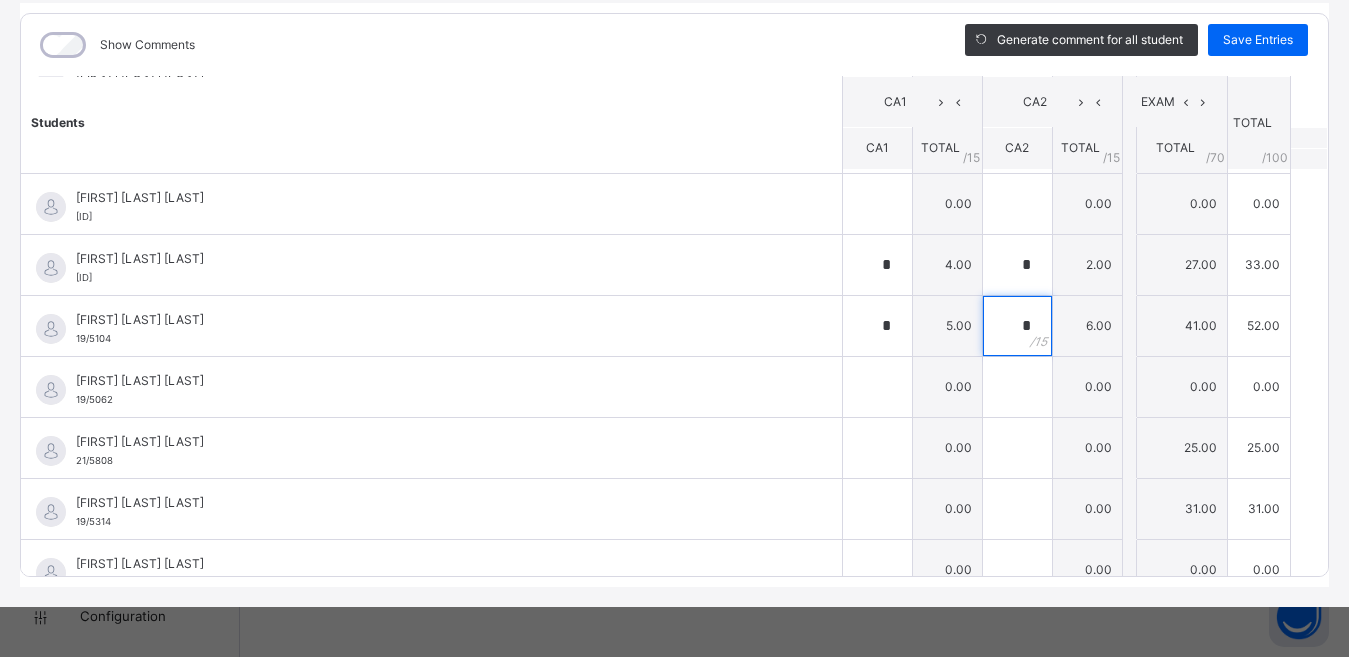 type on "*" 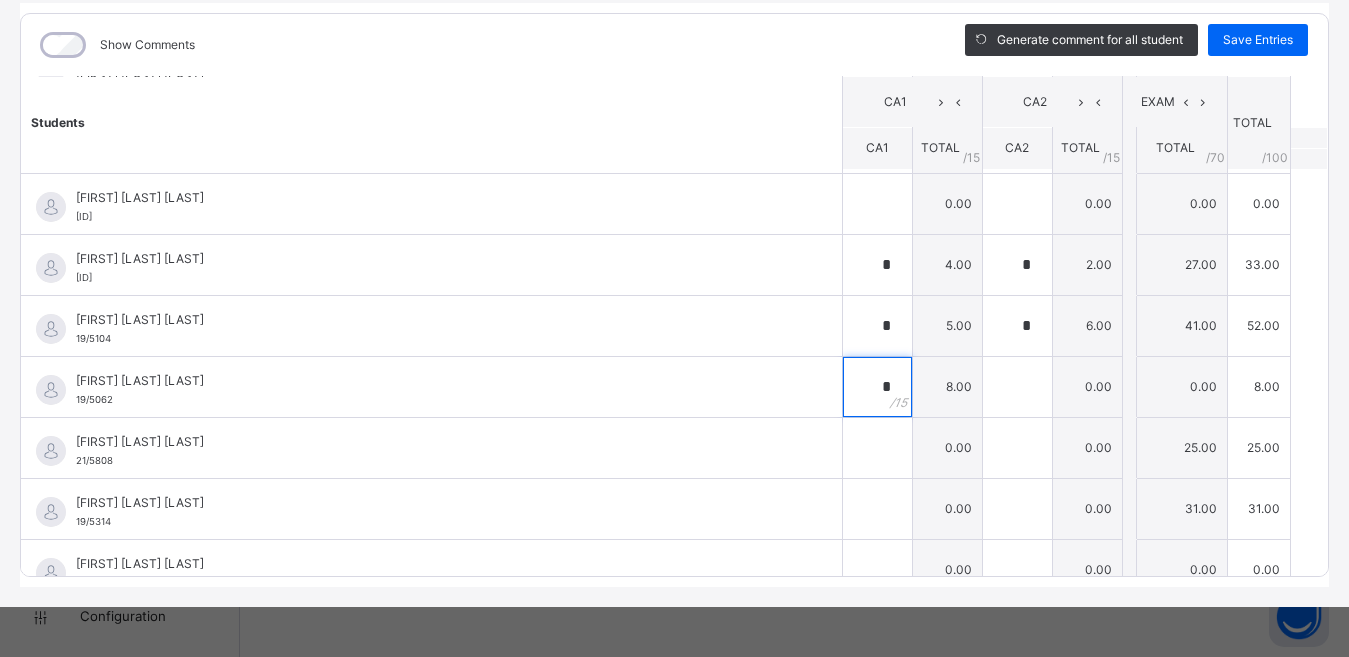 type on "*" 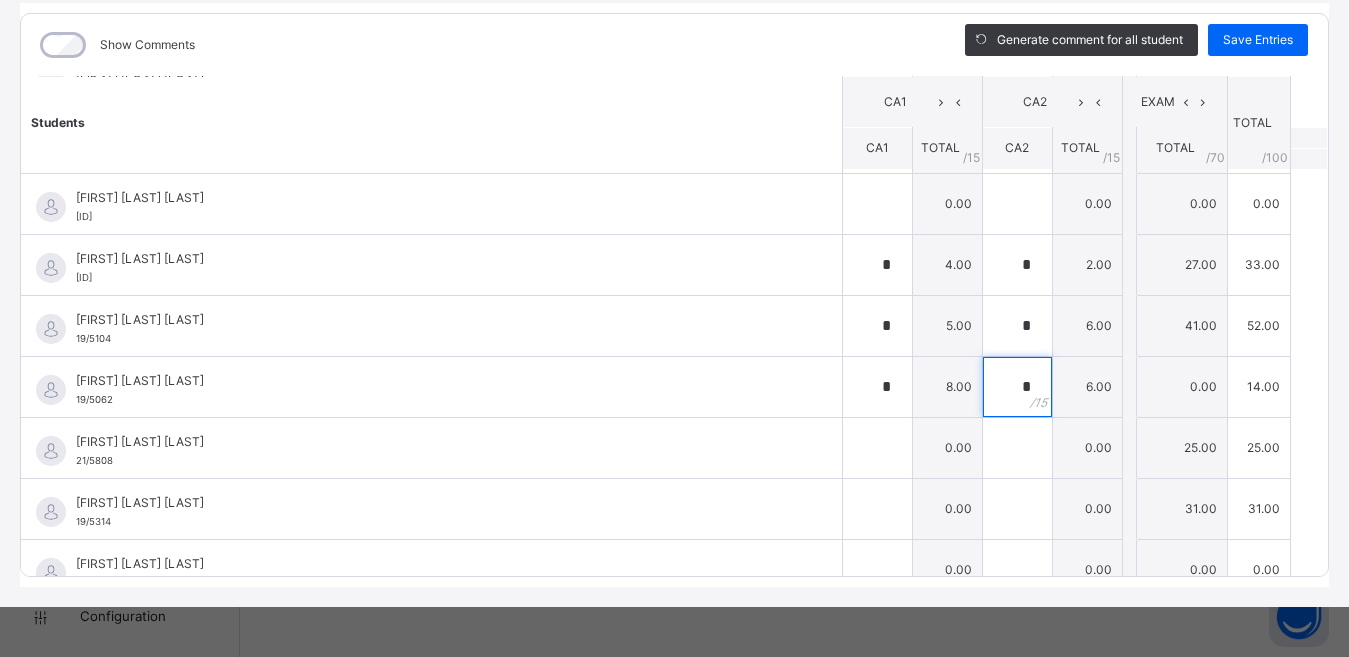 type on "*" 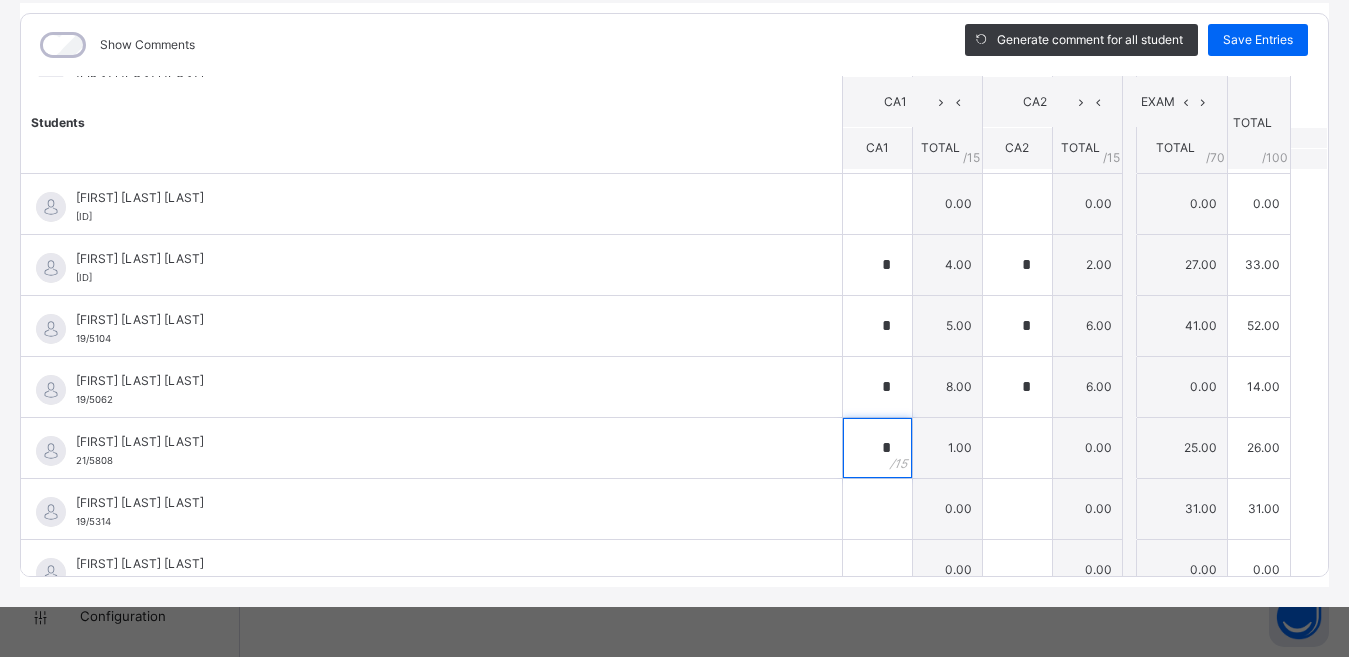 type on "*" 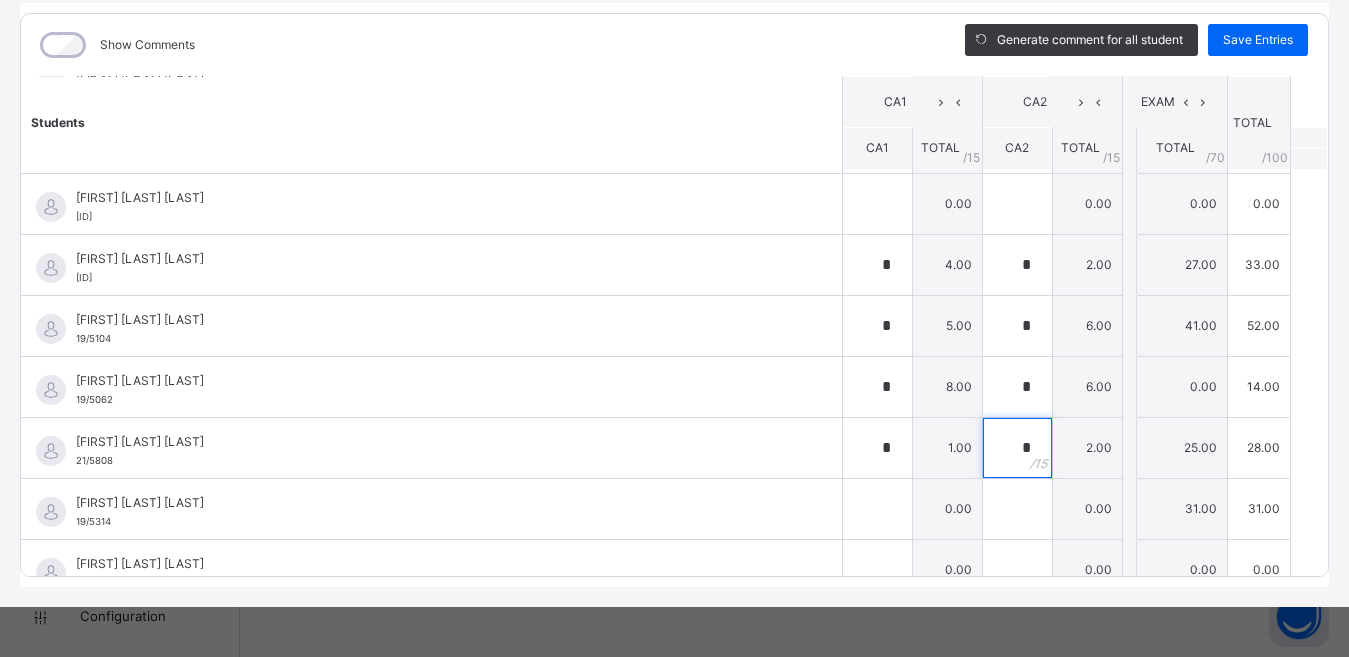 type on "*" 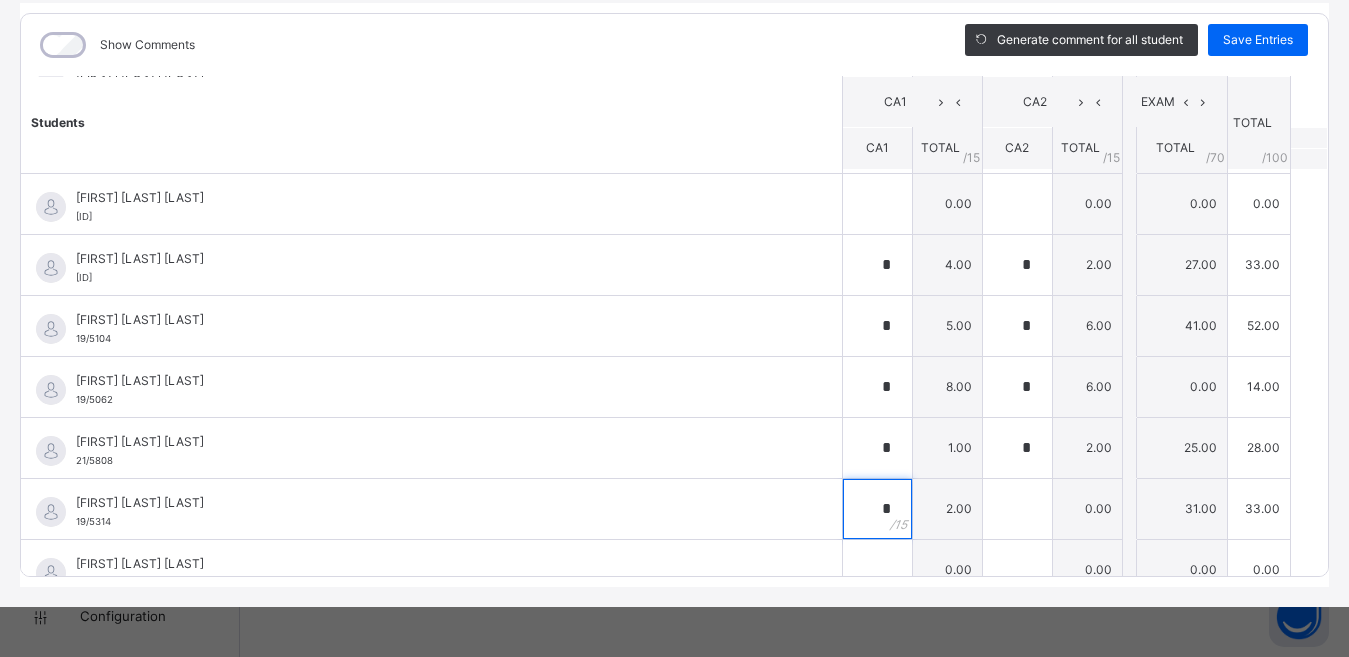 type on "*" 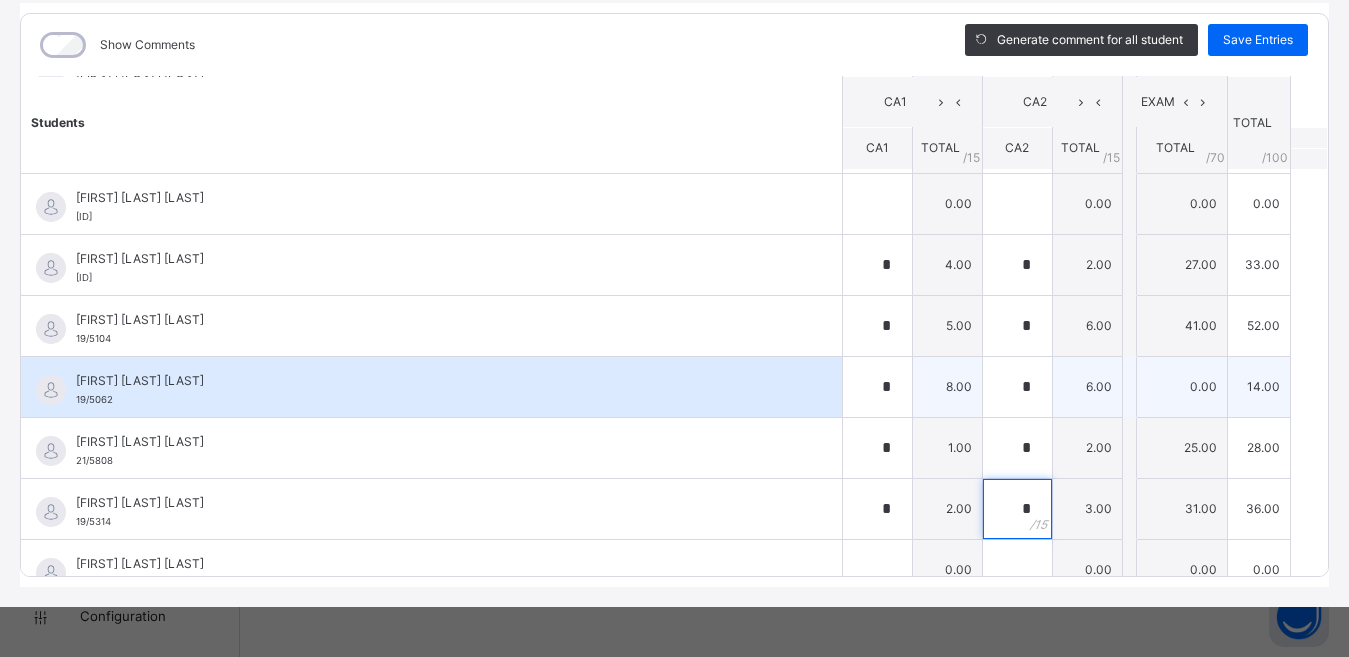type on "*" 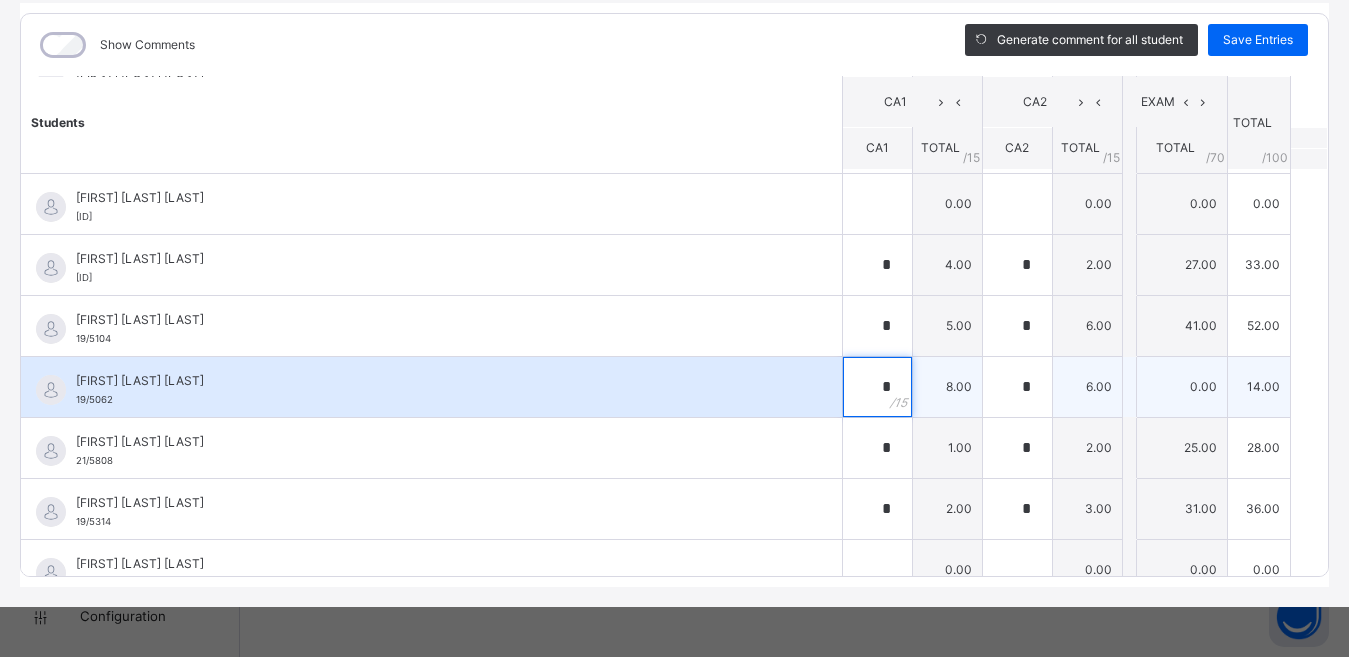 click on "*" at bounding box center [877, 387] 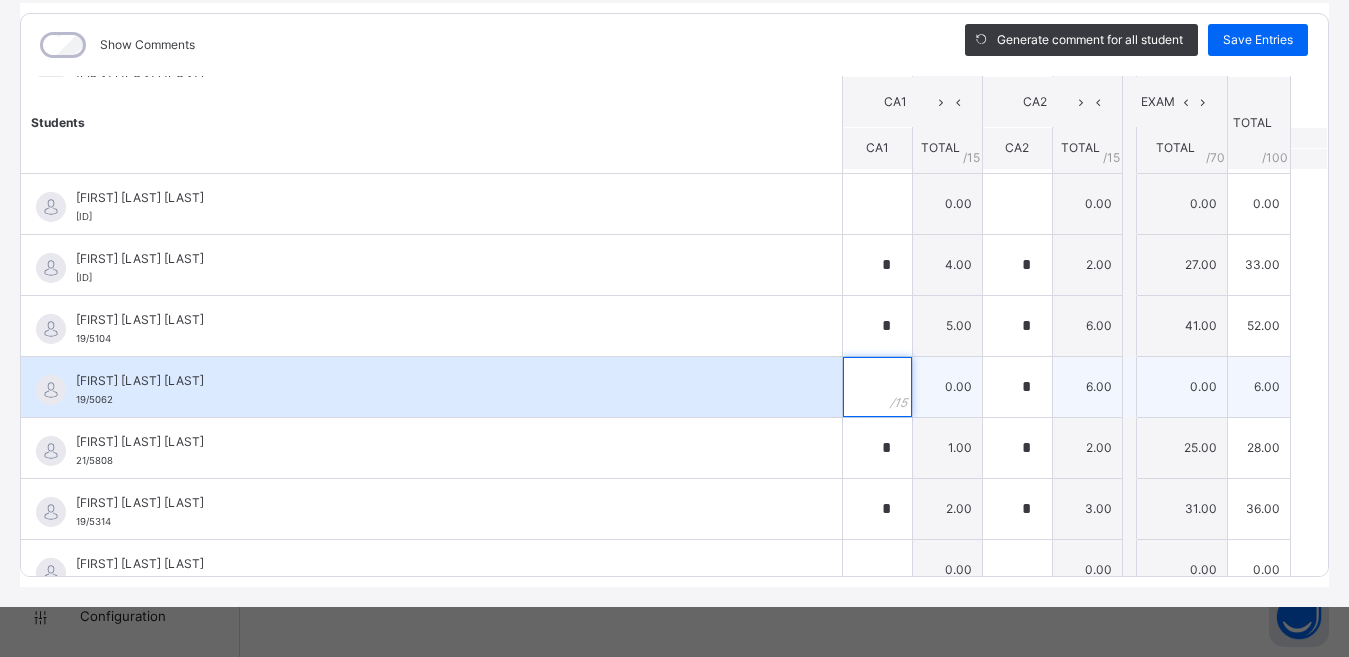 type 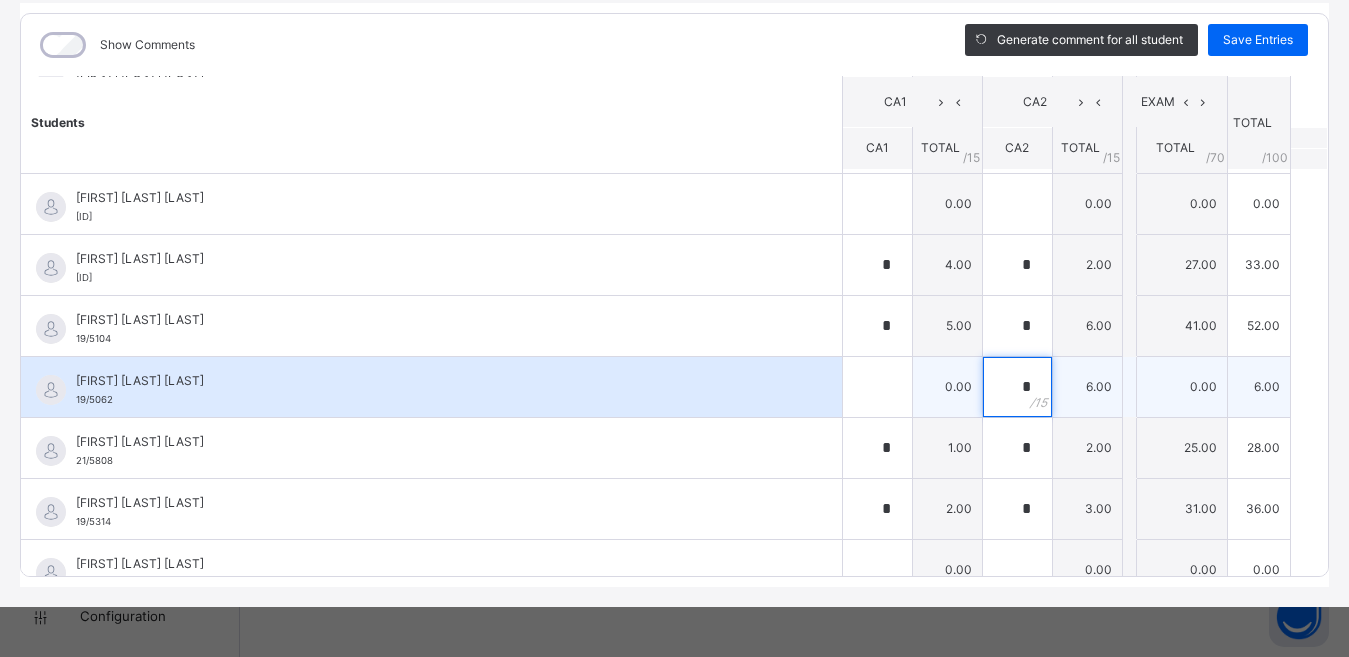 click on "*" at bounding box center (1017, 387) 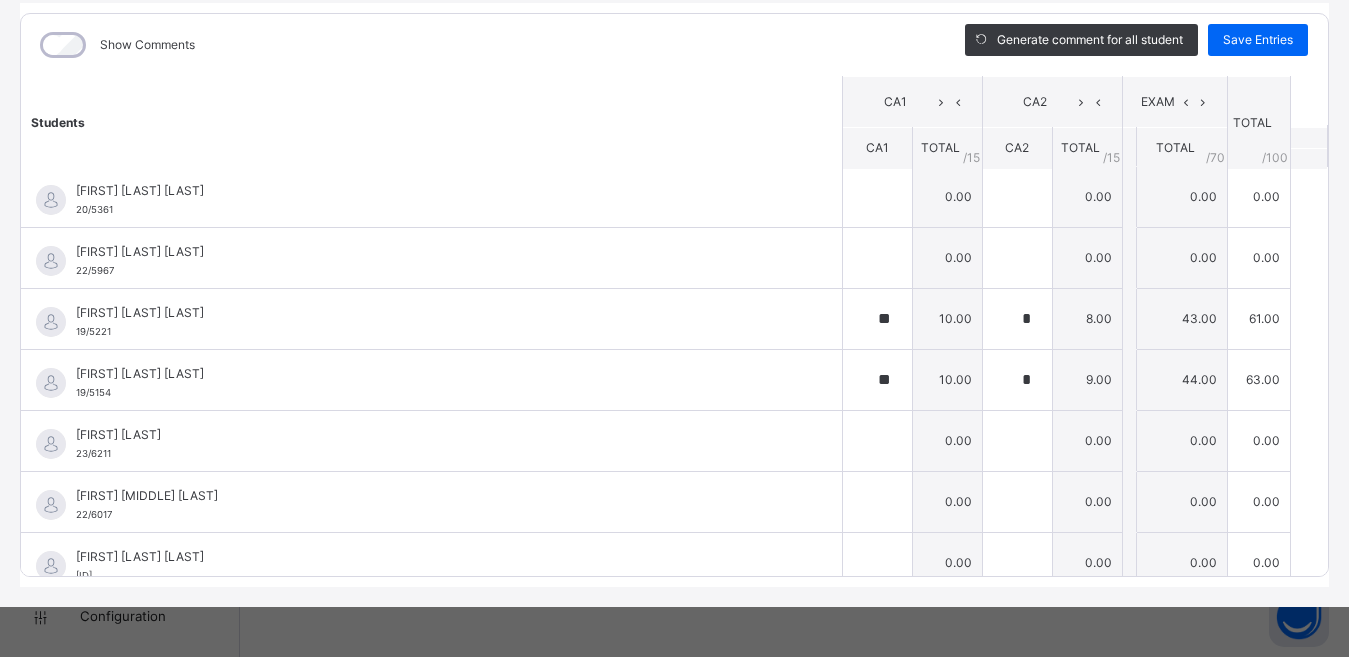 scroll, scrollTop: 0, scrollLeft: 0, axis: both 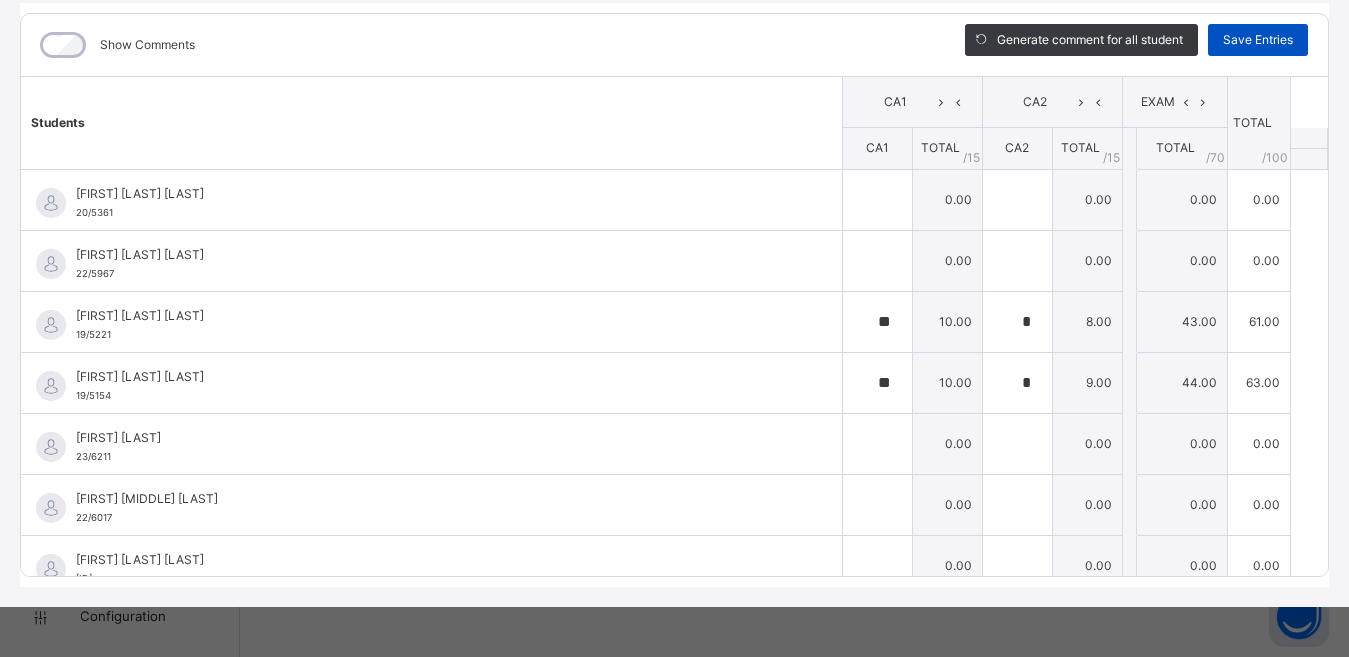 type 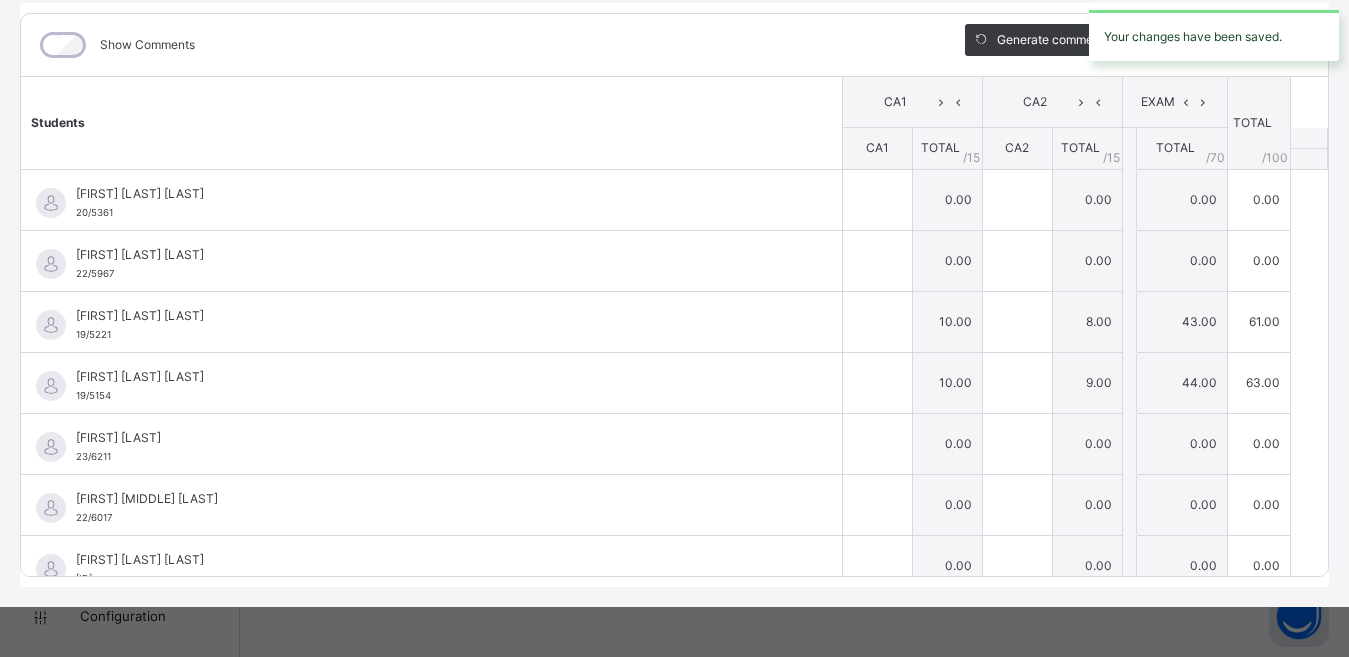 type on "**" 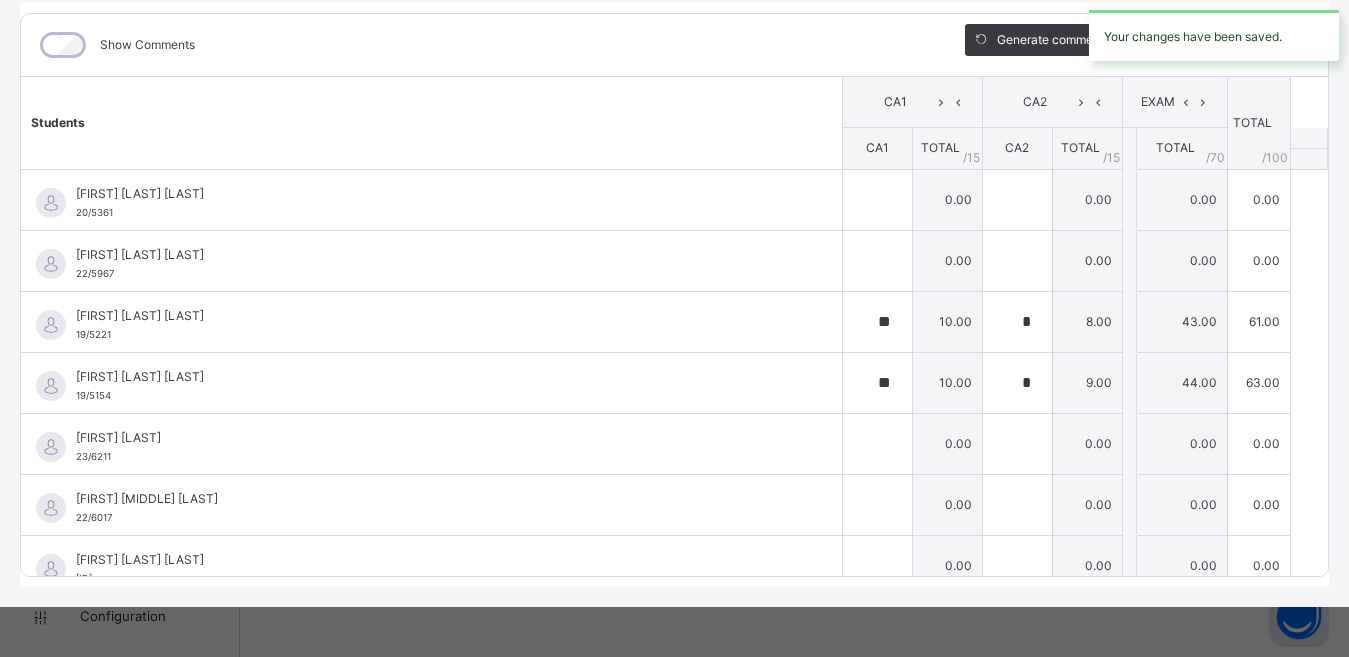 type on "*" 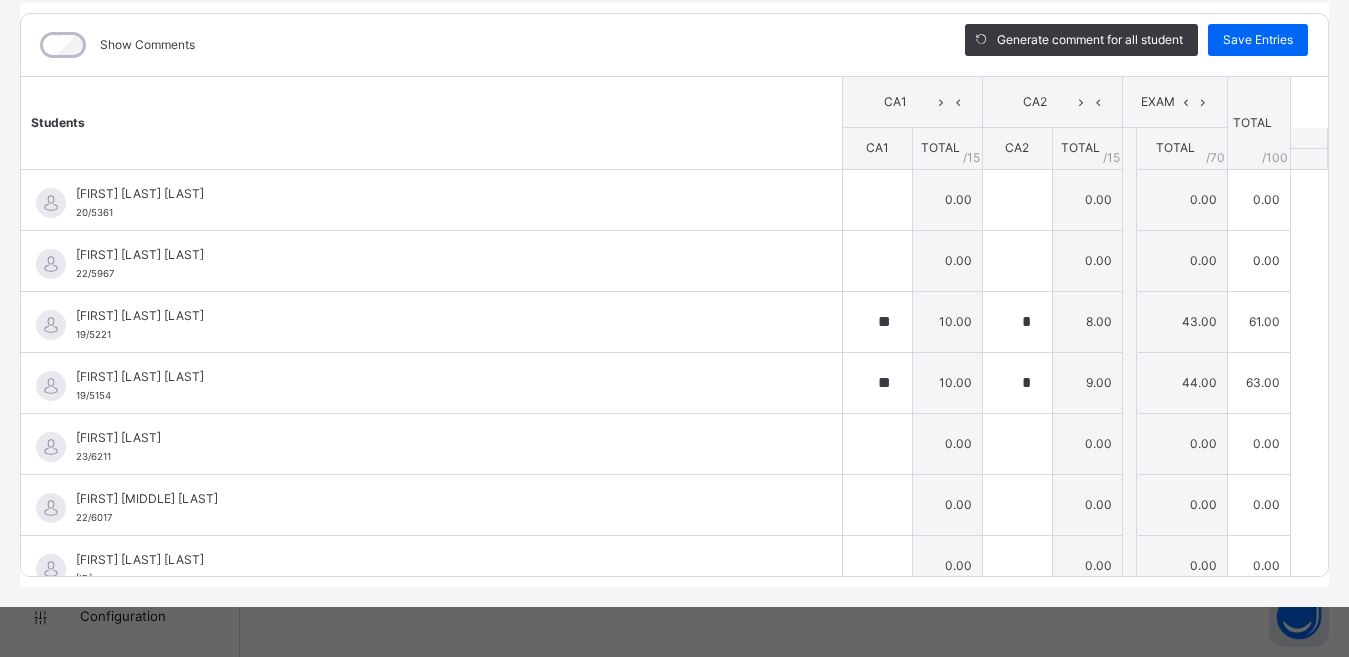 scroll, scrollTop: 0, scrollLeft: 0, axis: both 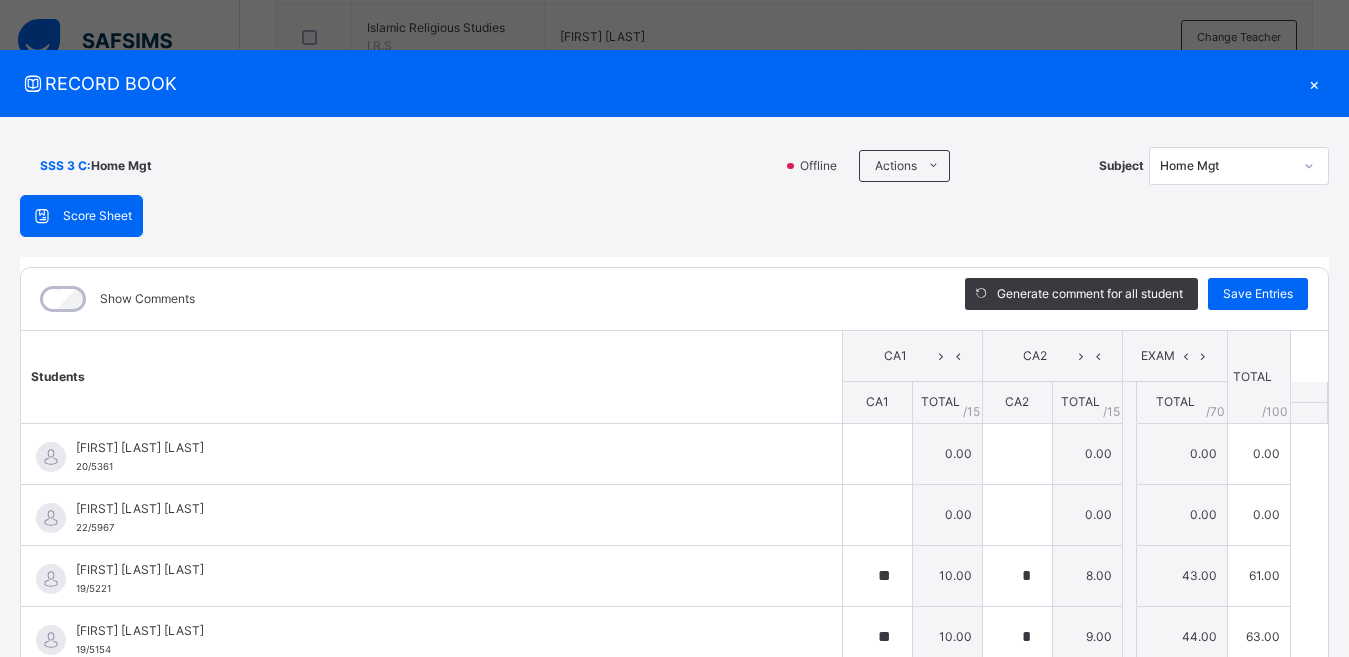click on "×" at bounding box center (1314, 83) 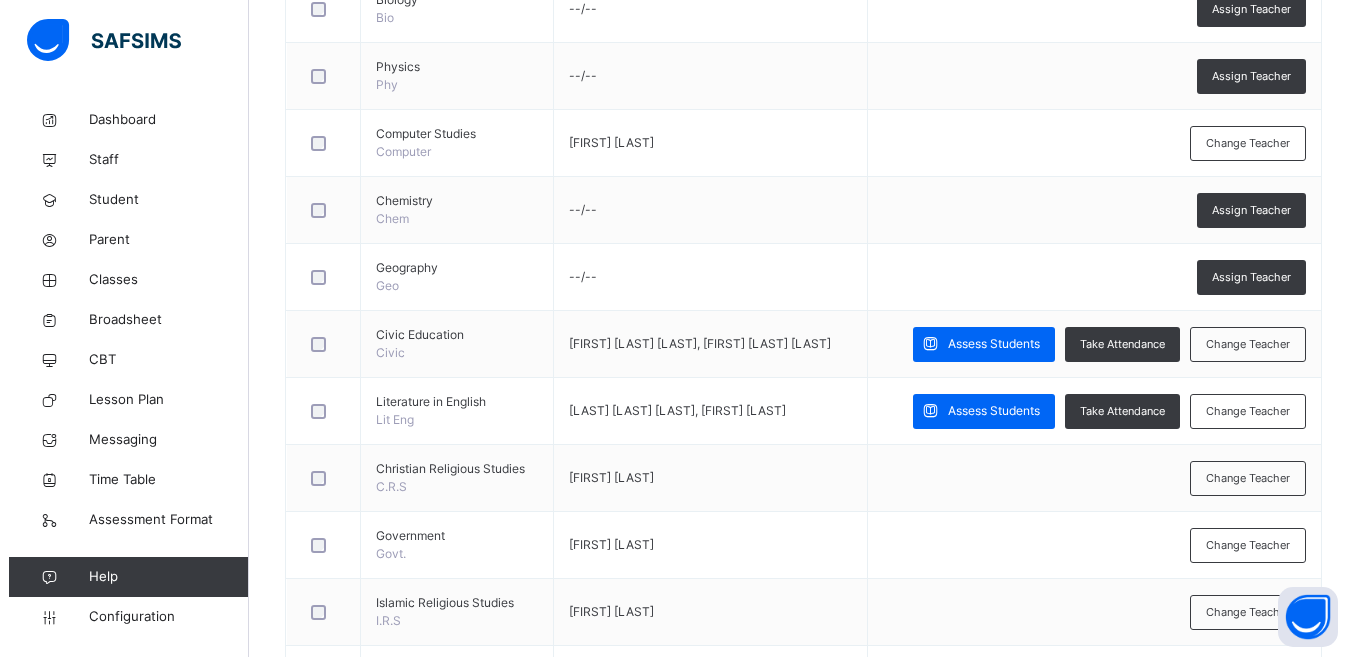 scroll, scrollTop: 0, scrollLeft: 0, axis: both 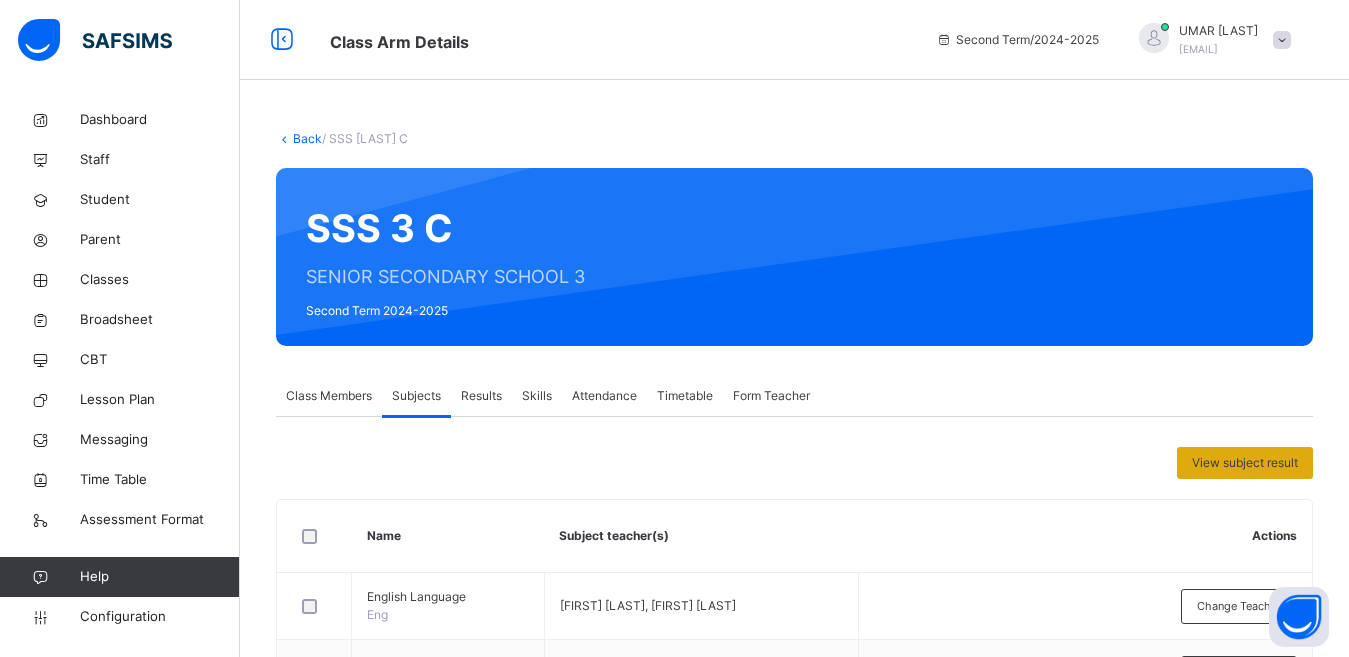 click on "View subject result" at bounding box center [1245, 463] 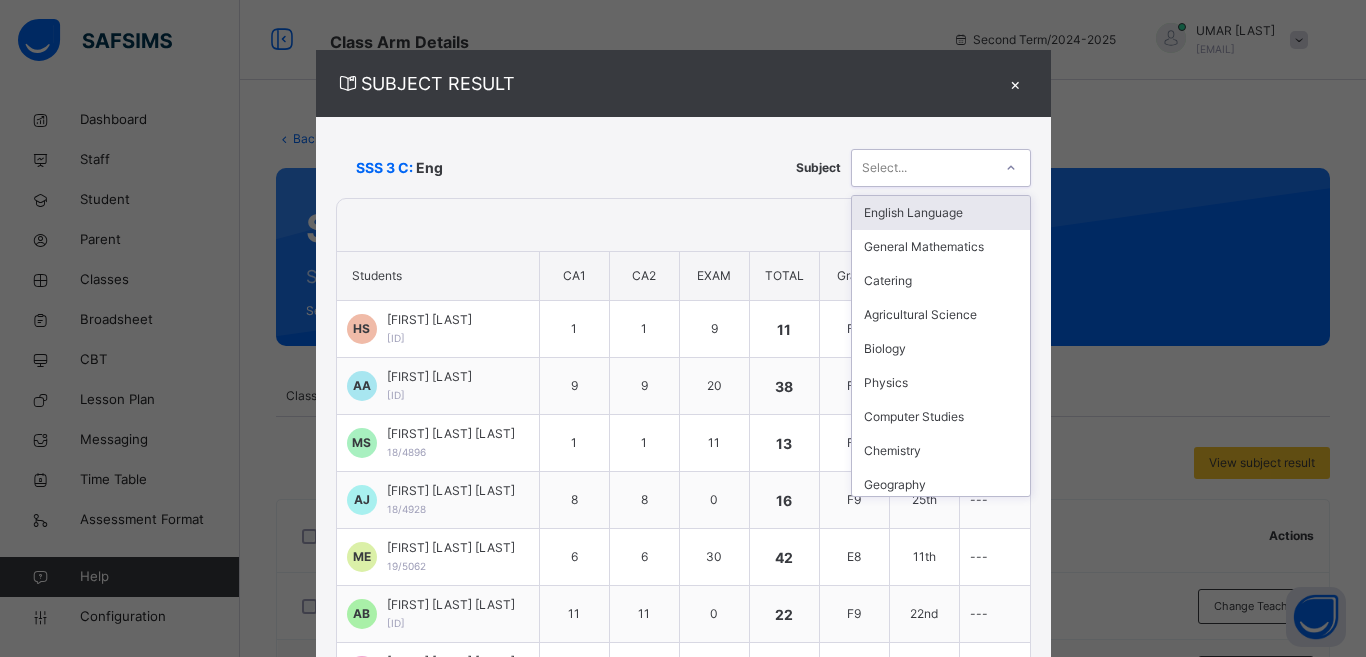 click 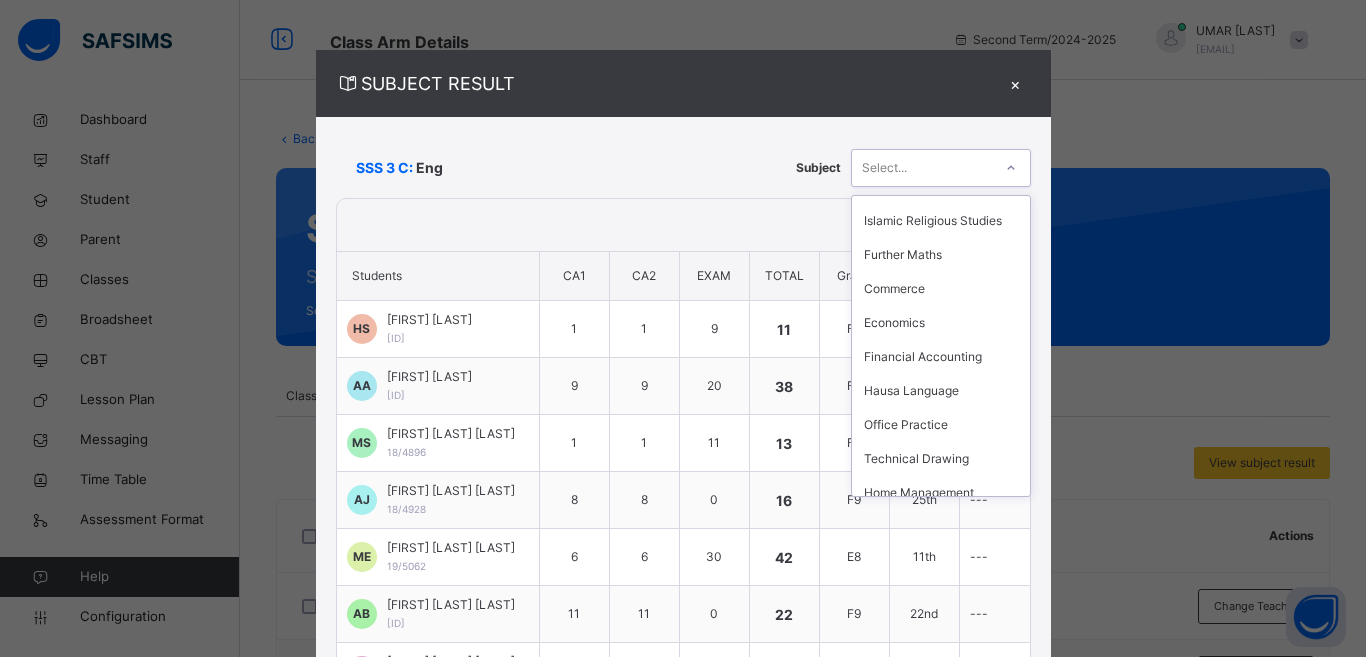 scroll, scrollTop: 484, scrollLeft: 0, axis: vertical 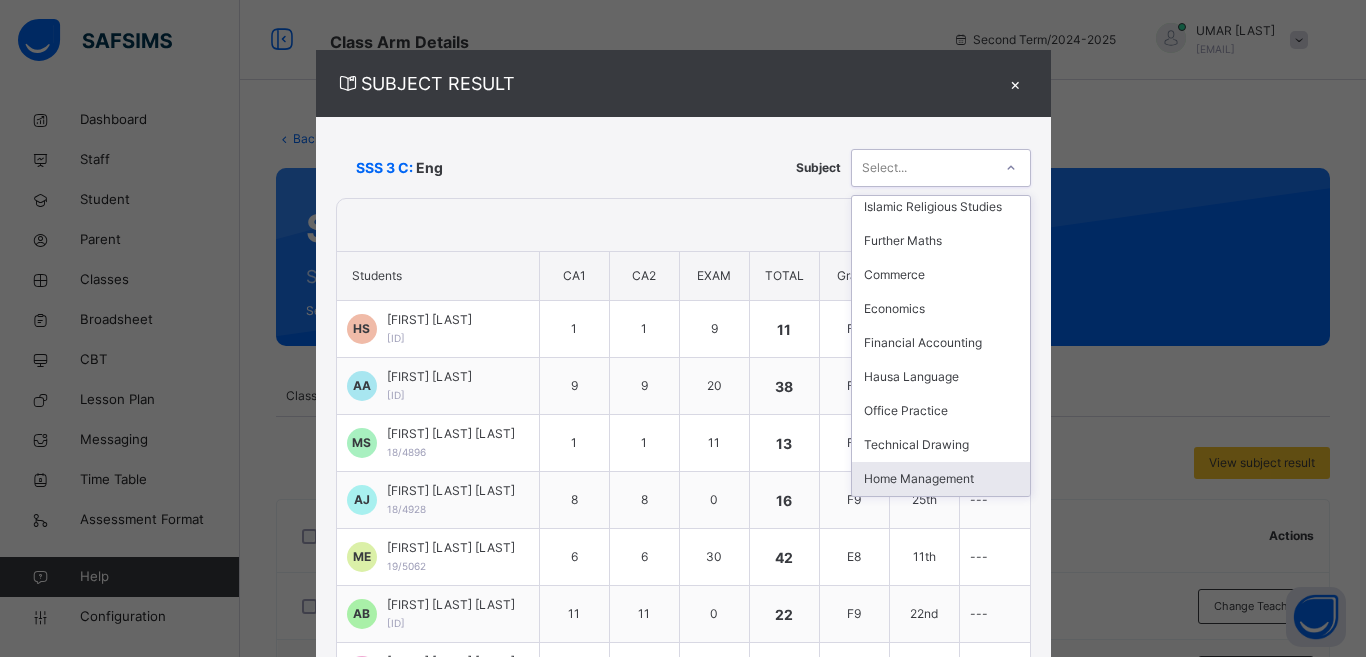 click on "Home Management" at bounding box center (941, 479) 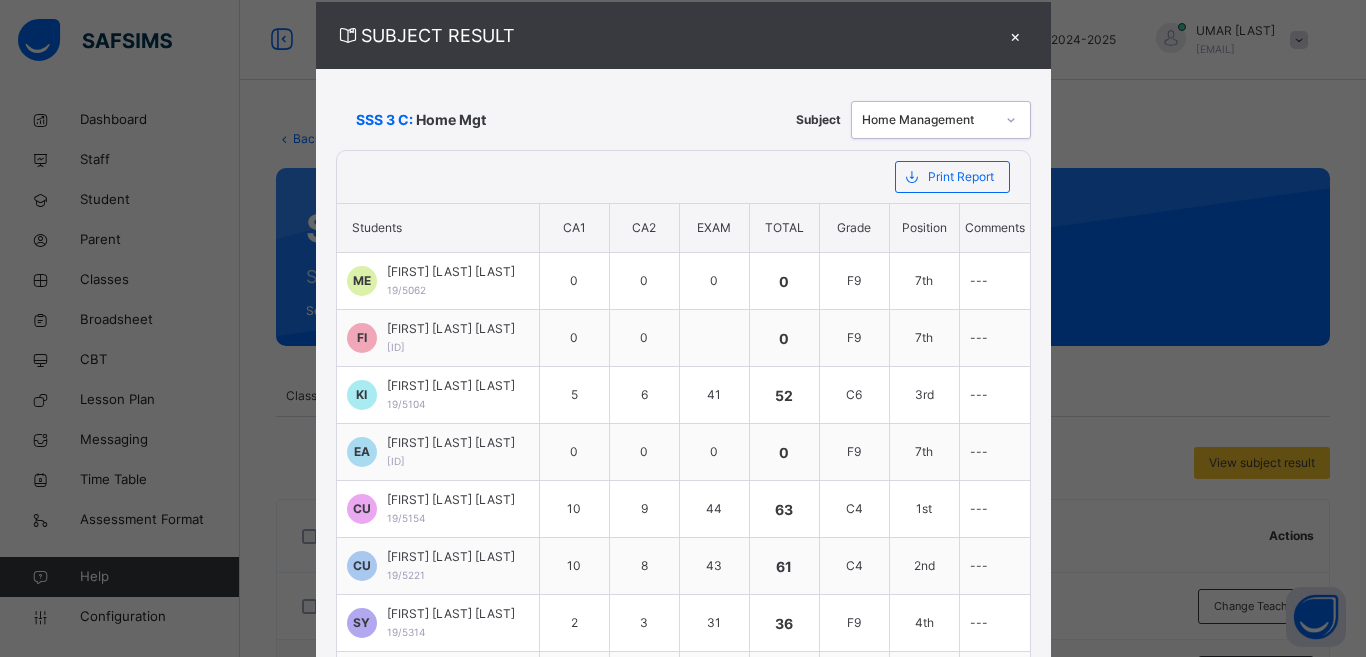 scroll, scrollTop: 0, scrollLeft: 0, axis: both 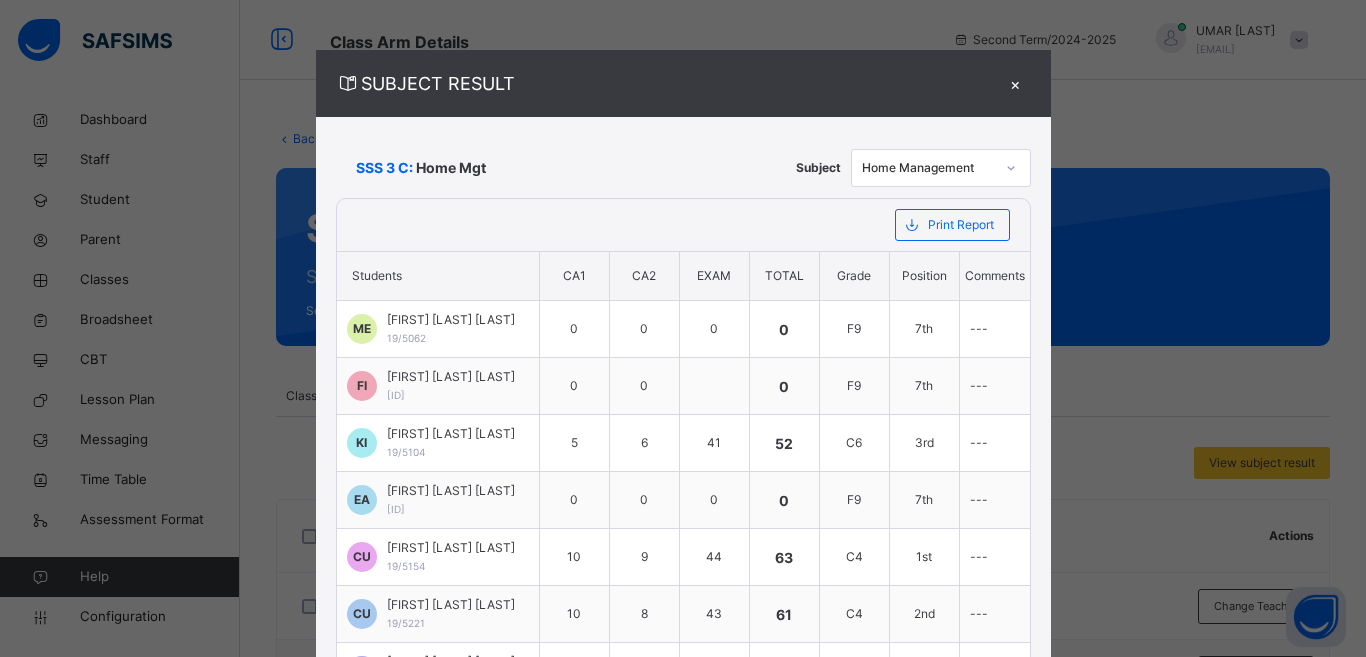click on "×" at bounding box center (1016, 83) 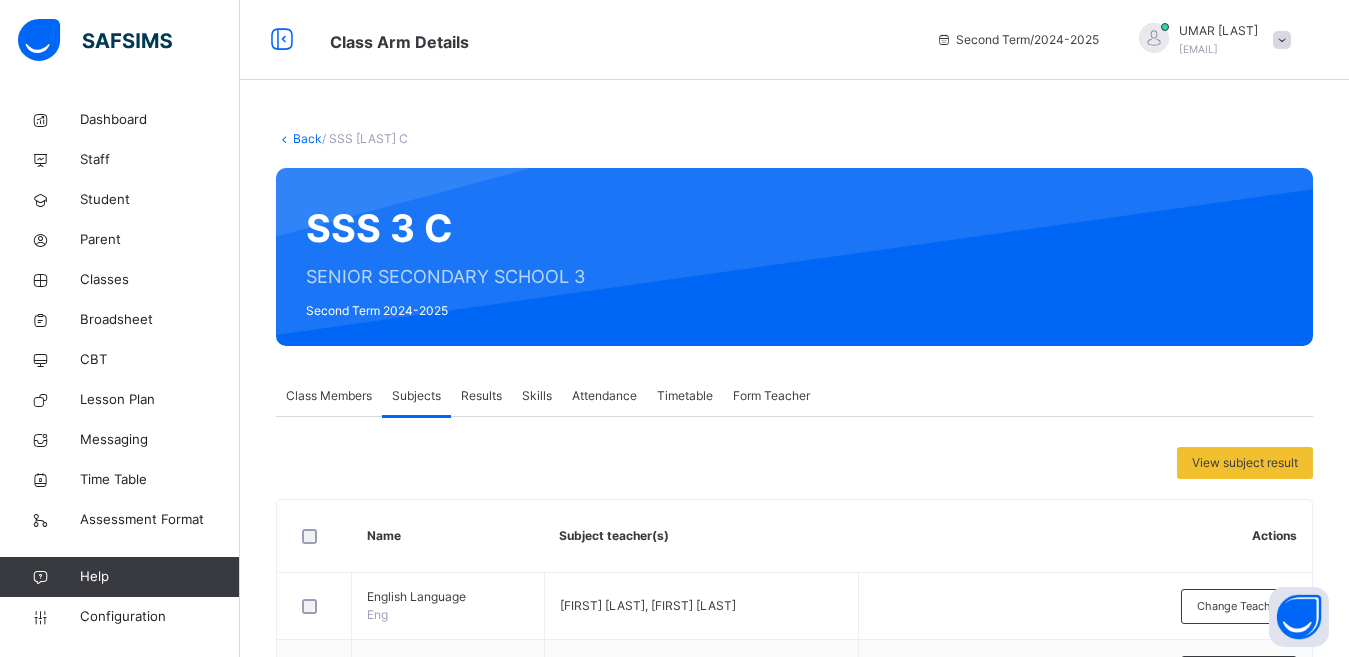 click at bounding box center (1154, 38) 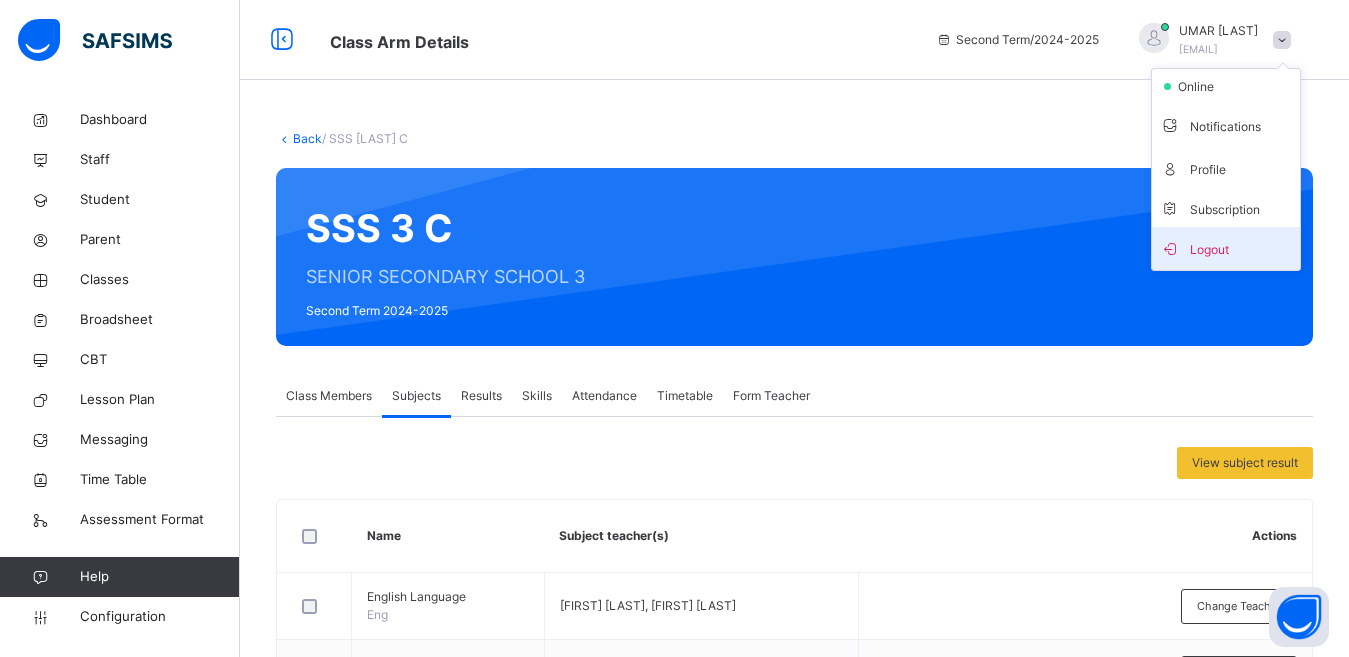click on "Logout" at bounding box center [1226, 248] 